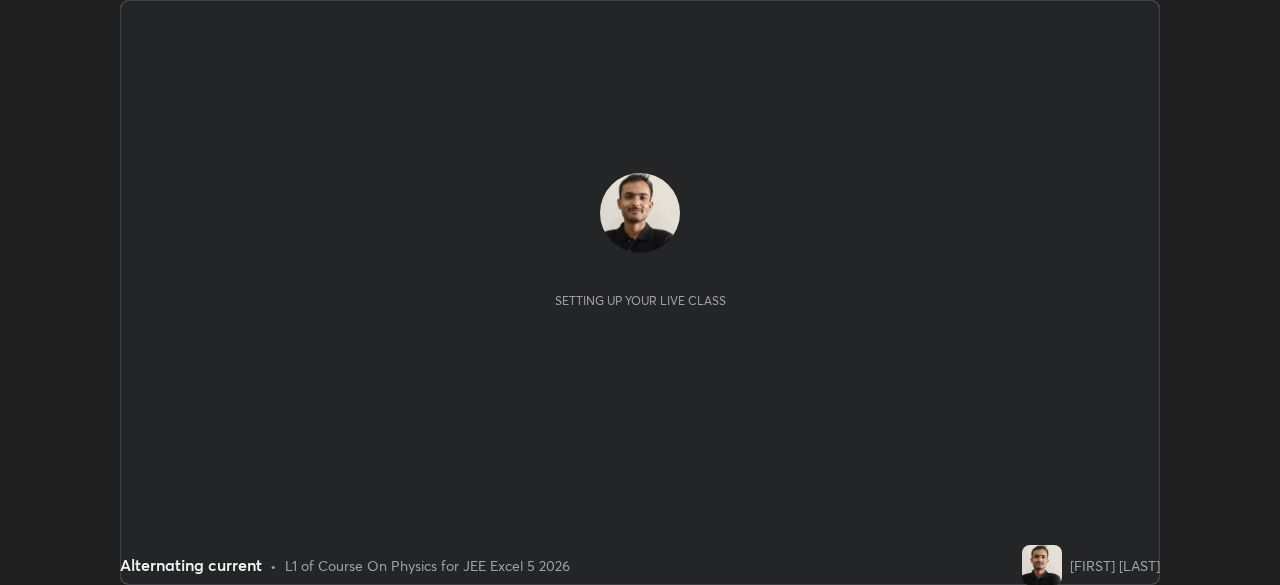 scroll, scrollTop: 0, scrollLeft: 0, axis: both 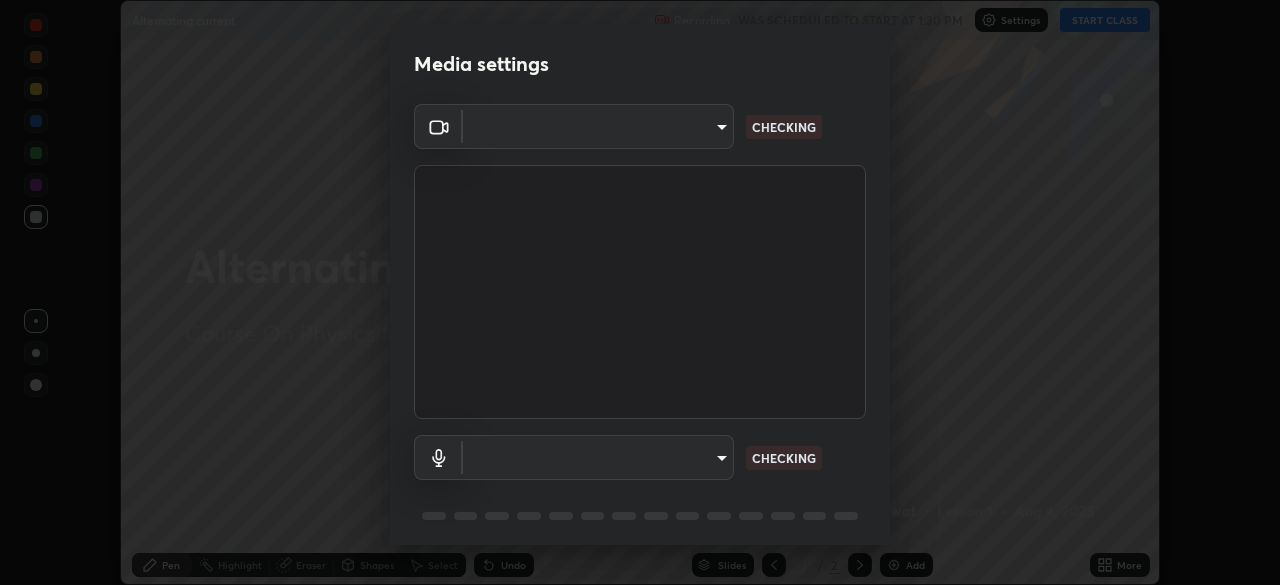 type on "05e465ff83a2709560b00517cc20afcec0d8c6759013130505a18faaf77a7109" 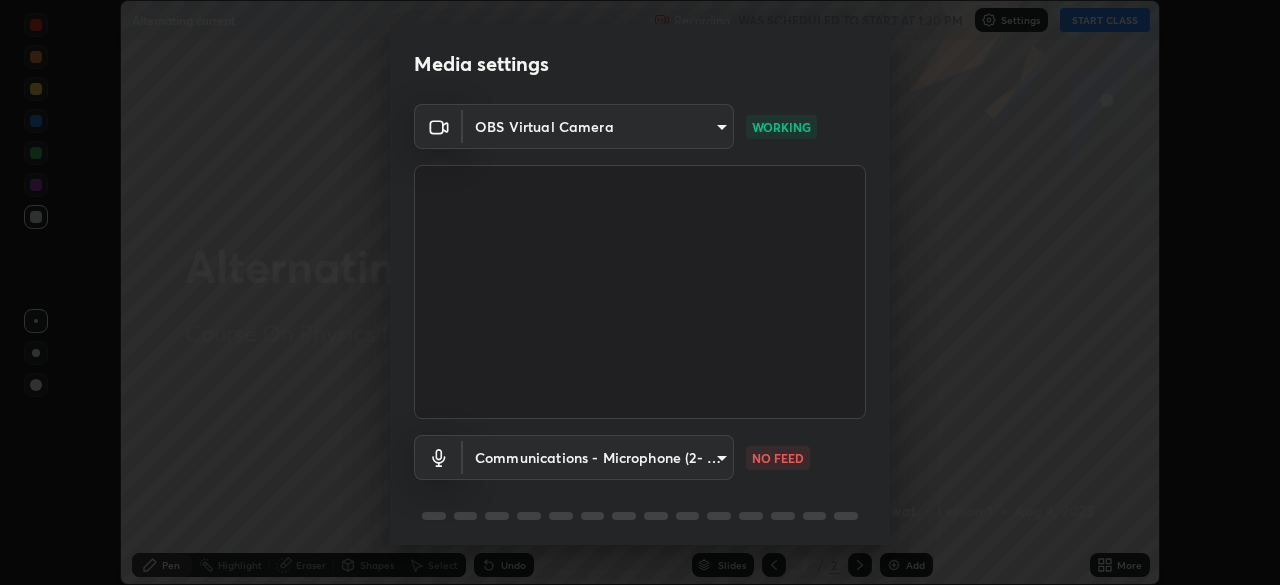 click on "Erase all Alternating current Recording WAS SCHEDULED TO START AT  1:30 PM Settings START CLASS Setting up your live class Alternating current • L1 of Course On Physics for JEE Excel 5 2026 [FIRST] [LAST] Pen Highlight Eraser Shapes Select Undo Slides 2 / 2 Add More No doubts shared Encourage your learners to ask a doubt for better clarity Report an issue Reason for reporting Buffering Chat not working Audio - Video sync issue Educator video quality low ​ Attach an image Report Media settings OBS Virtual Camera 05e465ff83a2709560b00517cc20afcec0d8c6759013130505a18faaf77a7109 WORKING Communications - Microphone (2- USB PnP Sound Device) communications NO FEED 1 / 5 Next" at bounding box center (640, 292) 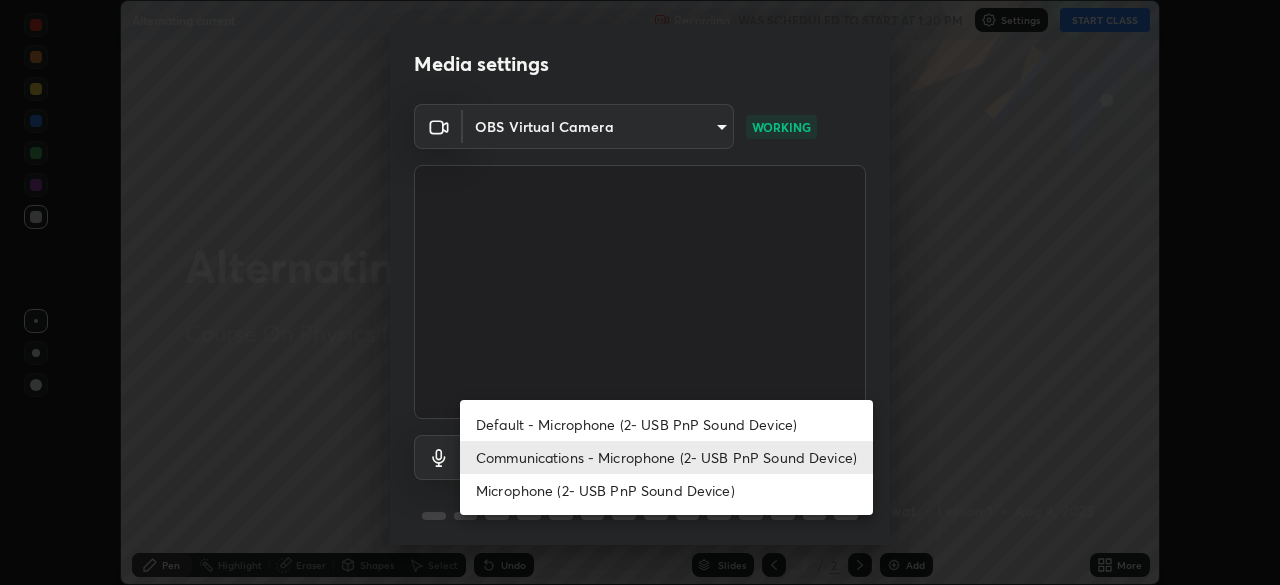 click on "Microphone (2- USB PnP Sound Device)" at bounding box center [666, 490] 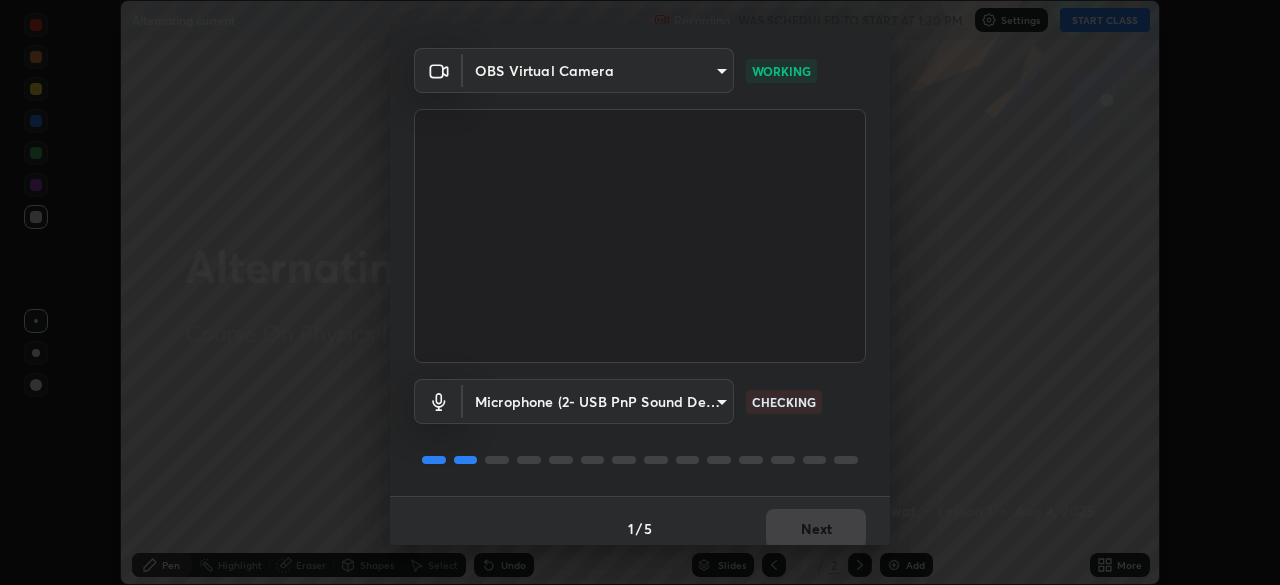 scroll, scrollTop: 71, scrollLeft: 0, axis: vertical 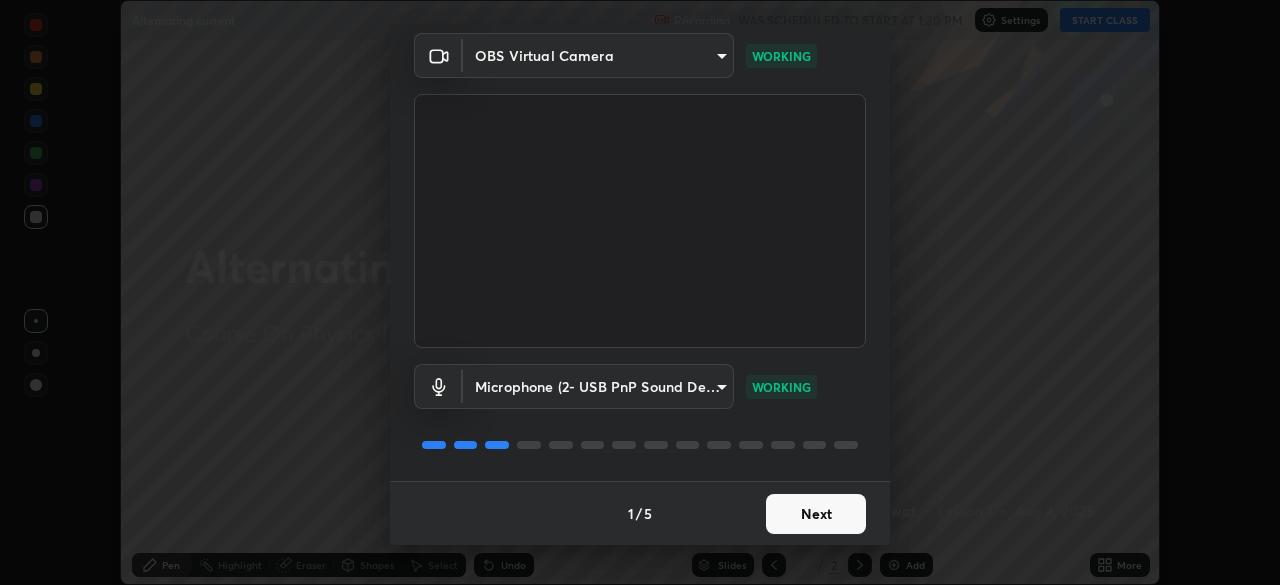 click on "Next" at bounding box center (816, 514) 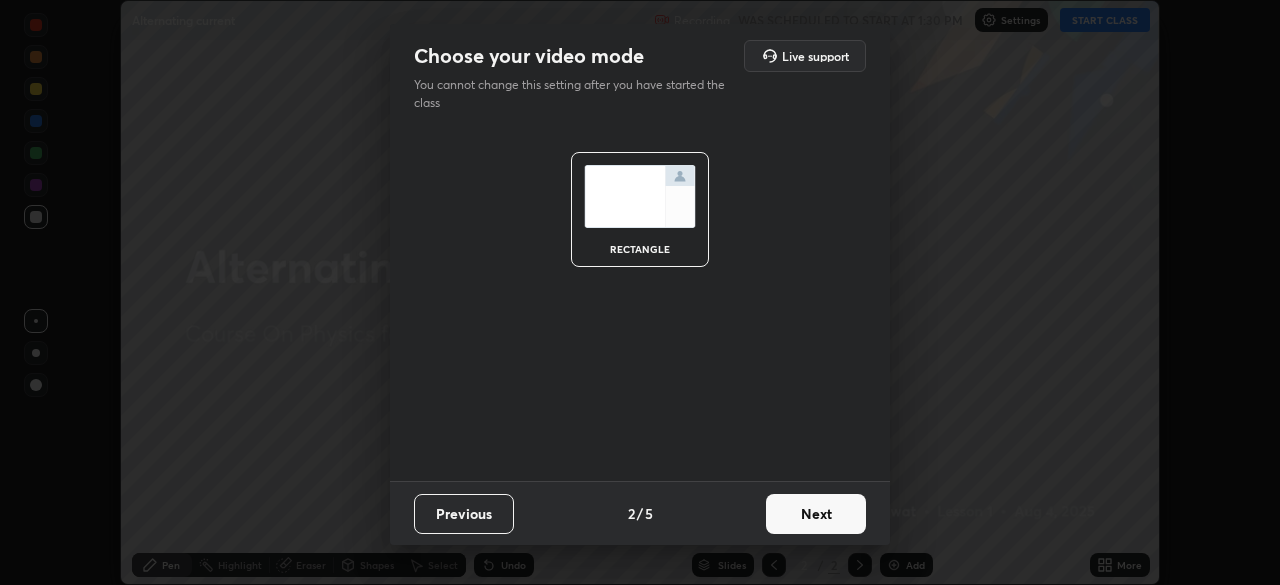 scroll, scrollTop: 0, scrollLeft: 0, axis: both 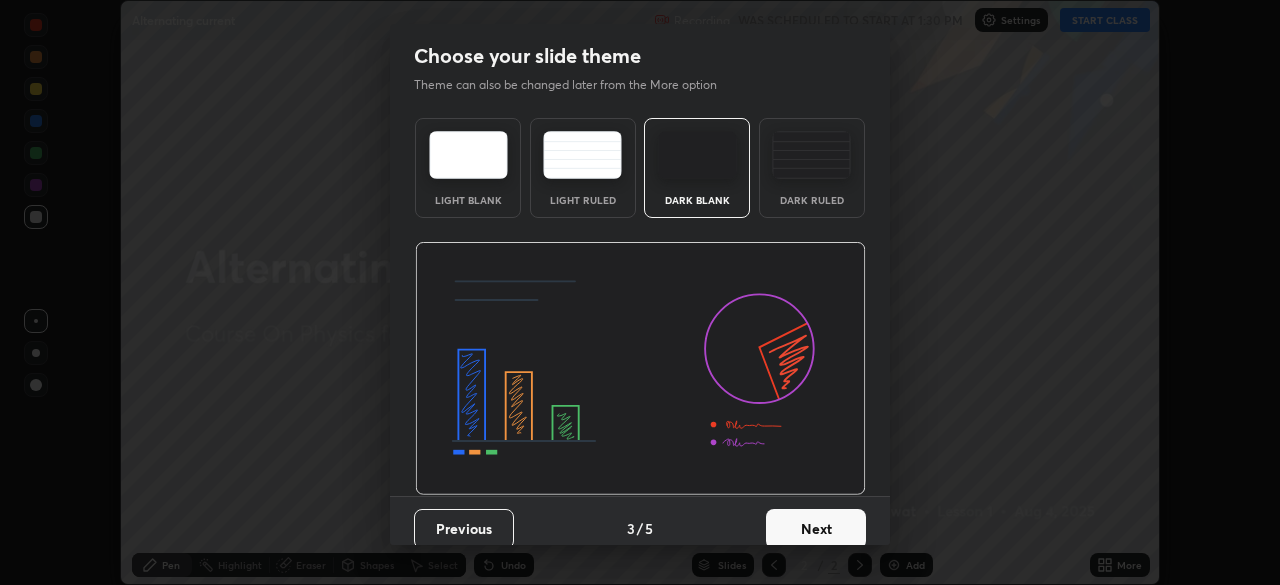 click on "Next" at bounding box center (816, 529) 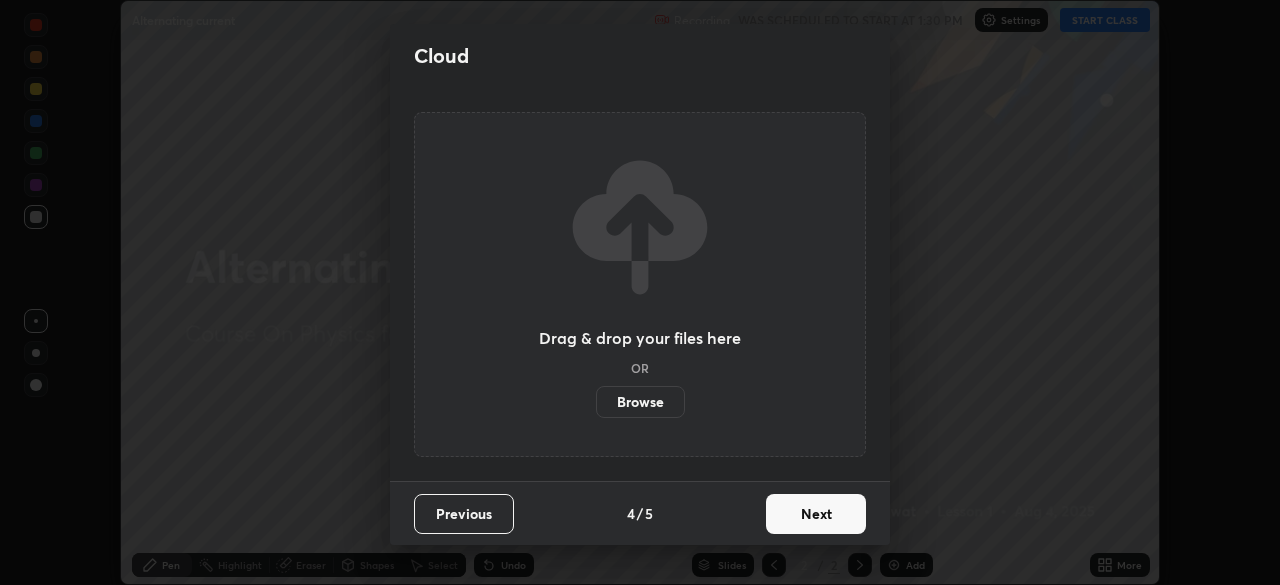 click on "Next" at bounding box center [816, 514] 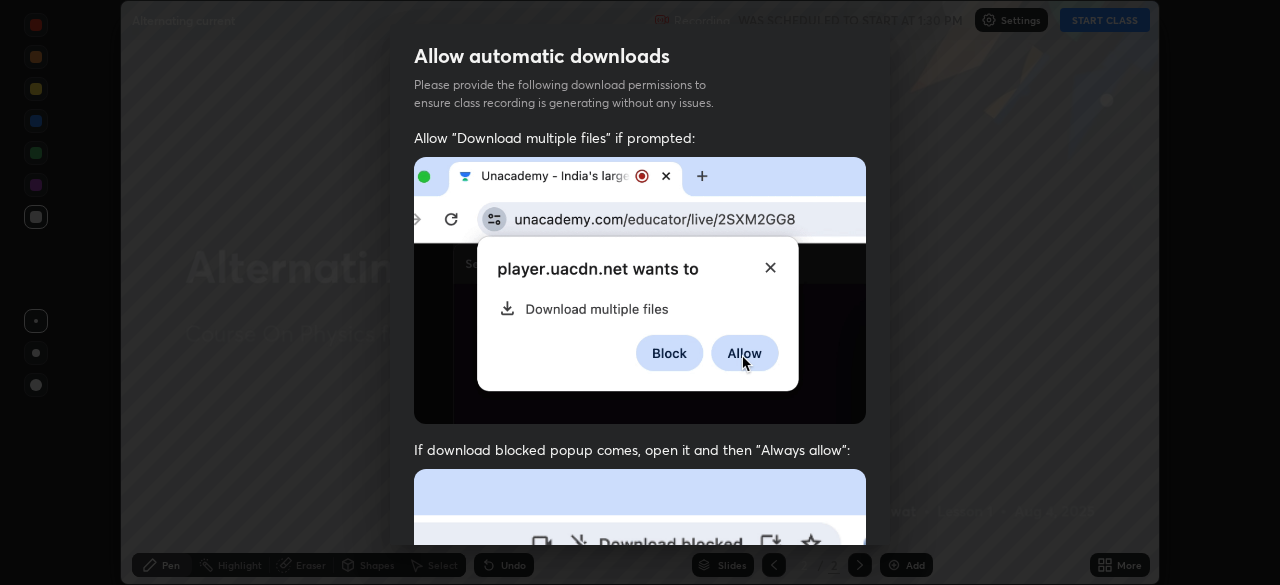 click at bounding box center (640, 687) 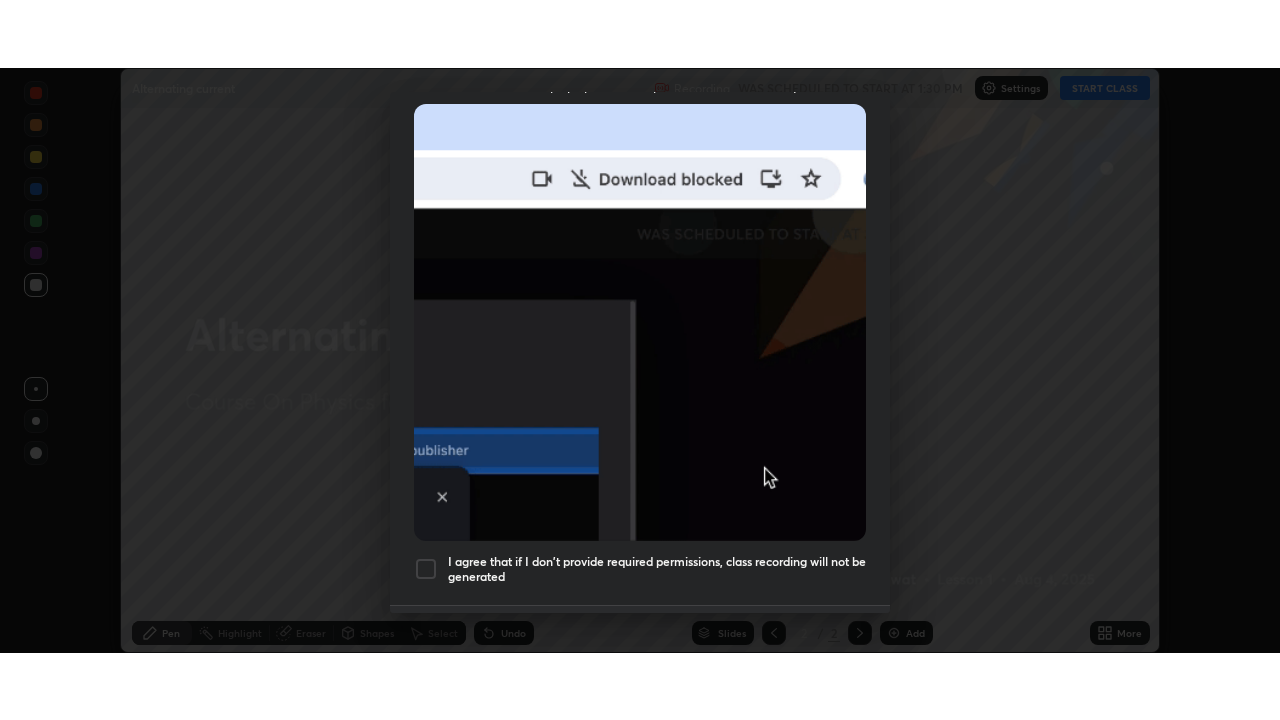 scroll, scrollTop: 479, scrollLeft: 0, axis: vertical 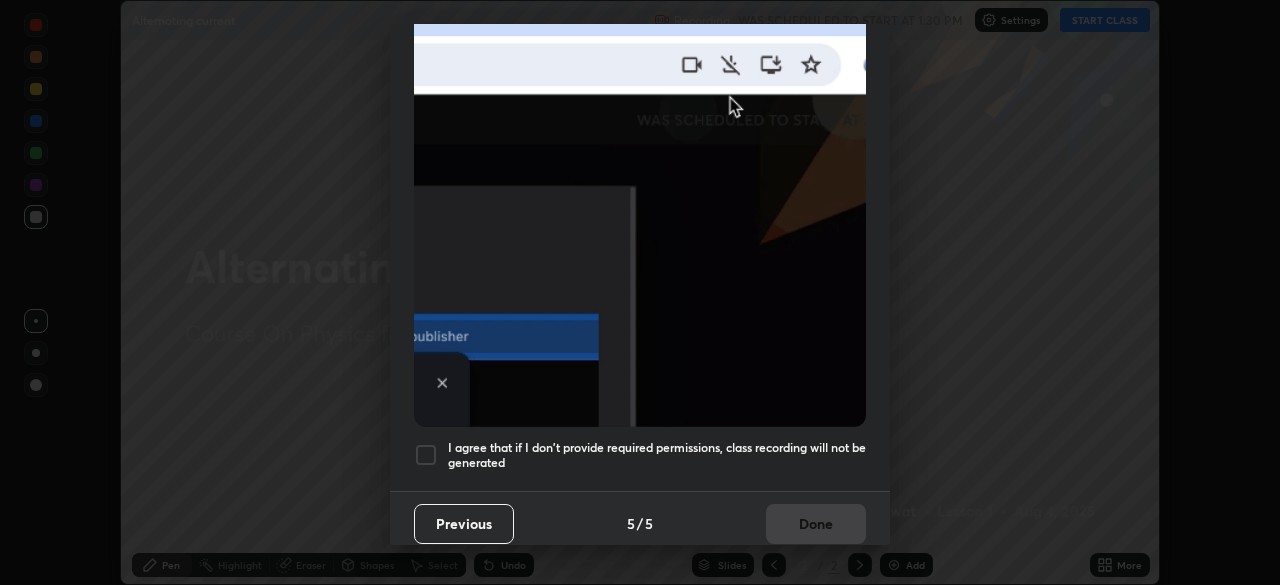 click at bounding box center (426, 455) 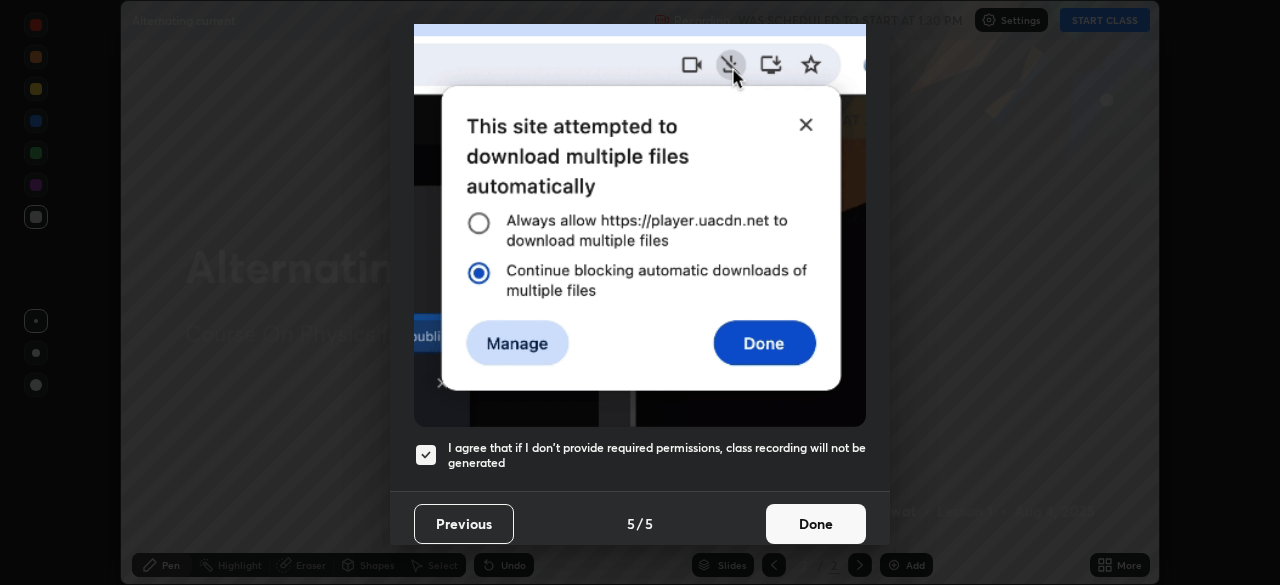 click on "Done" at bounding box center [816, 524] 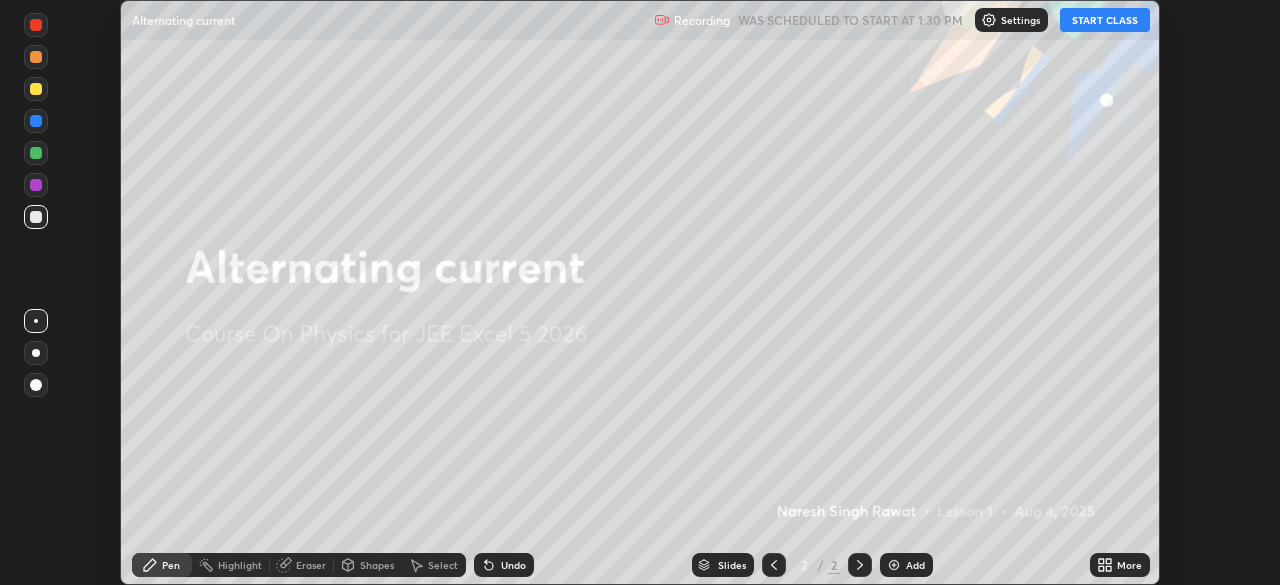 click 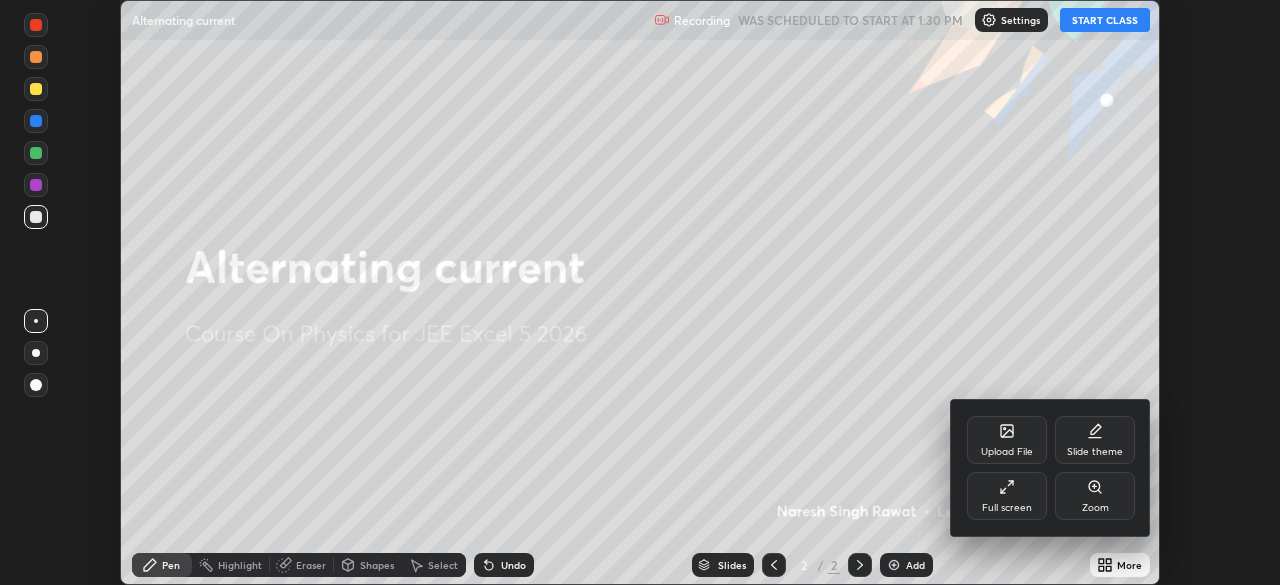 click on "Full screen" at bounding box center (1007, 496) 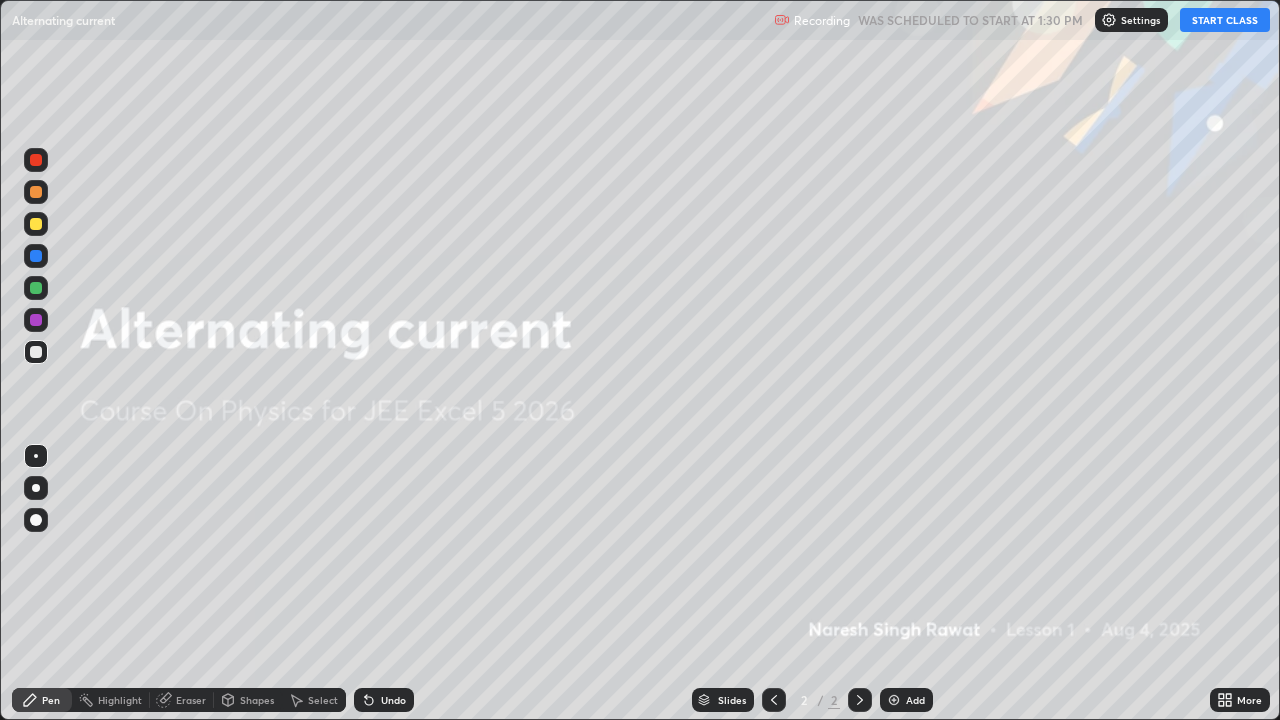 scroll, scrollTop: 99280, scrollLeft: 98720, axis: both 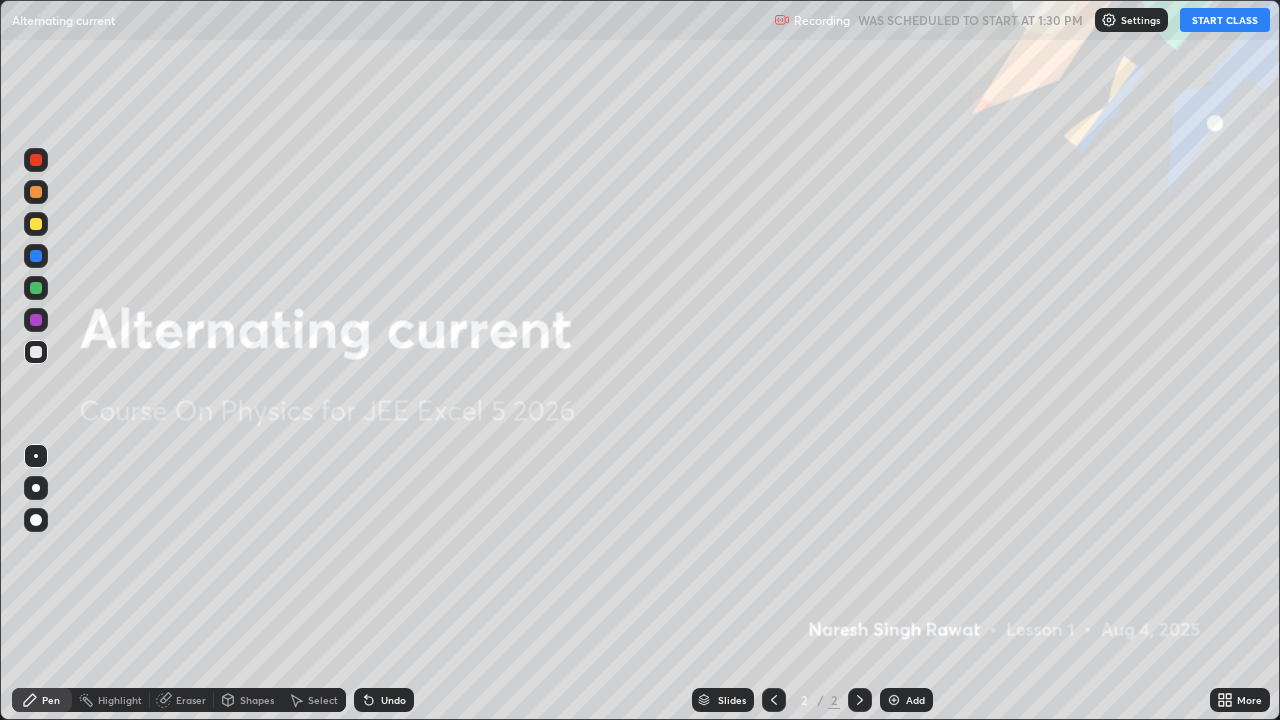 click 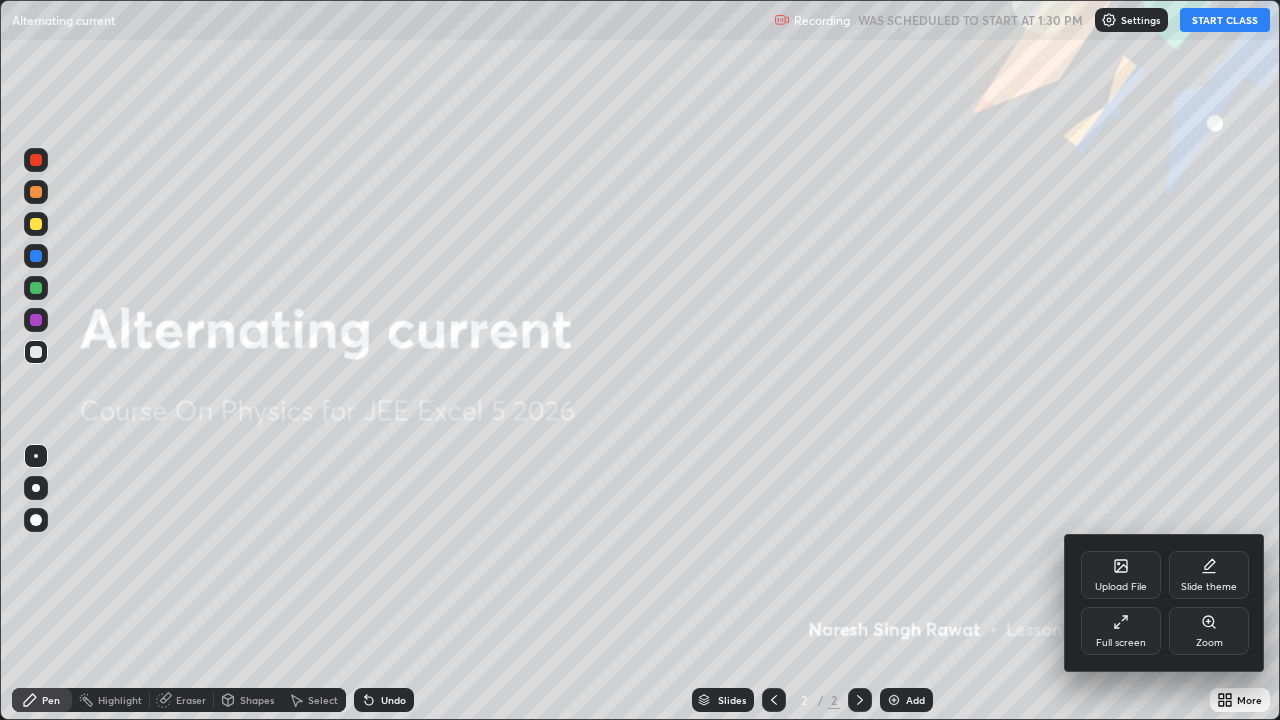 click 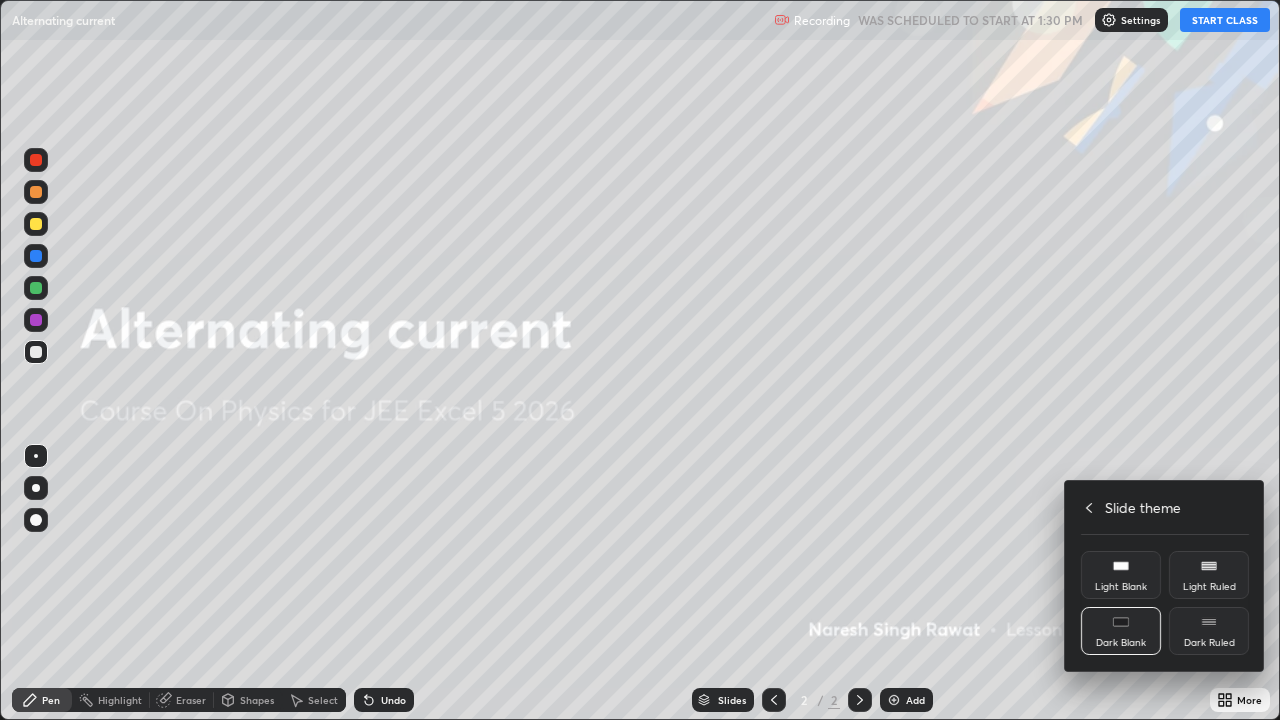 click 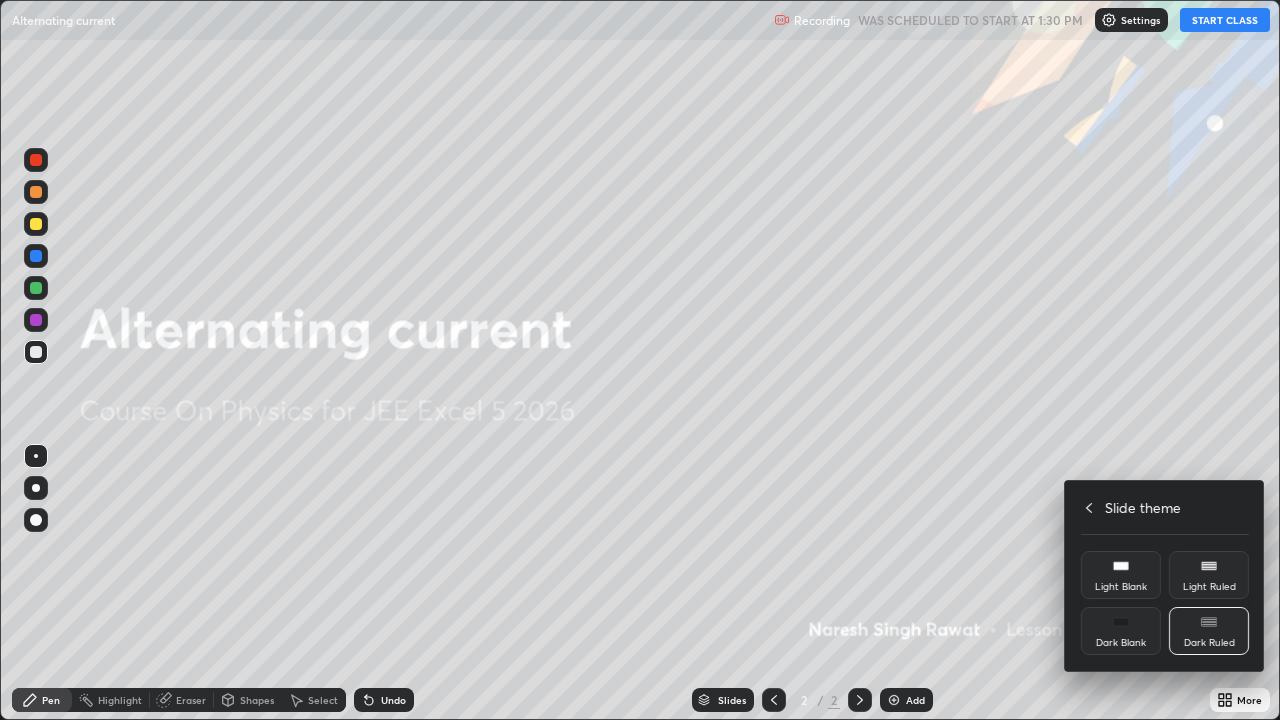 click 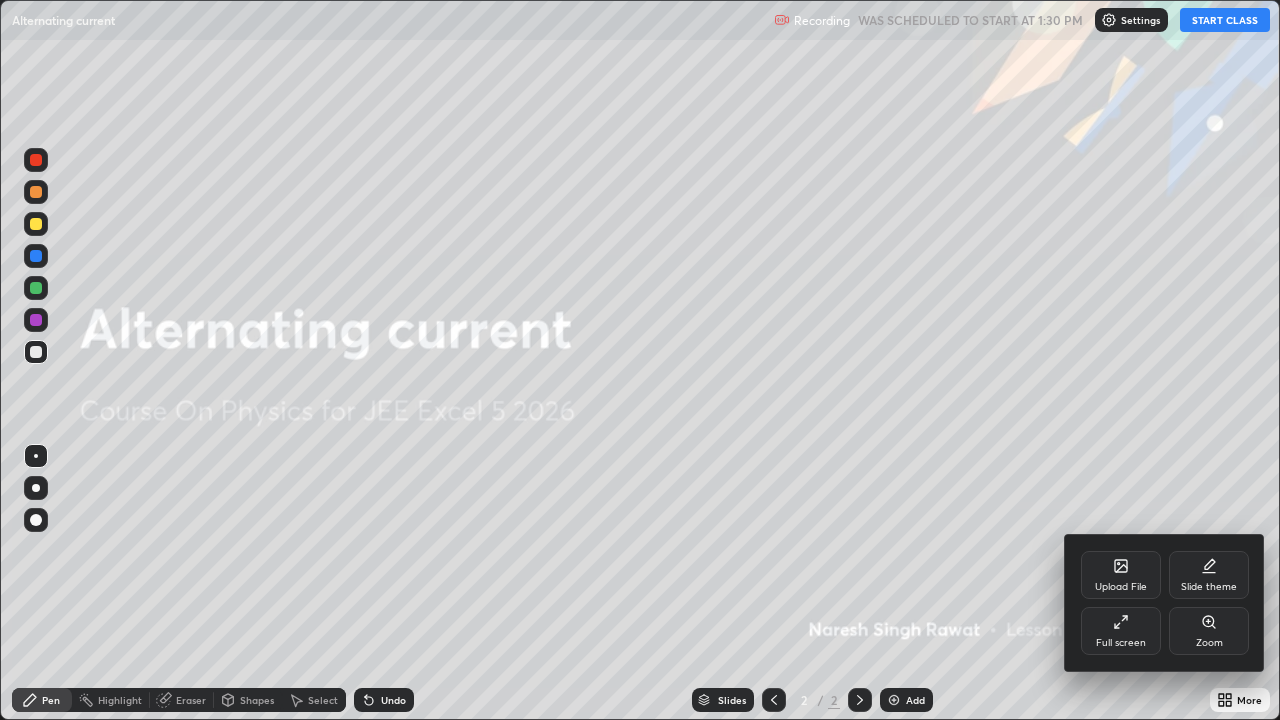 click at bounding box center [640, 360] 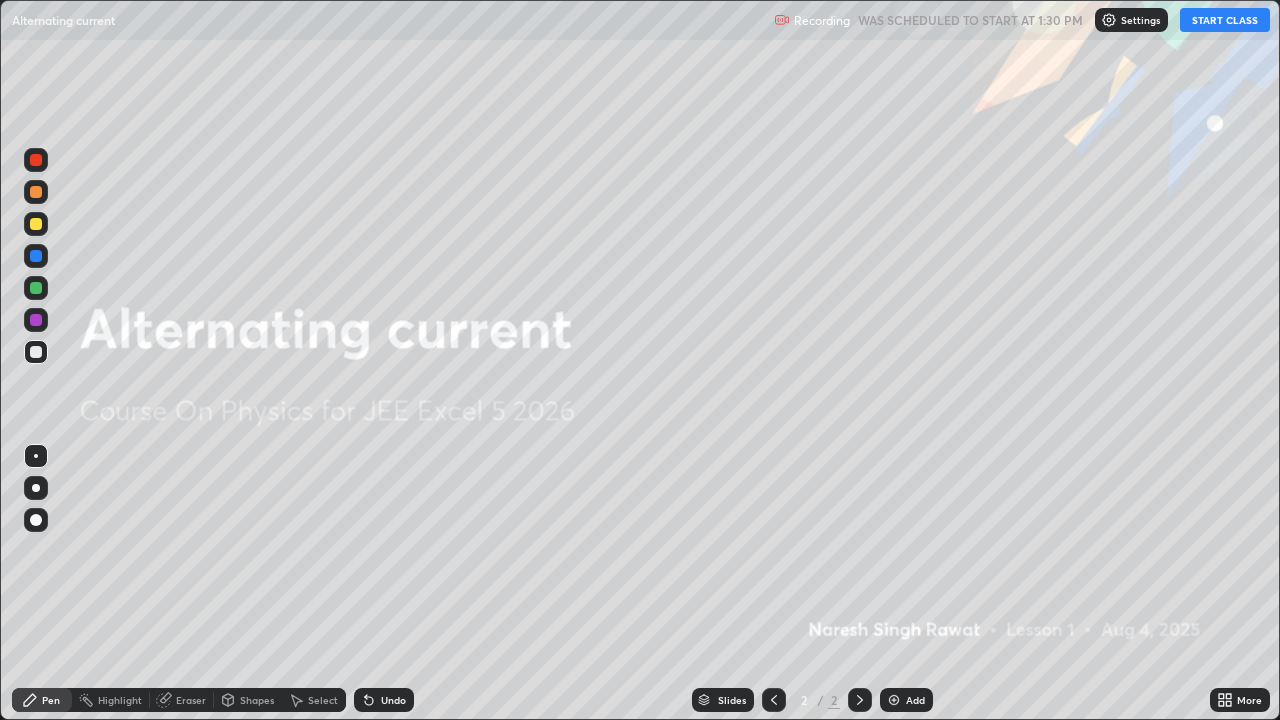 click at bounding box center [894, 700] 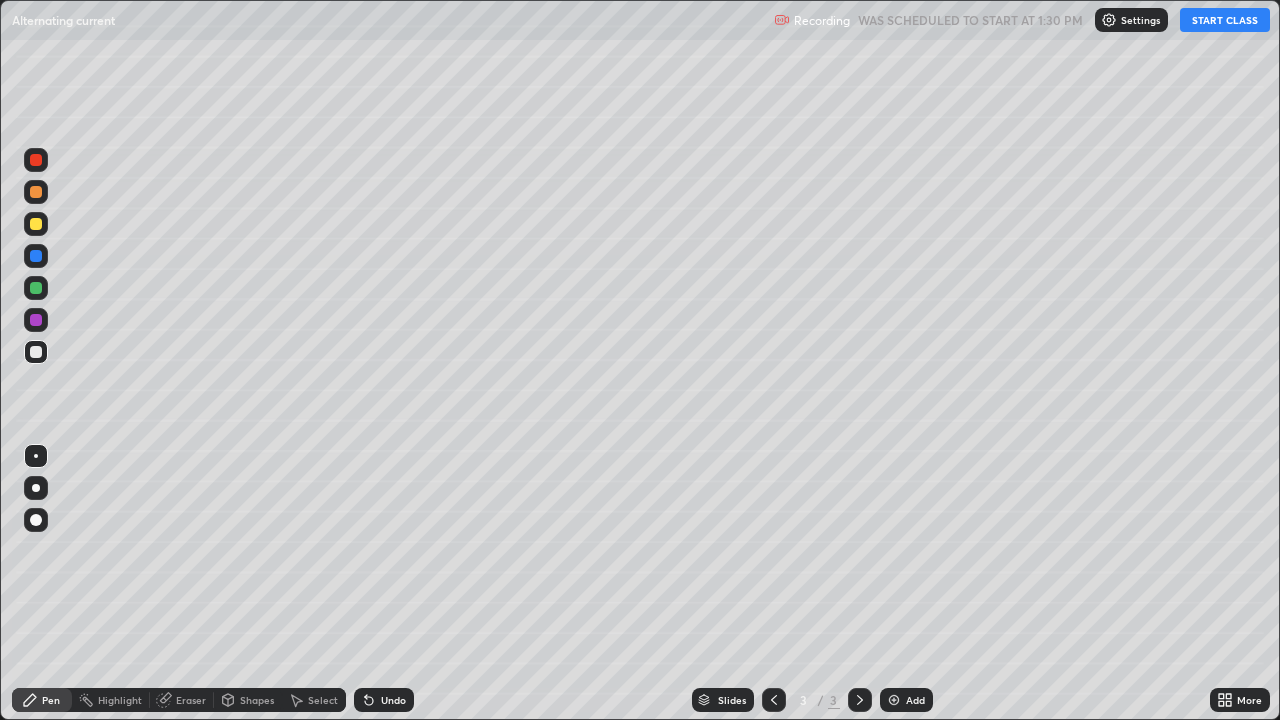 click on "START CLASS" at bounding box center (1225, 20) 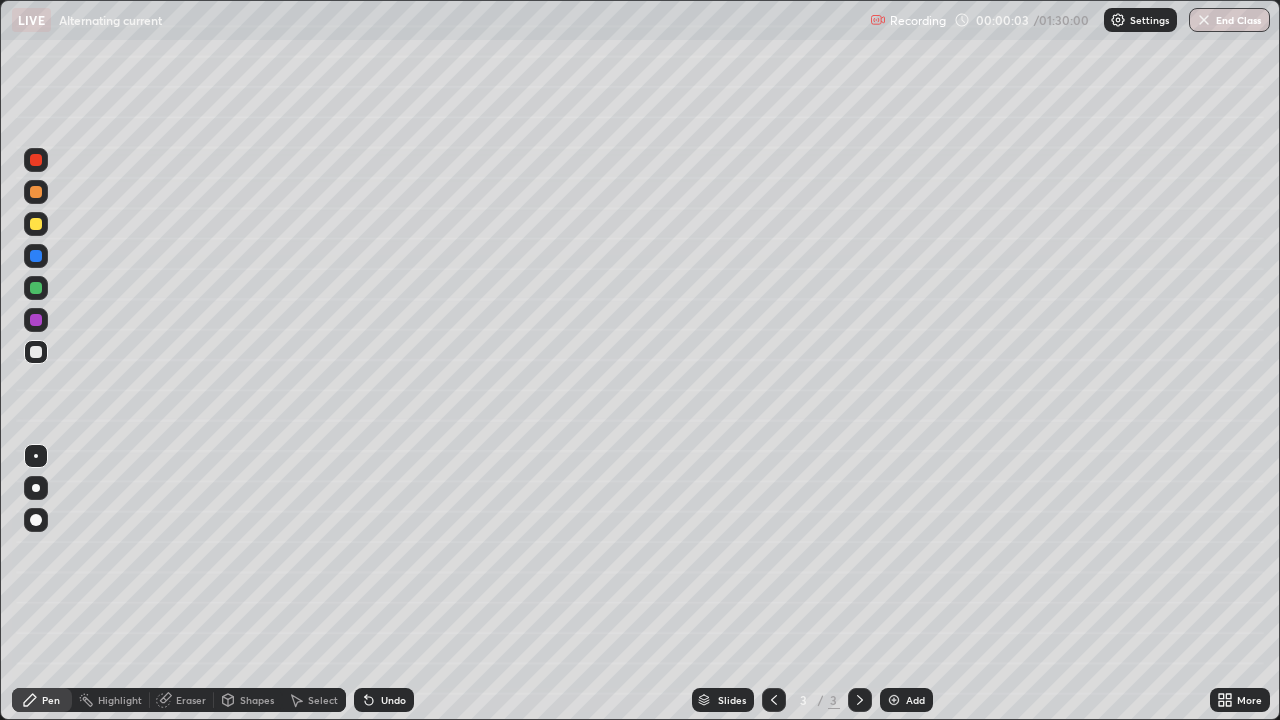 click on "Shapes" at bounding box center [248, 700] 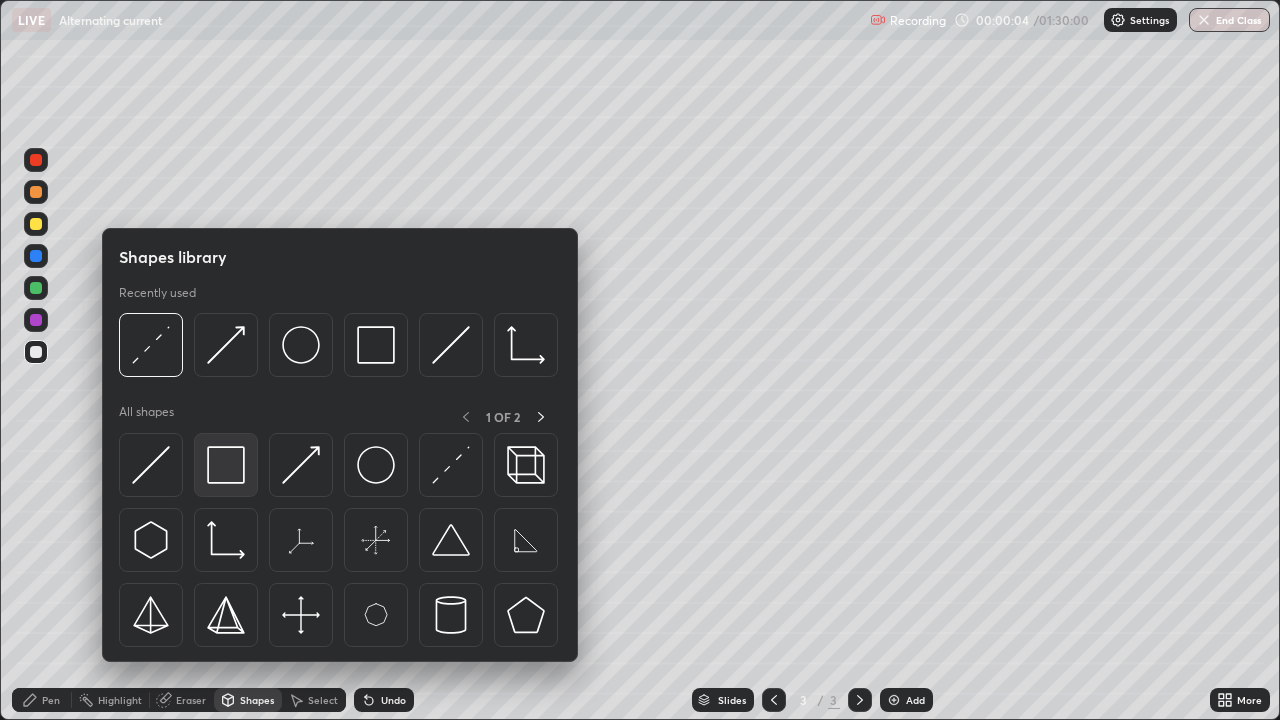 click at bounding box center (226, 465) 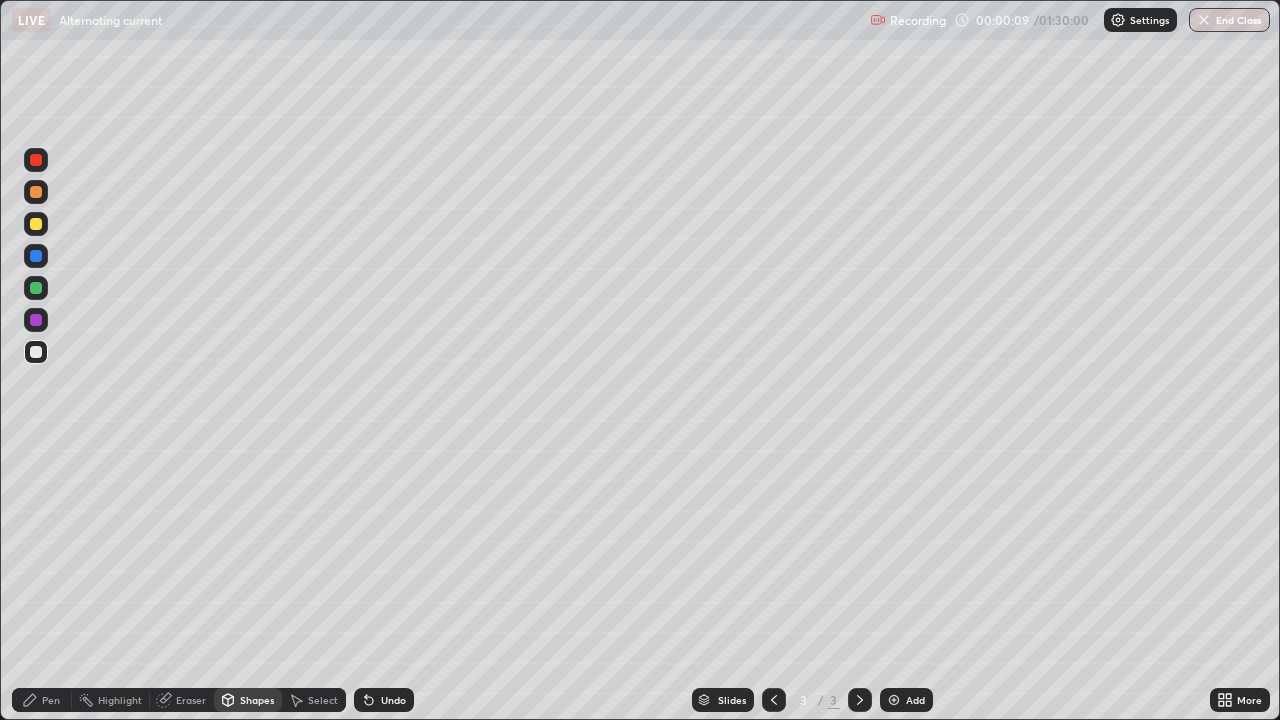 click at bounding box center [36, 192] 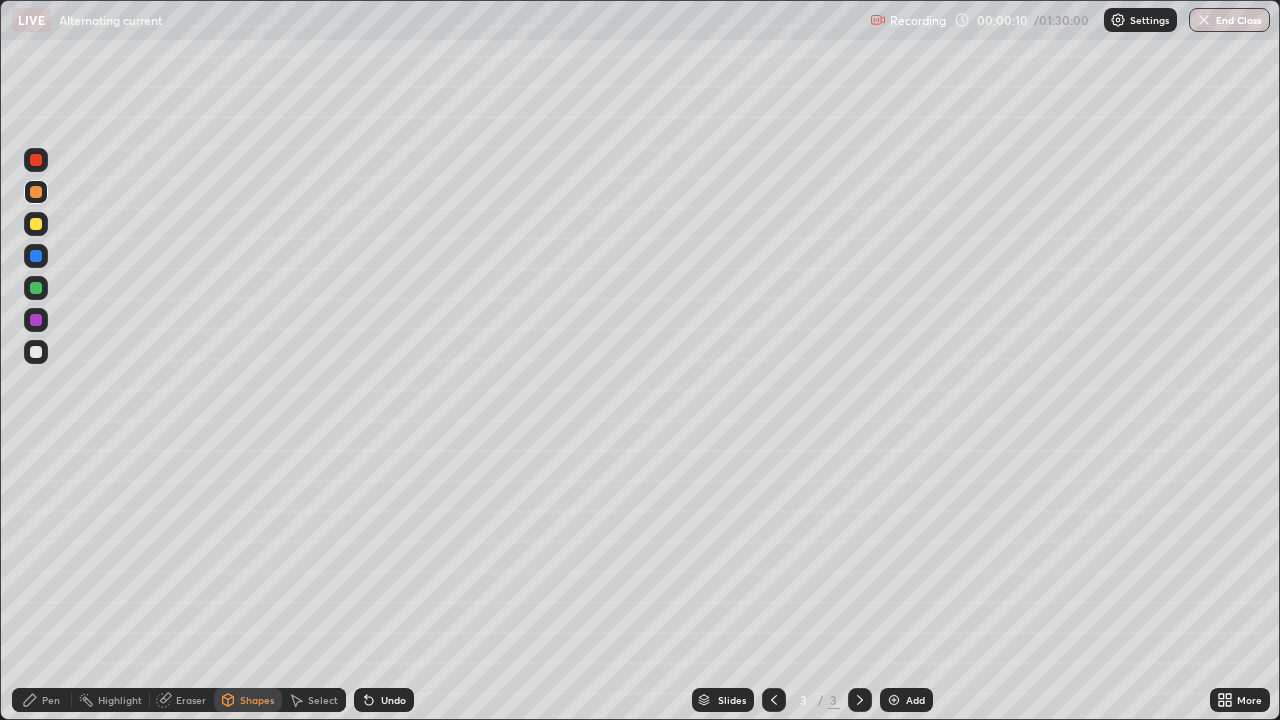 click 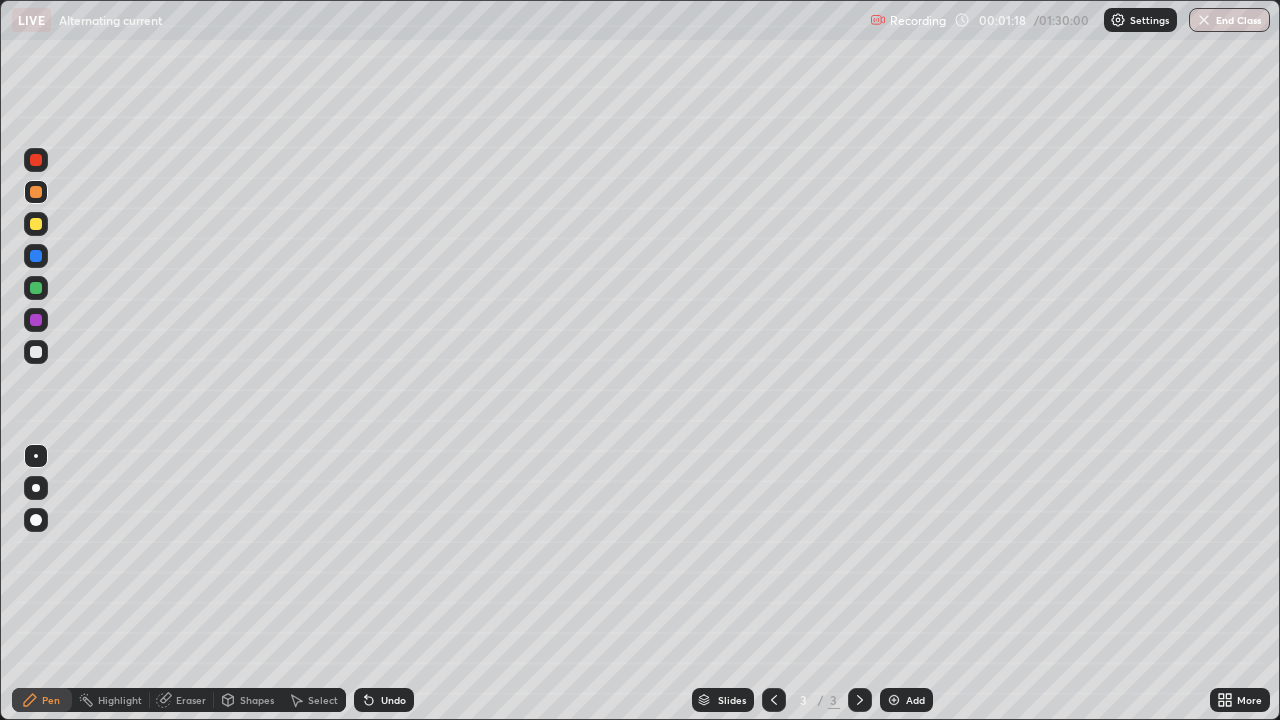 click on "Select" at bounding box center [314, 700] 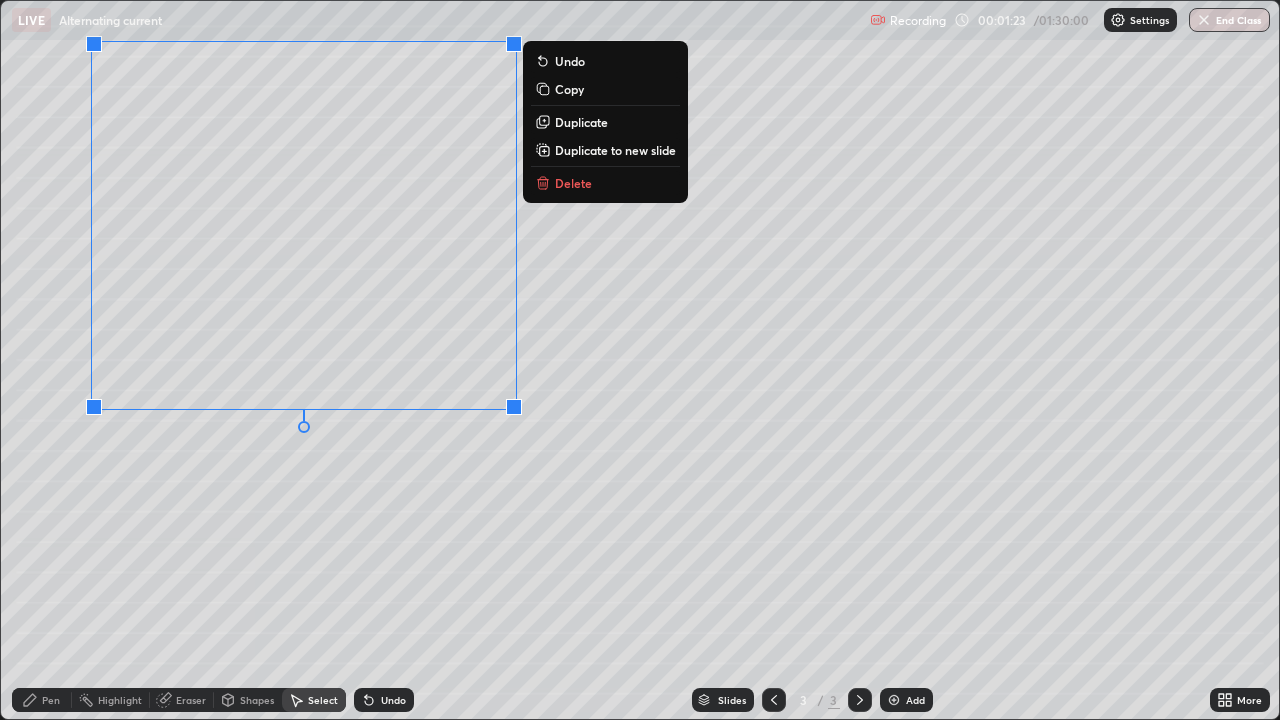 click on "0 ° Undo Copy Duplicate Duplicate to new slide Delete" at bounding box center (640, 360) 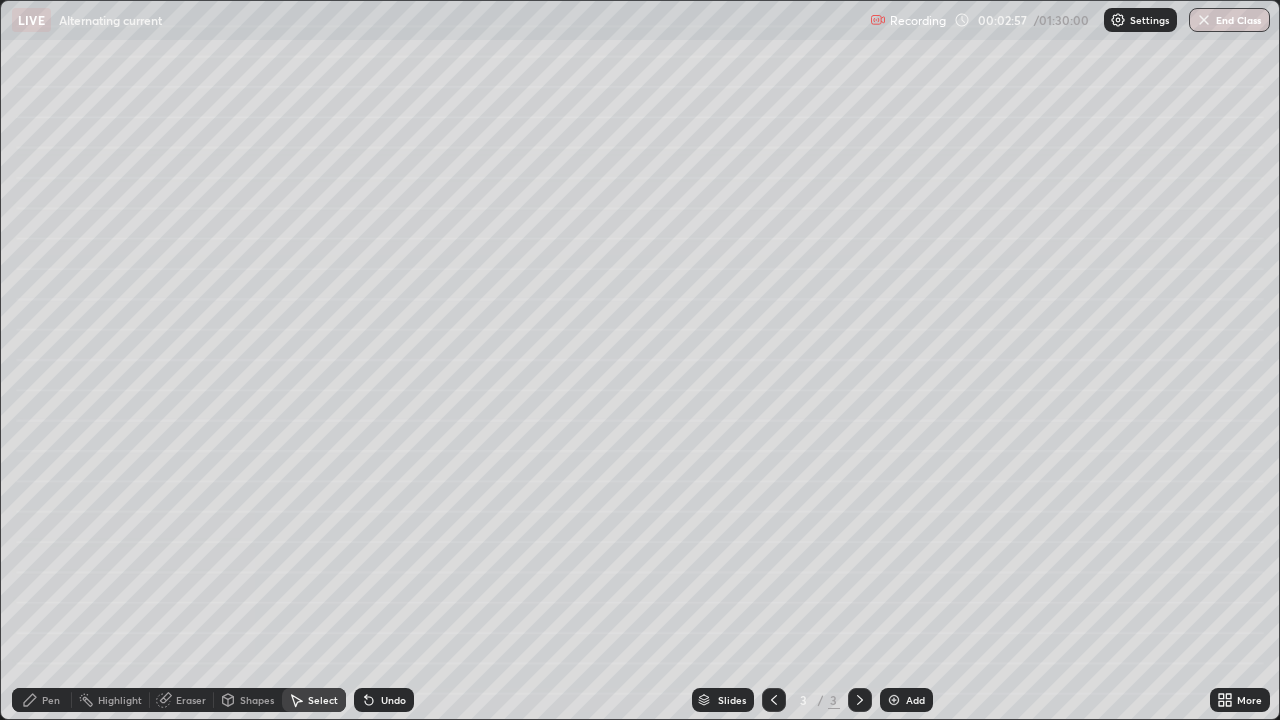 click on "Pen" at bounding box center [42, 700] 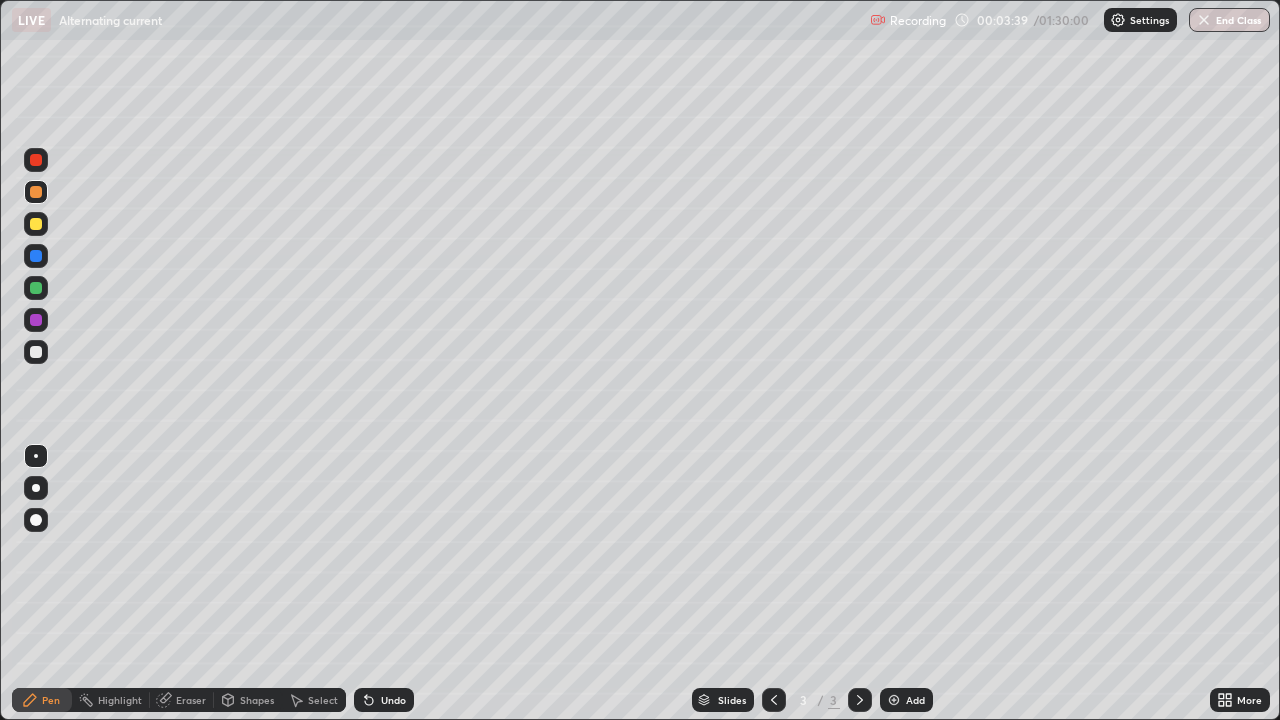 click on "Shapes" at bounding box center (257, 700) 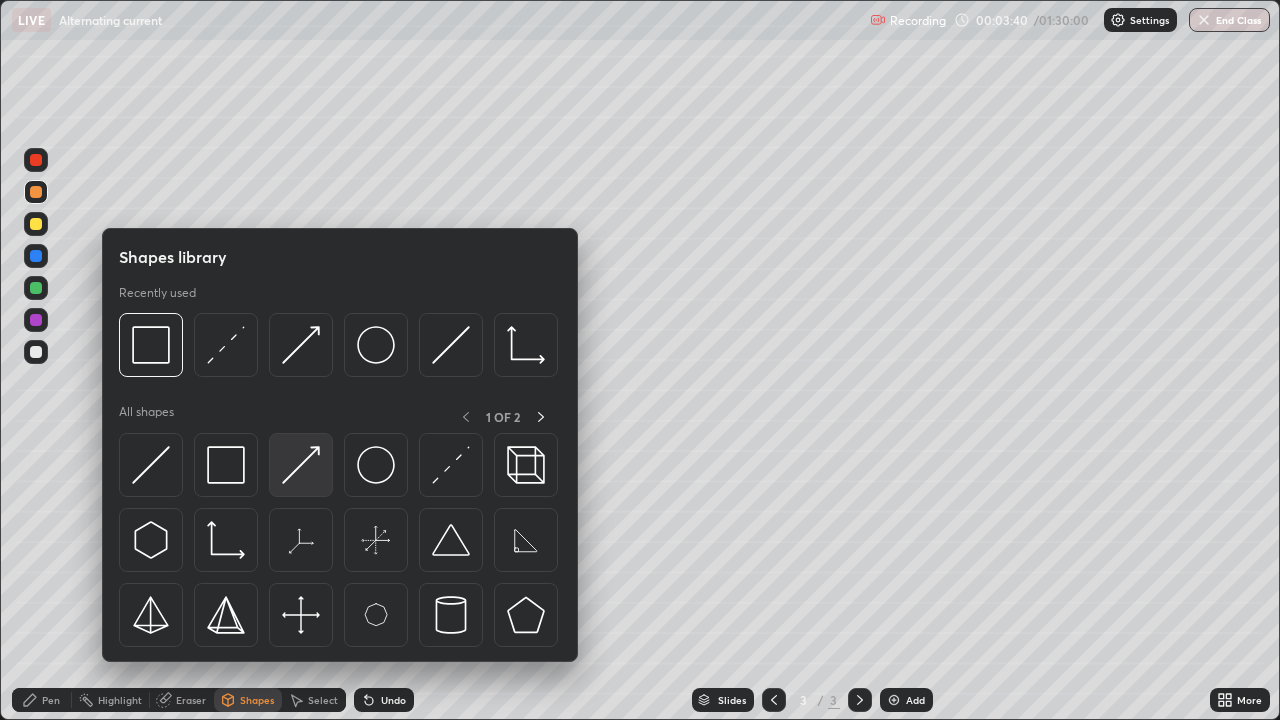 click at bounding box center (301, 465) 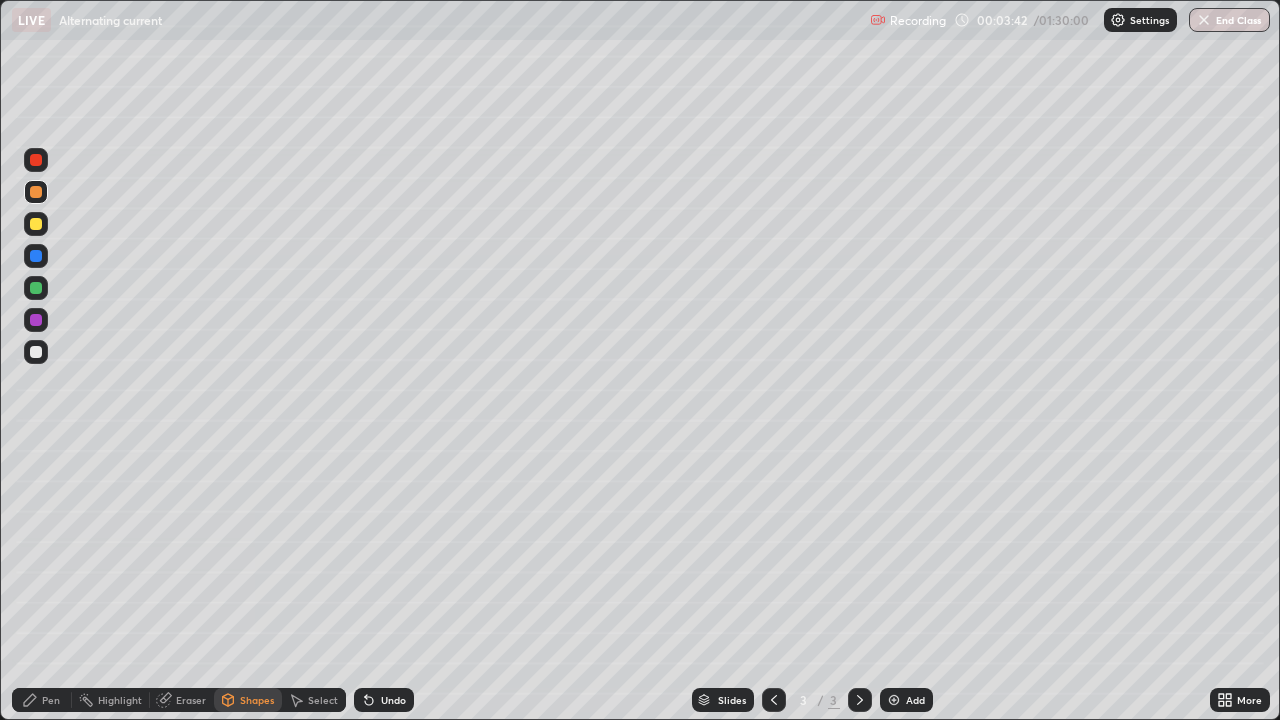 click at bounding box center [36, 224] 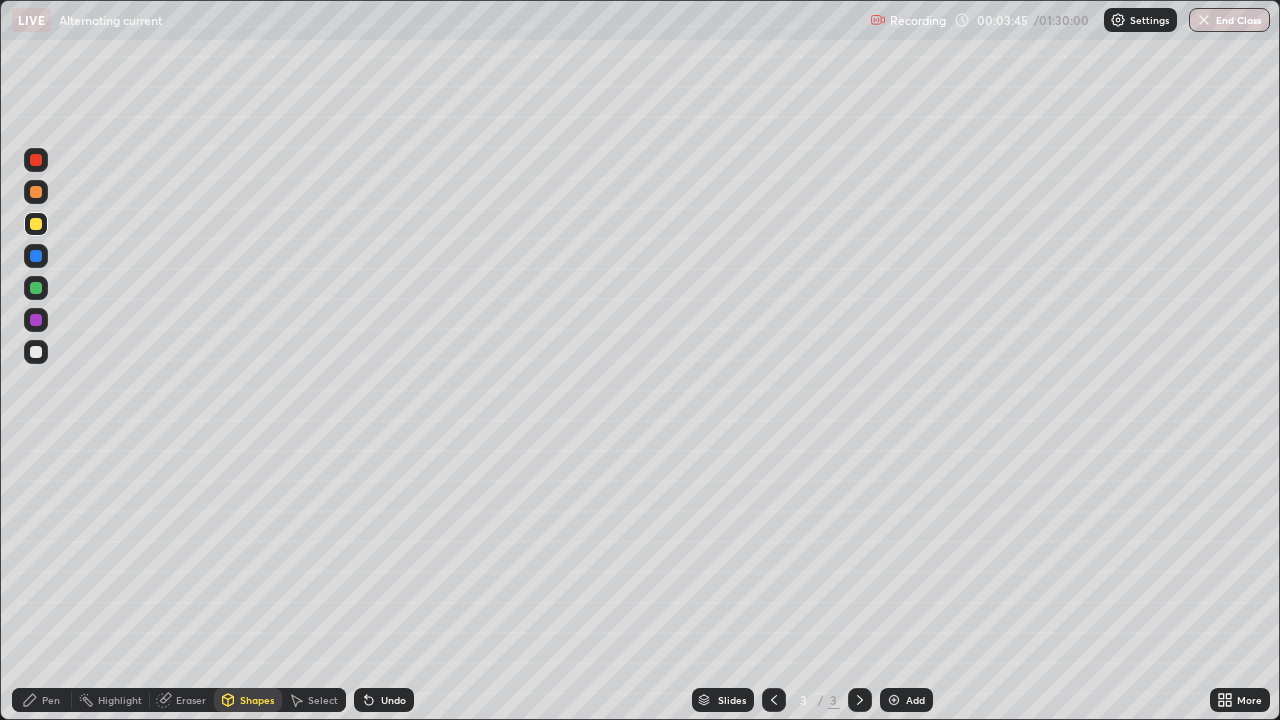 click on "Shapes" at bounding box center [248, 700] 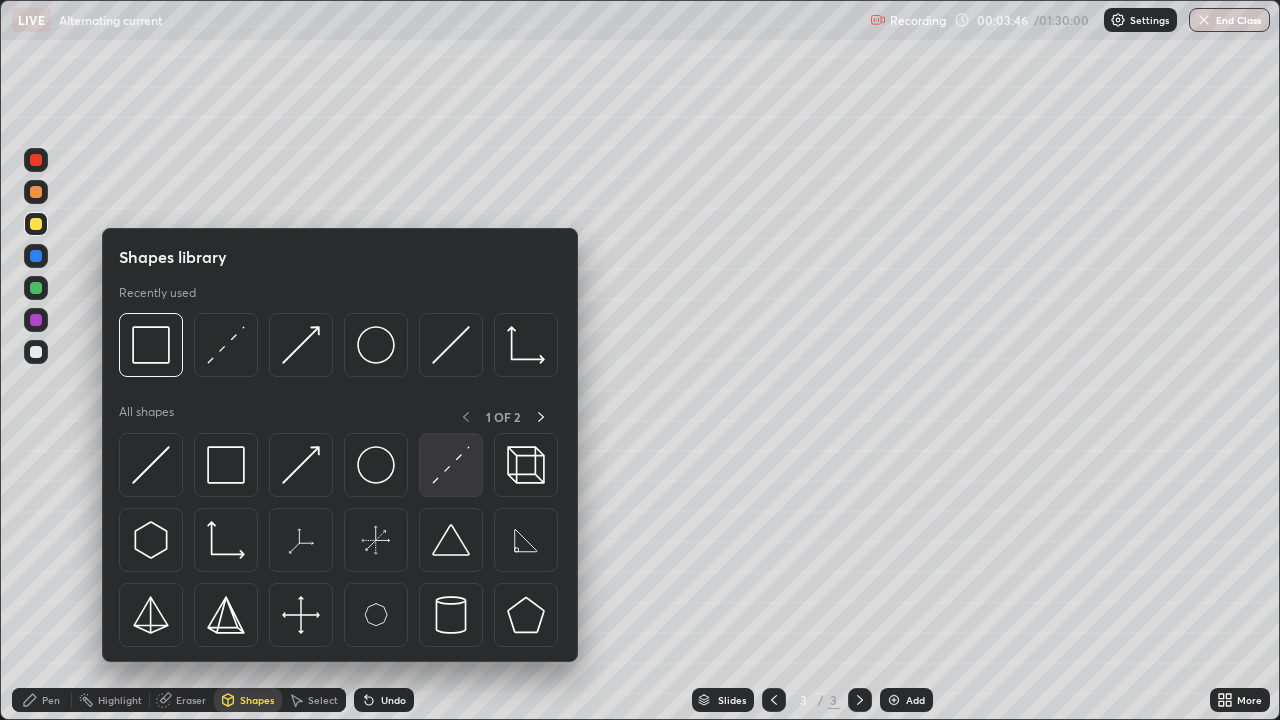 click at bounding box center [451, 465] 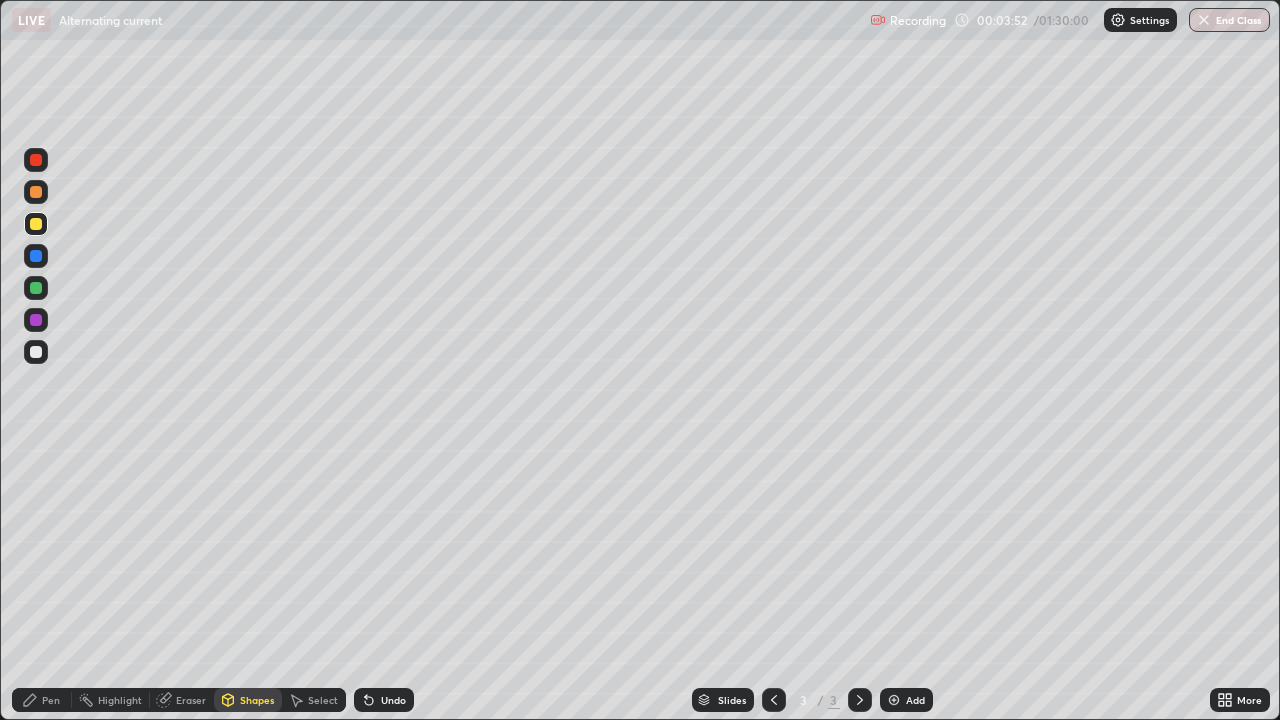 click 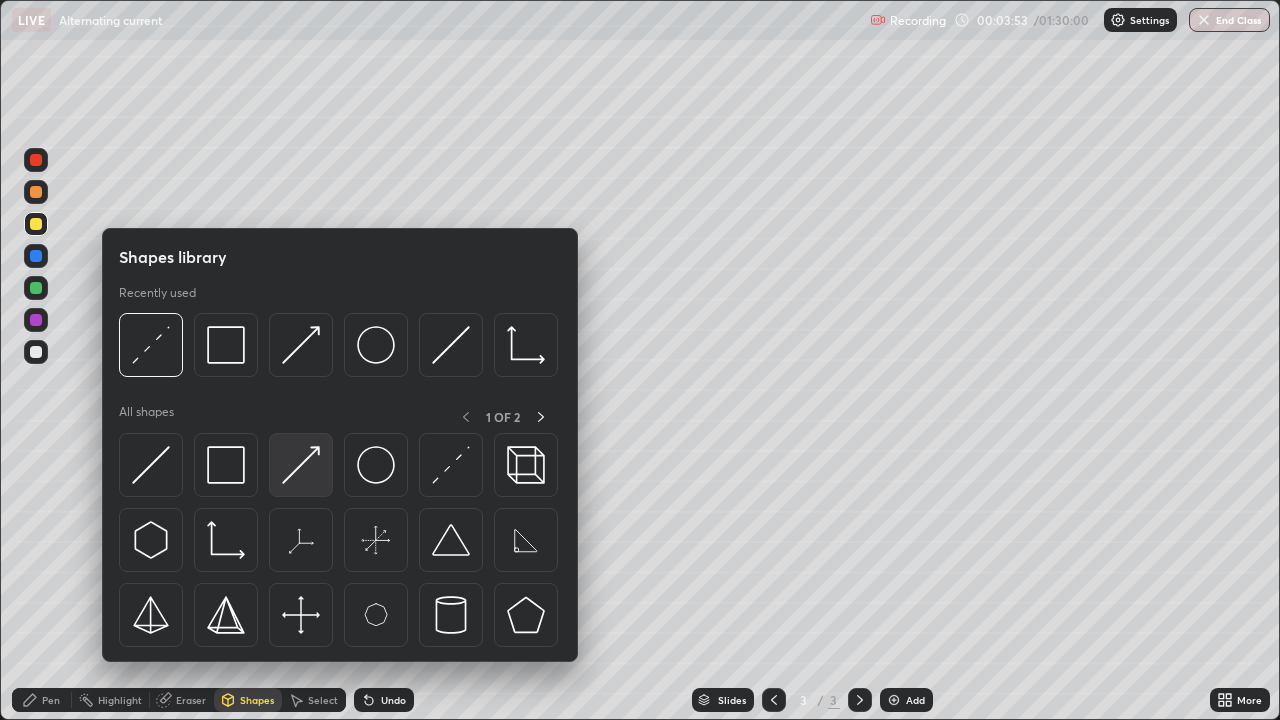click at bounding box center (301, 465) 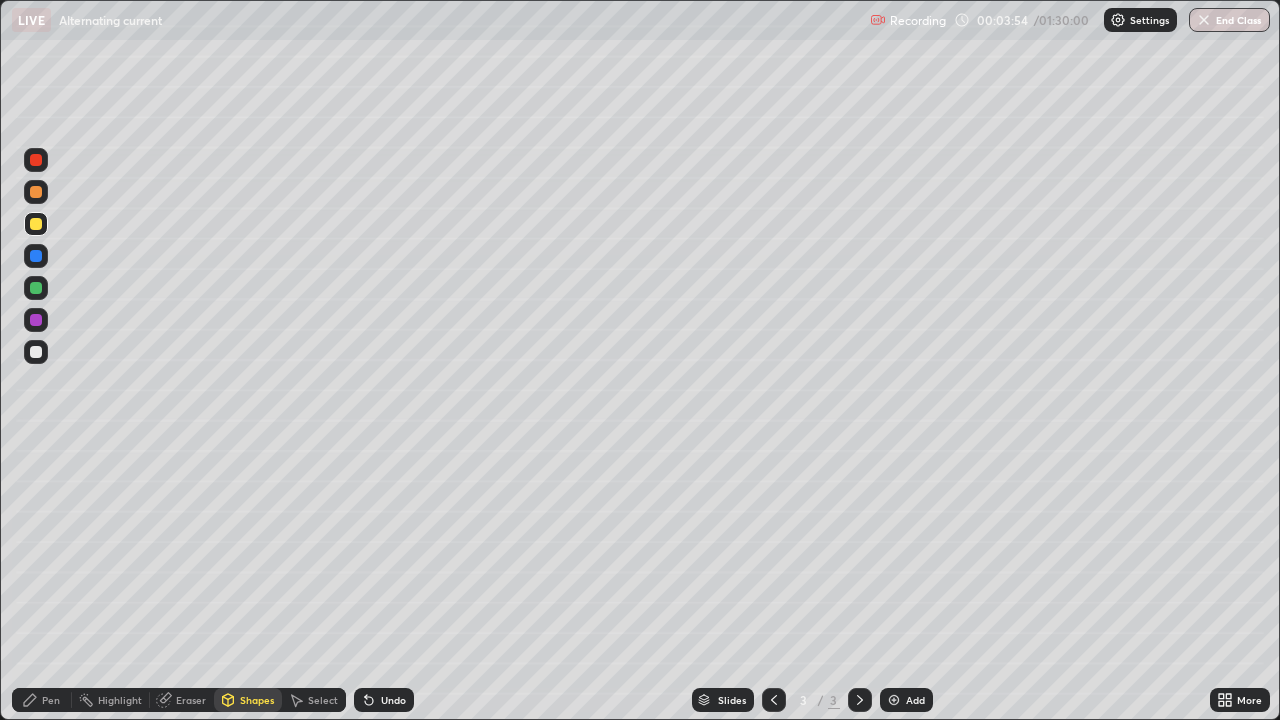 click at bounding box center (36, 288) 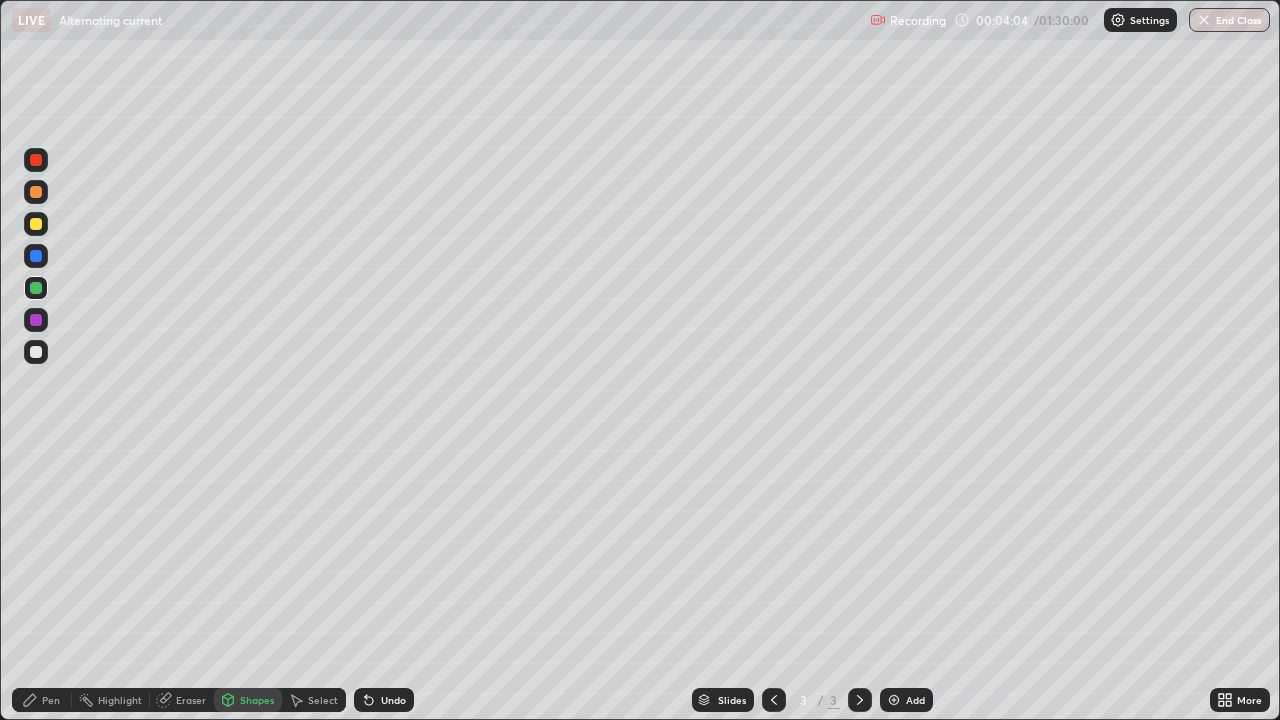 click on "Pen" at bounding box center (51, 700) 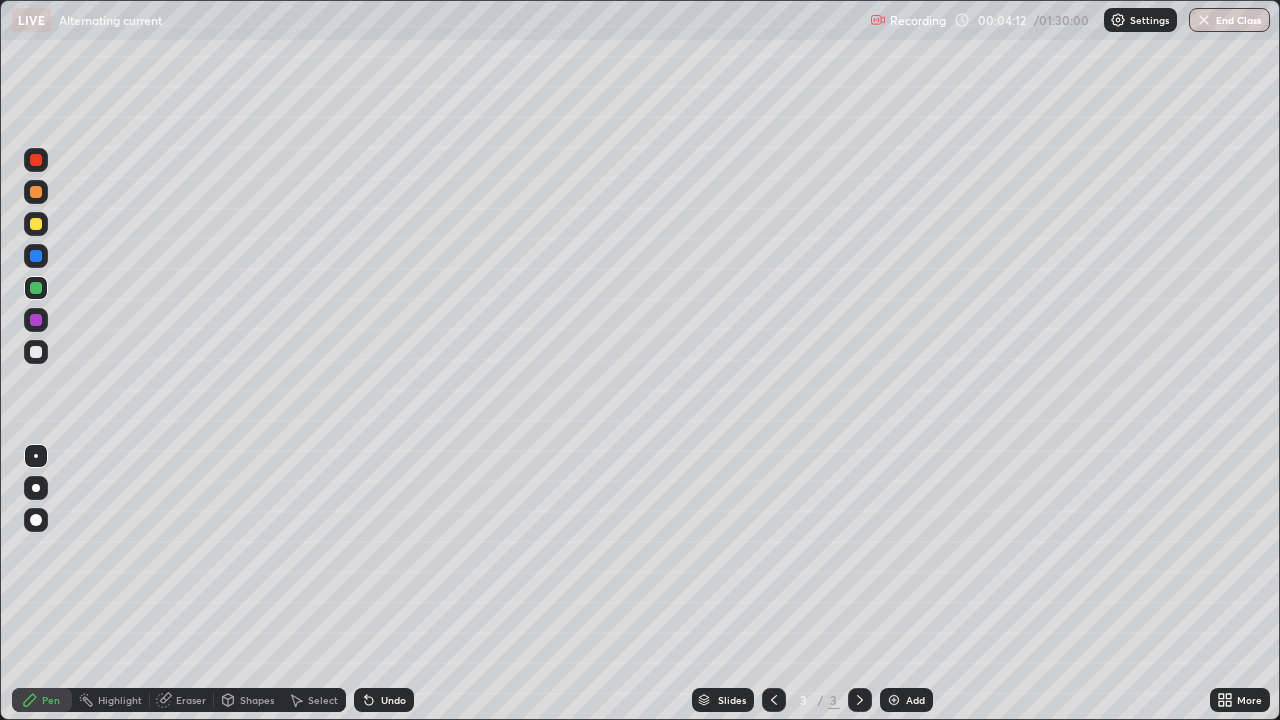 click 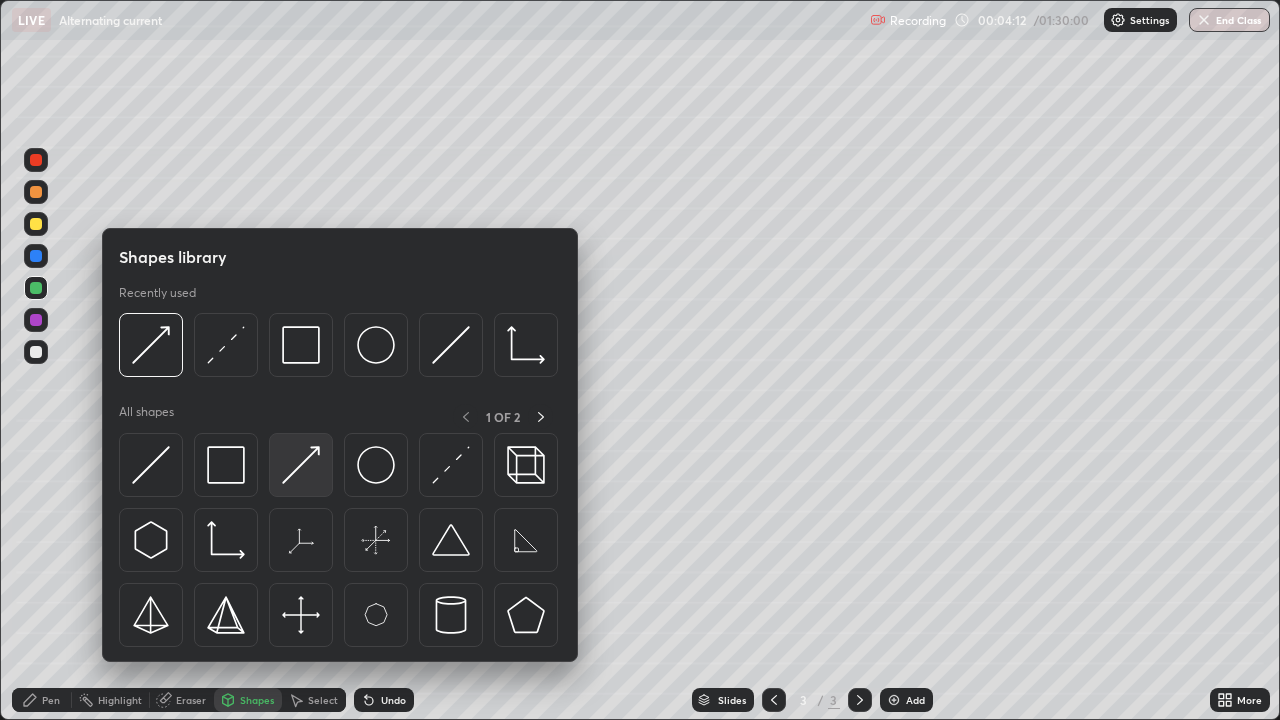 click at bounding box center (301, 465) 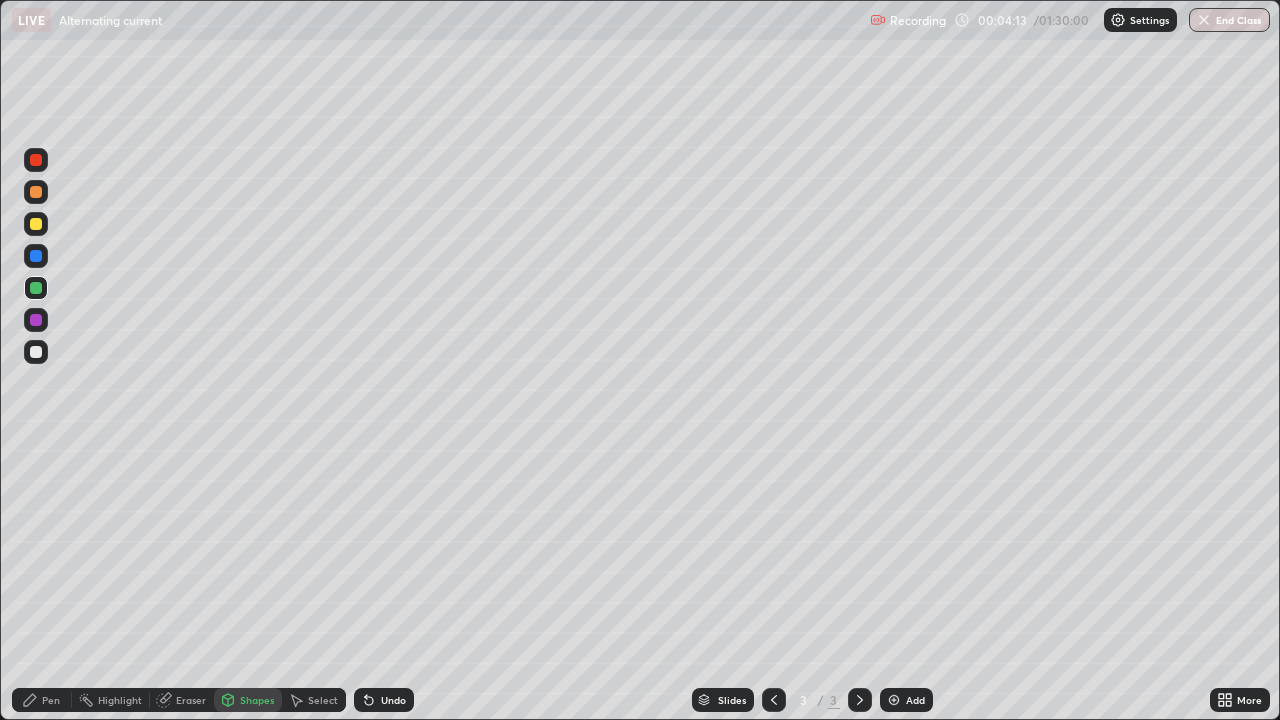 click at bounding box center [36, 352] 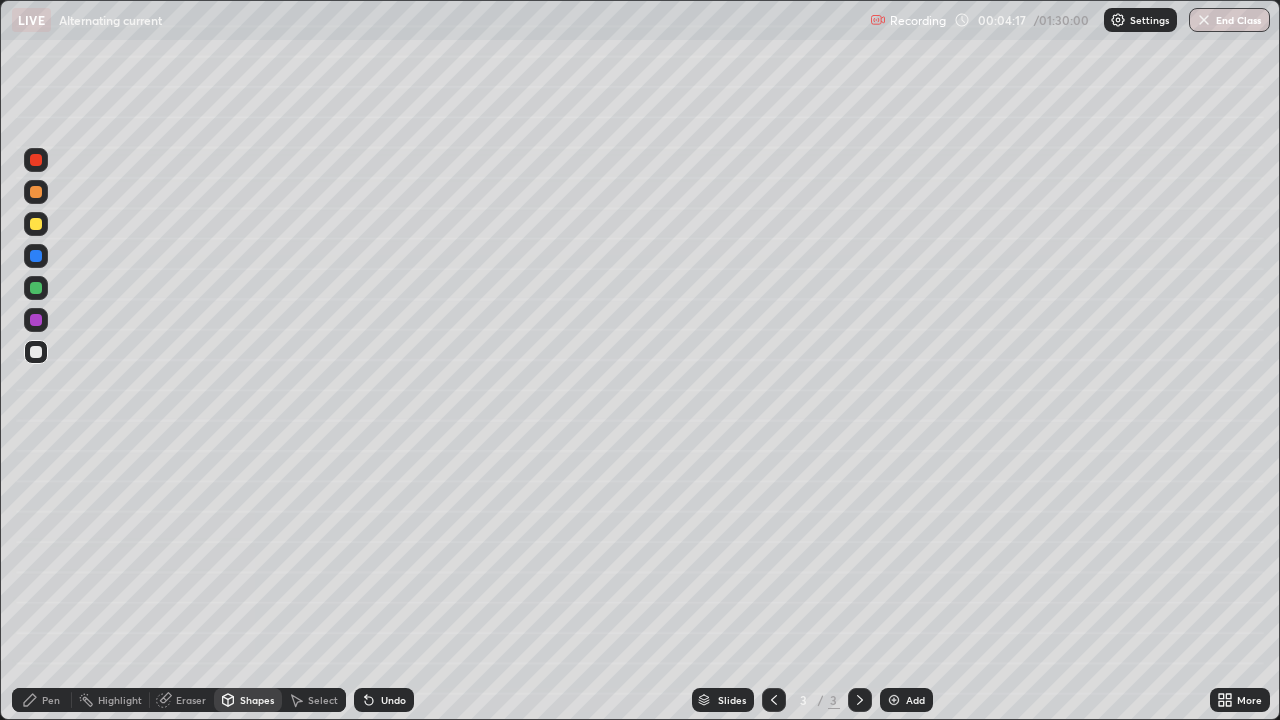 click on "Shapes" at bounding box center [257, 700] 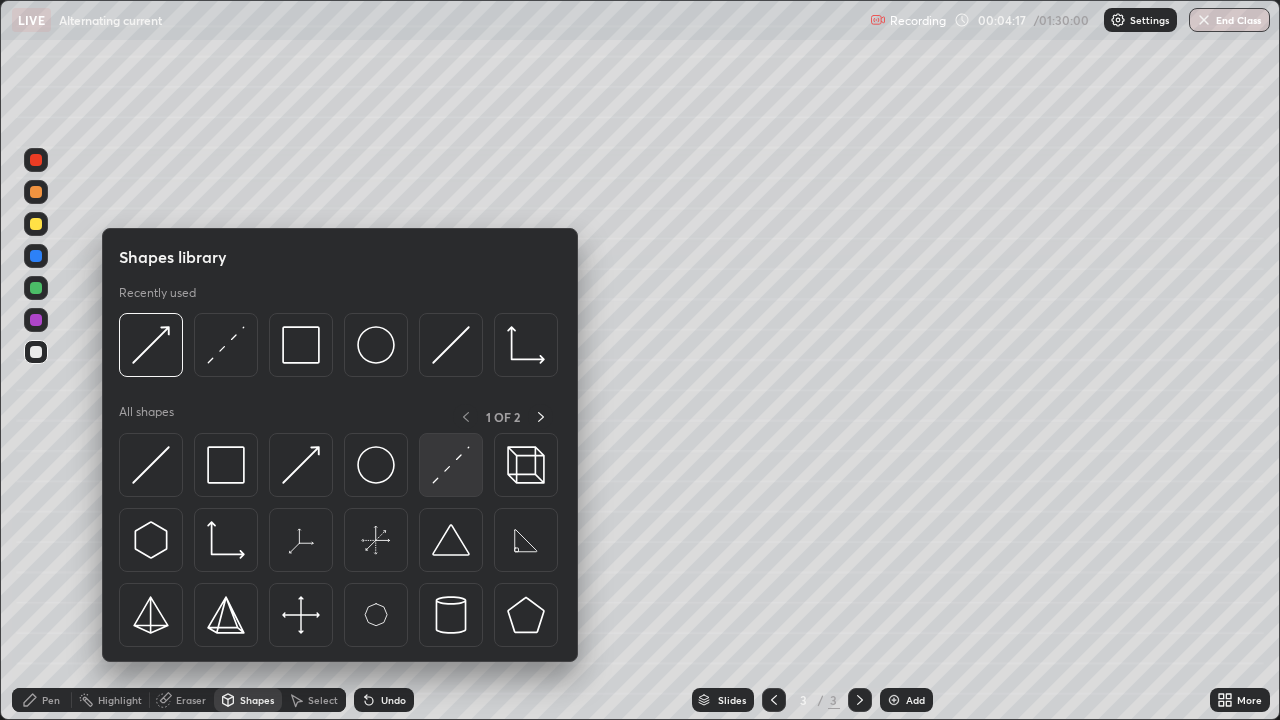 click at bounding box center (451, 465) 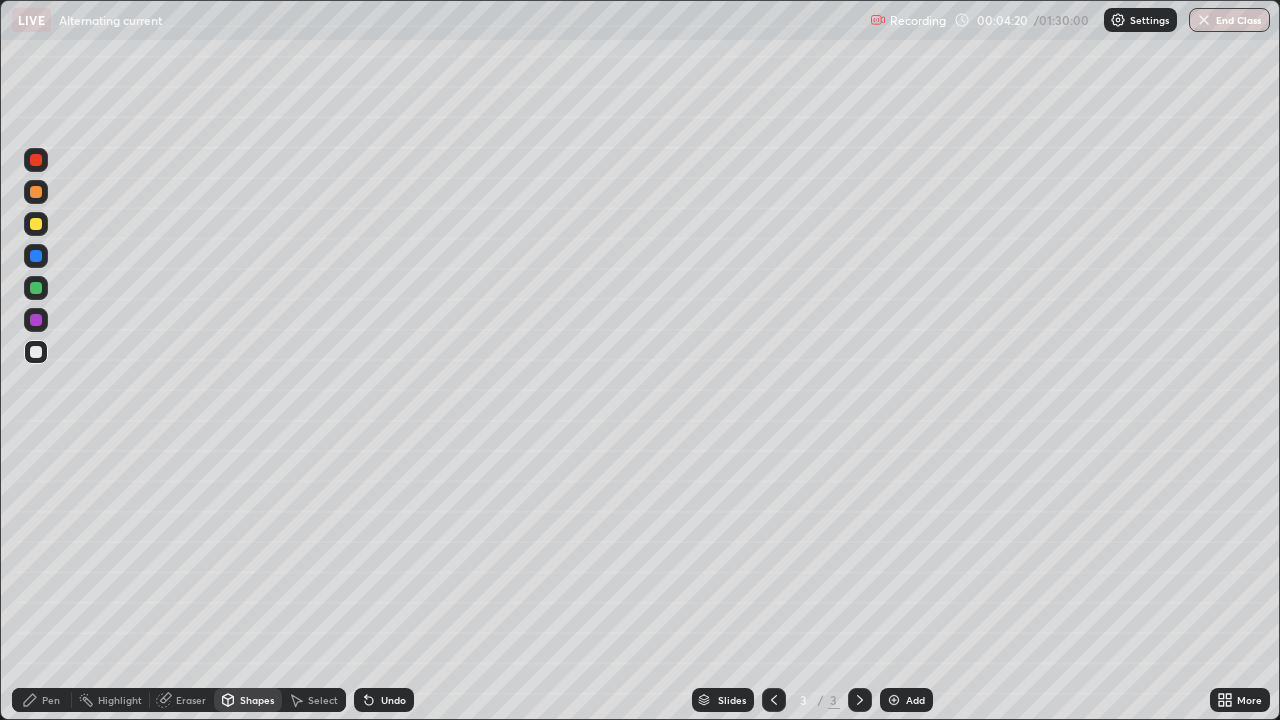click on "Pen" at bounding box center (51, 700) 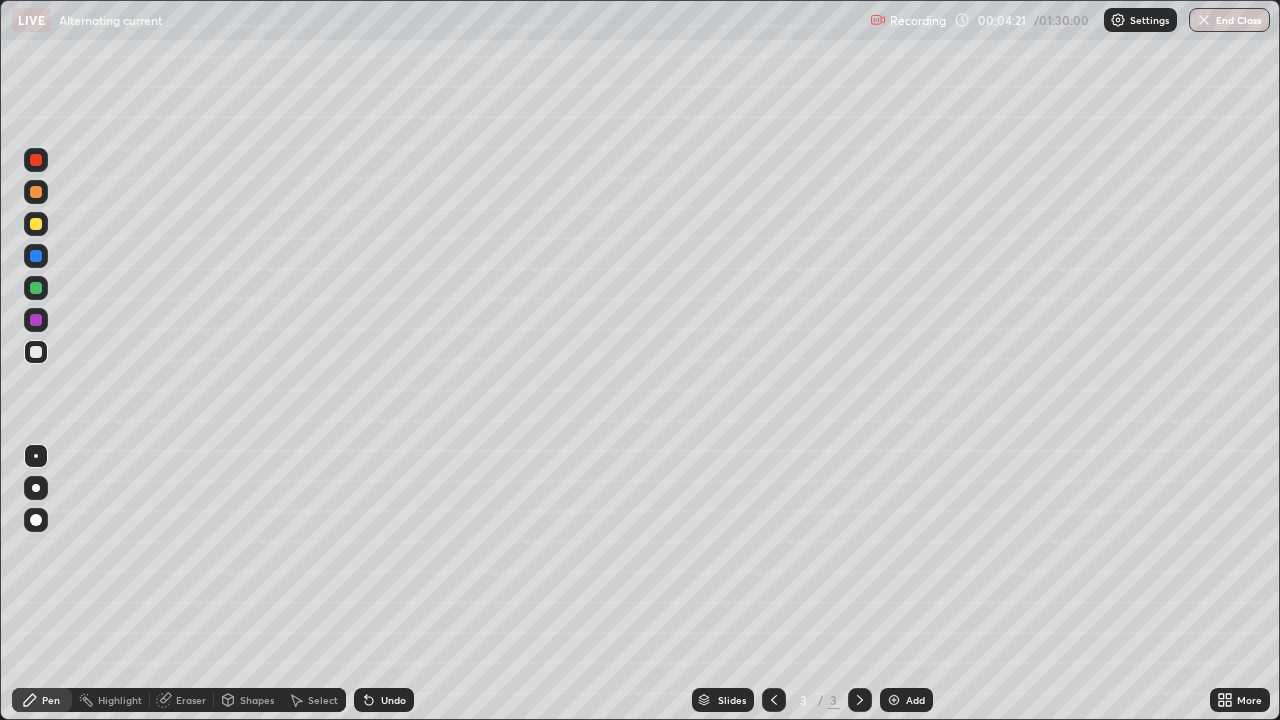 click at bounding box center (36, 288) 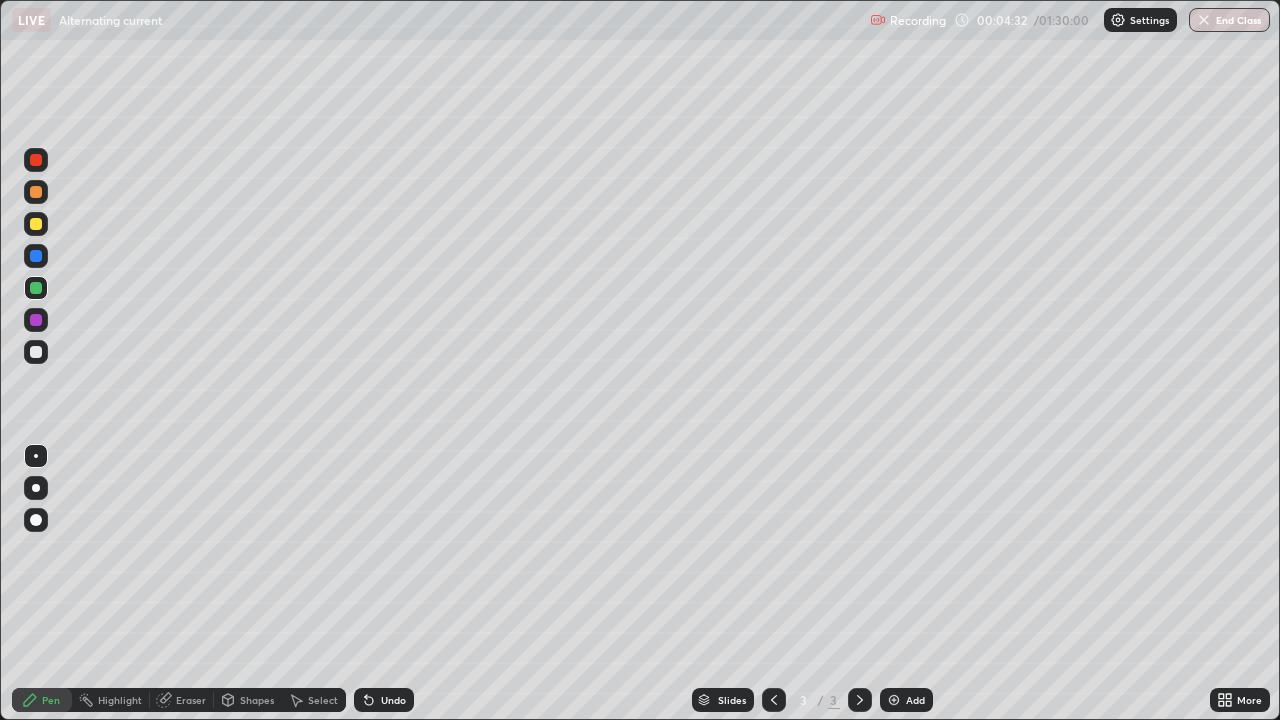 click on "Shapes" at bounding box center [257, 700] 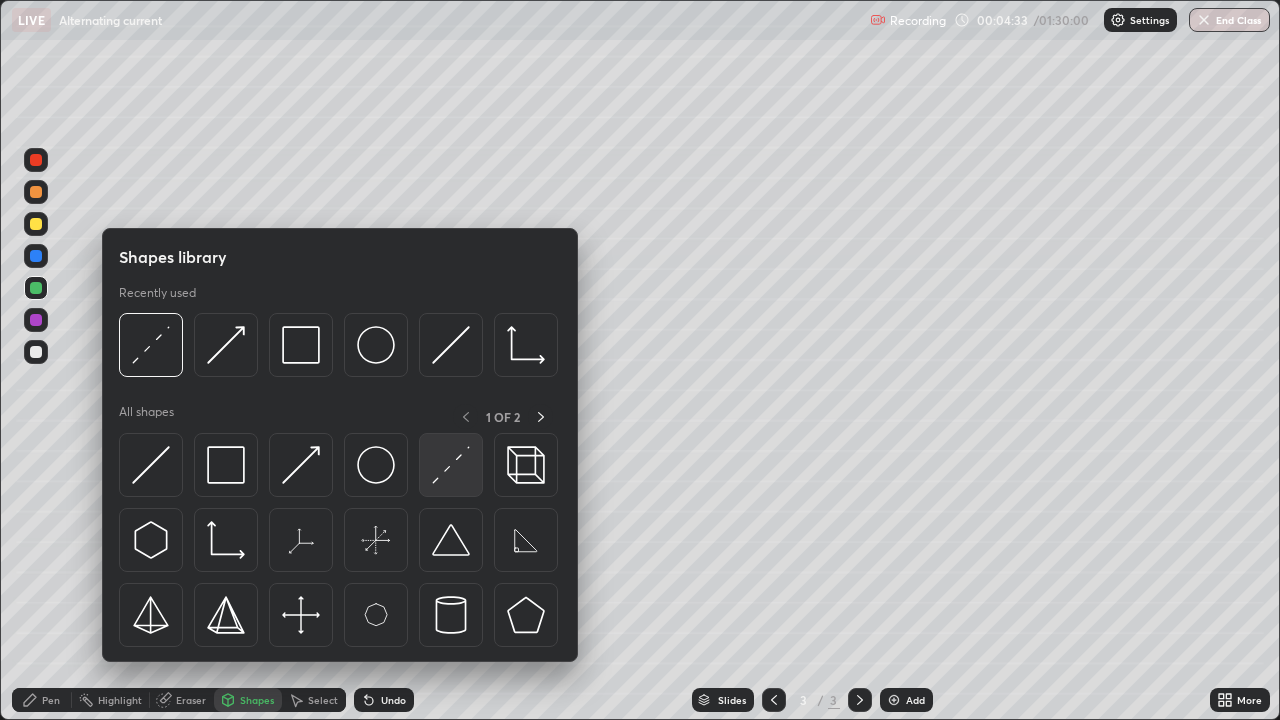 click at bounding box center [451, 465] 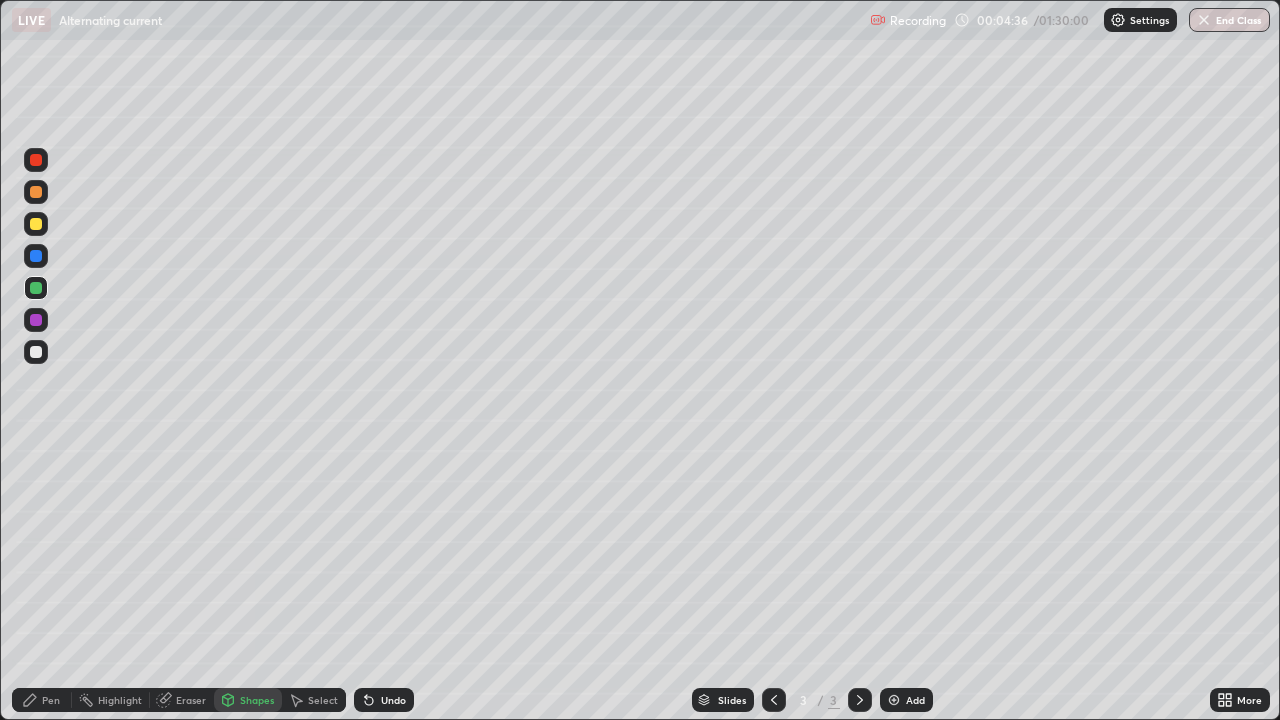 click on "Shapes" at bounding box center (248, 700) 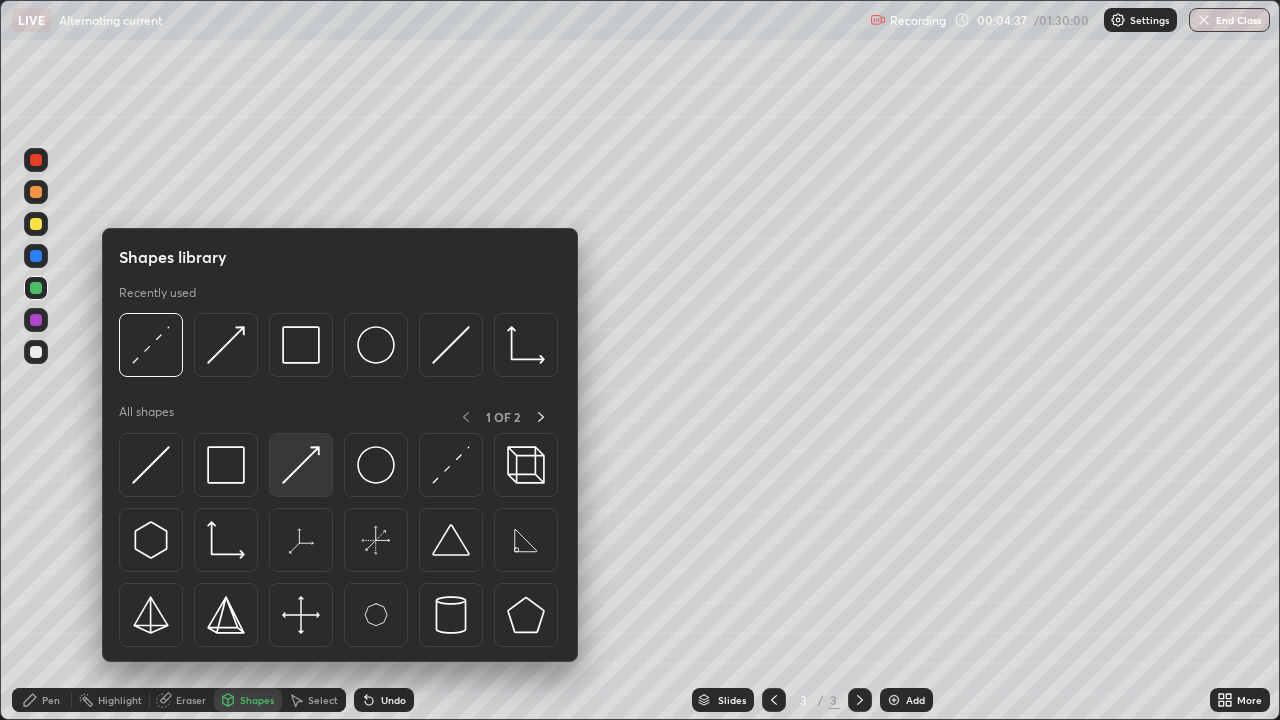 click at bounding box center [301, 465] 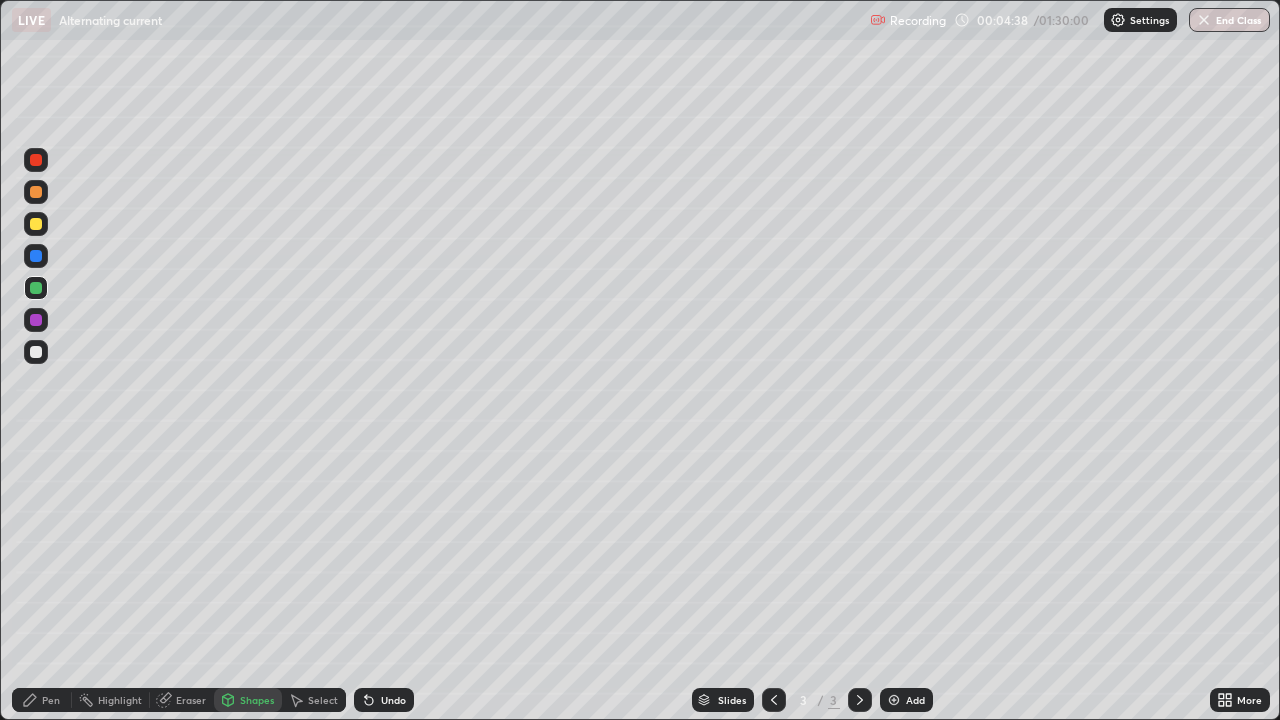 click at bounding box center [36, 352] 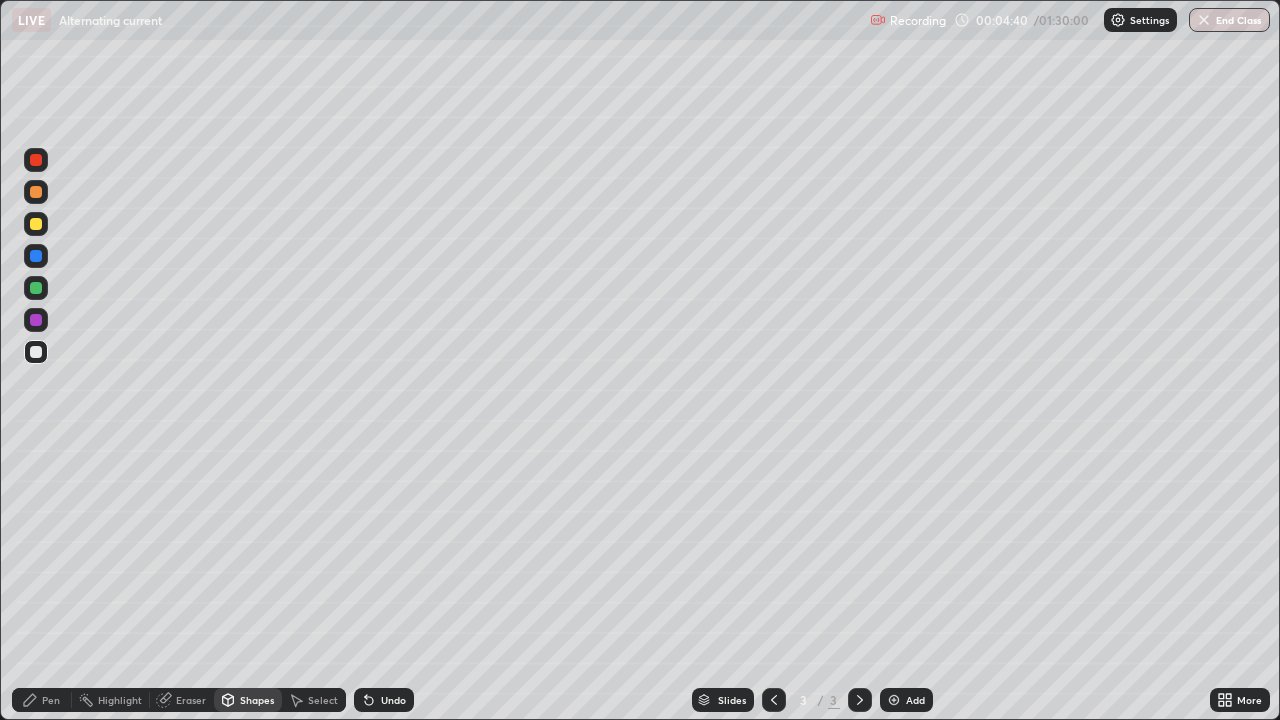 click on "Pen" at bounding box center [51, 700] 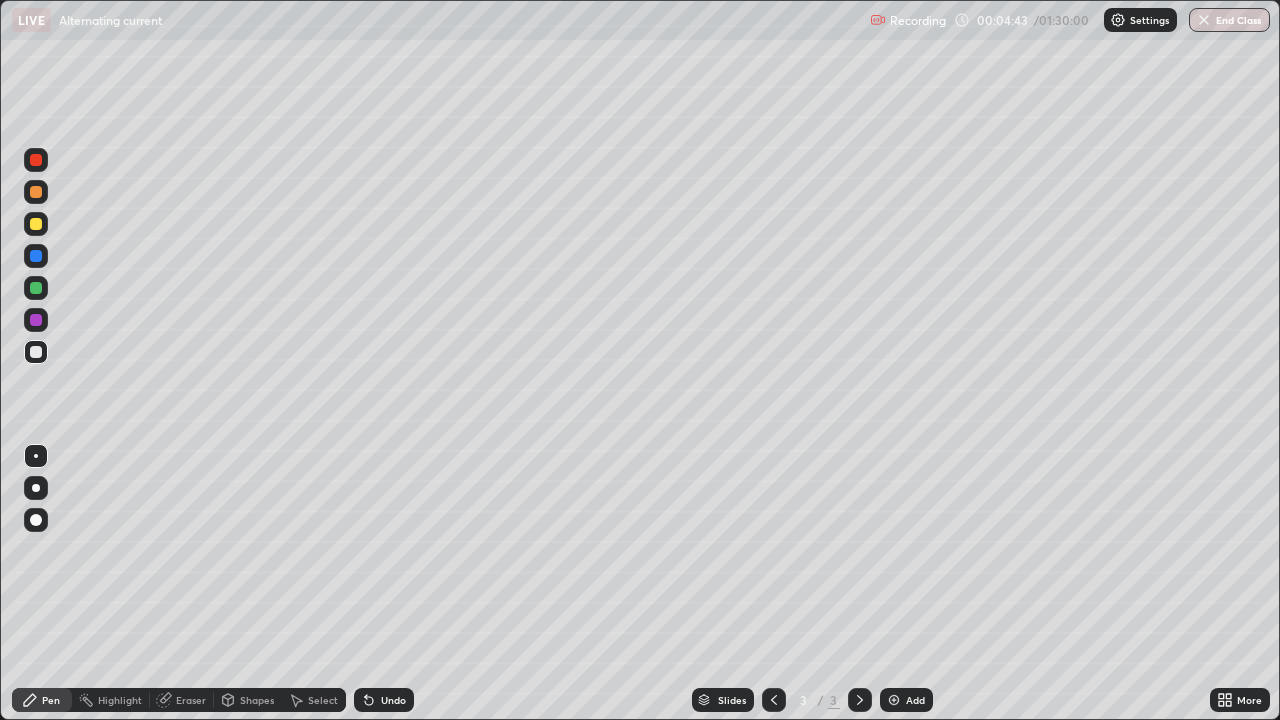 click on "Shapes" at bounding box center (248, 700) 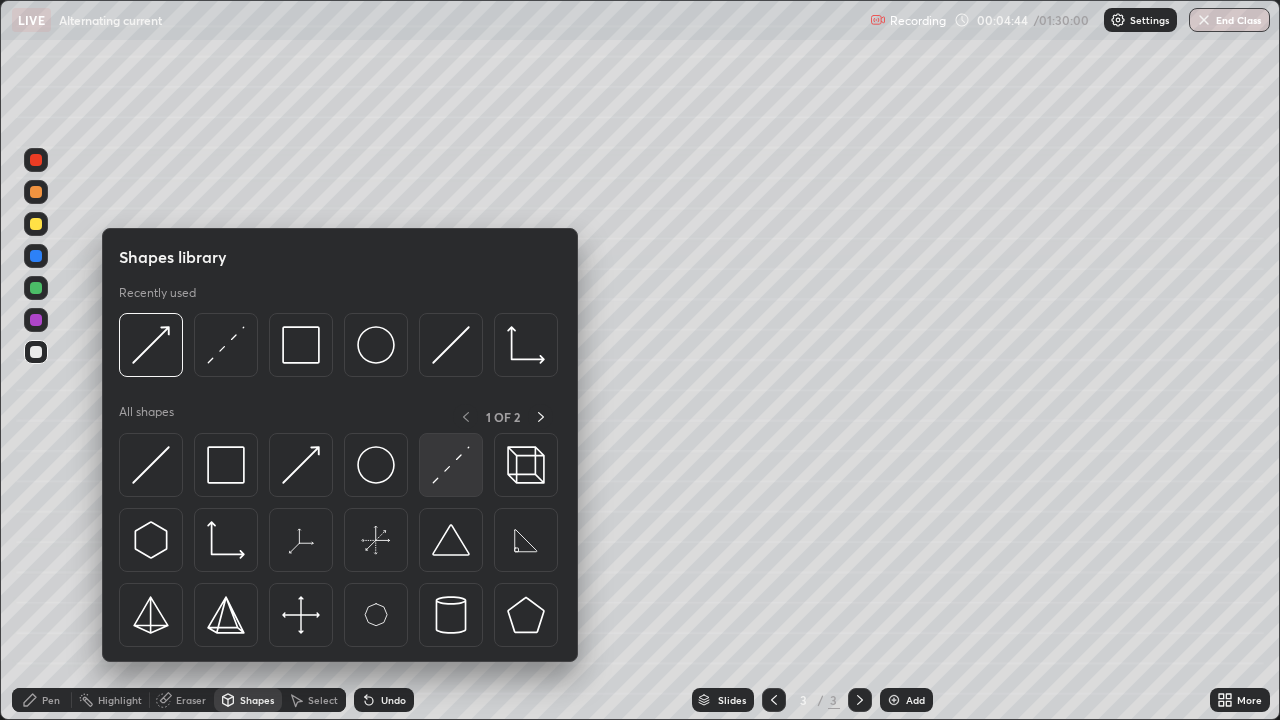 click at bounding box center [451, 465] 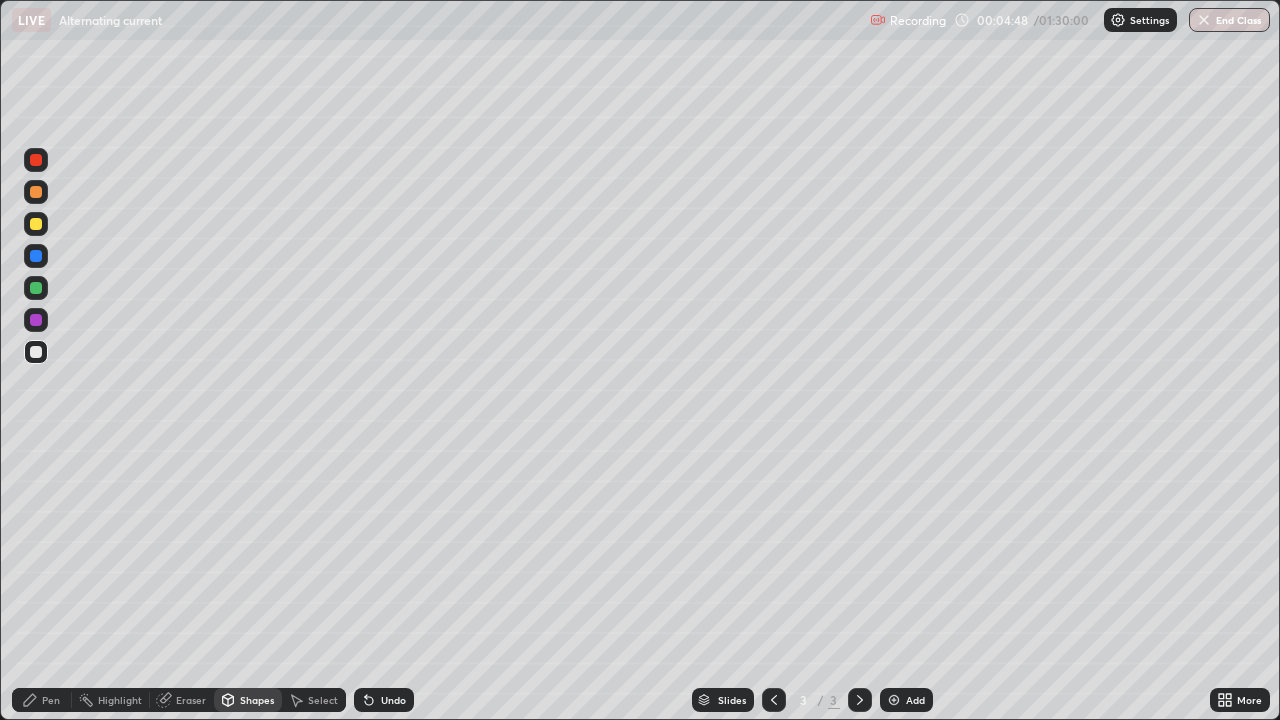 click on "Pen" at bounding box center (51, 700) 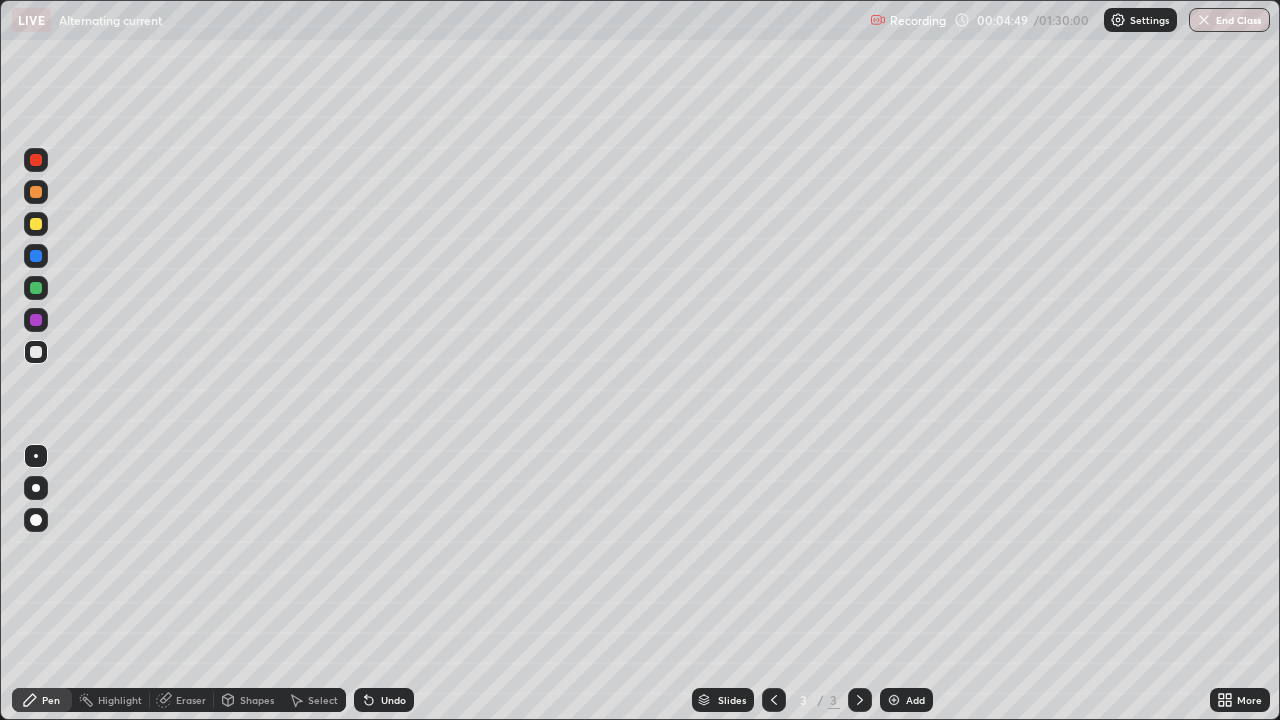 click at bounding box center (36, 160) 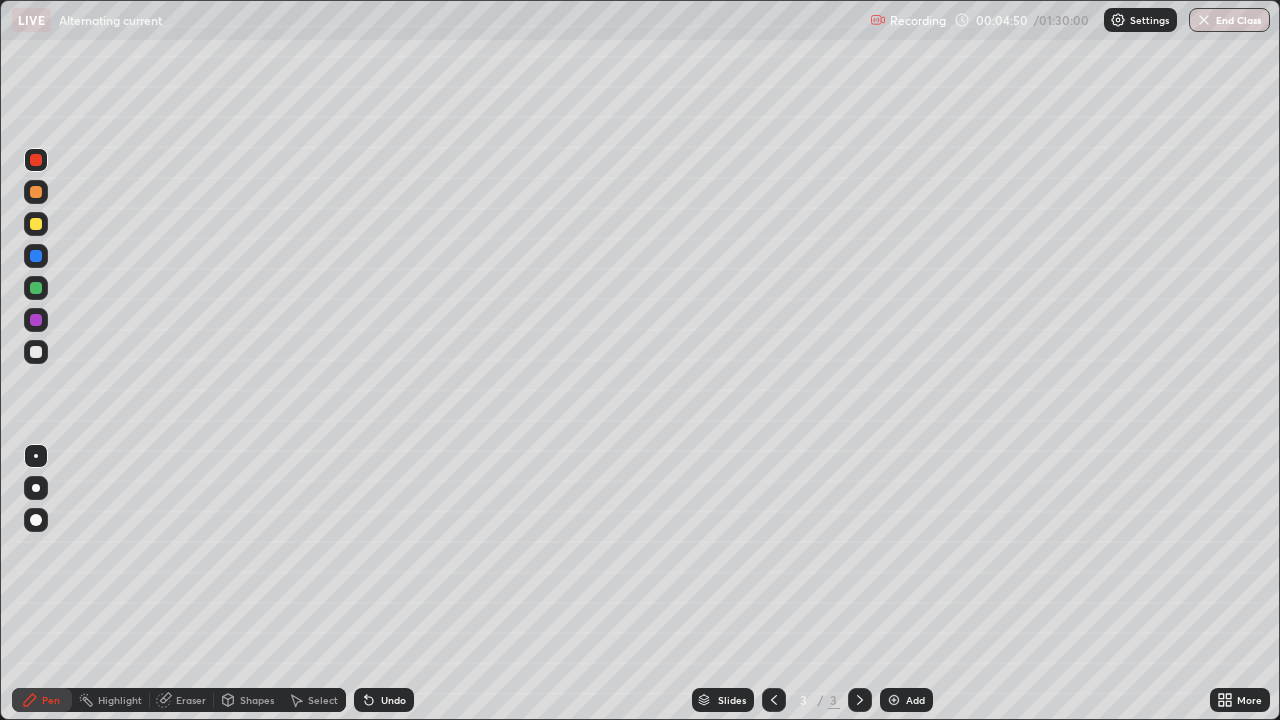 click at bounding box center (36, 192) 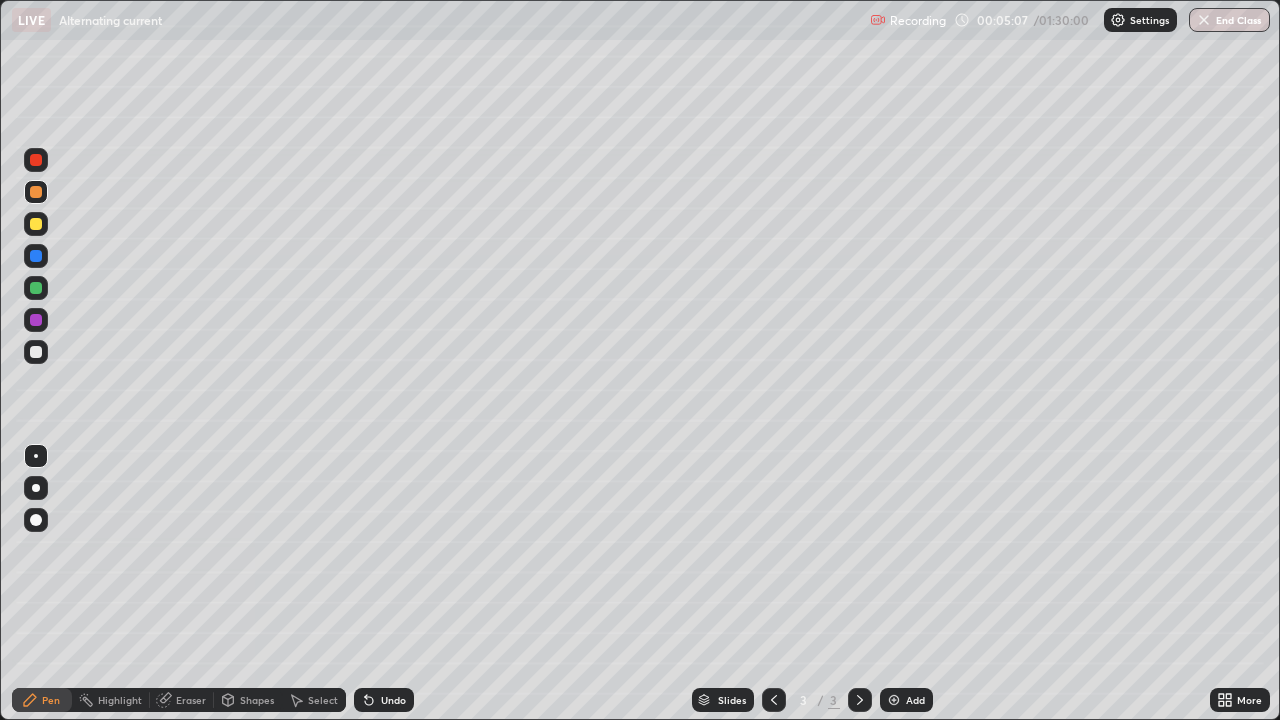 click on "Shapes" at bounding box center (248, 700) 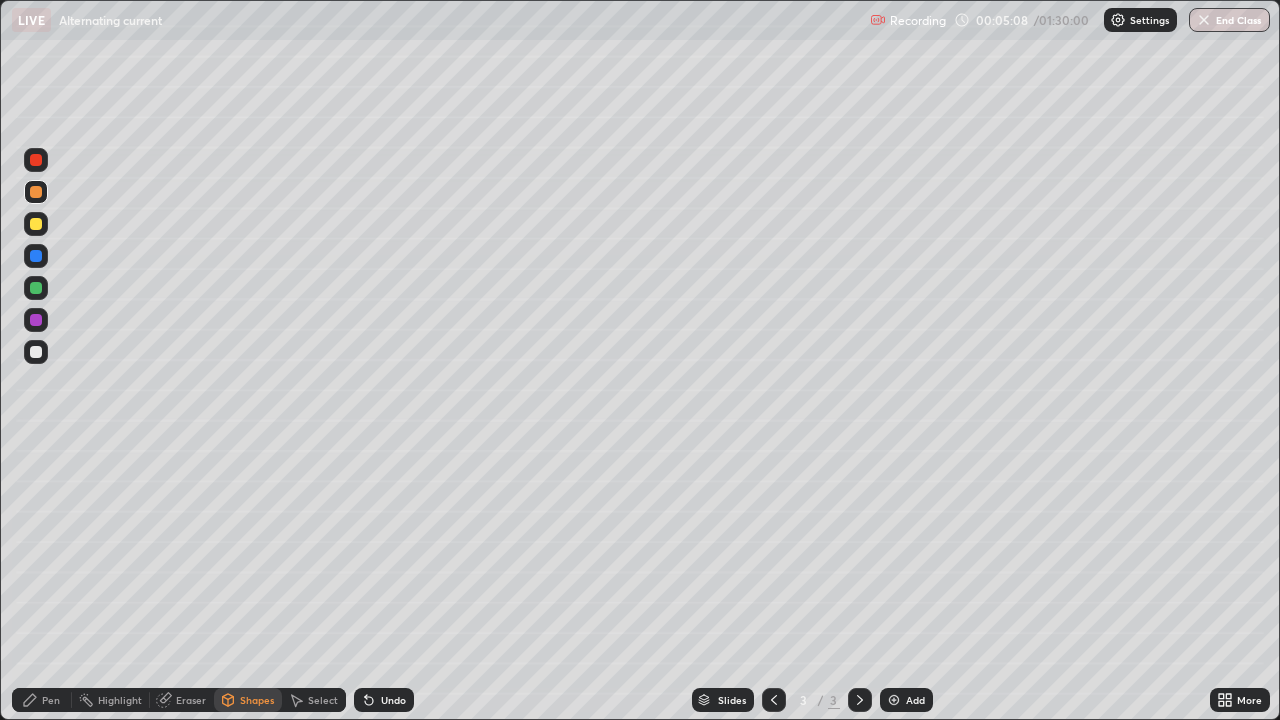 click on "Eraser" at bounding box center (182, 700) 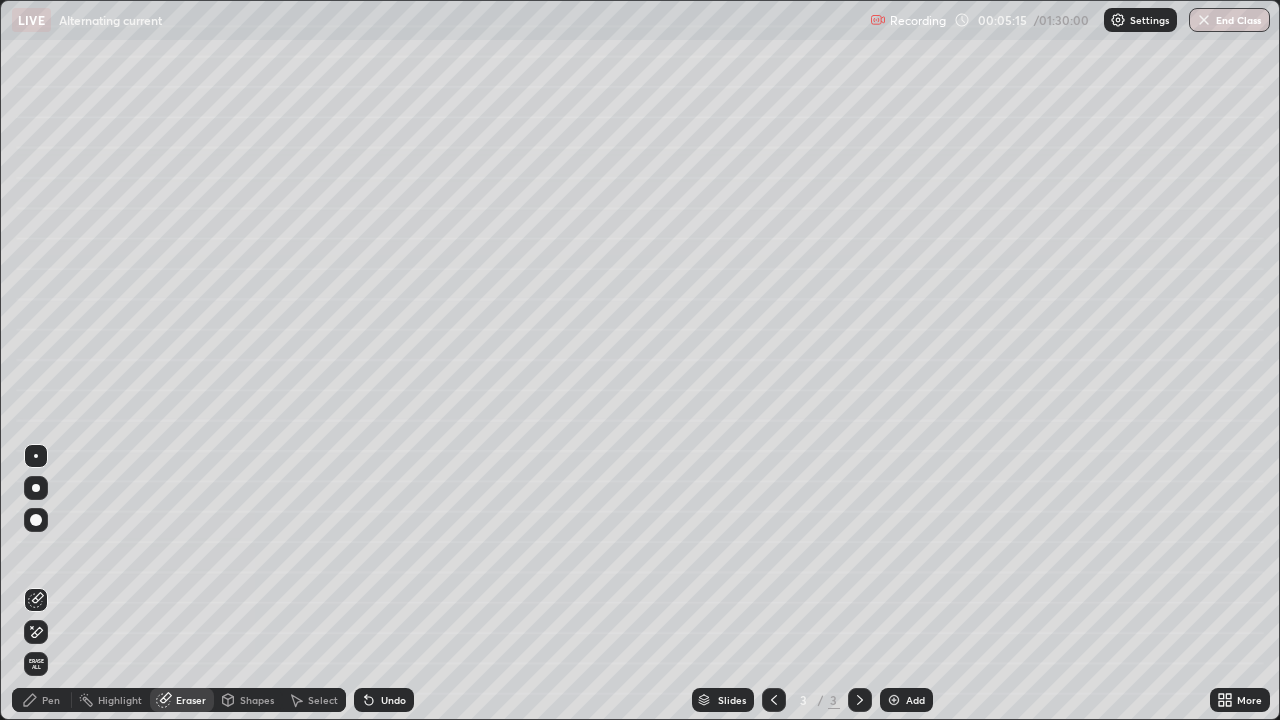 click on "Pen" at bounding box center (51, 700) 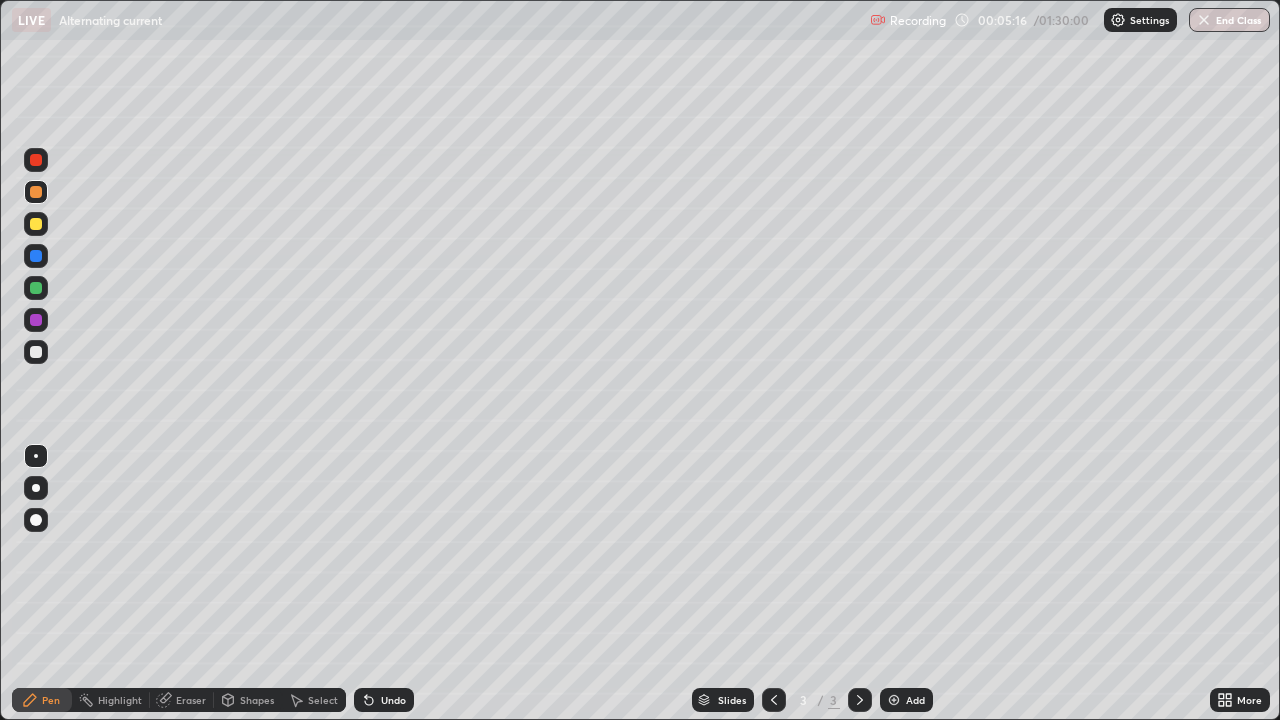 click at bounding box center [36, 288] 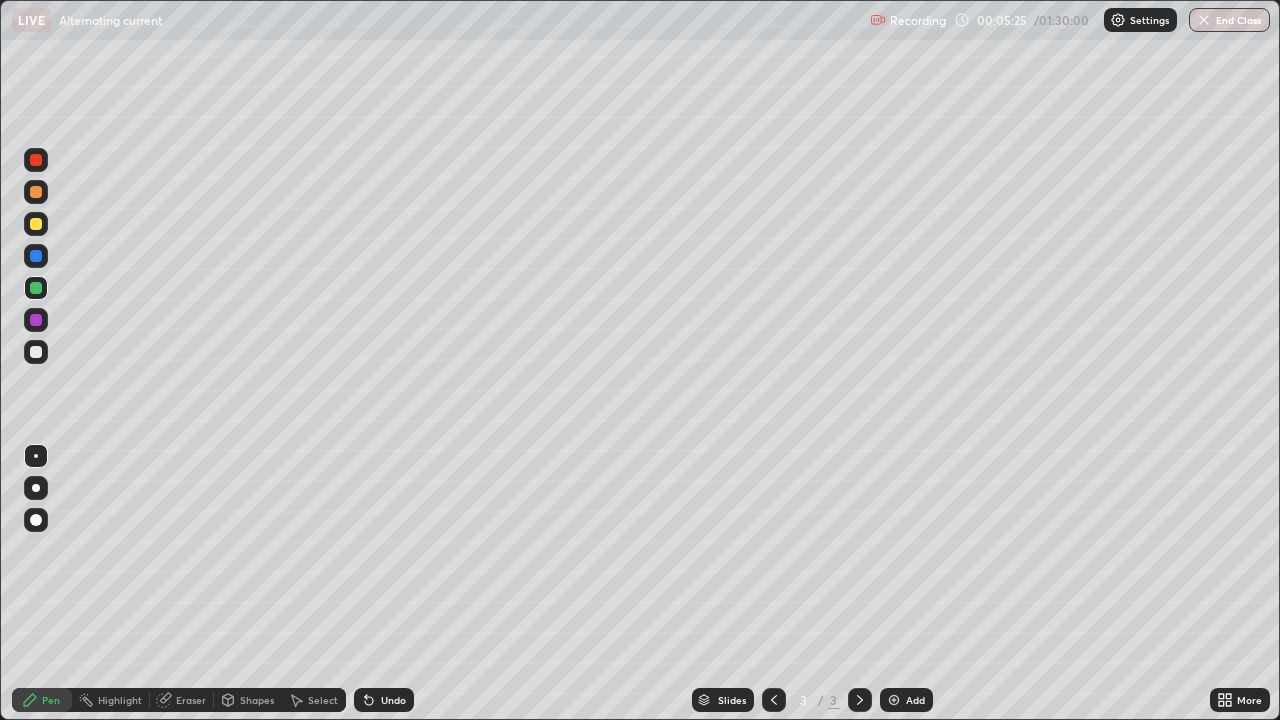 click on "Undo" at bounding box center (384, 700) 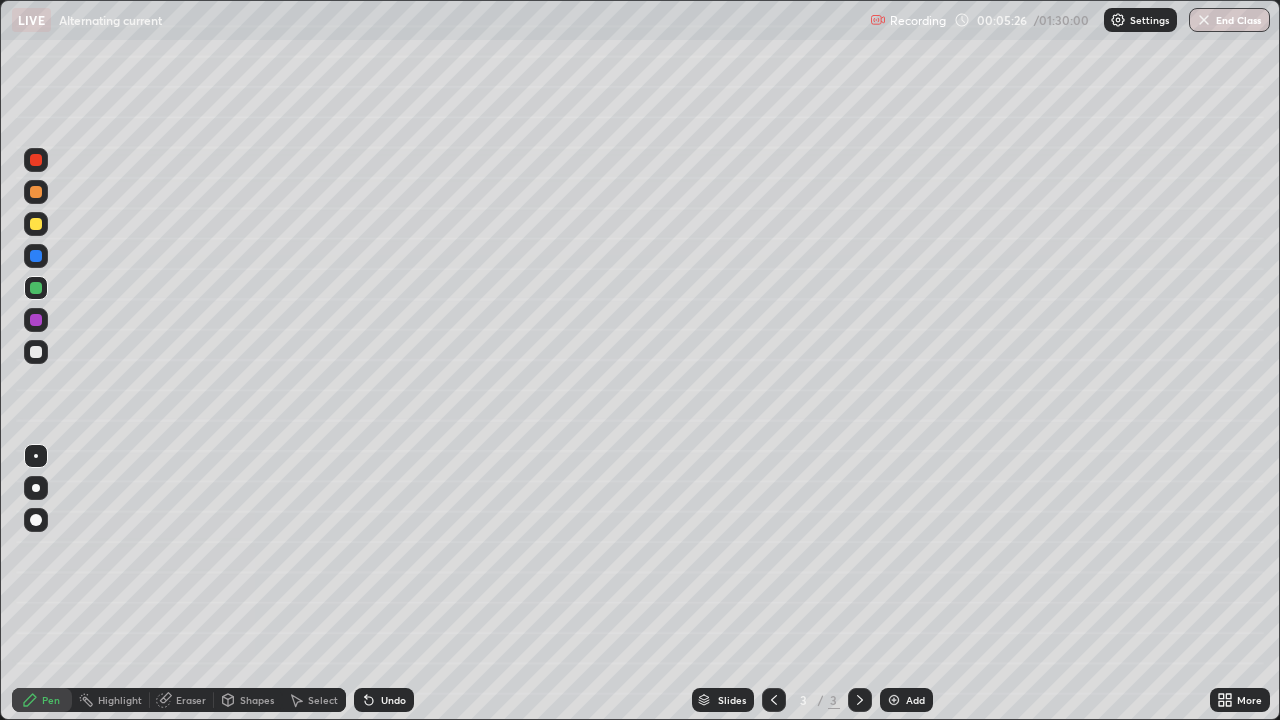 click on "Undo" at bounding box center [384, 700] 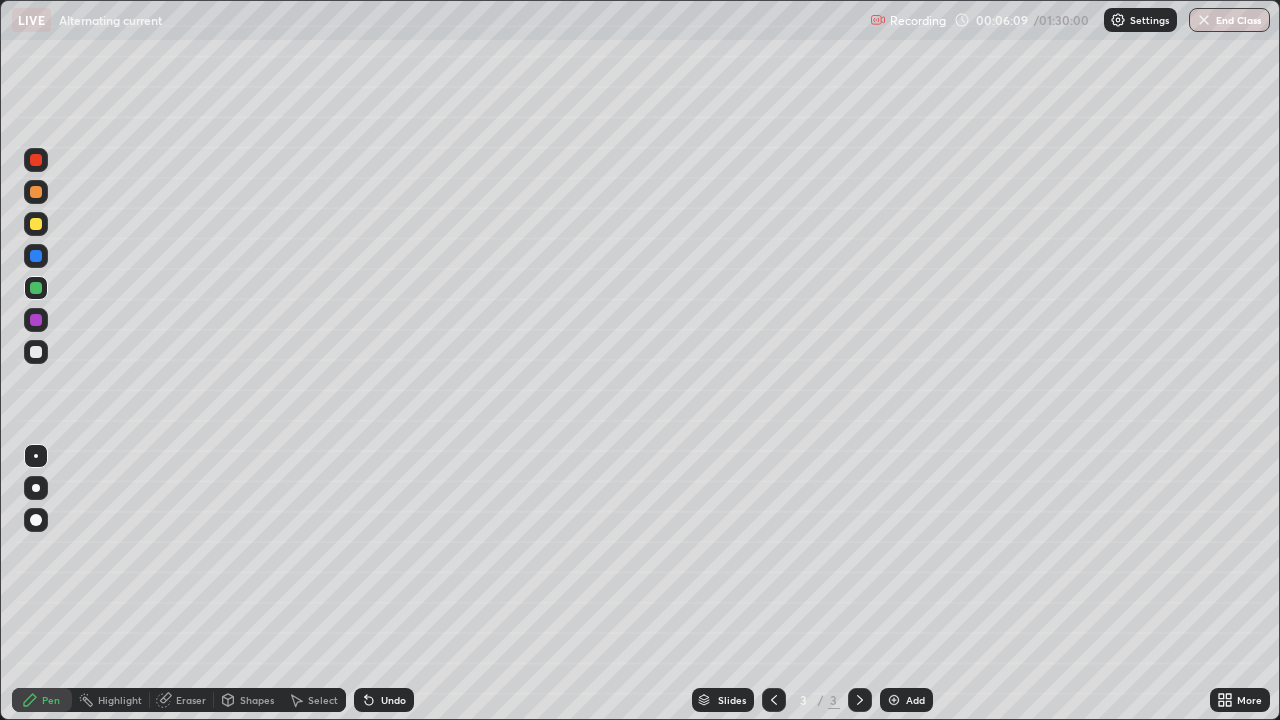 click on "Setting up your live class" at bounding box center (640, 360) 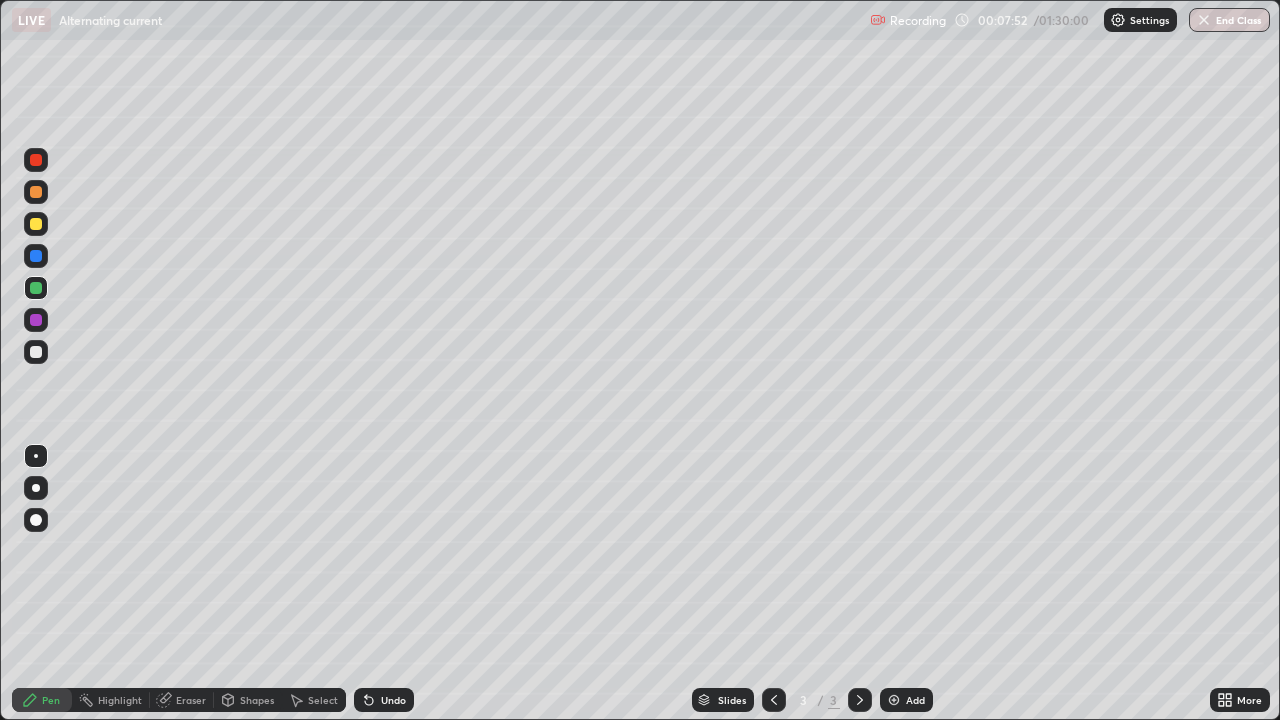 click at bounding box center (894, 700) 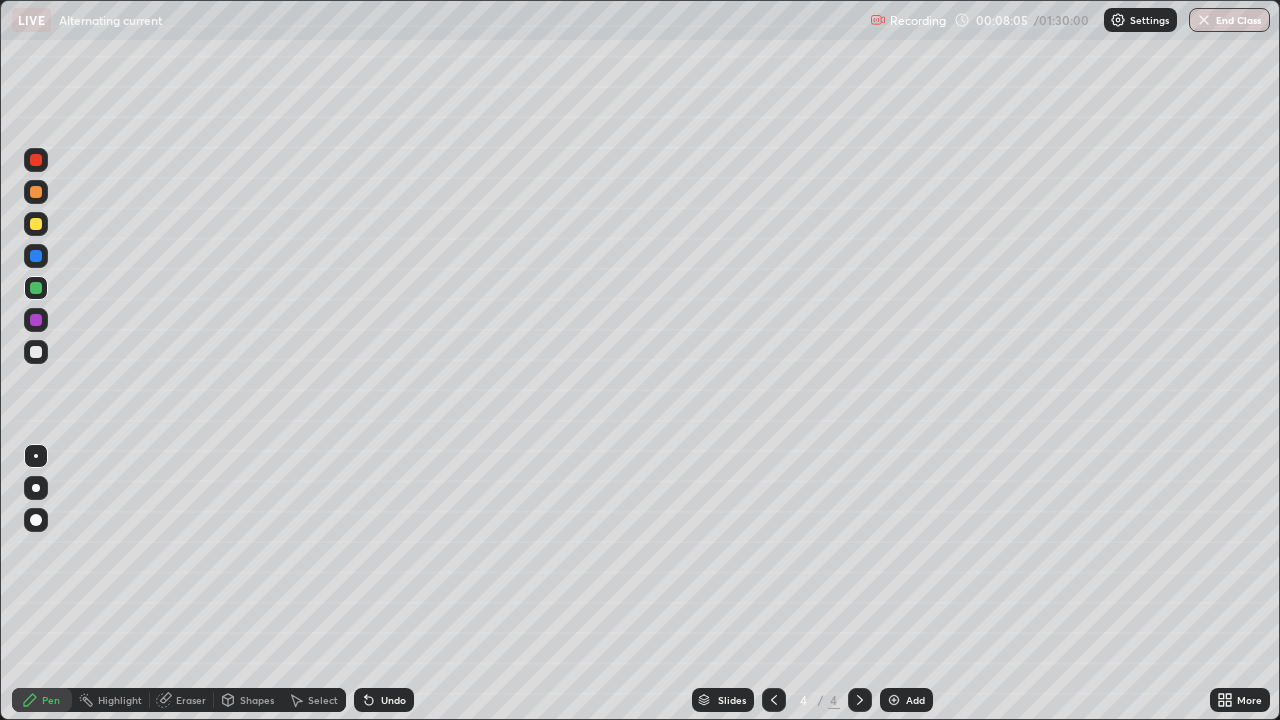 click 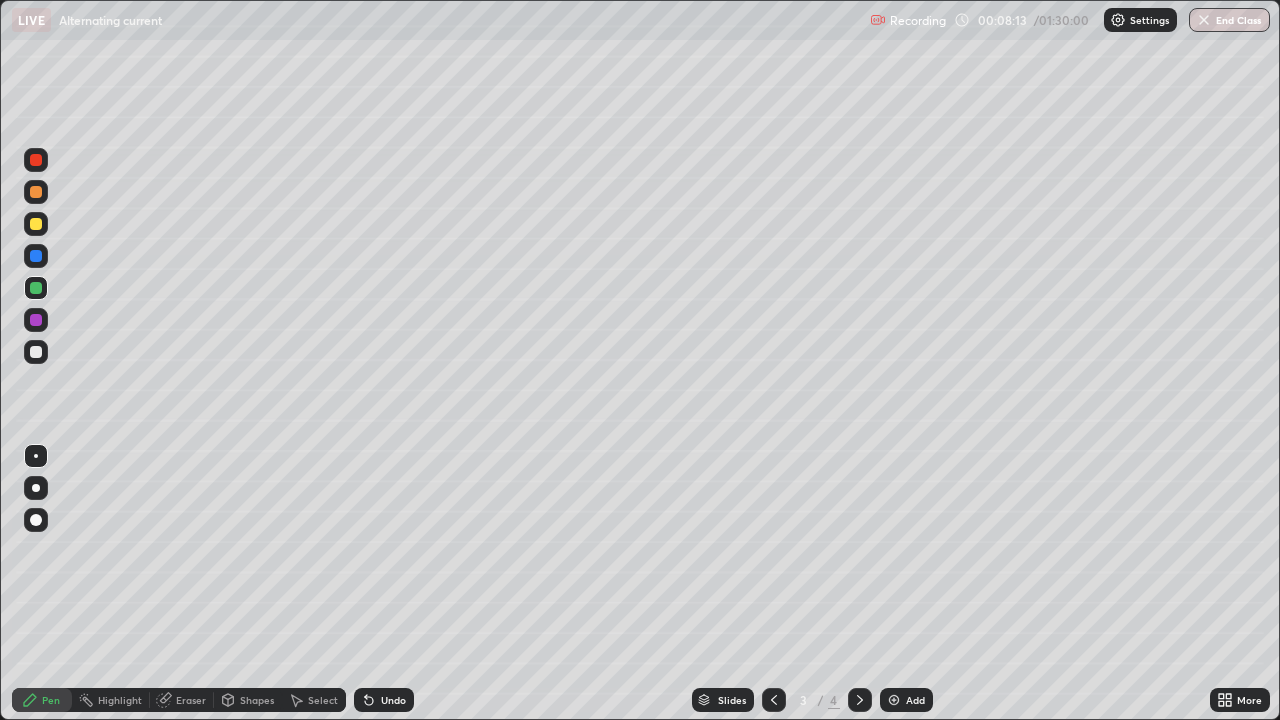 click 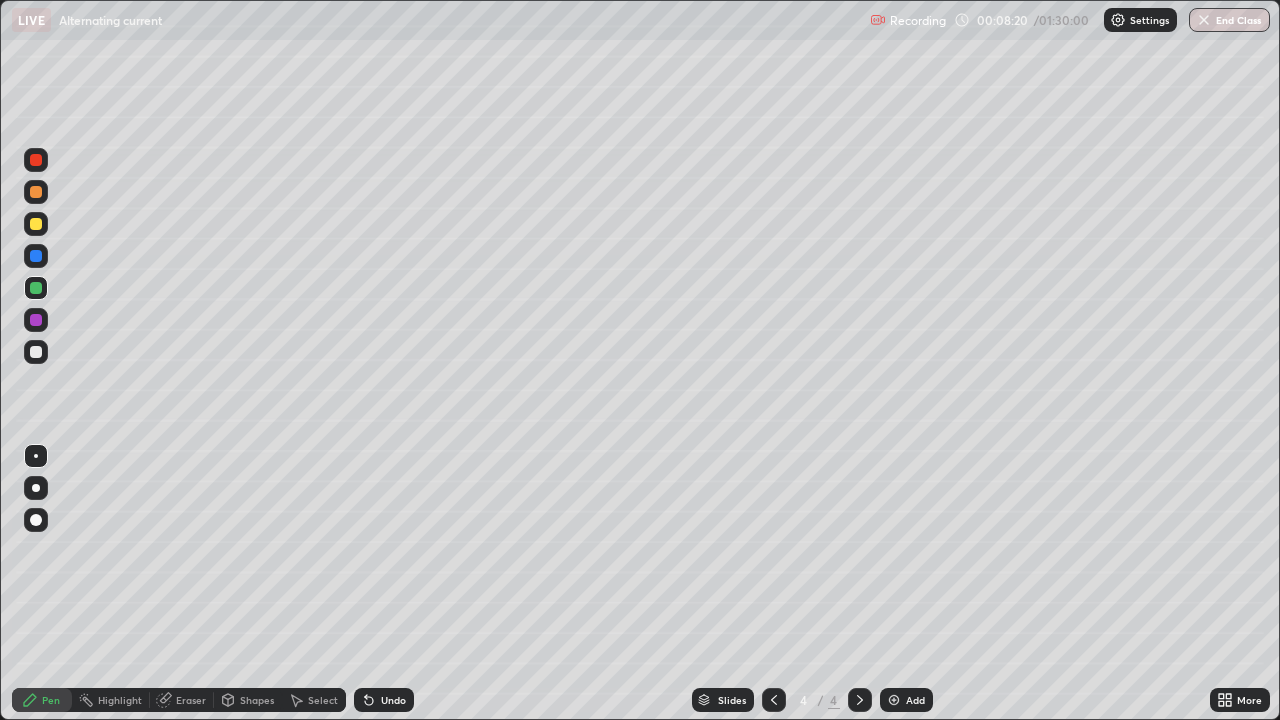 click at bounding box center (36, 192) 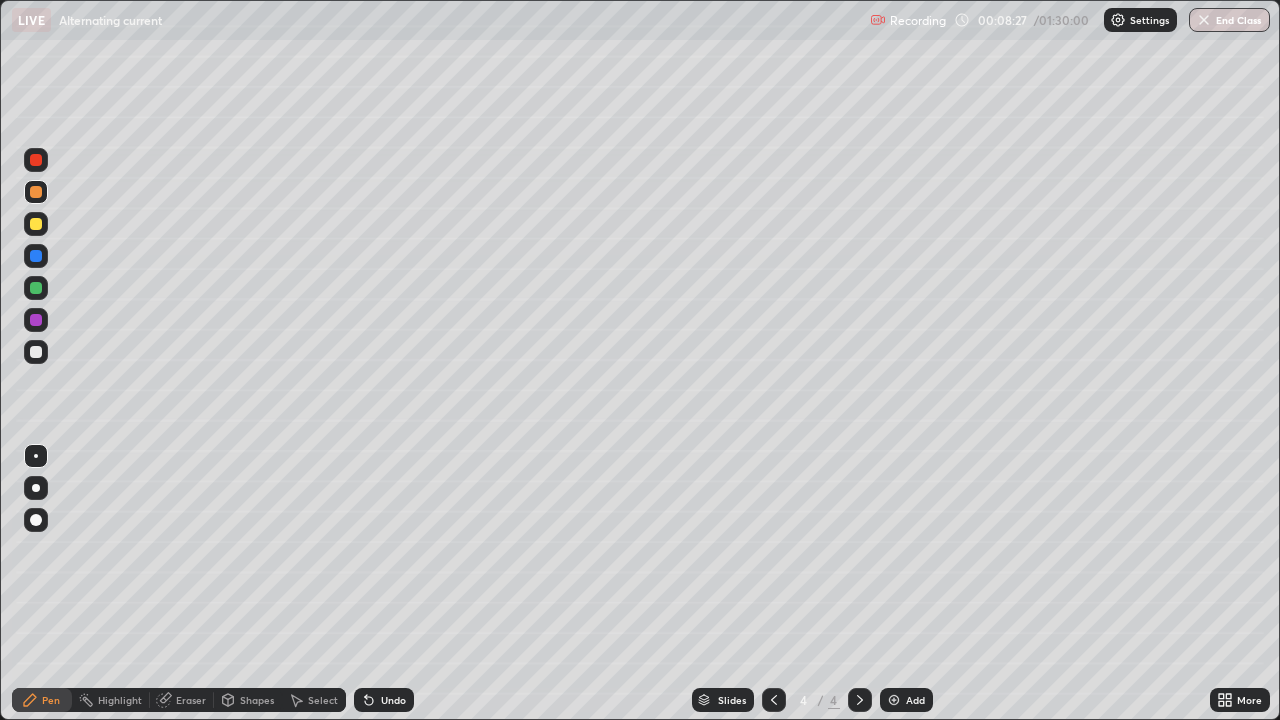 click at bounding box center [774, 700] 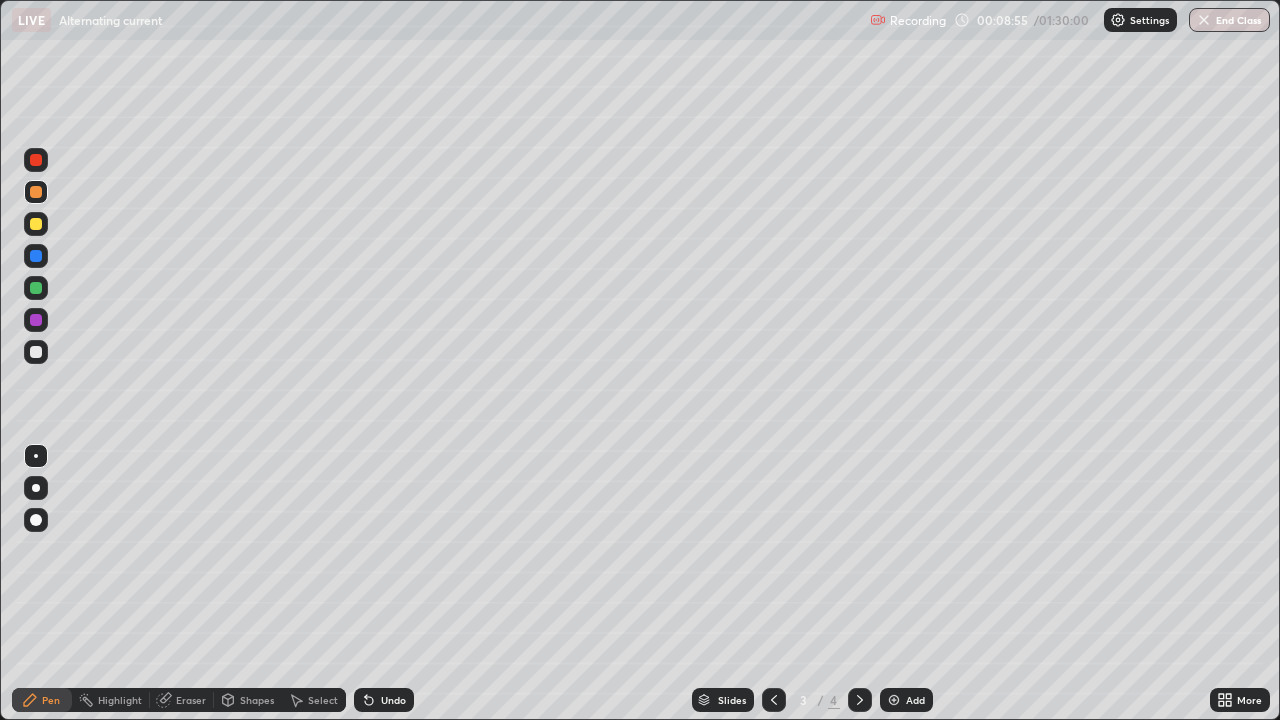 click 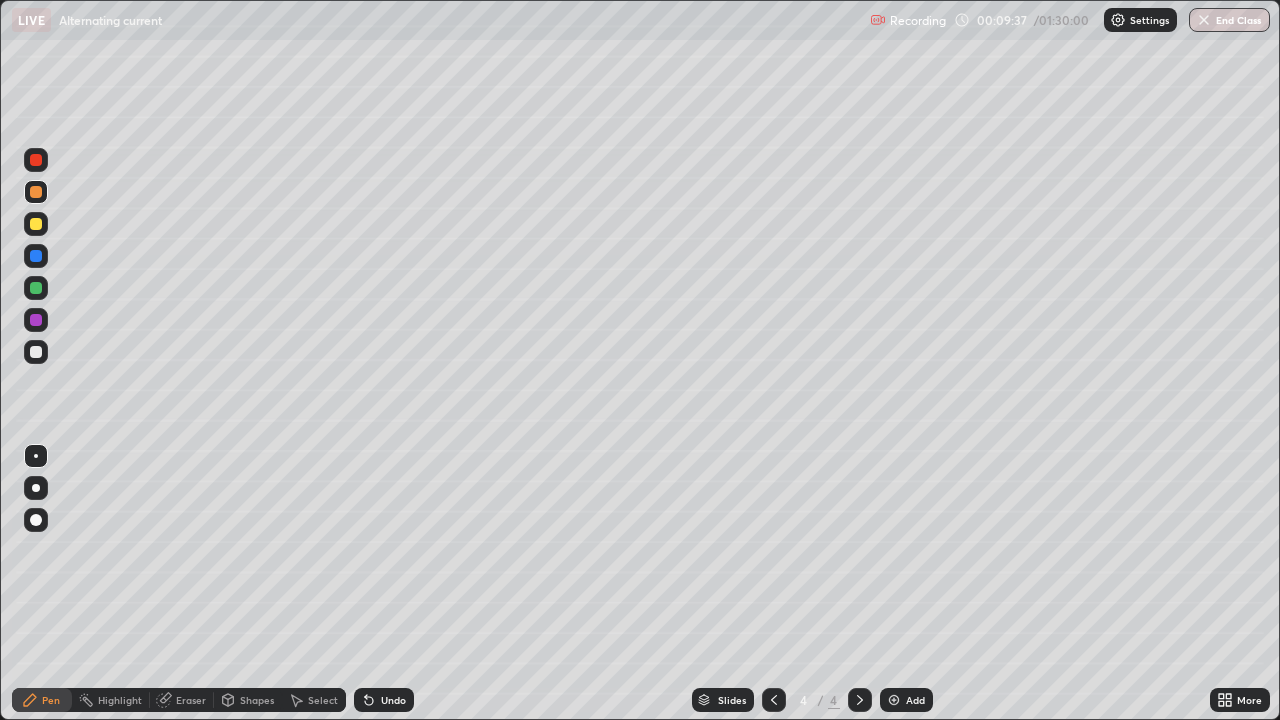 click 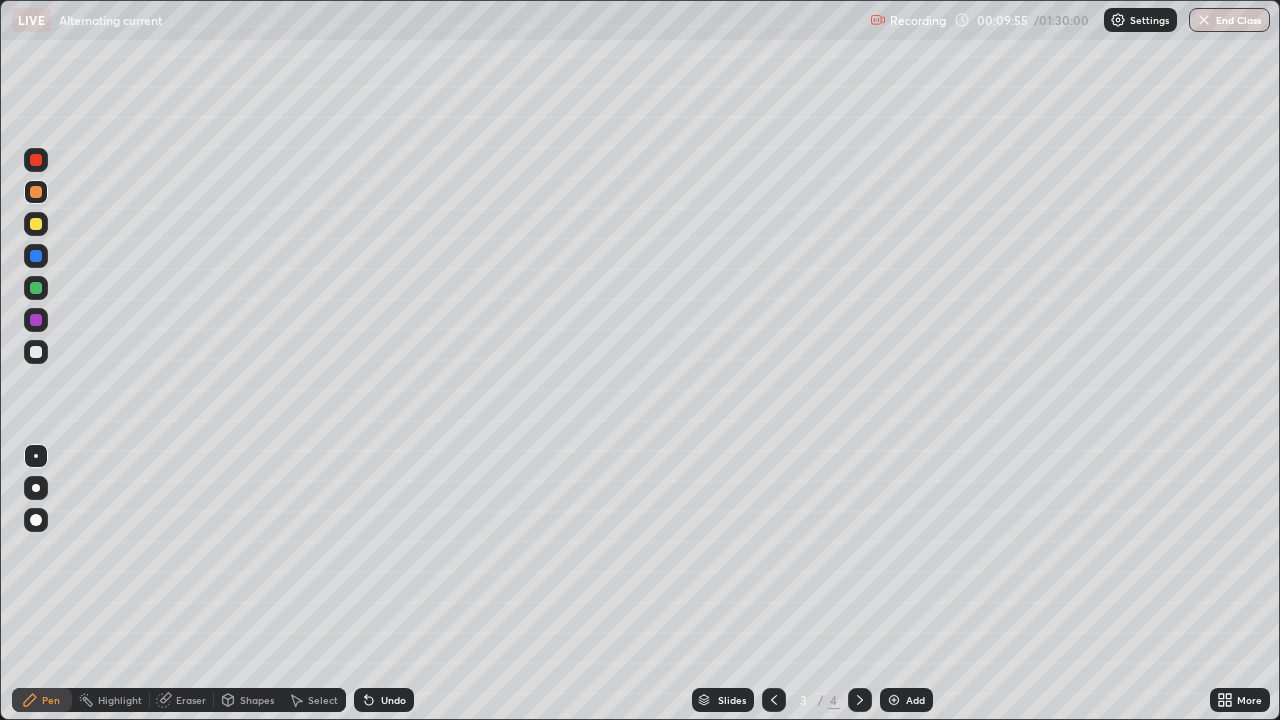 click 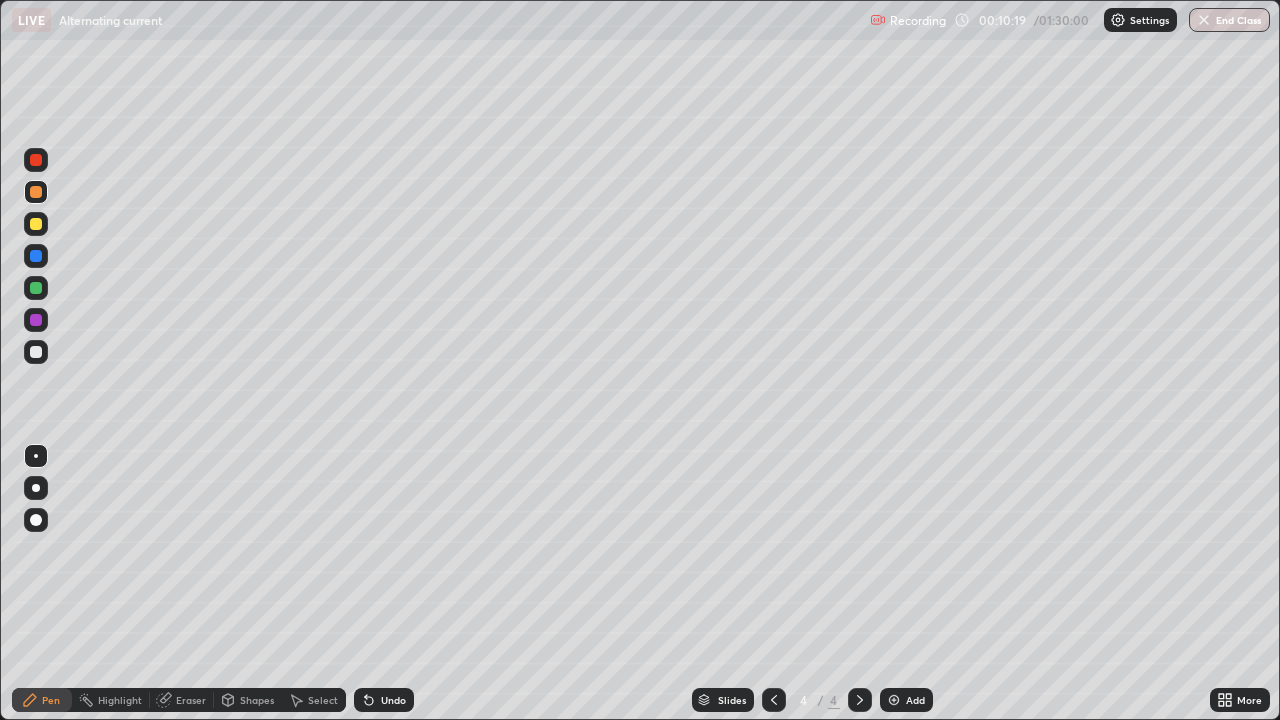 click 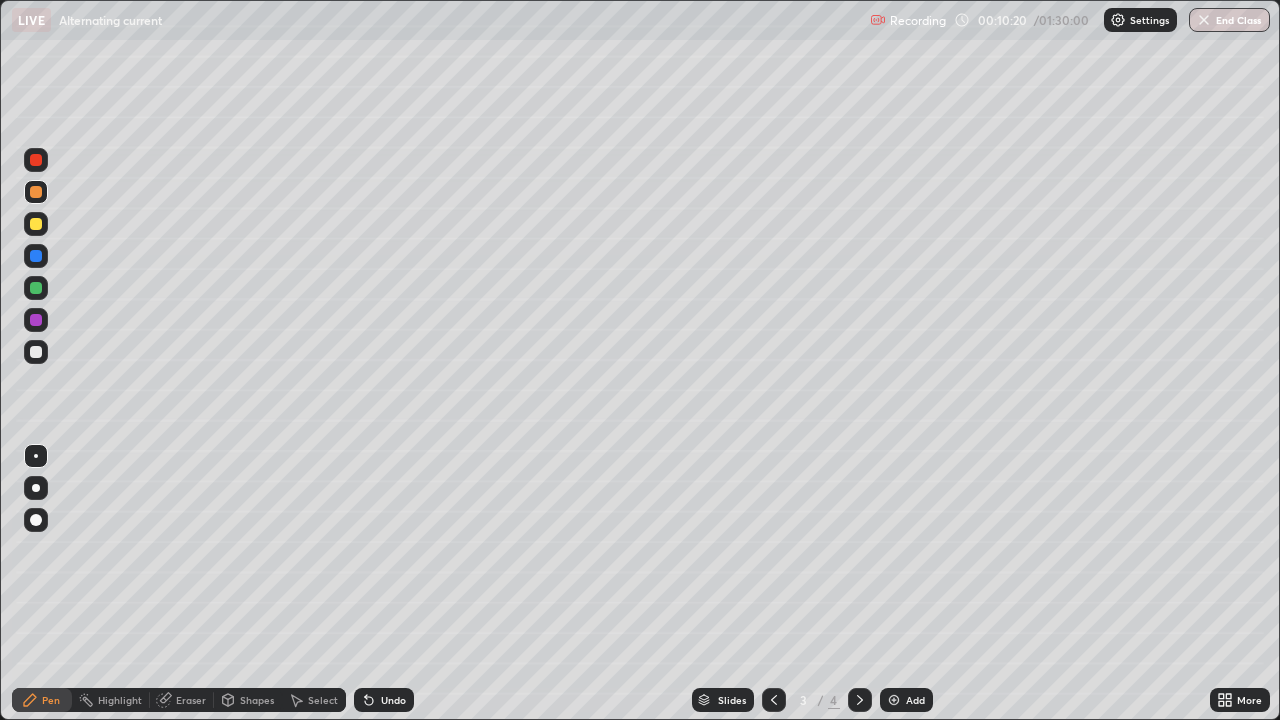 click 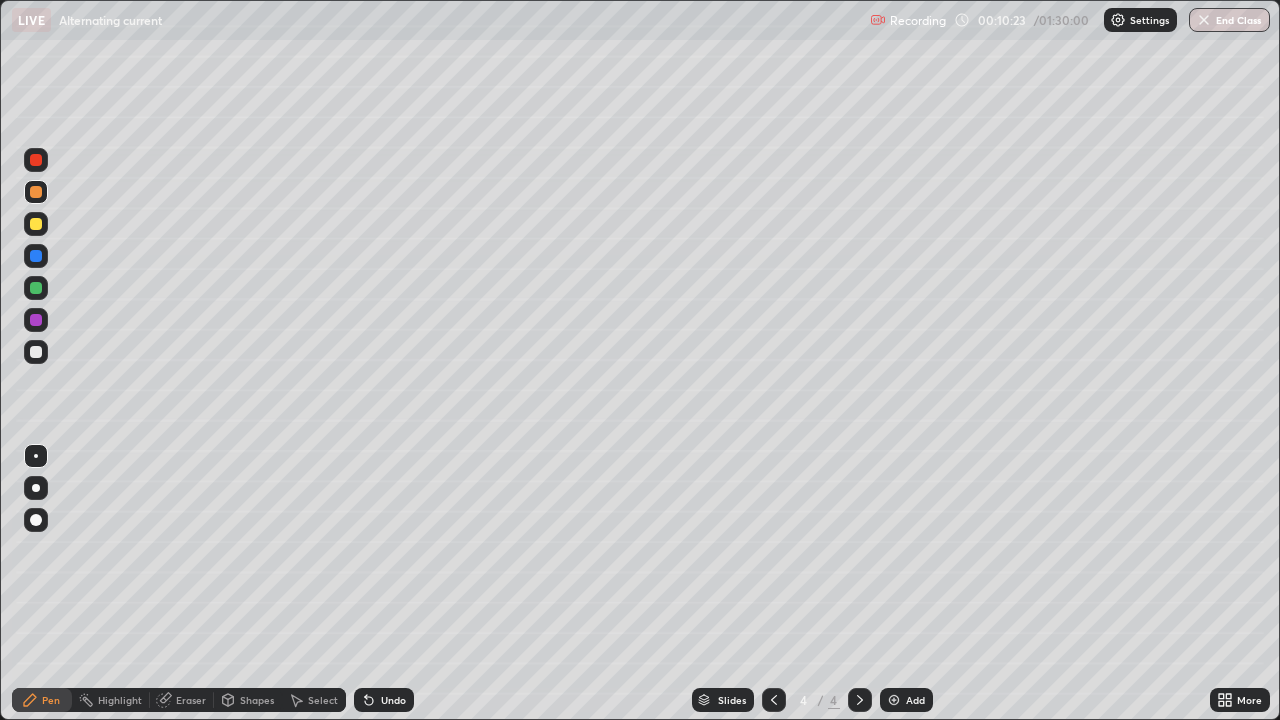 click 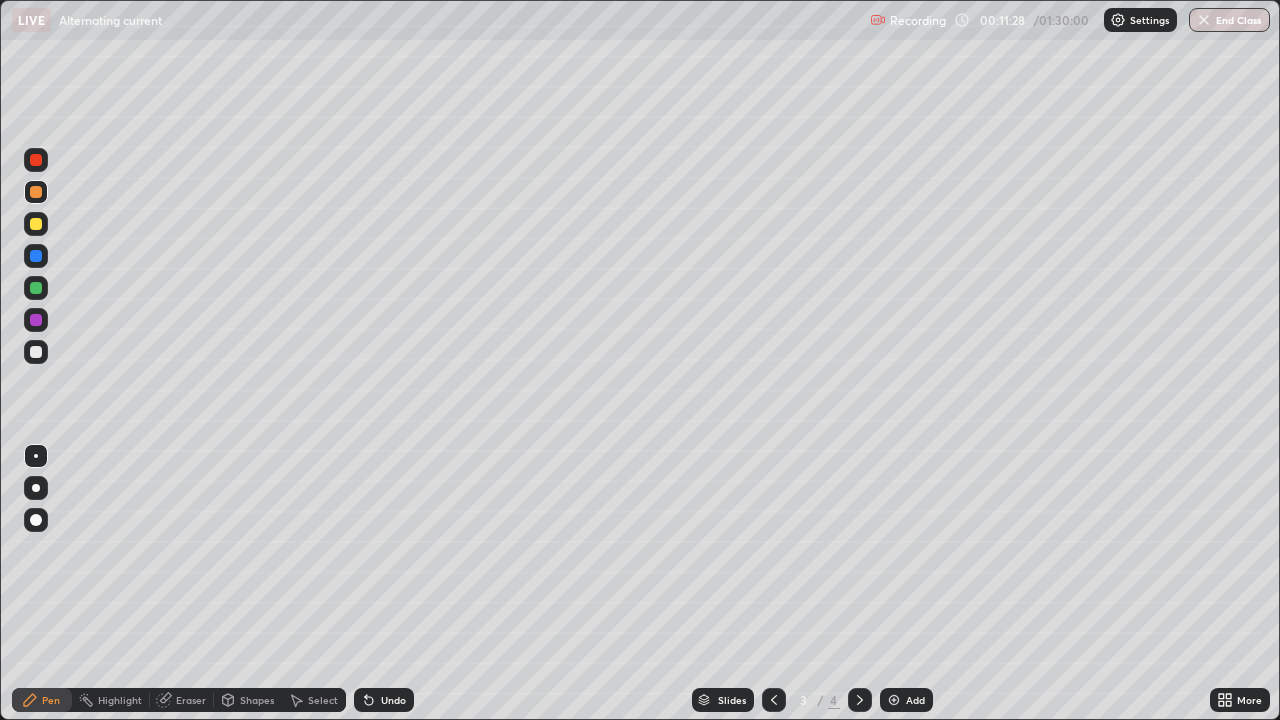 click 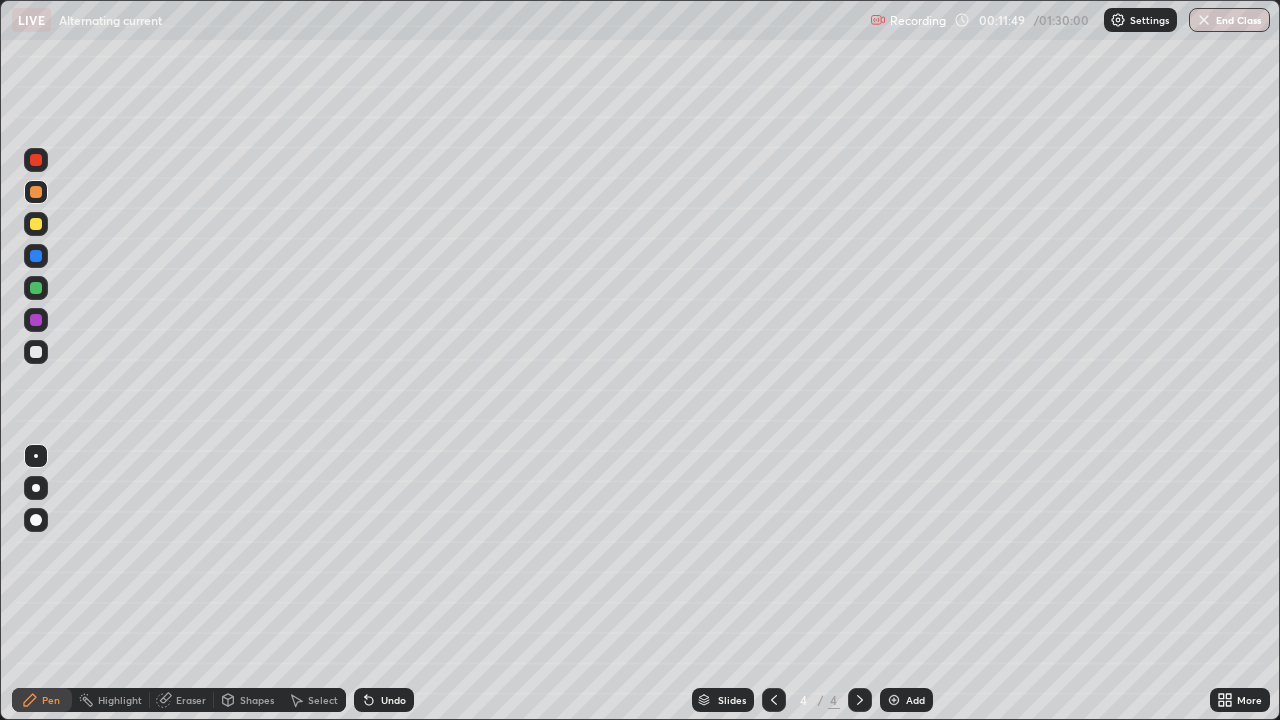 click 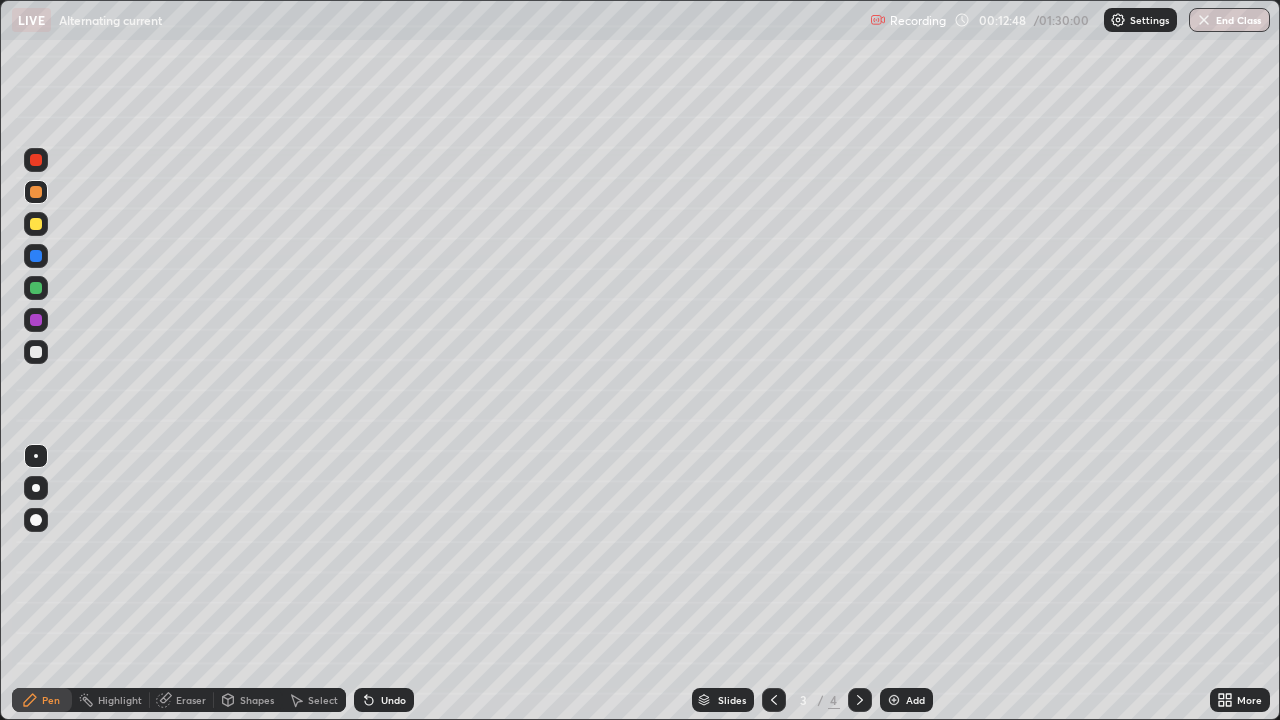 click 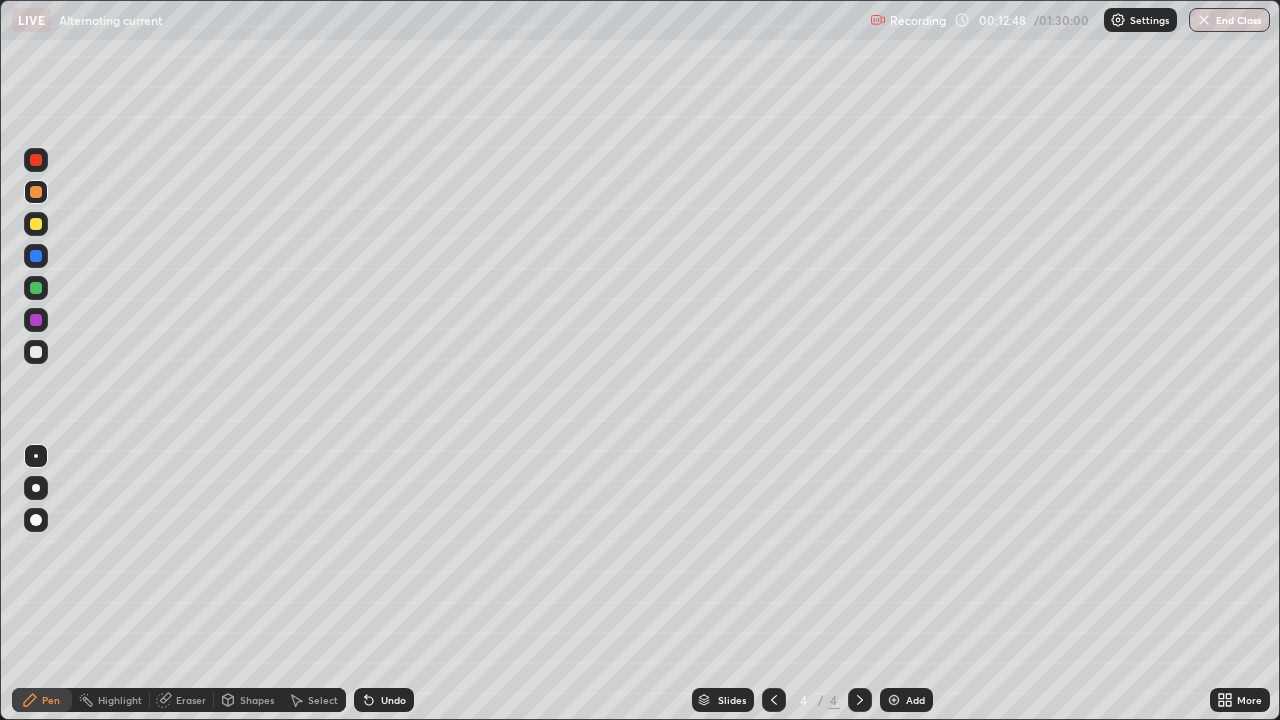 click 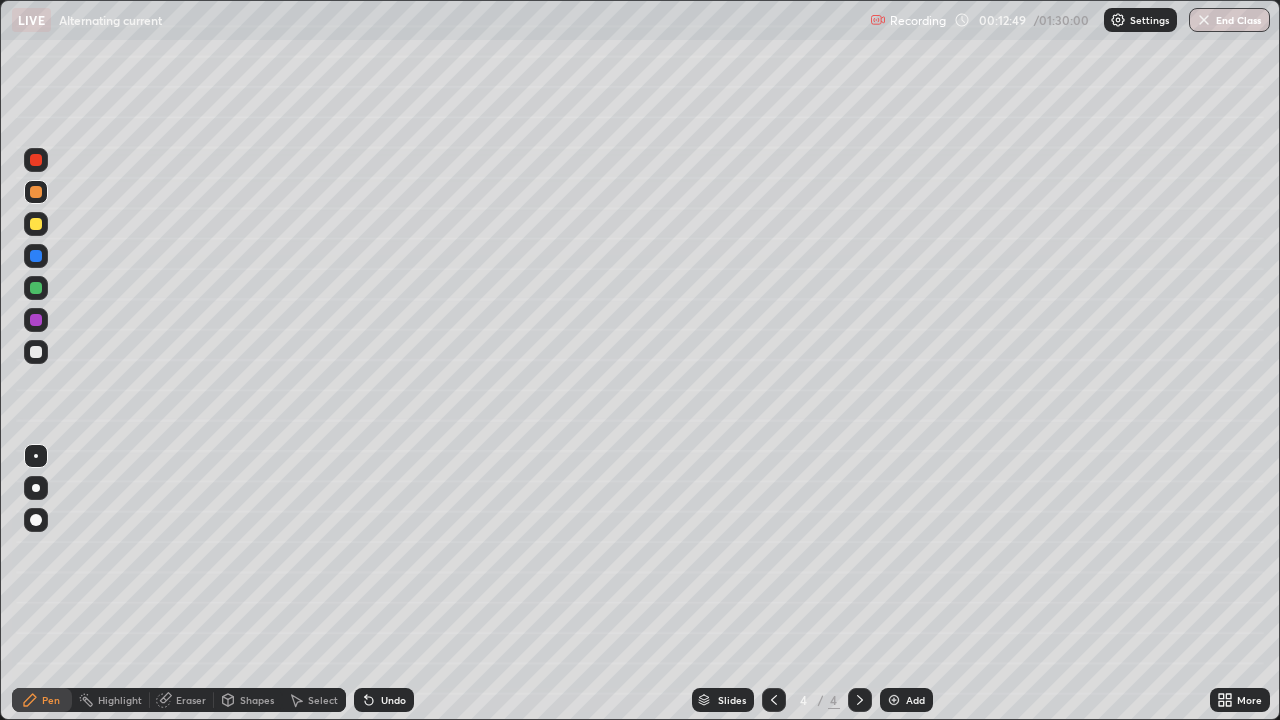 click at bounding box center [894, 700] 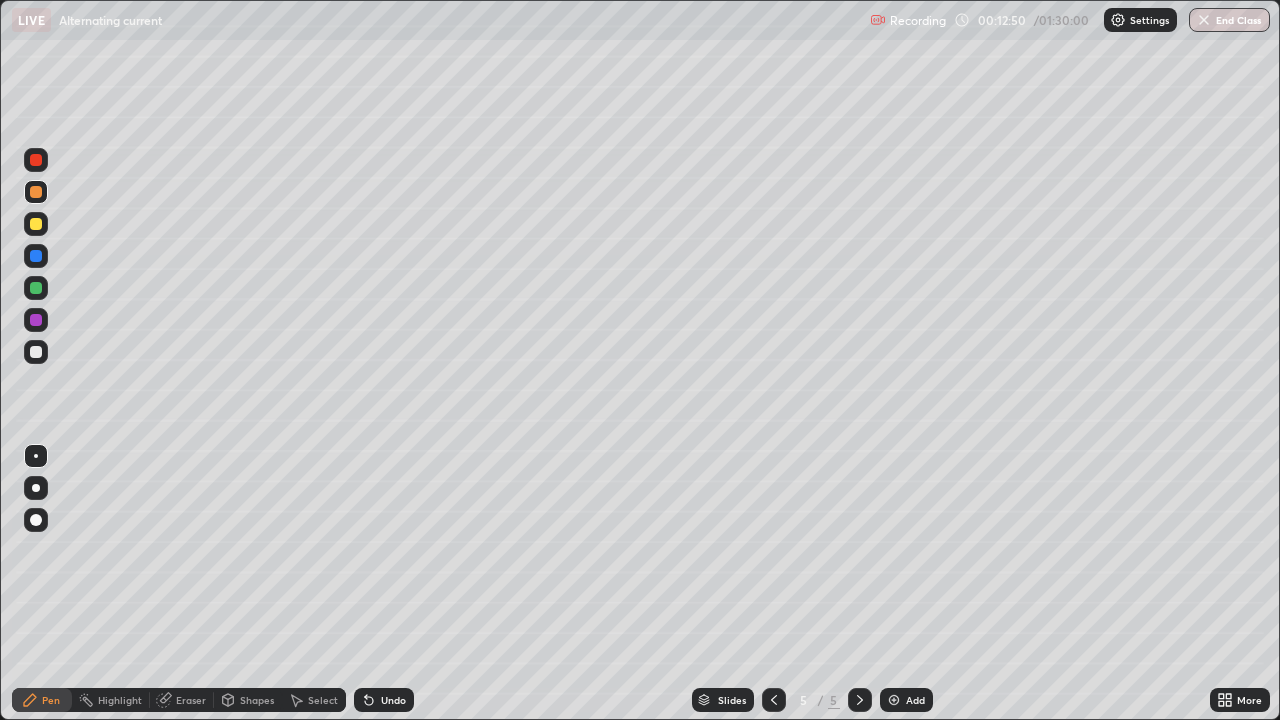 click at bounding box center (36, 288) 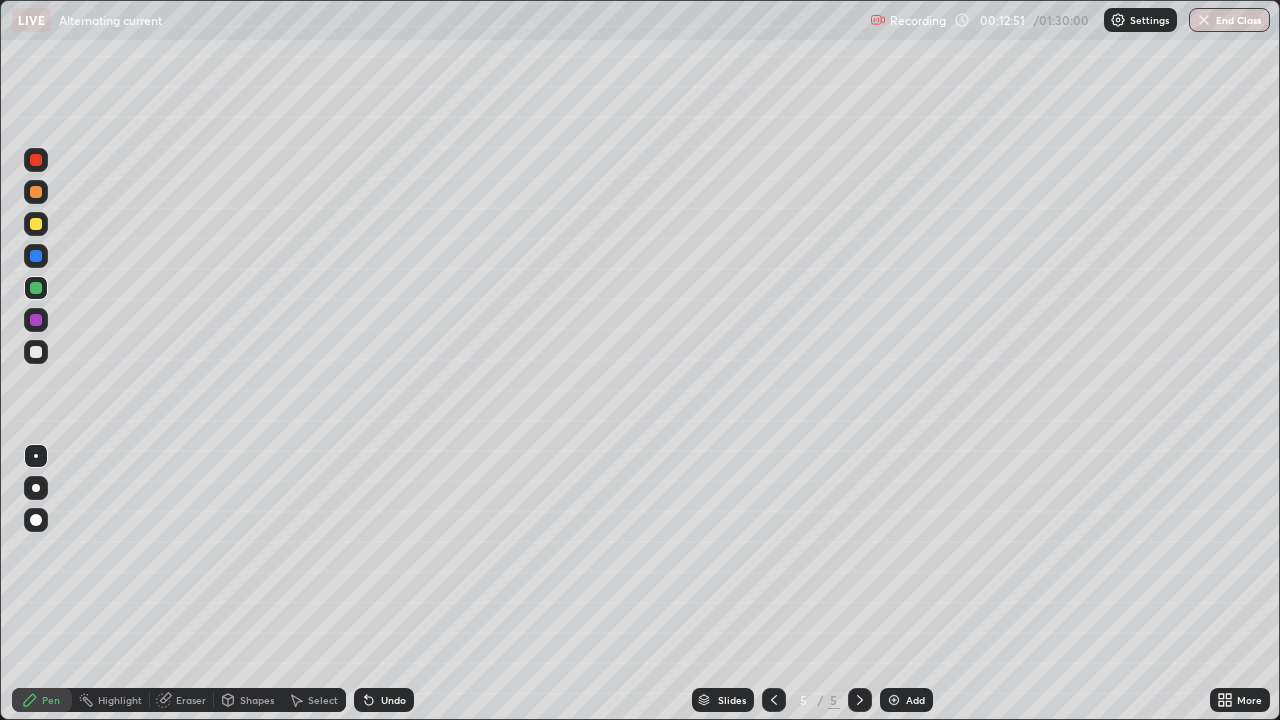click 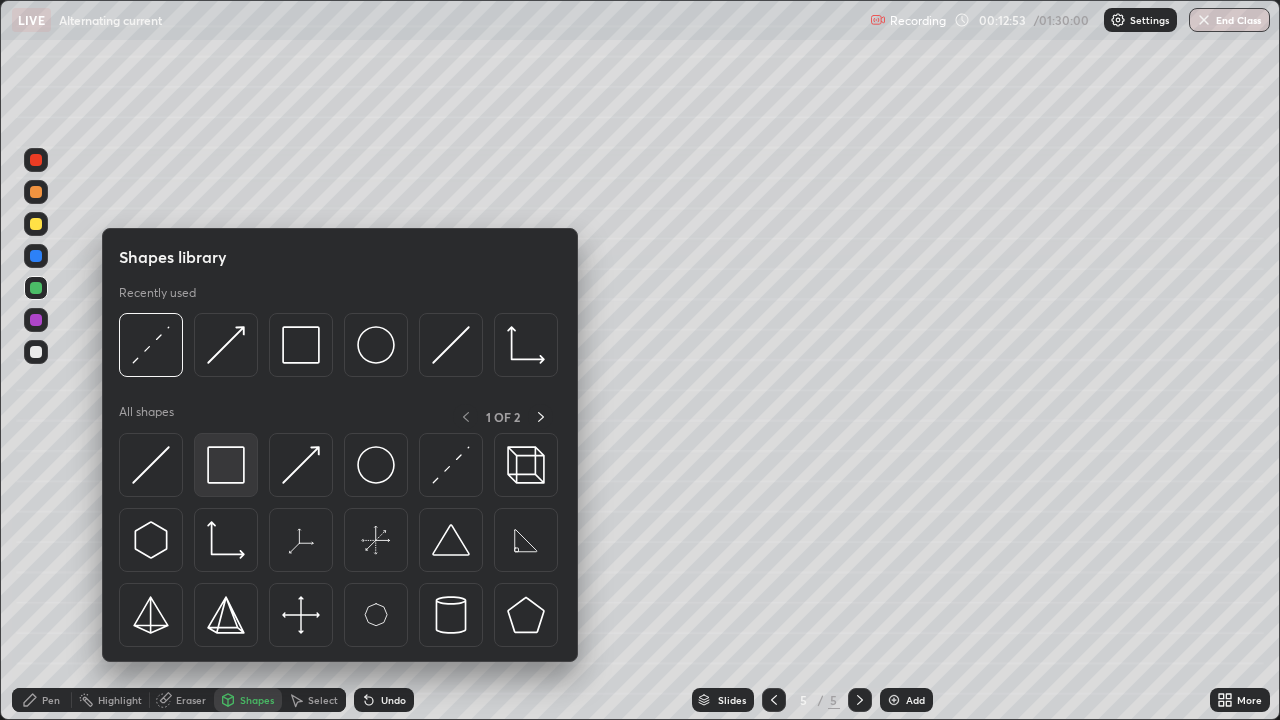 click at bounding box center [226, 465] 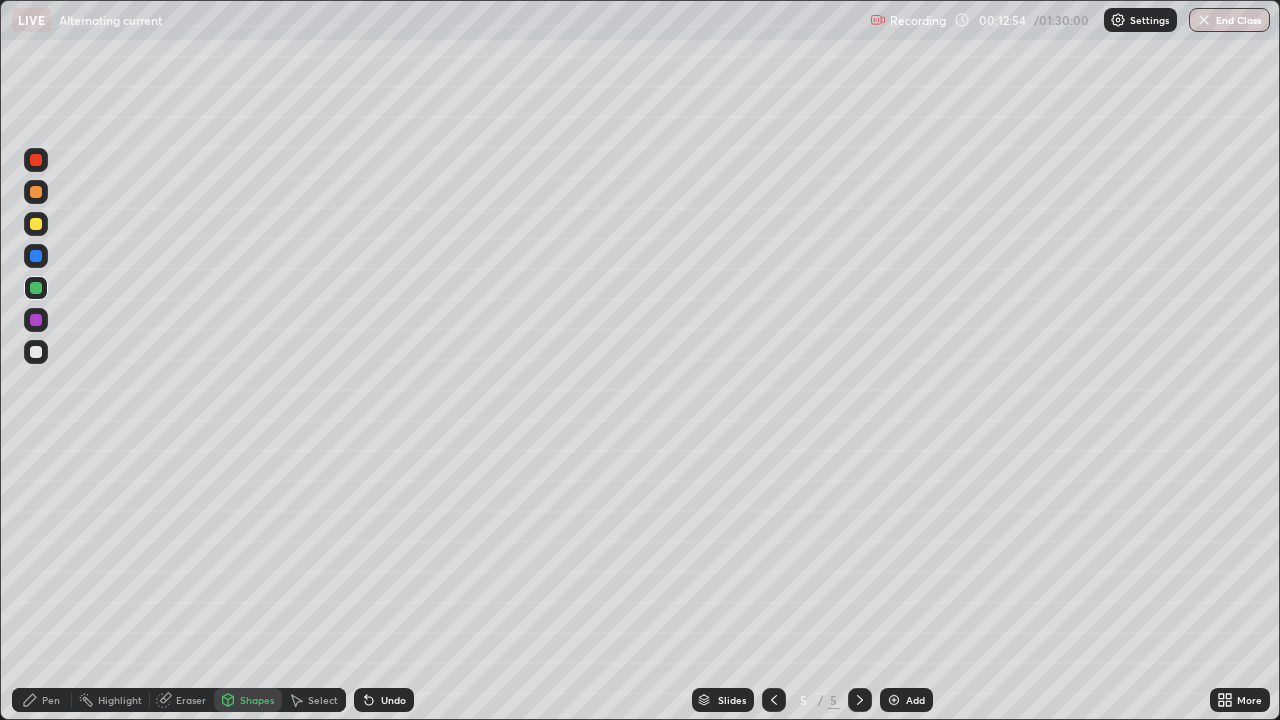 click at bounding box center [36, 192] 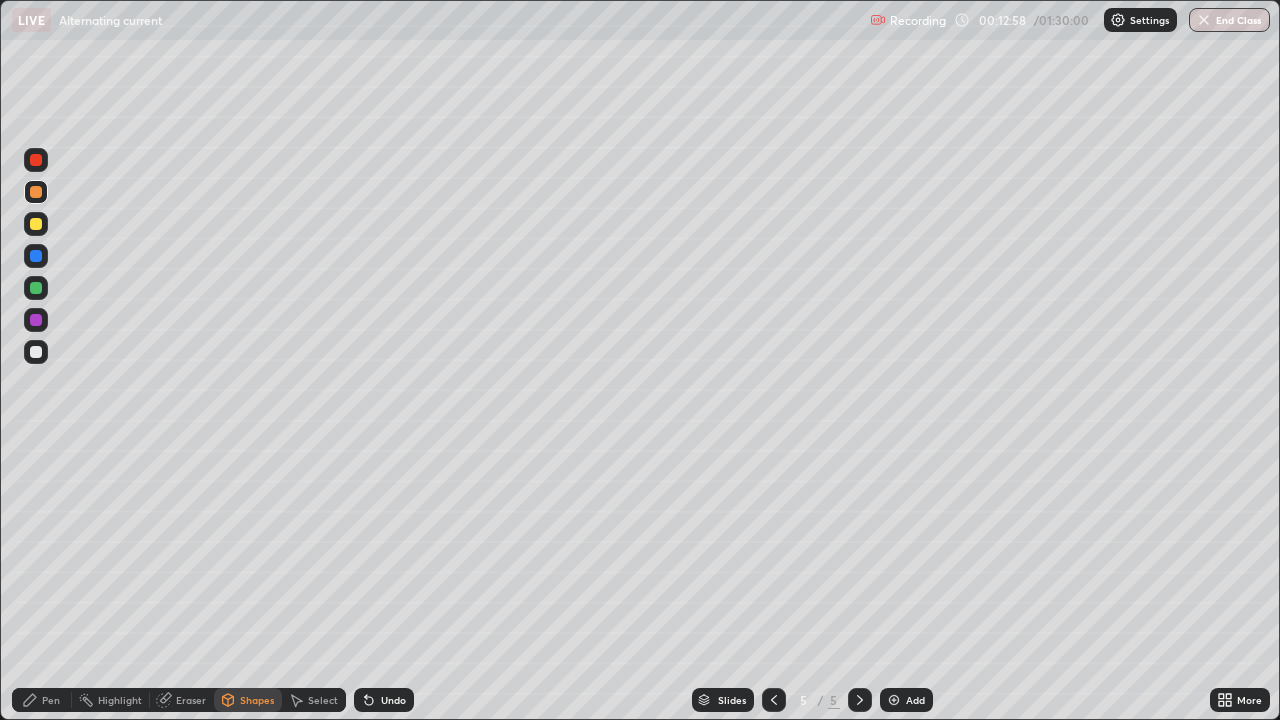 click on "Eraser" at bounding box center [191, 700] 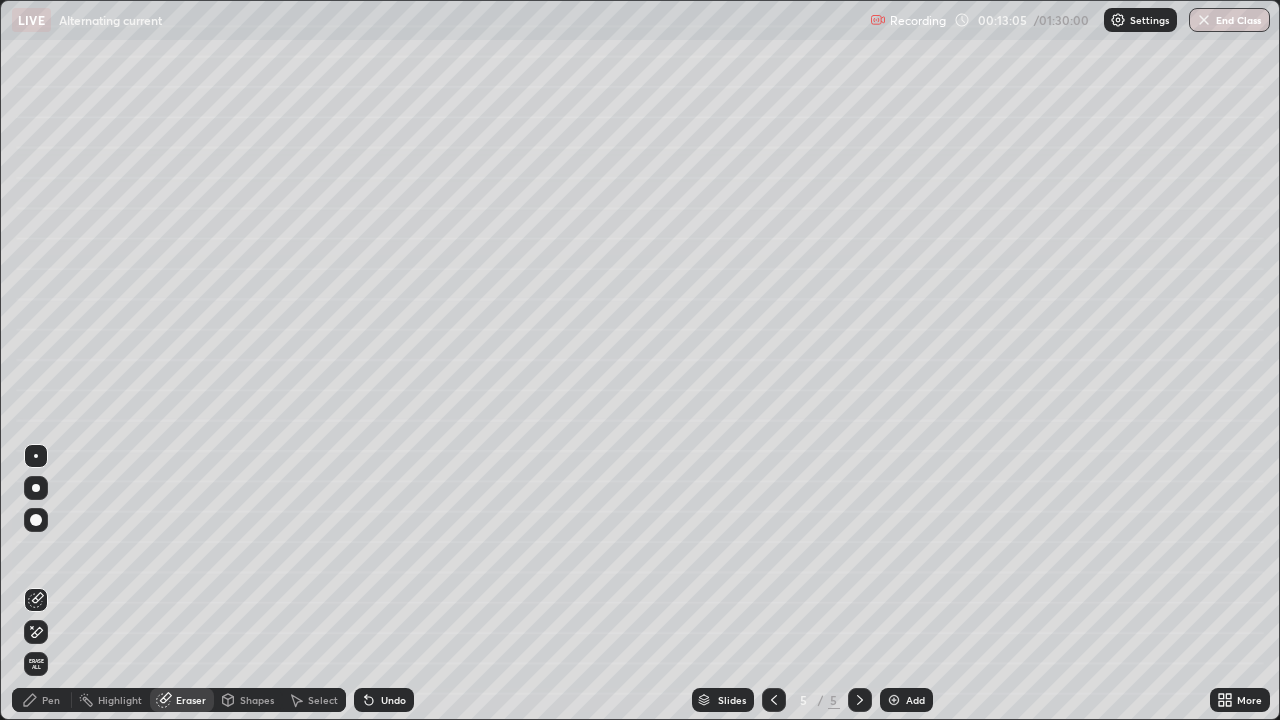 click on "Pen" at bounding box center (51, 700) 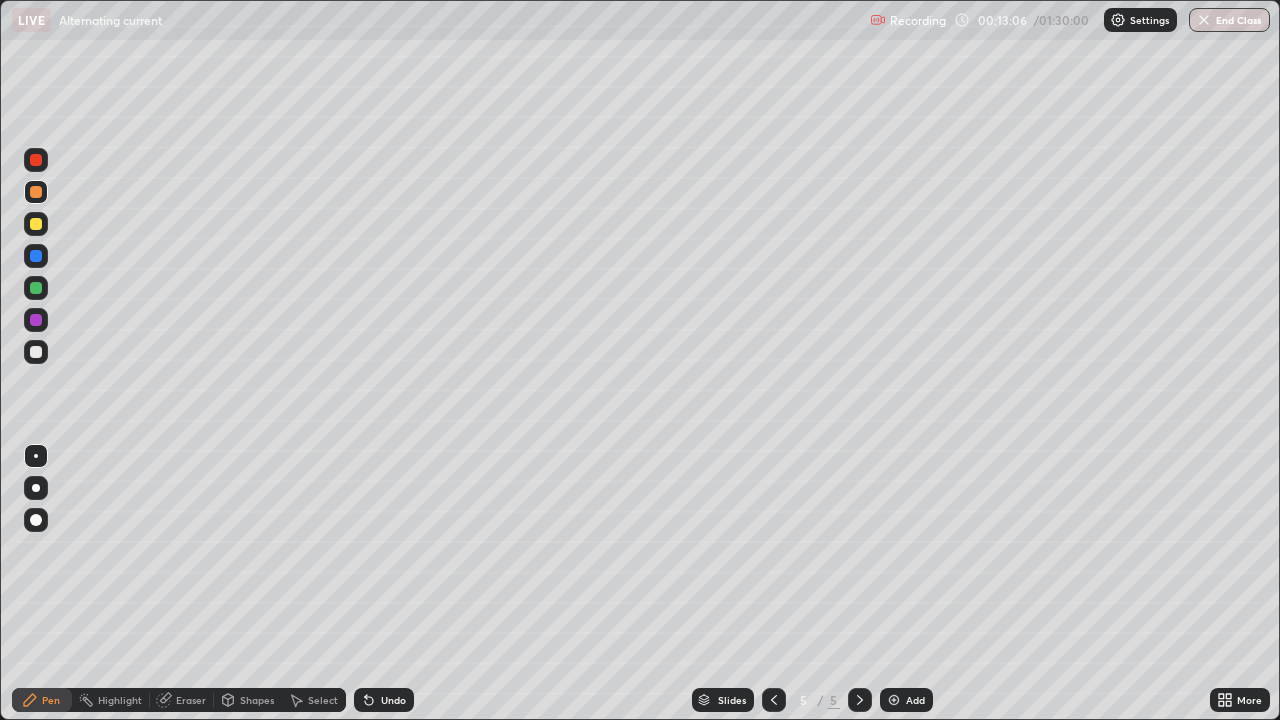 click at bounding box center [36, 352] 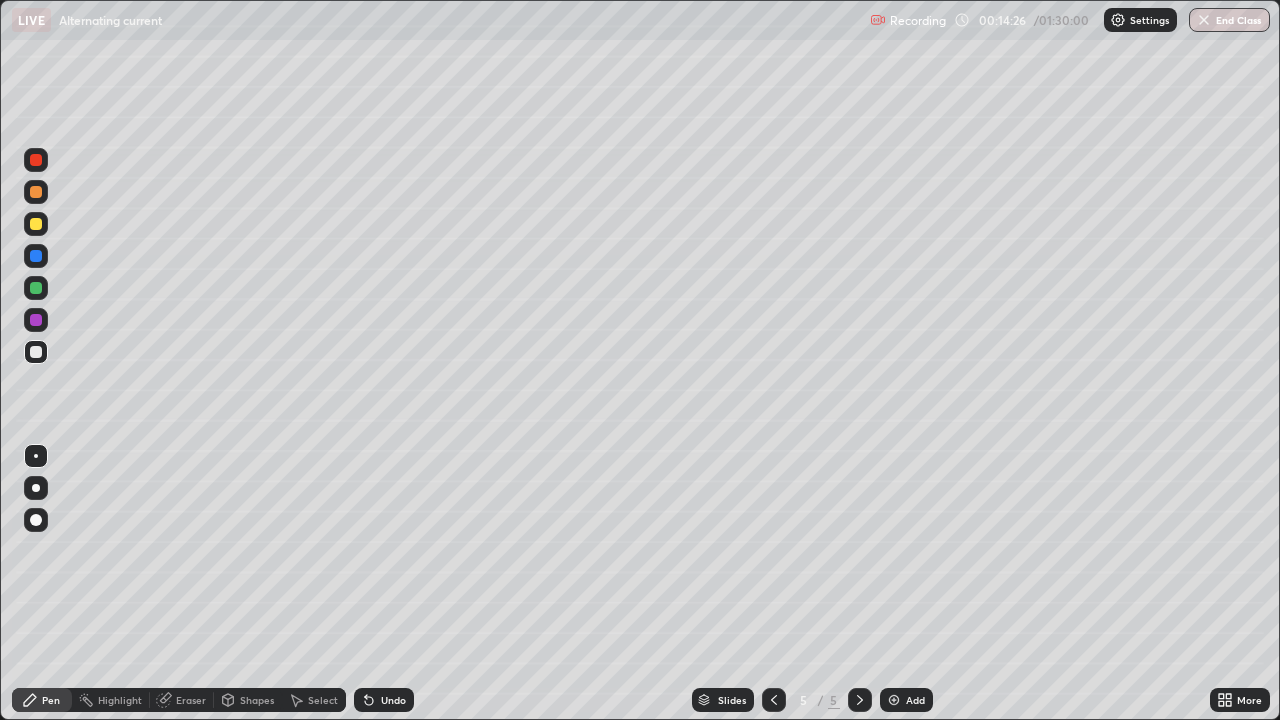 click 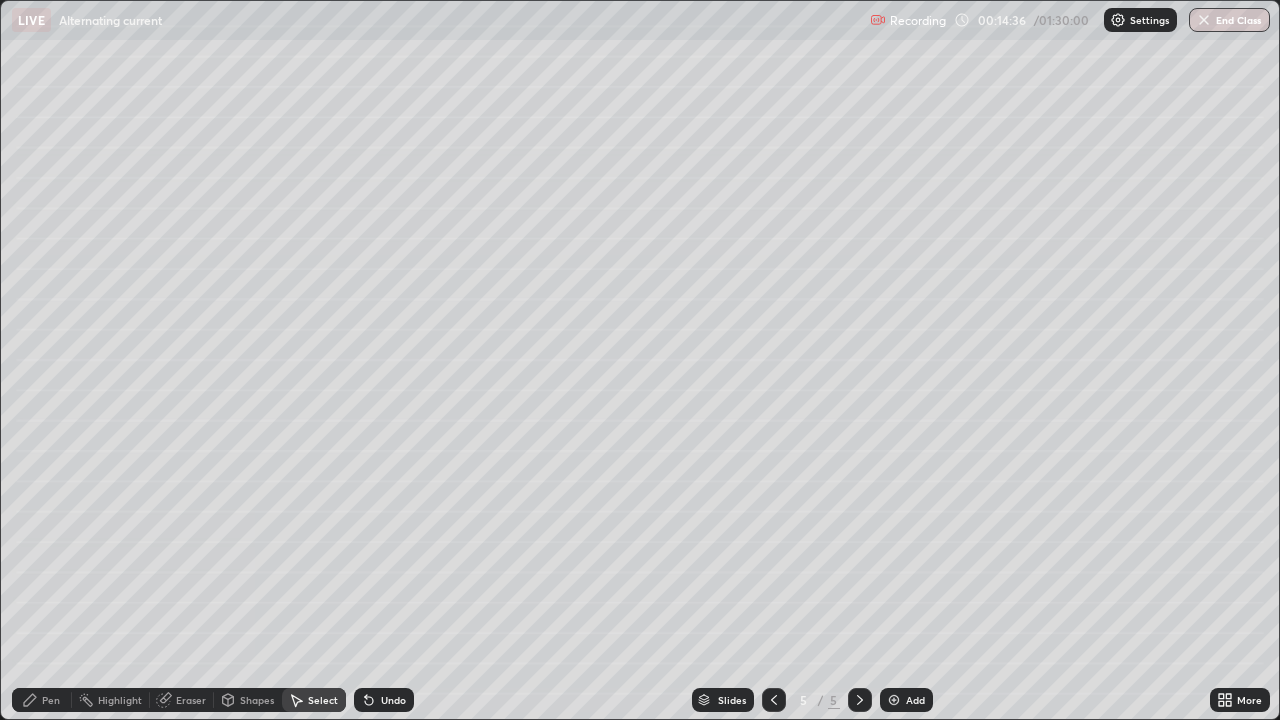 click on "Pen" at bounding box center [42, 700] 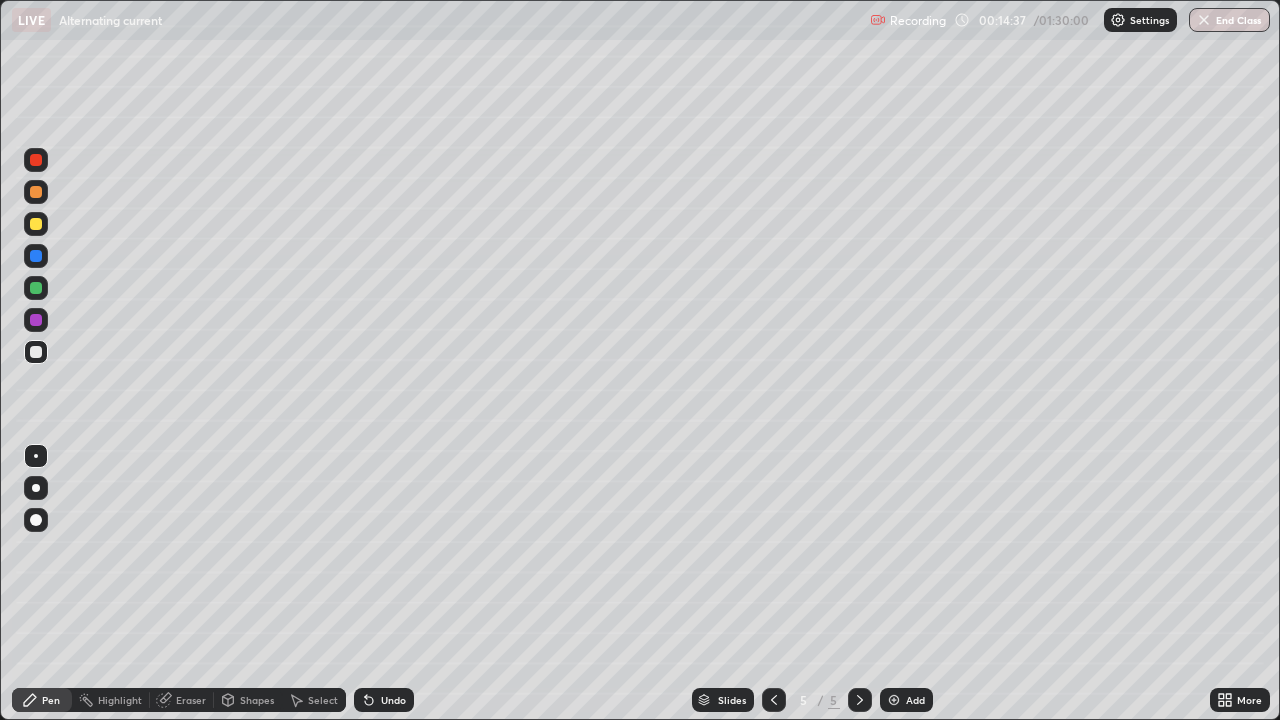 click at bounding box center (36, 288) 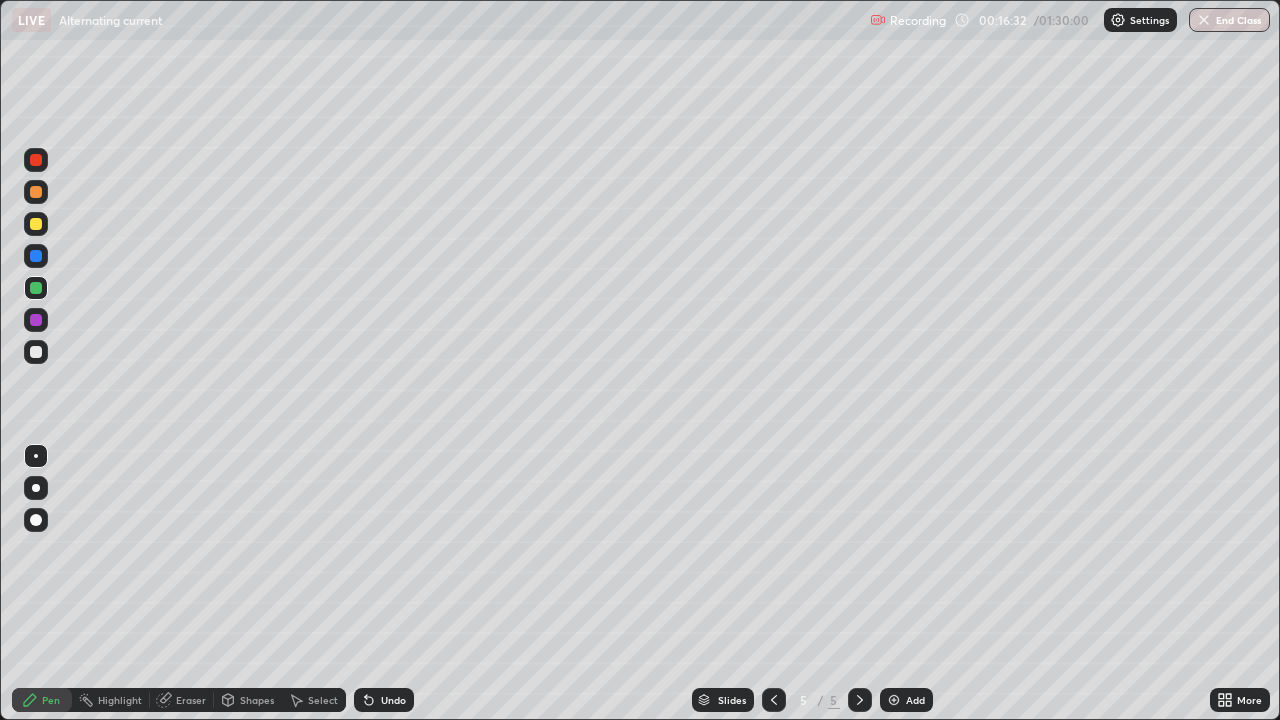 click at bounding box center [894, 700] 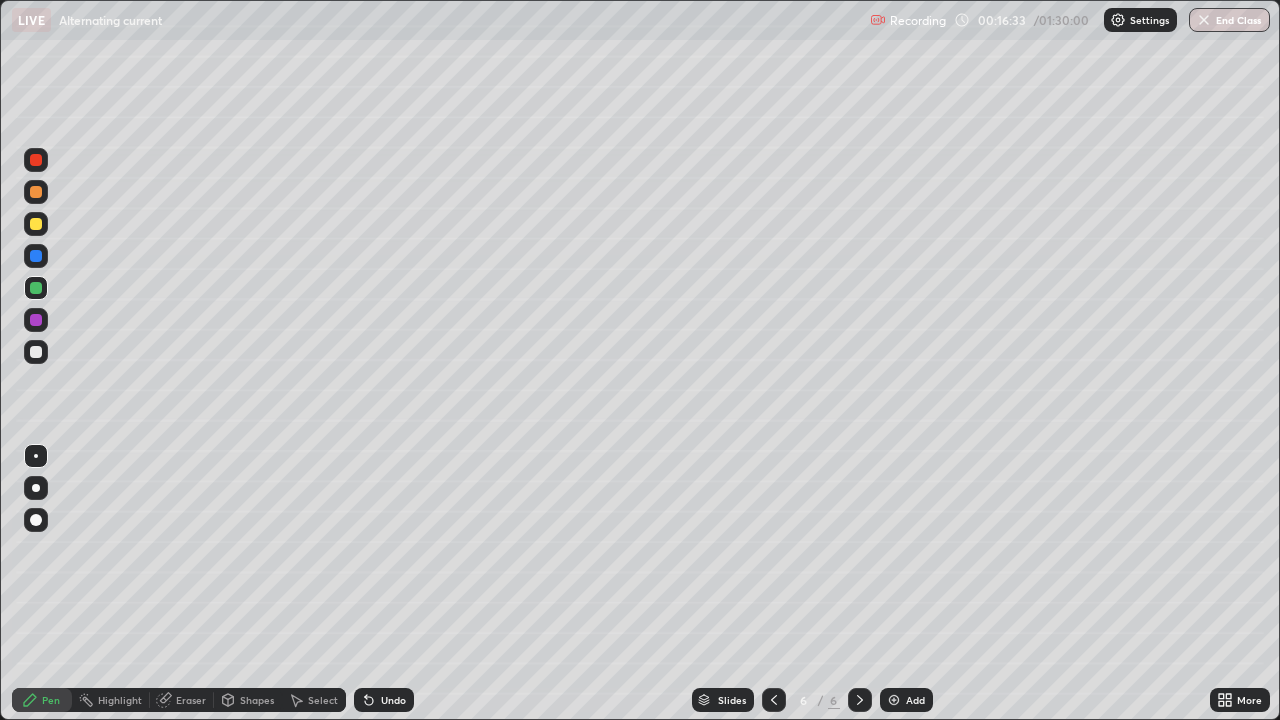 click on "Shapes" at bounding box center [257, 700] 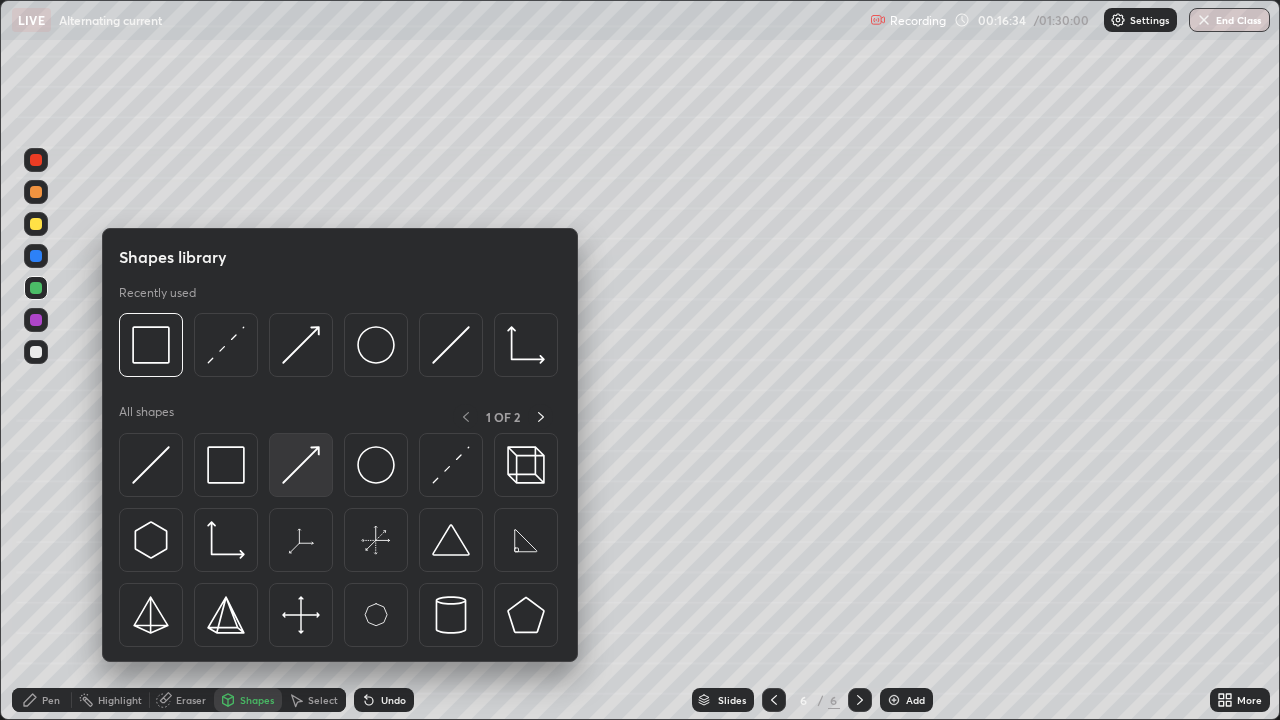 click at bounding box center (301, 465) 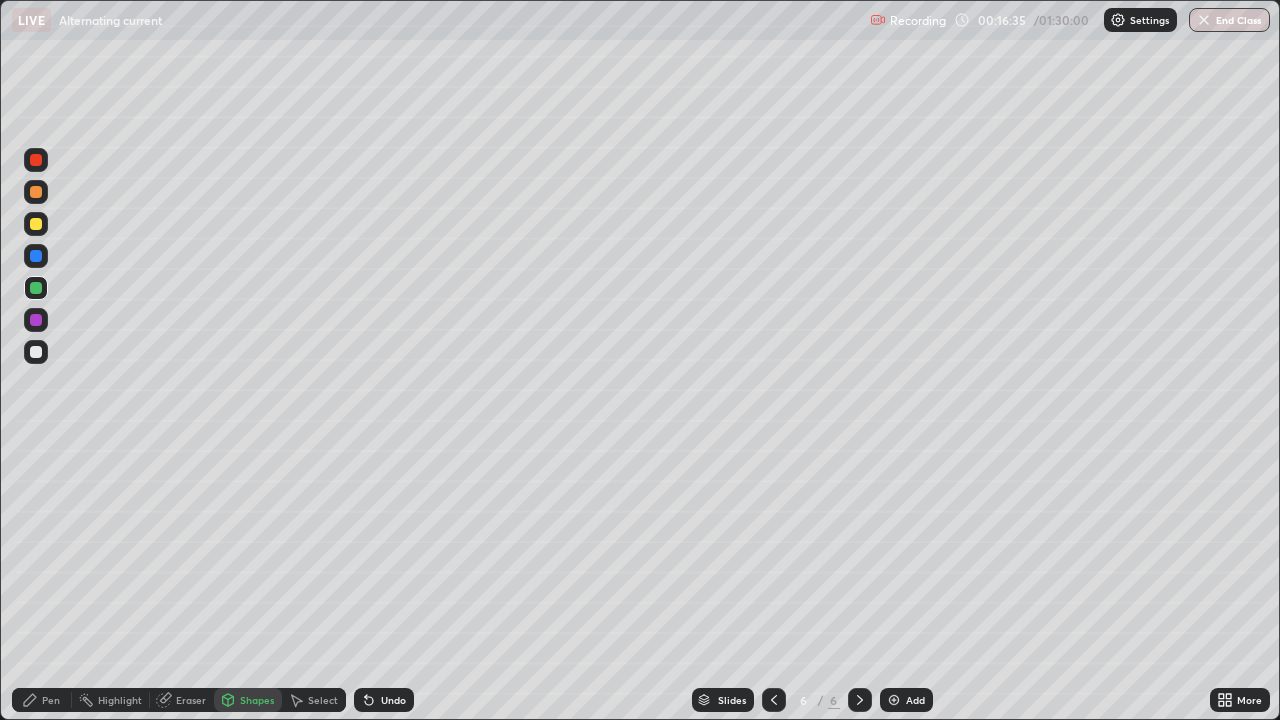 click at bounding box center (36, 352) 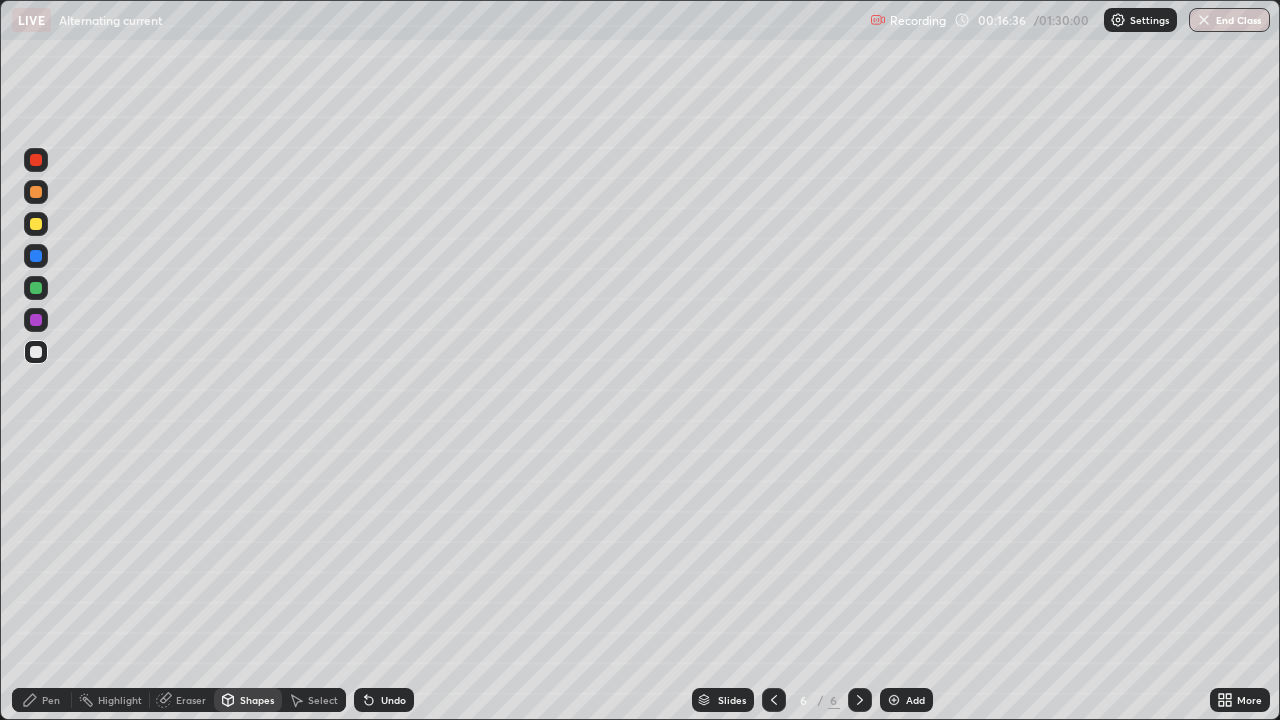 click on "Shapes" at bounding box center (248, 700) 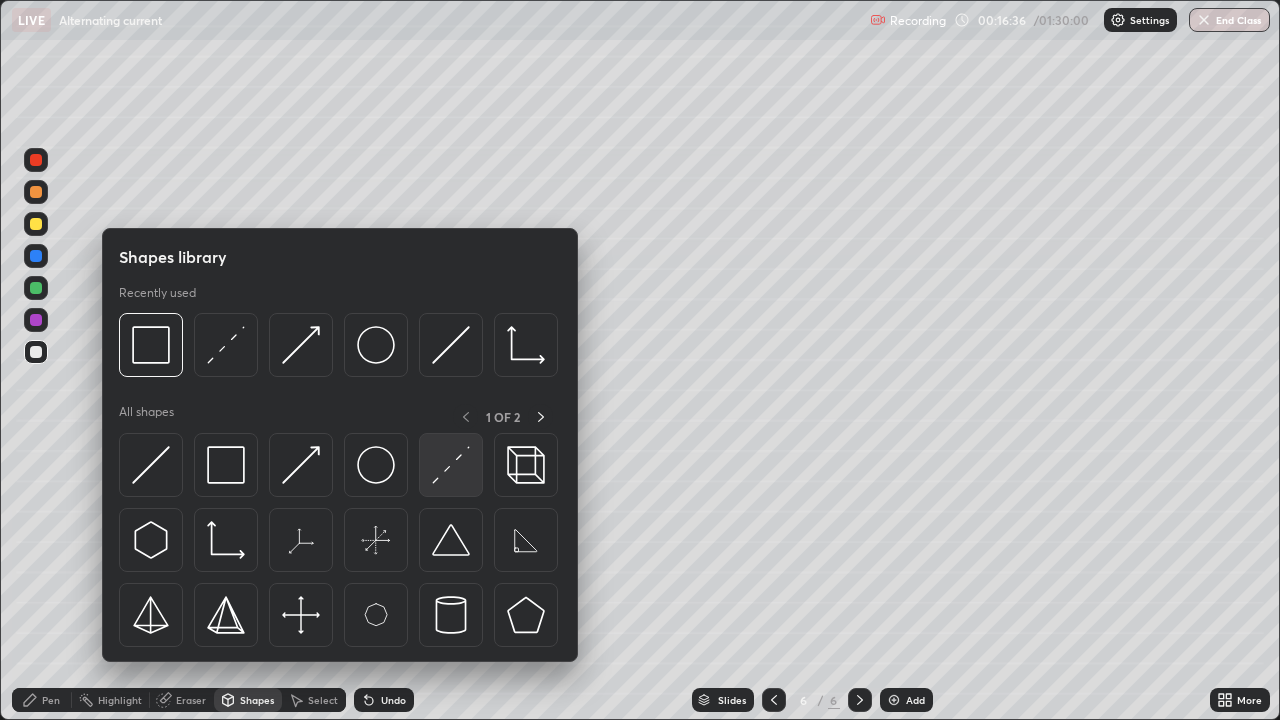 click at bounding box center [451, 465] 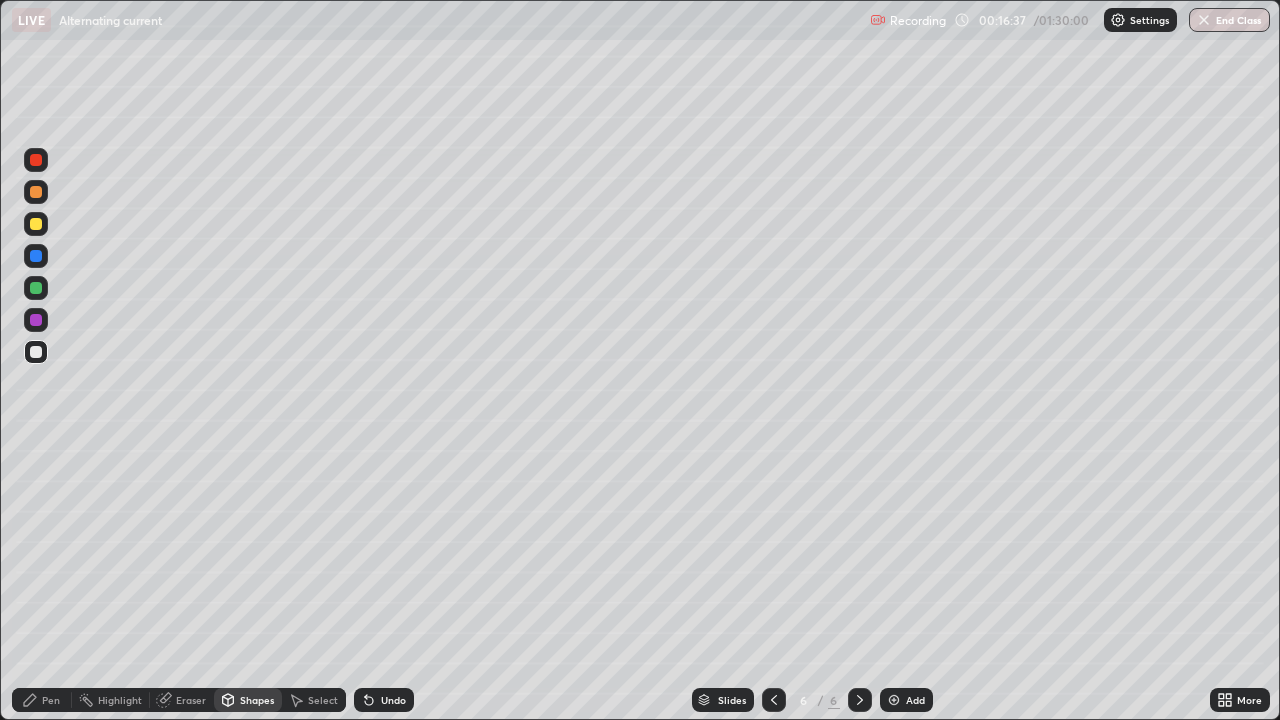 click at bounding box center (36, 192) 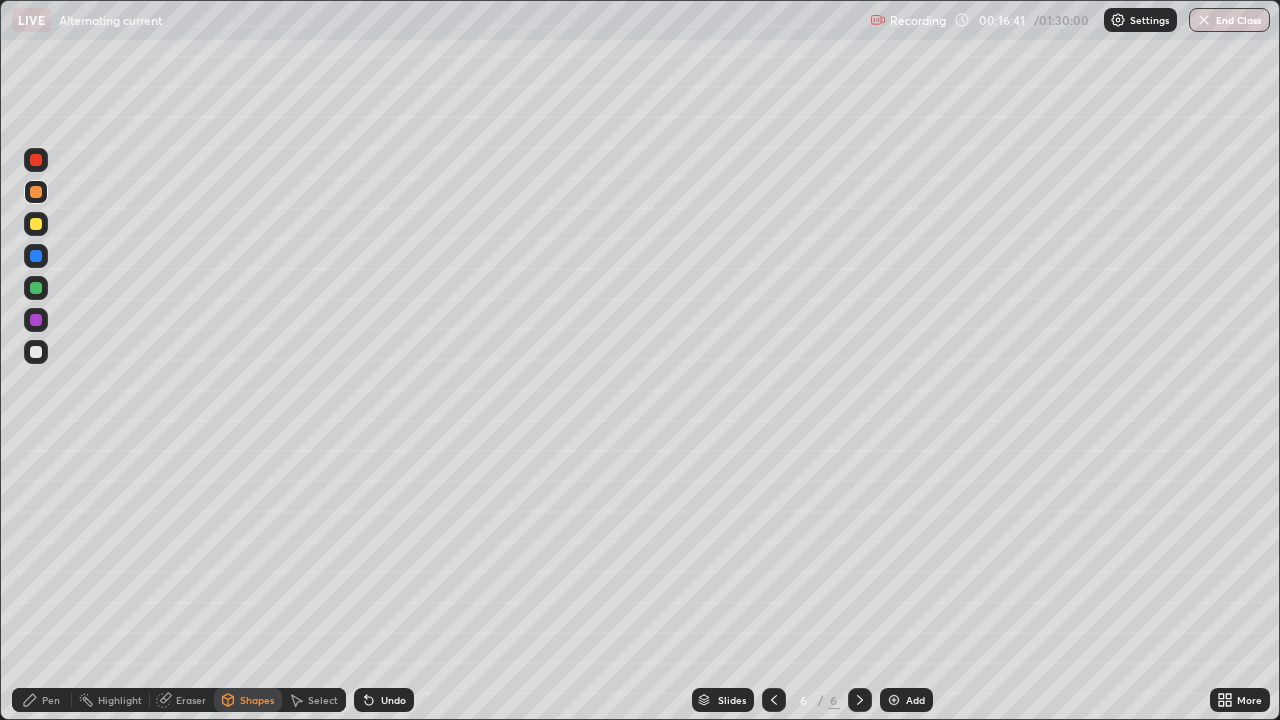 click on "Shapes" at bounding box center [257, 700] 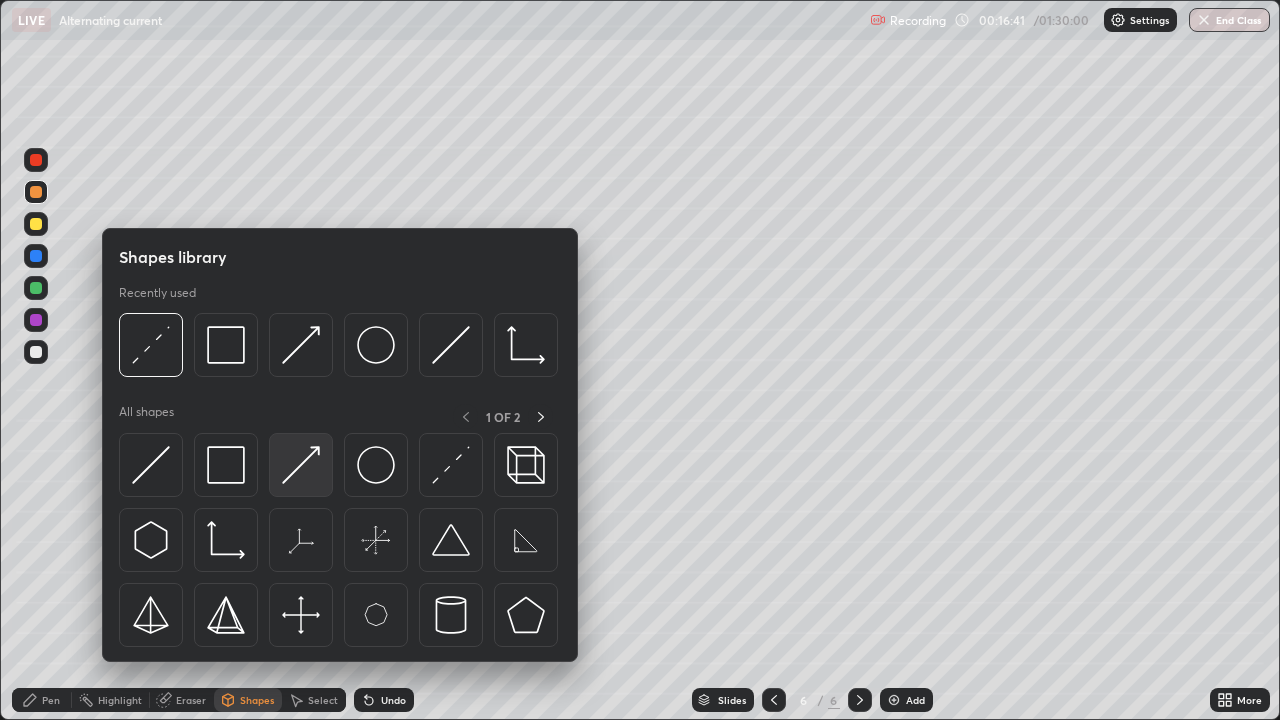 click at bounding box center (301, 465) 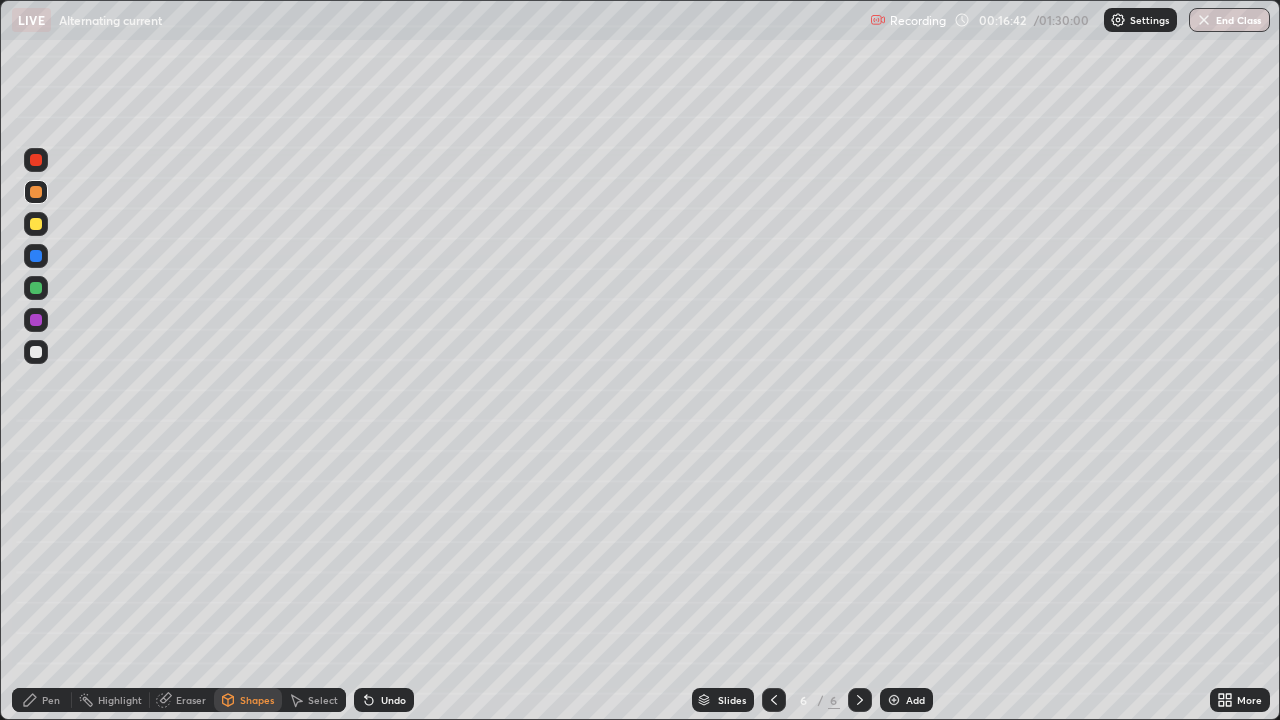 click at bounding box center (36, 288) 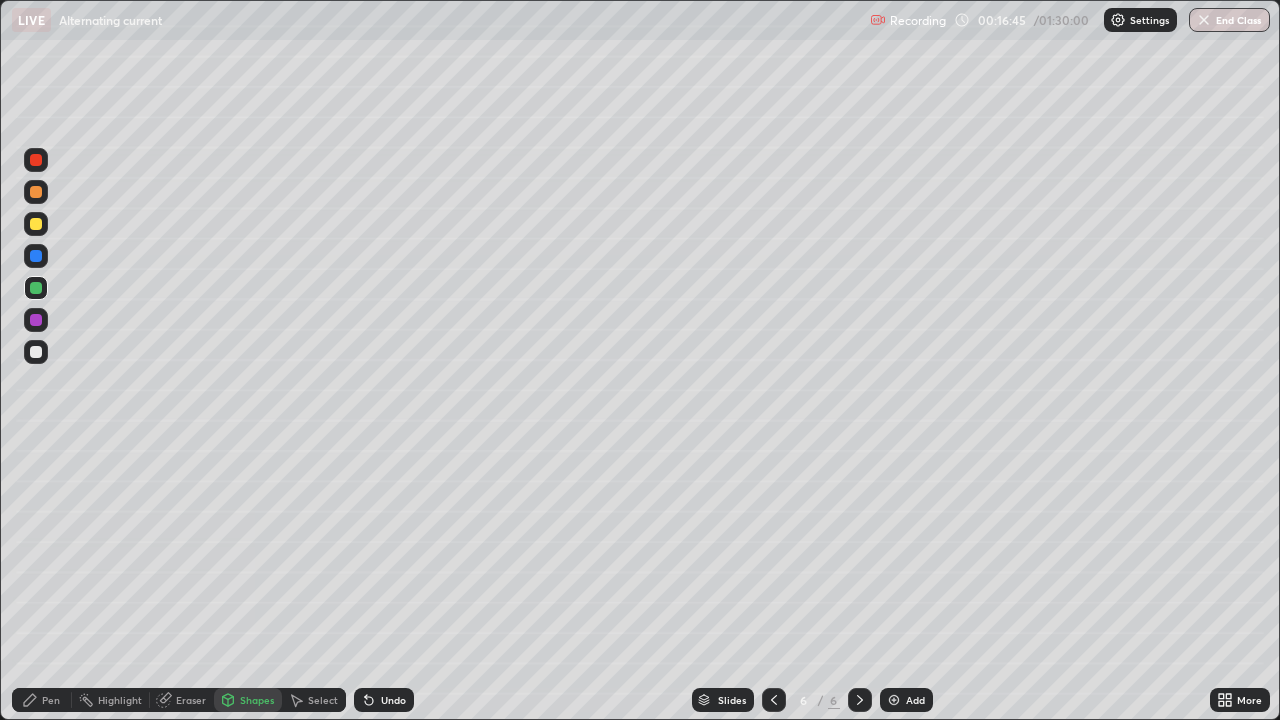 click at bounding box center [774, 700] 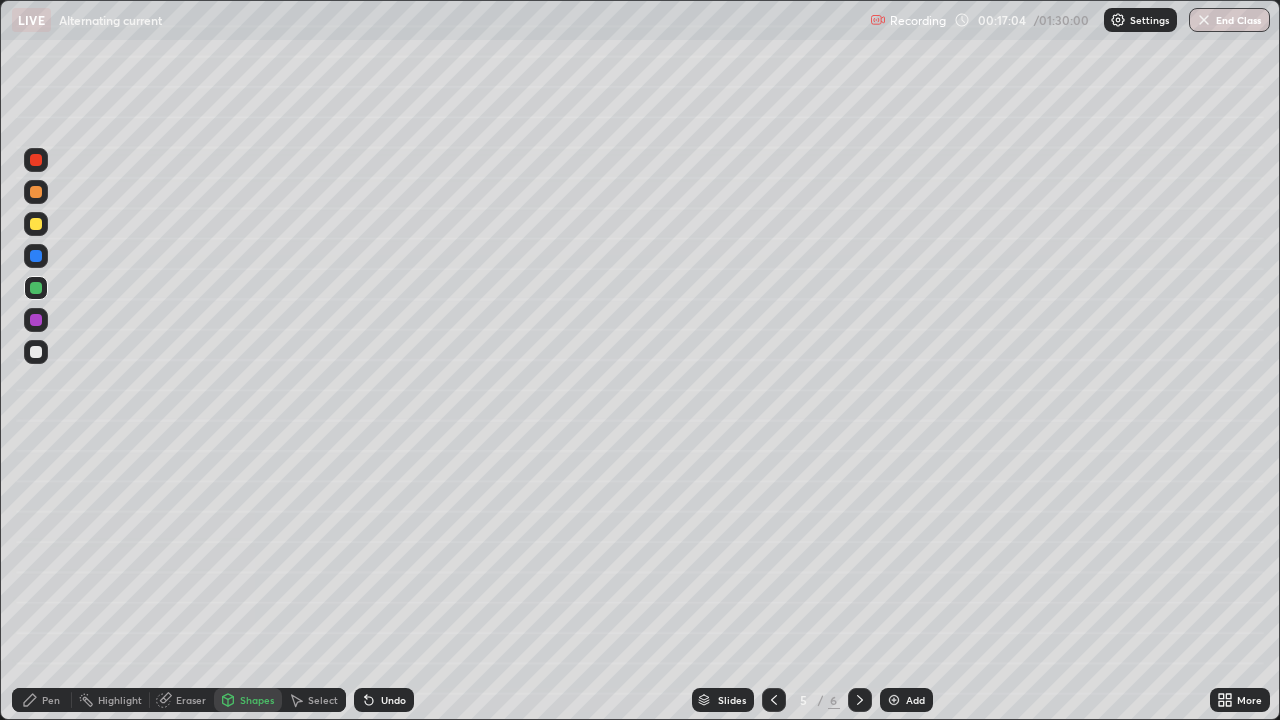 click 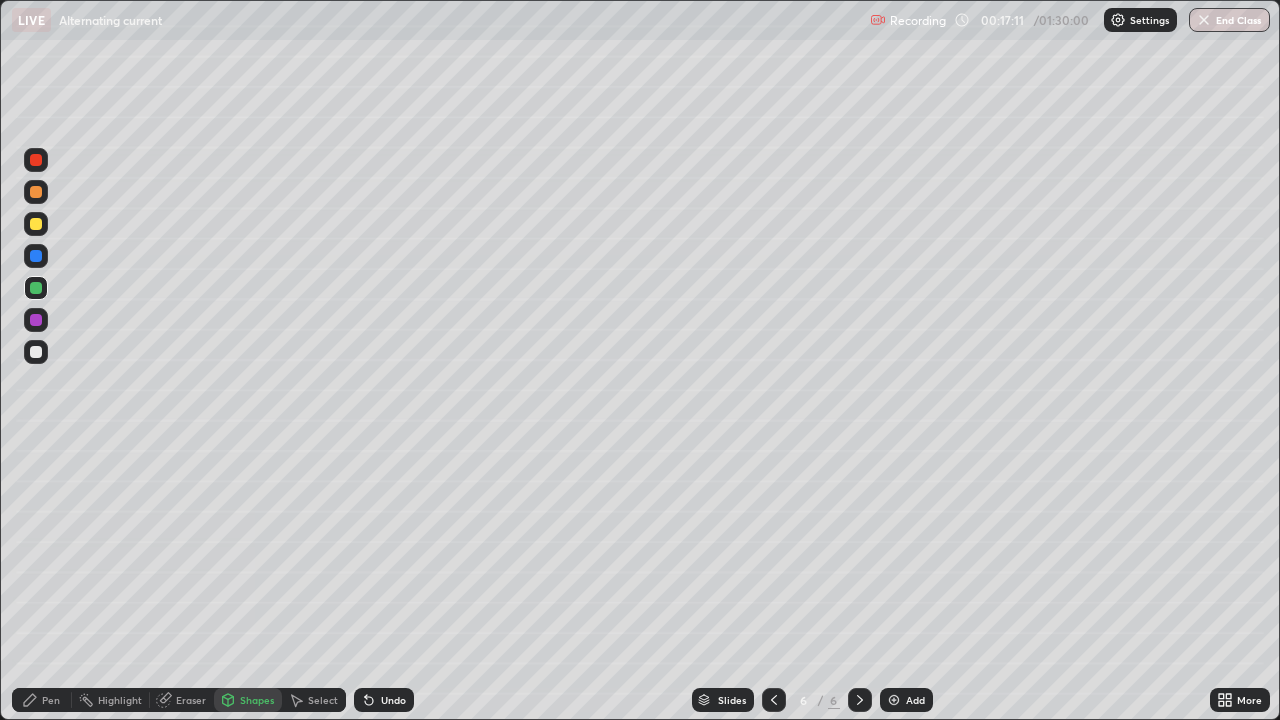 click on "Shapes" at bounding box center (257, 700) 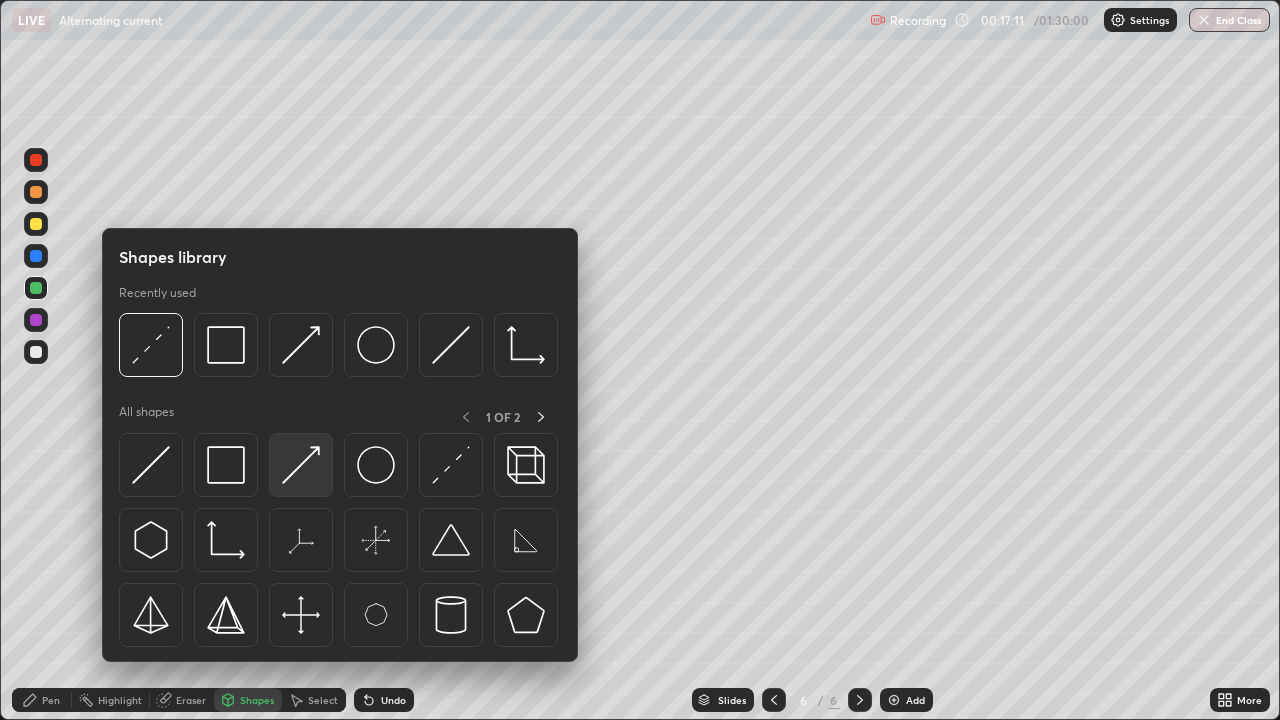 click at bounding box center [301, 465] 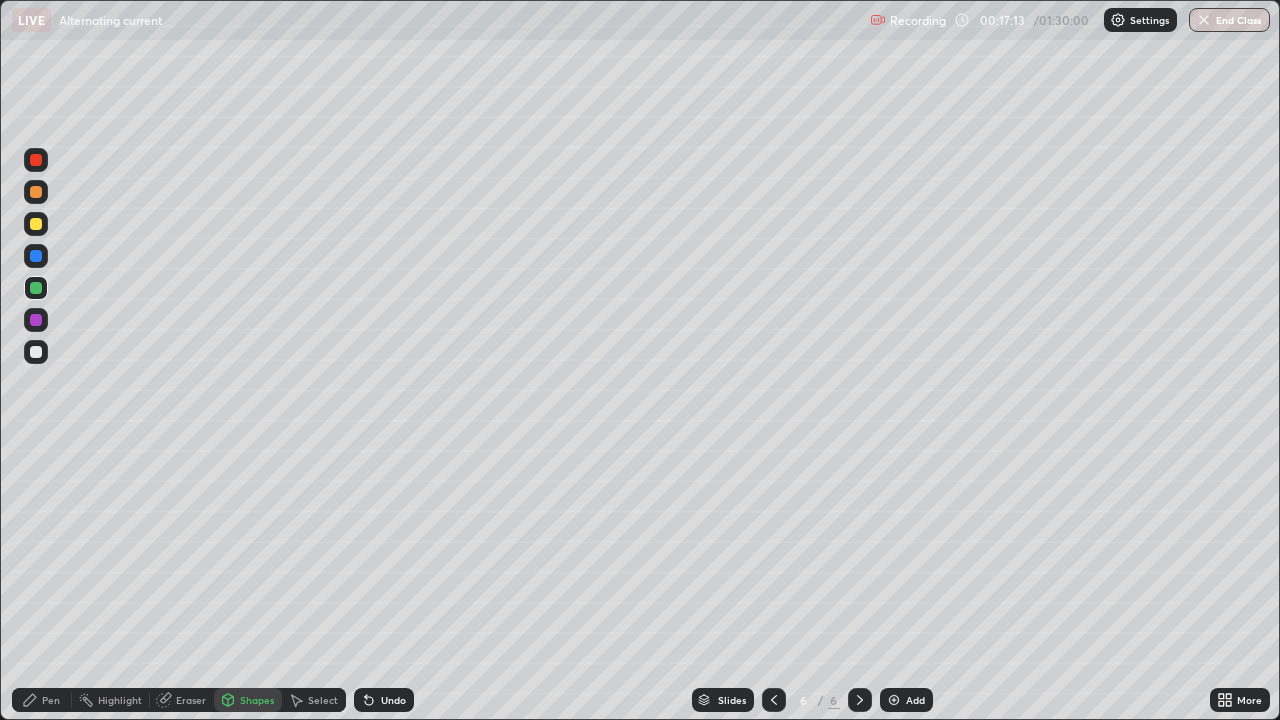 click at bounding box center (36, 224) 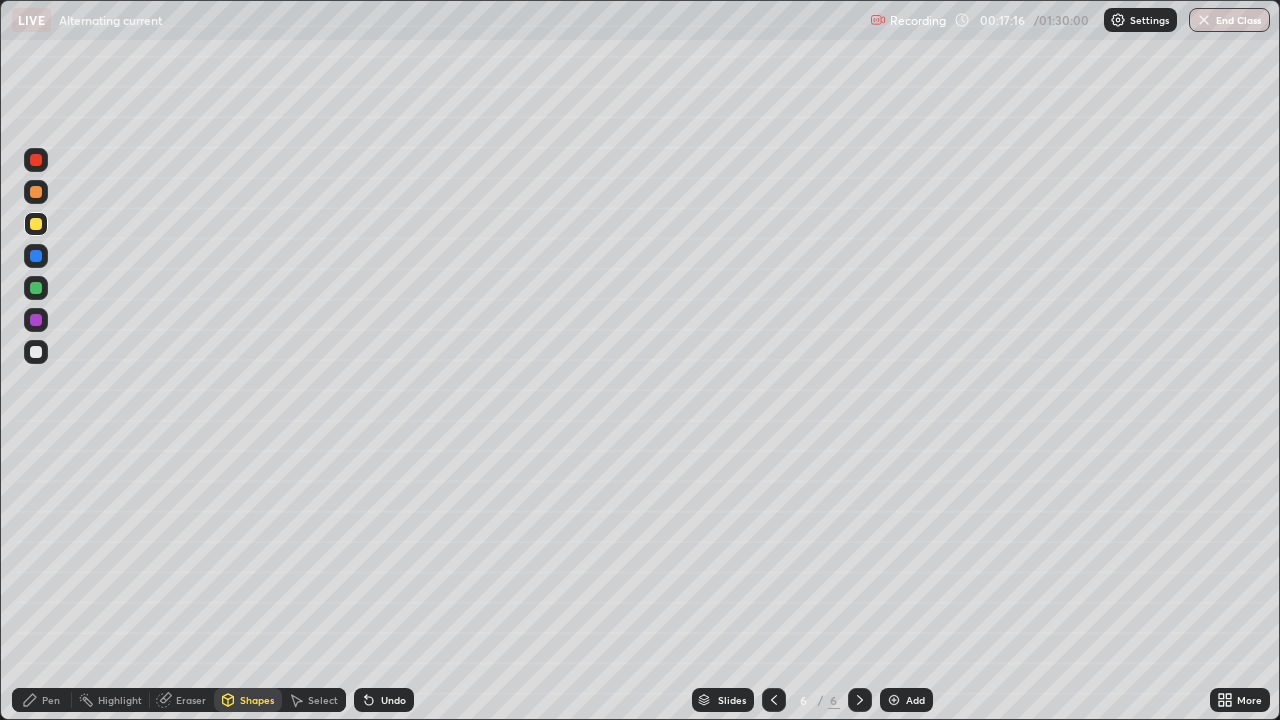 click on "Pen" at bounding box center [51, 700] 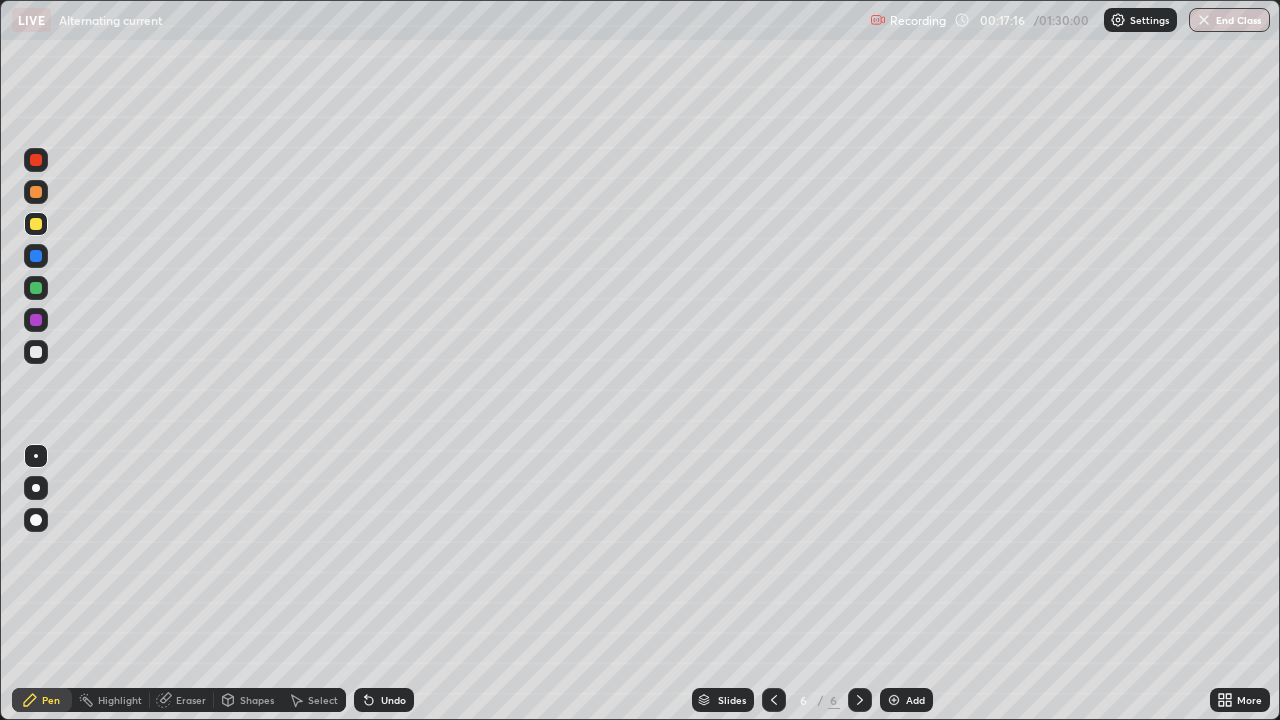 click at bounding box center [36, 352] 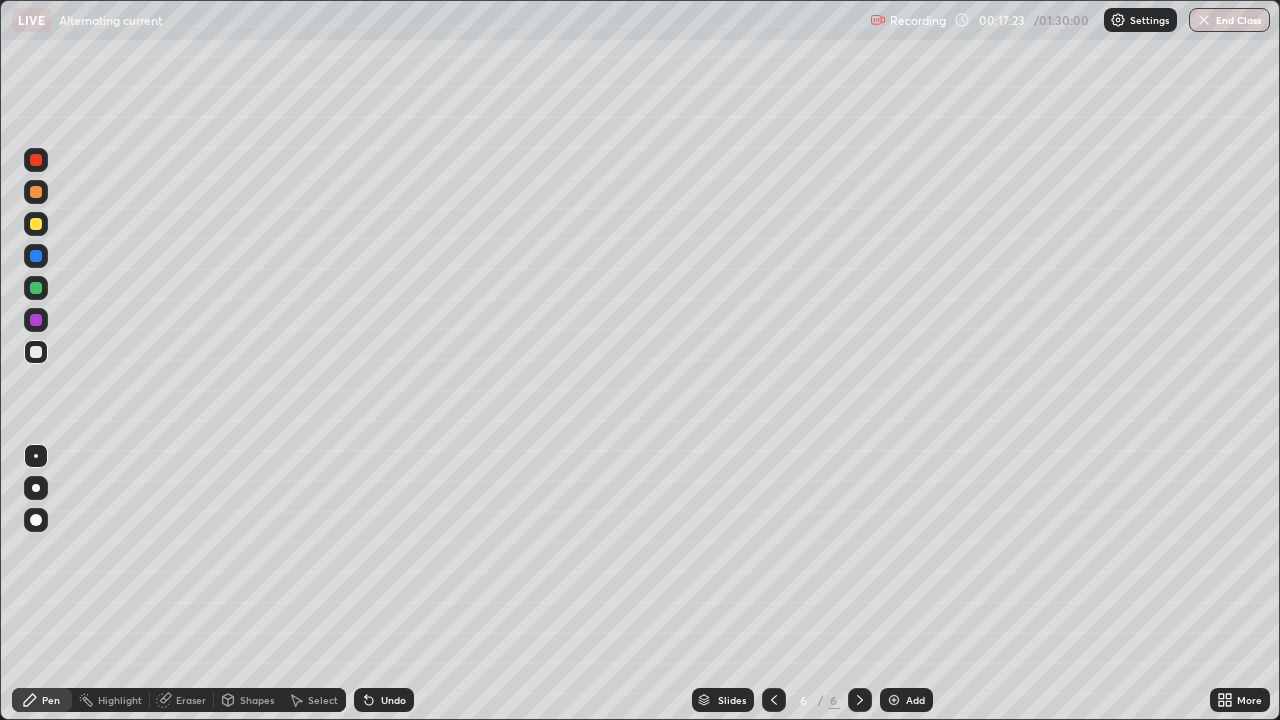 click on "Shapes" at bounding box center (257, 700) 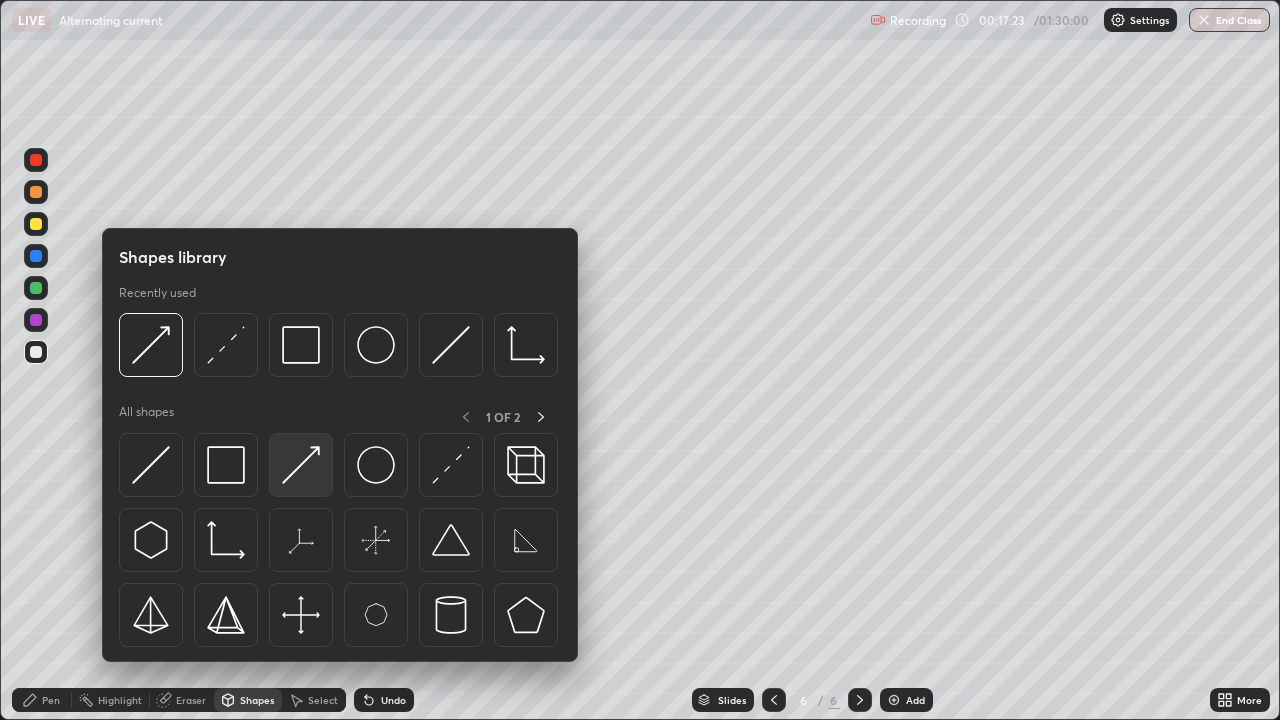 click at bounding box center (301, 465) 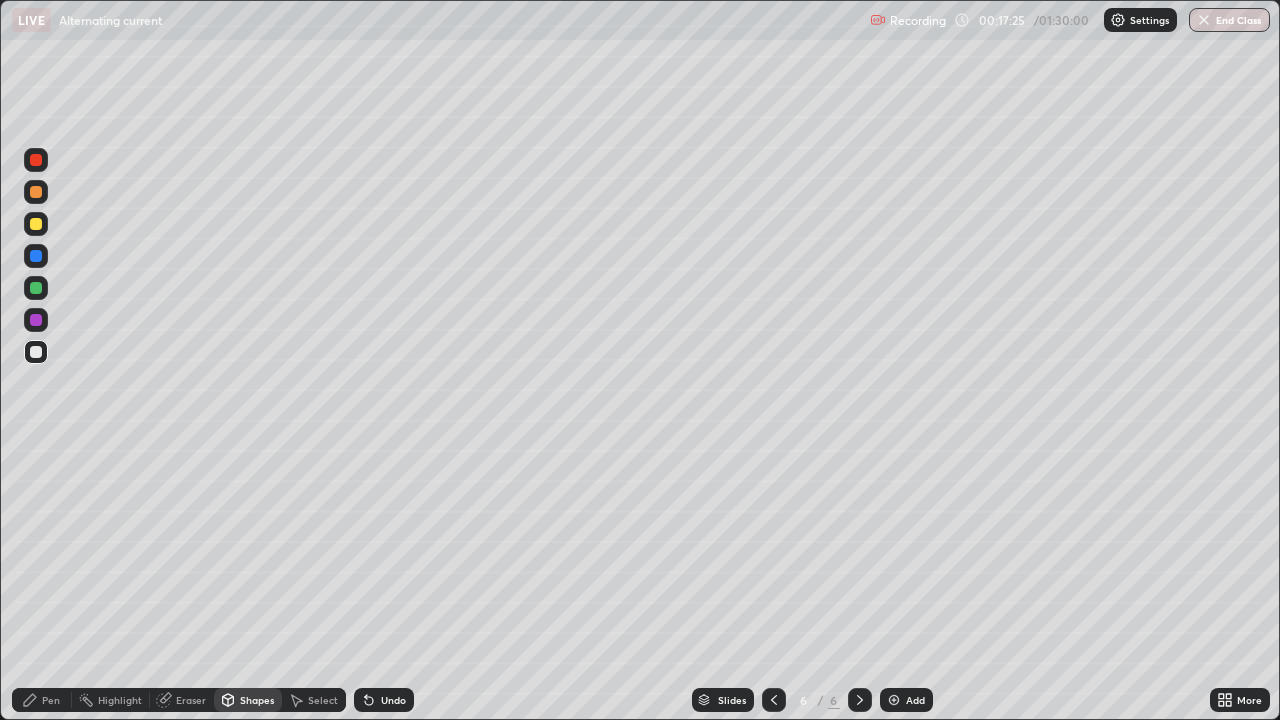 click at bounding box center (36, 192) 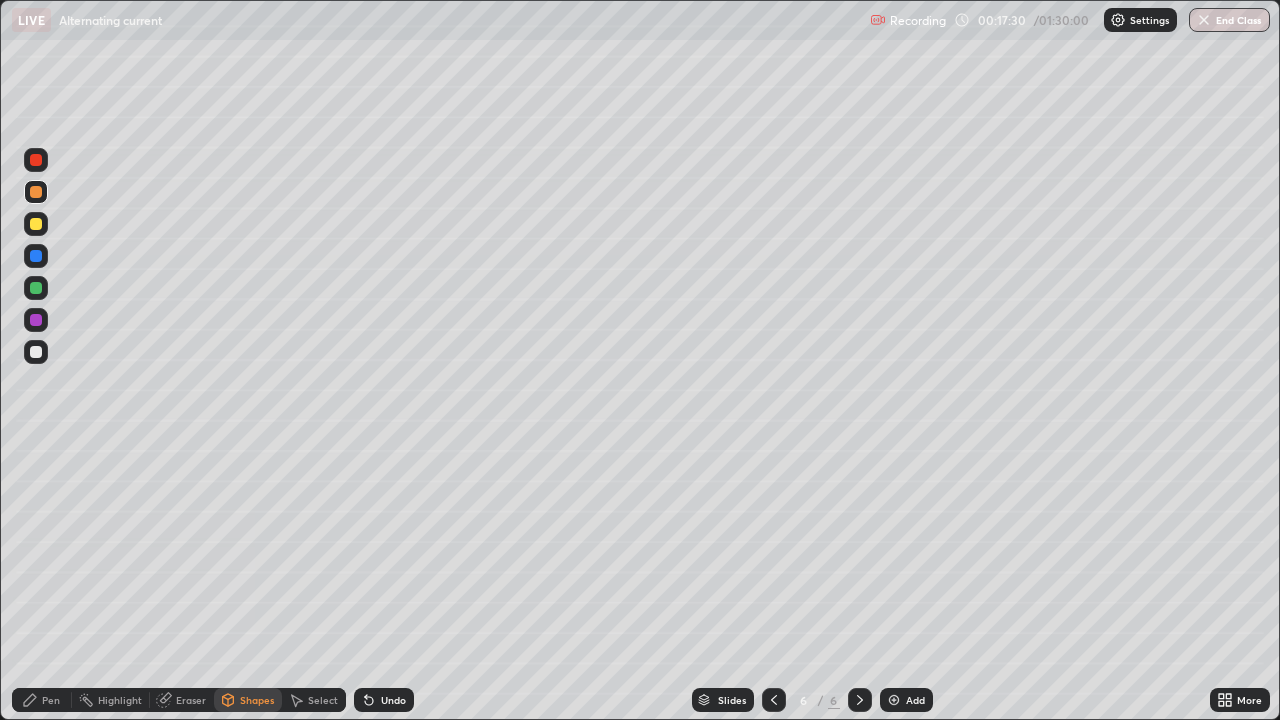 click 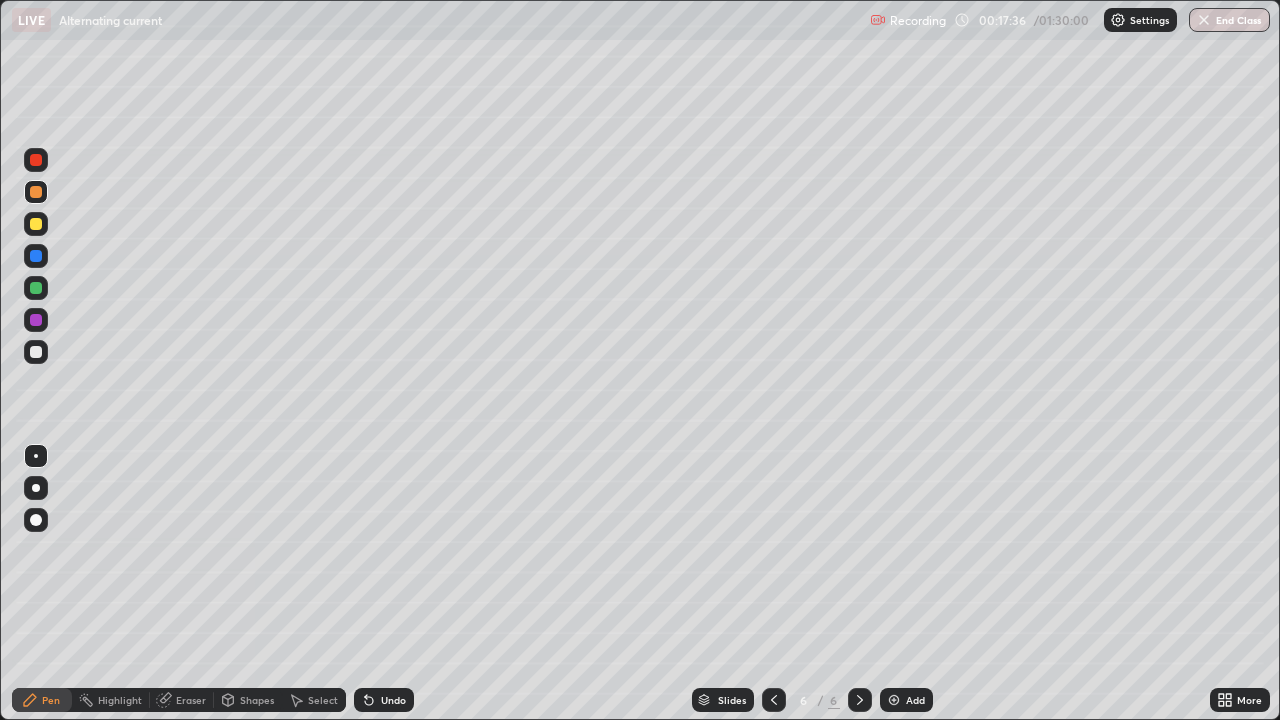 click on "Shapes" at bounding box center [257, 700] 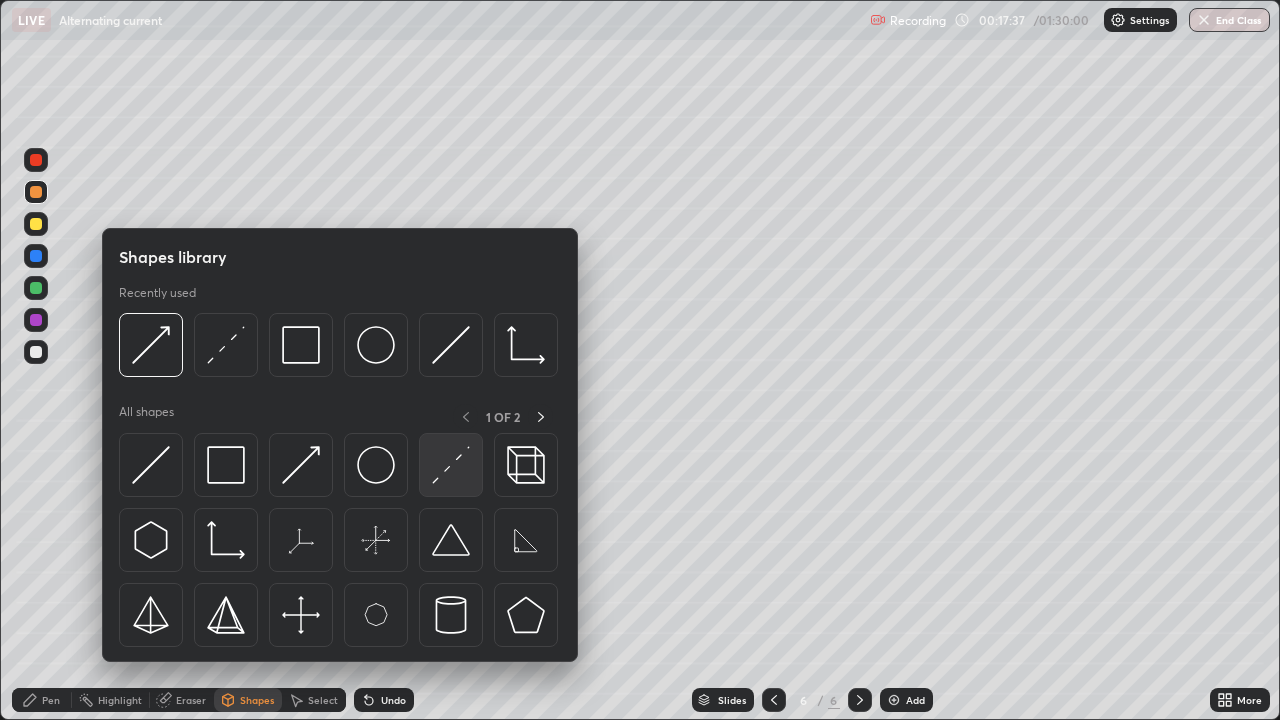 click at bounding box center (451, 465) 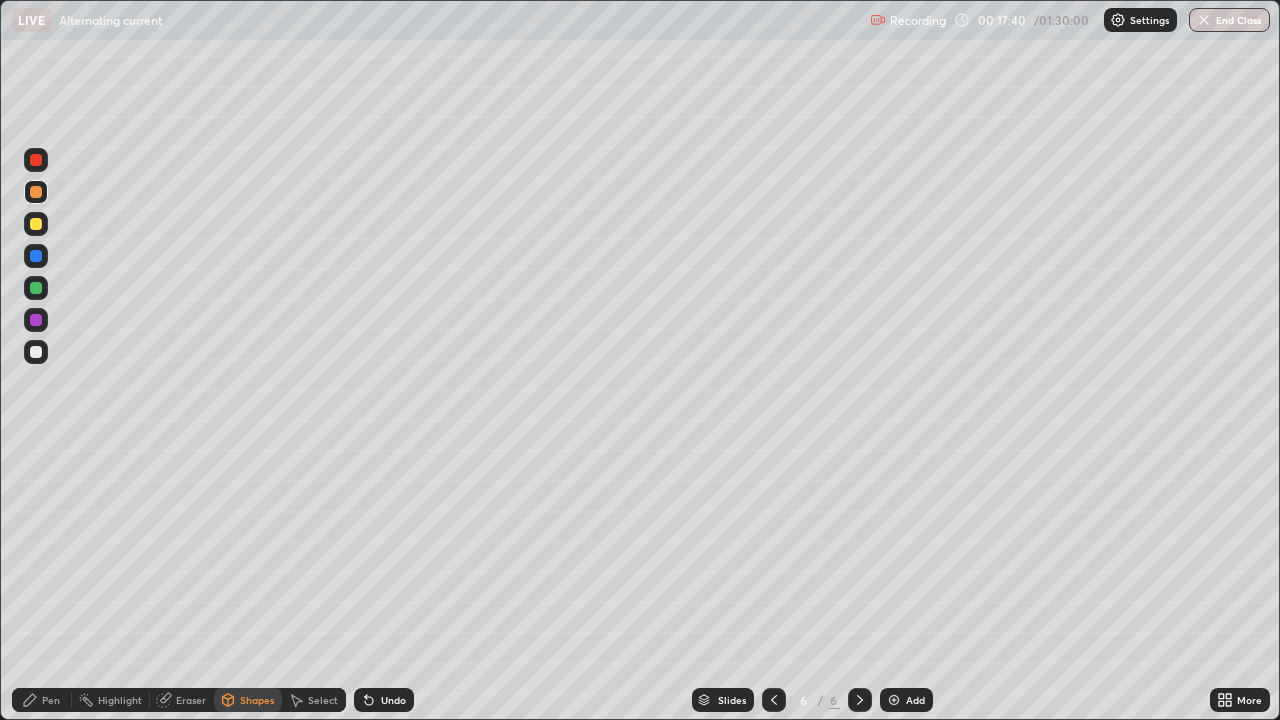 click 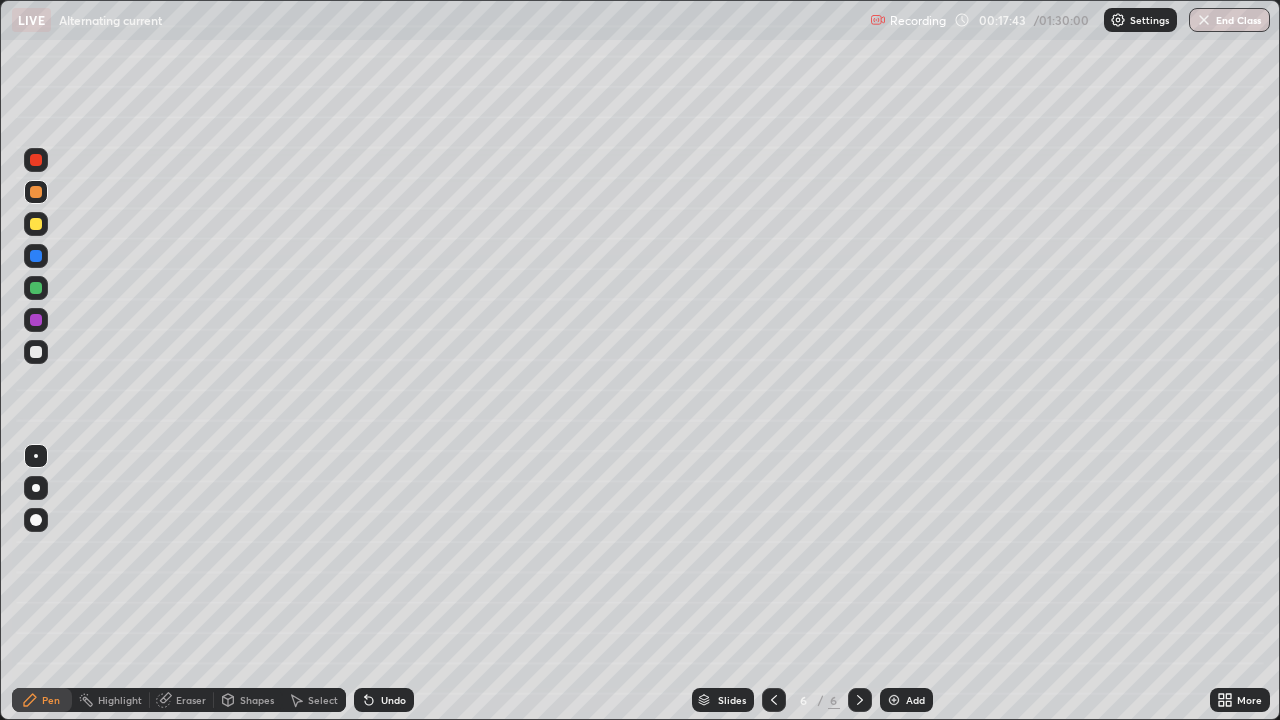 click on "Shapes" at bounding box center [257, 700] 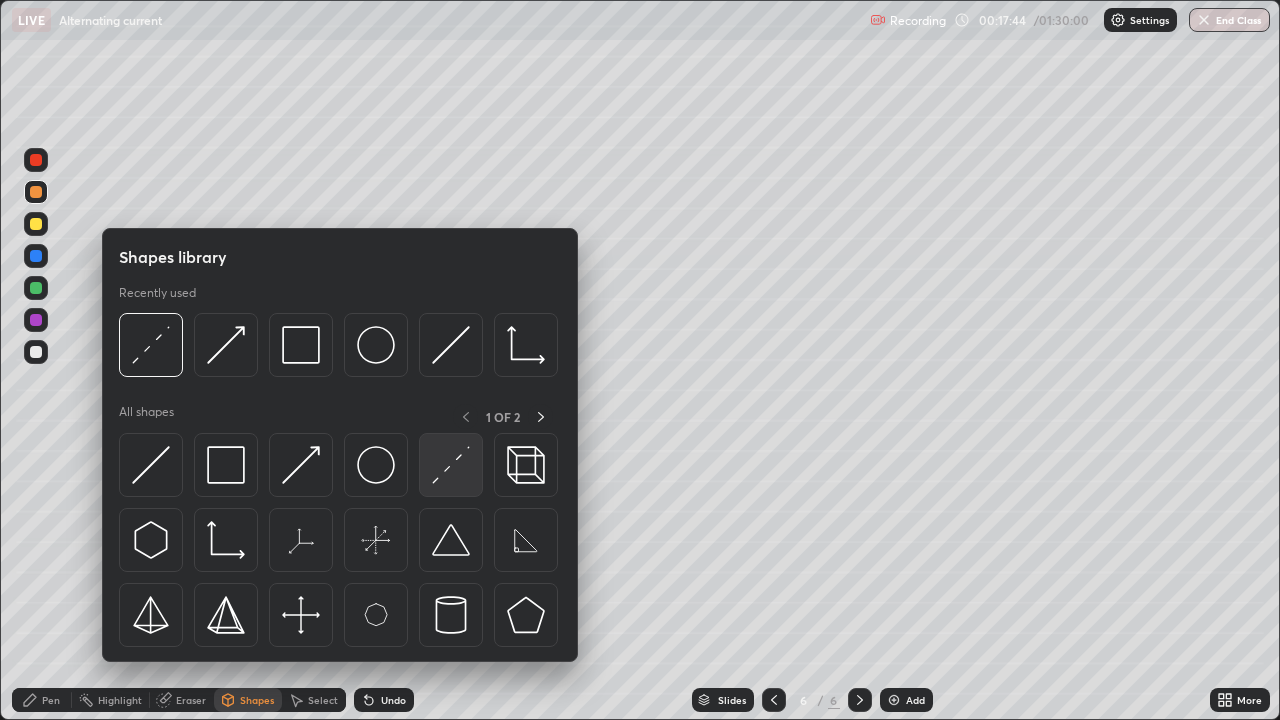 click at bounding box center (451, 465) 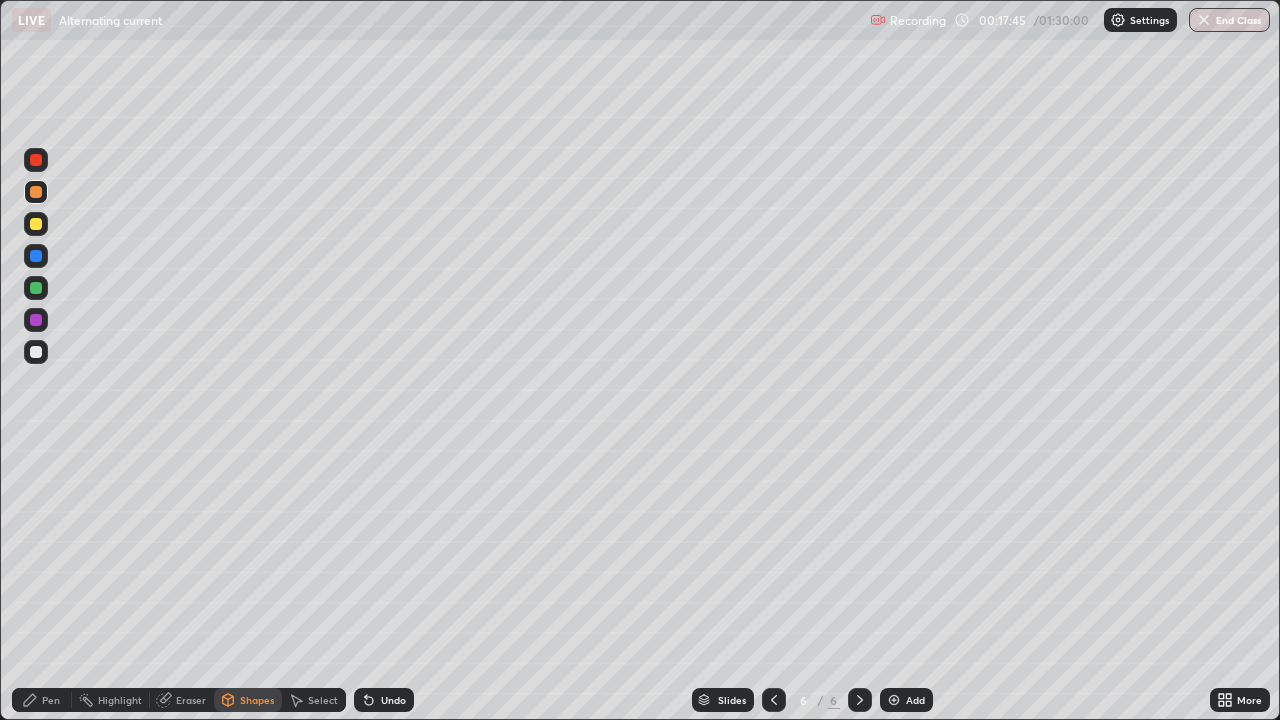 click at bounding box center (36, 256) 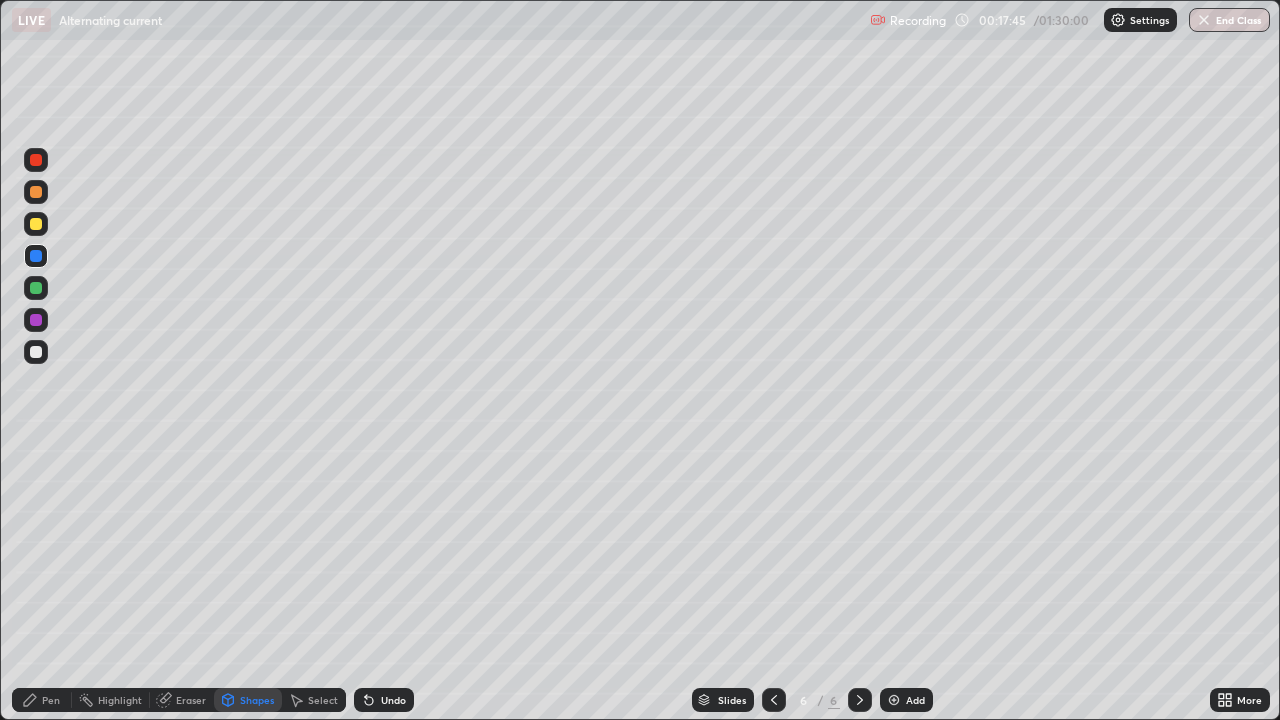 click at bounding box center [36, 288] 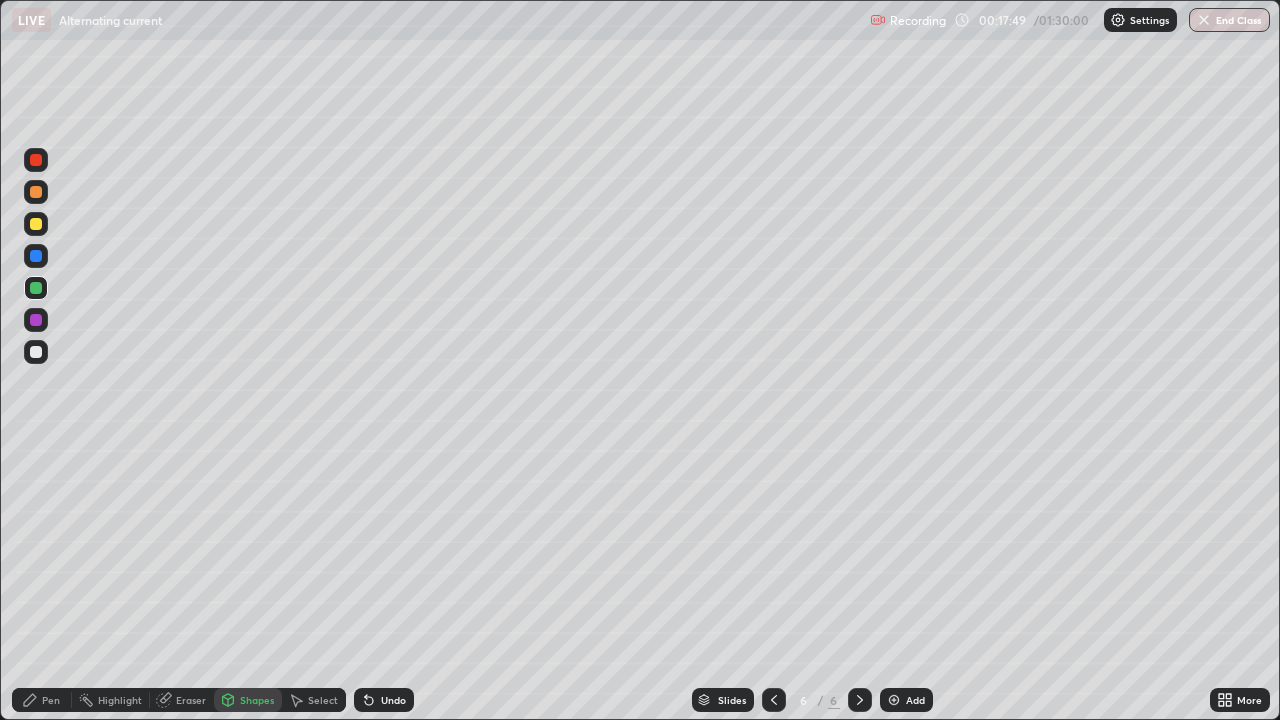 click 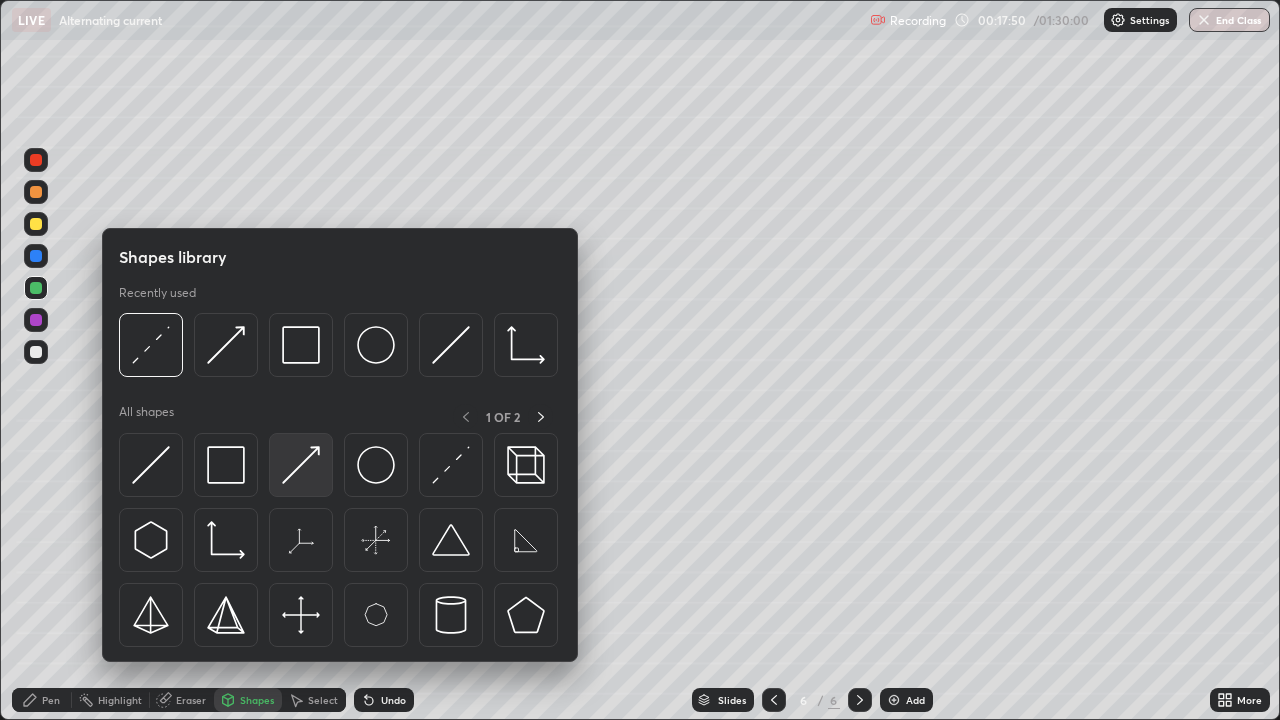click at bounding box center (301, 465) 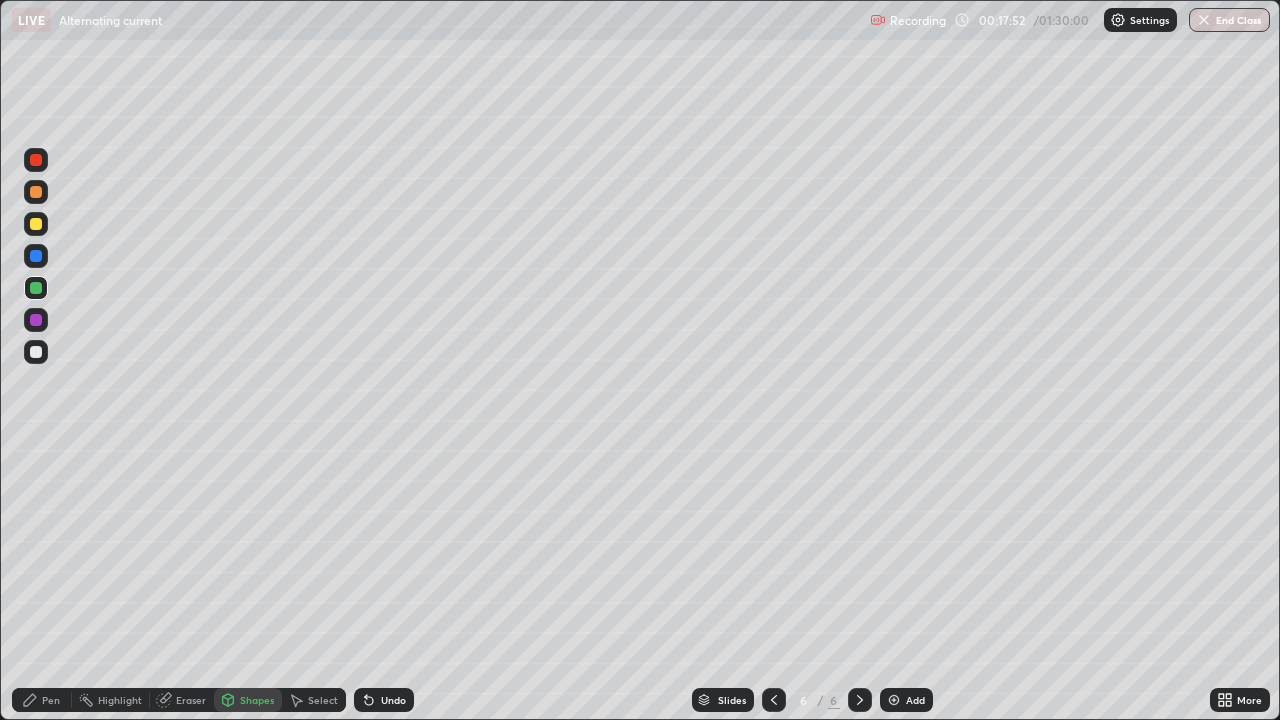 click on "Pen" at bounding box center [51, 700] 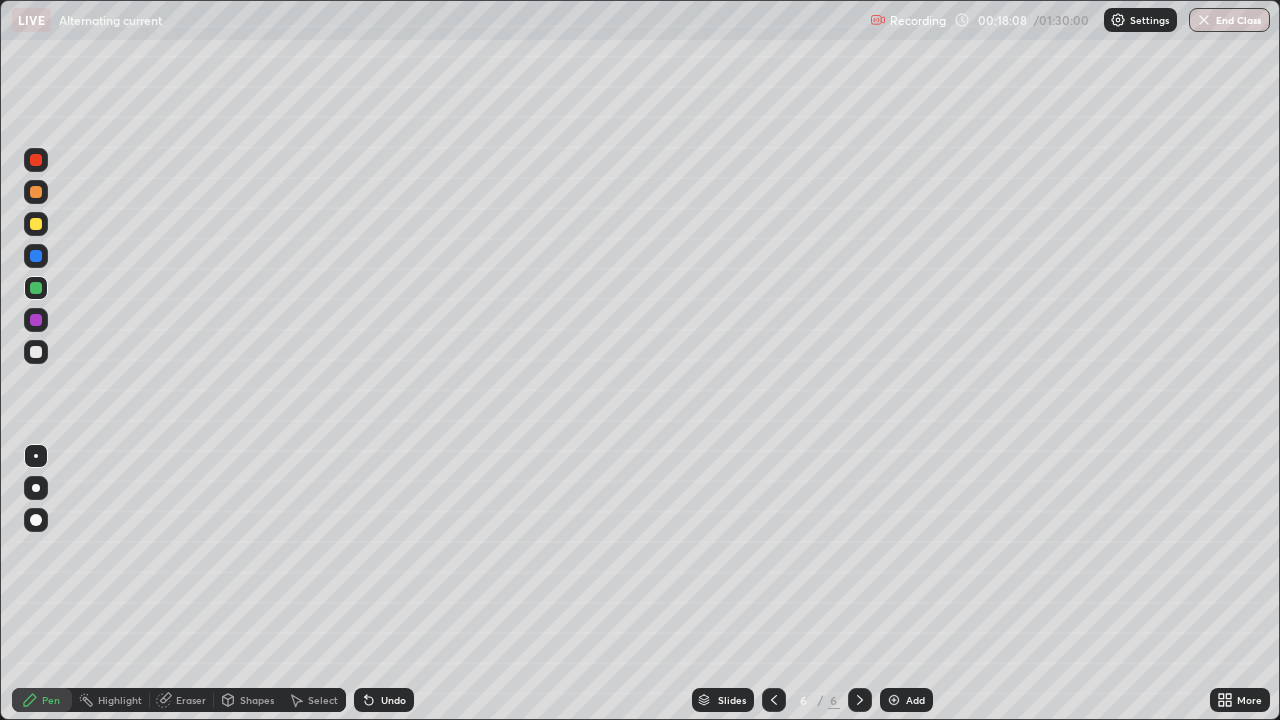 click 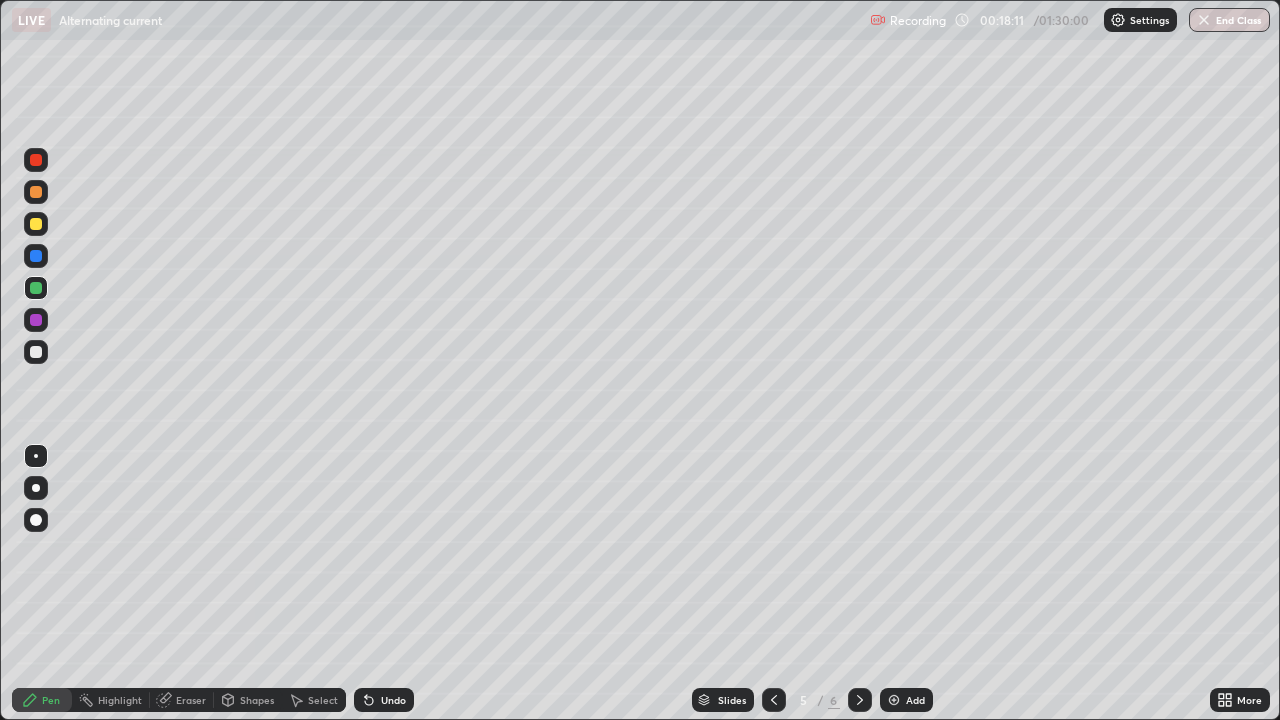 click 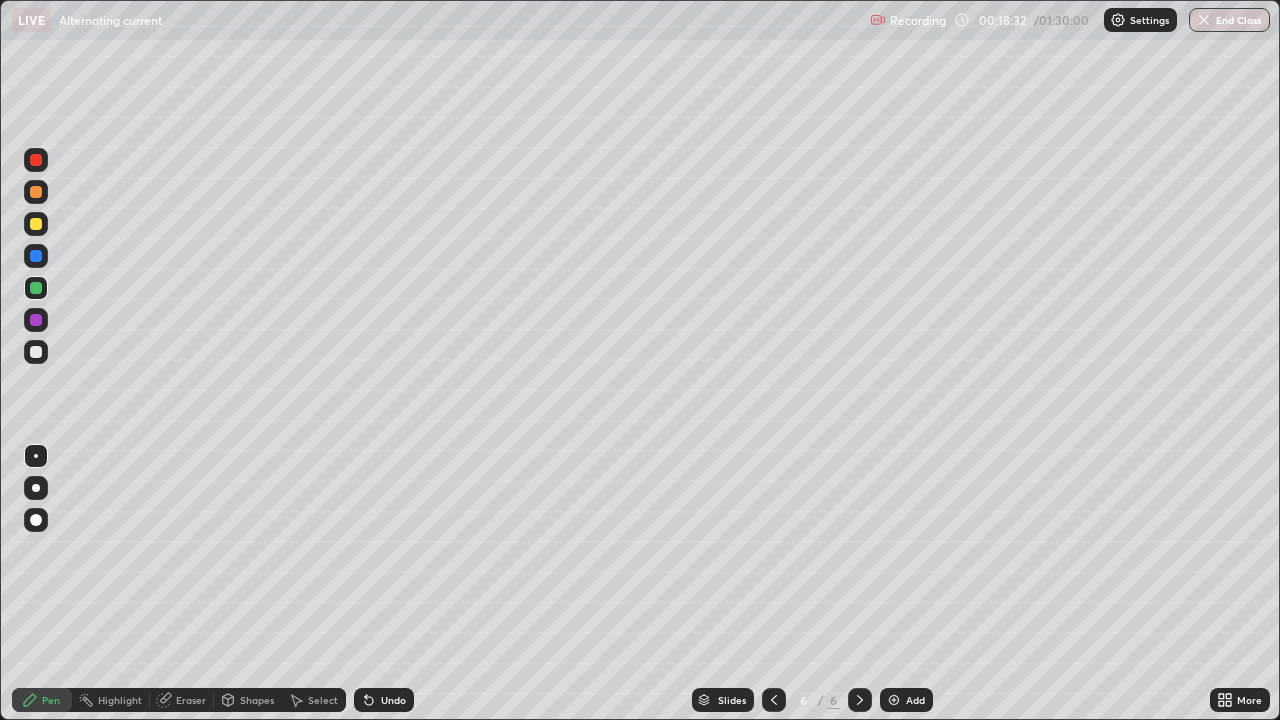 click on "Select" at bounding box center [323, 700] 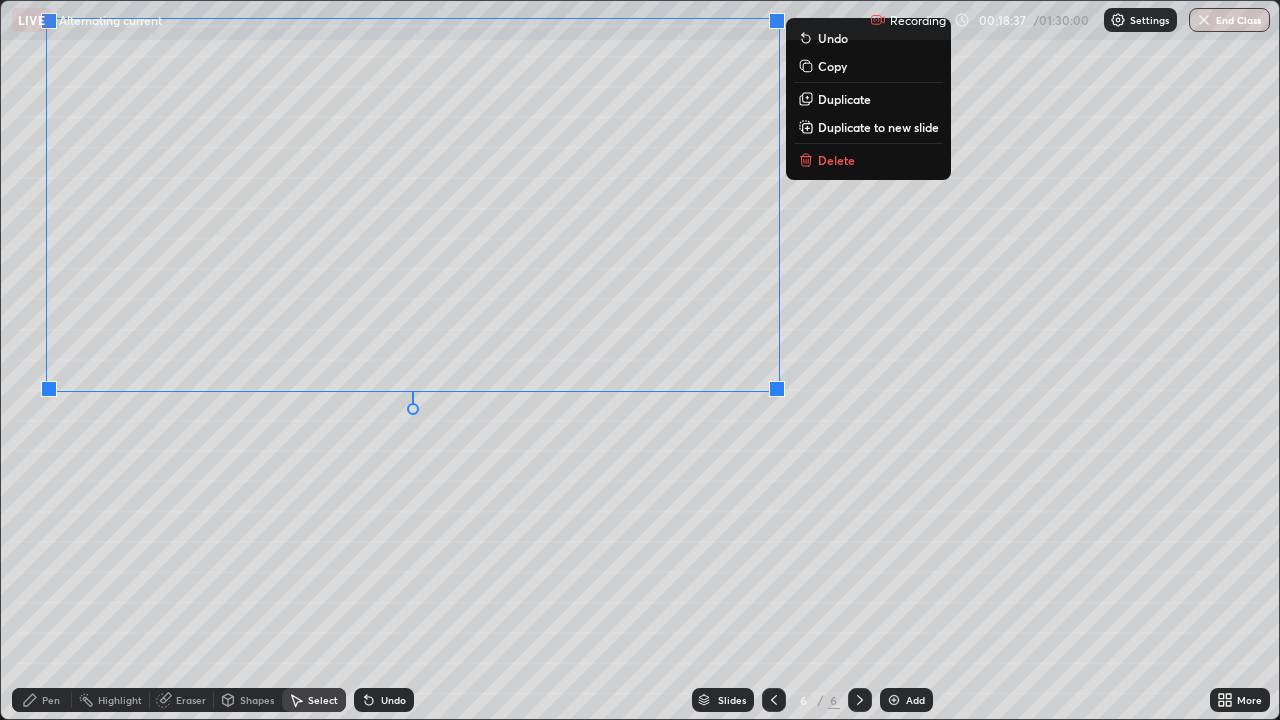 click on "0 ° Undo Copy Duplicate Duplicate to new slide Delete" at bounding box center [640, 360] 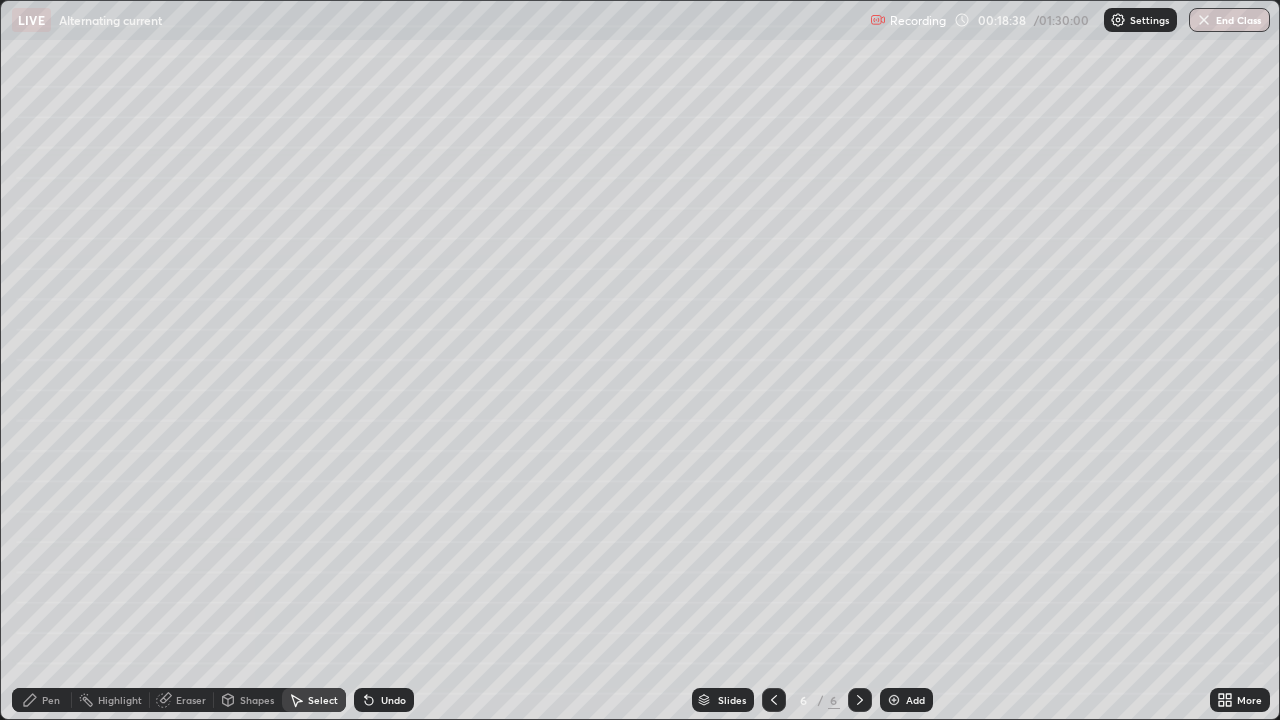 click on "Pen" at bounding box center [51, 700] 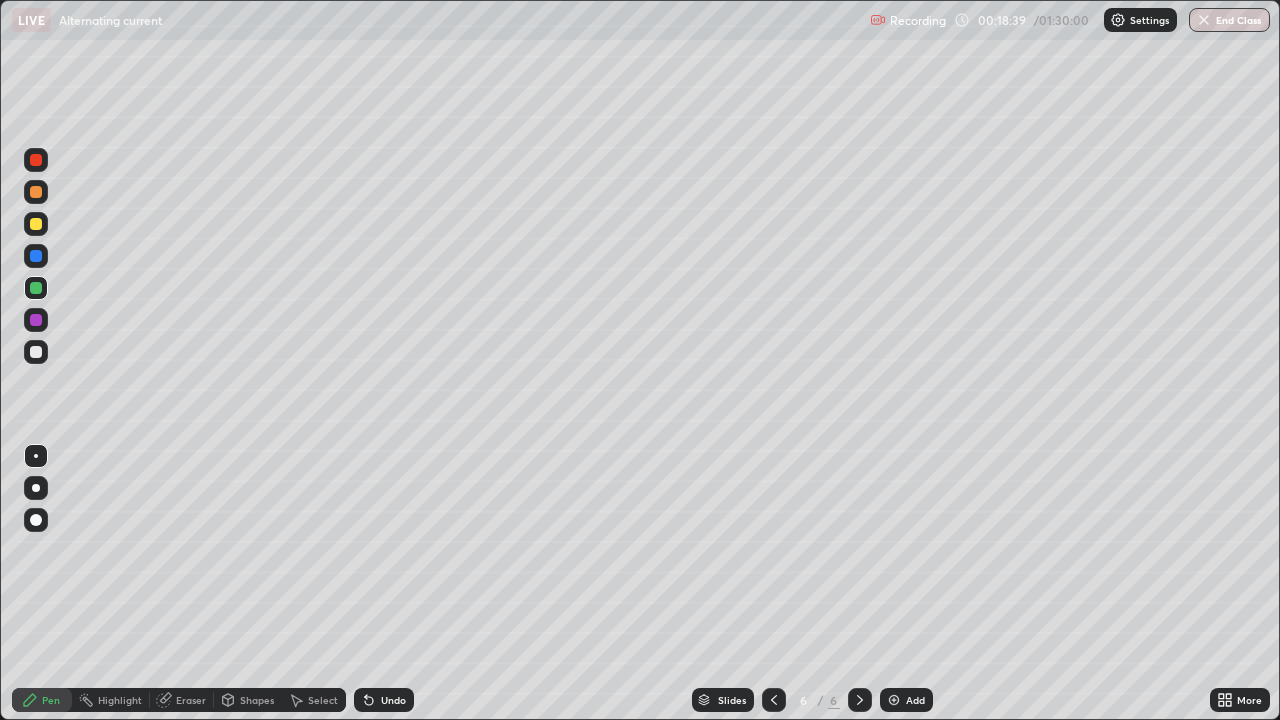 click at bounding box center [36, 352] 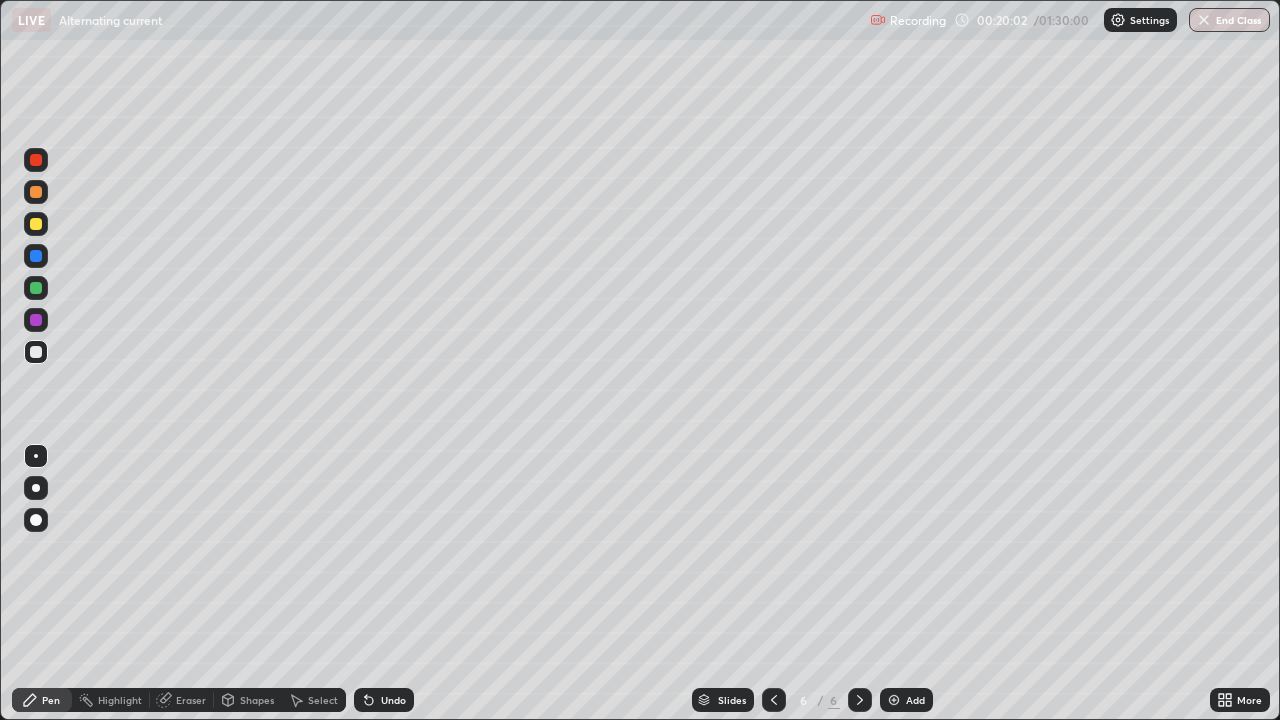 click on "Eraser" at bounding box center [191, 700] 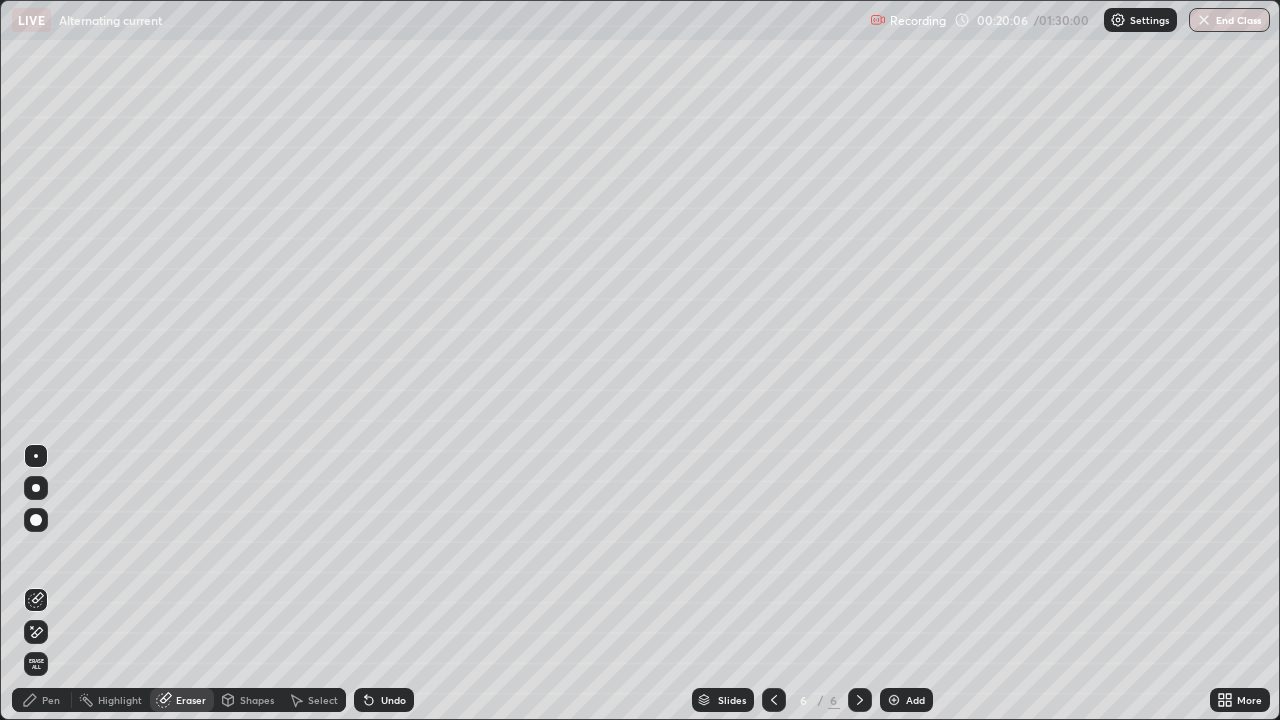 click 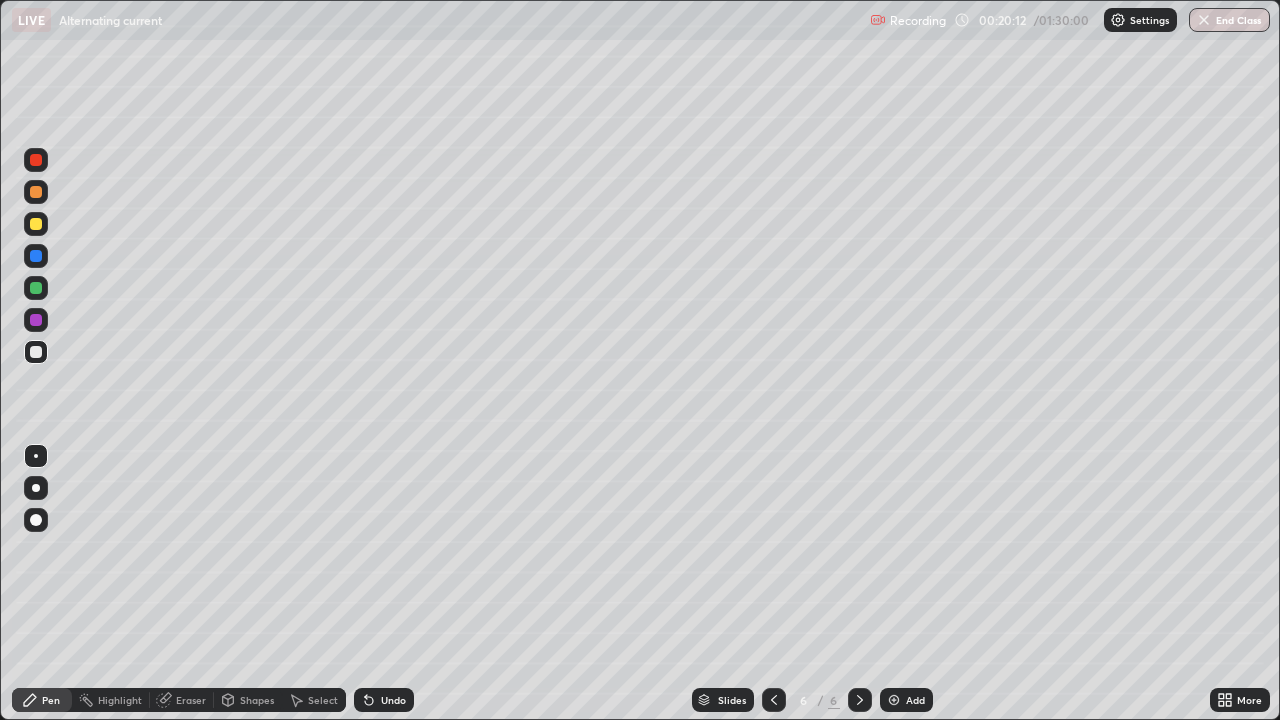 click on "Eraser" at bounding box center [191, 700] 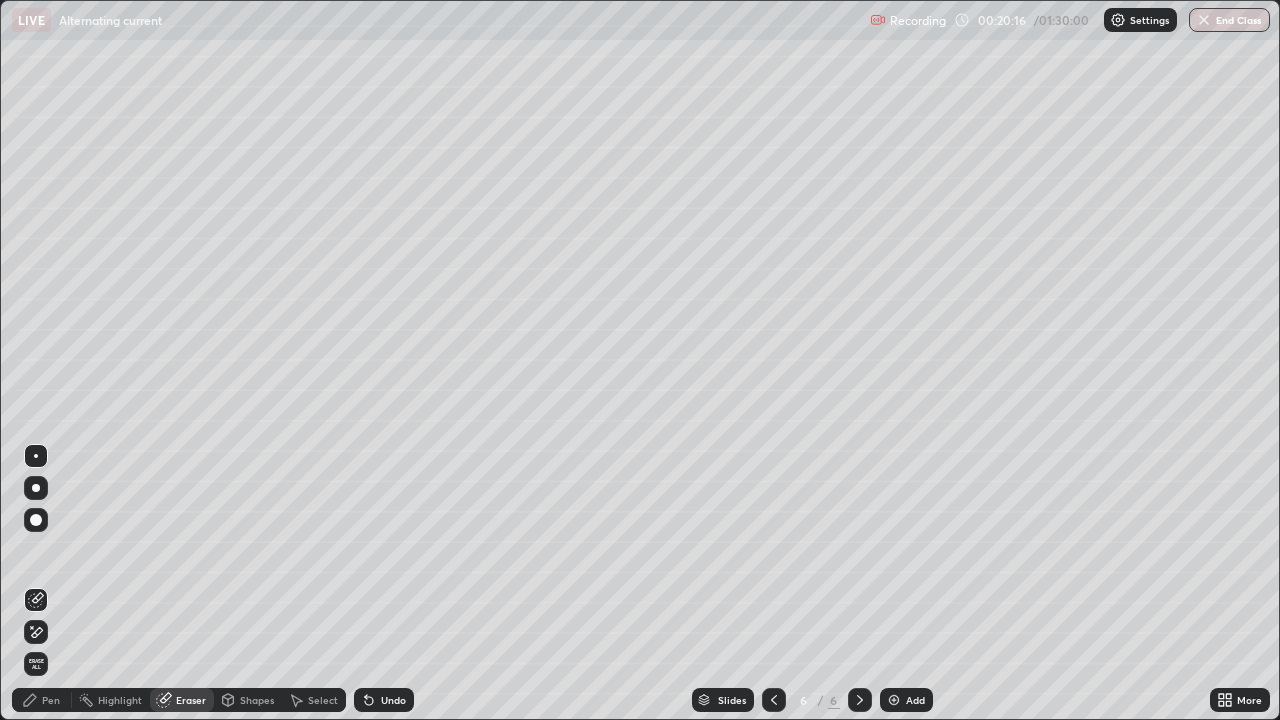 click on "Pen" at bounding box center (51, 700) 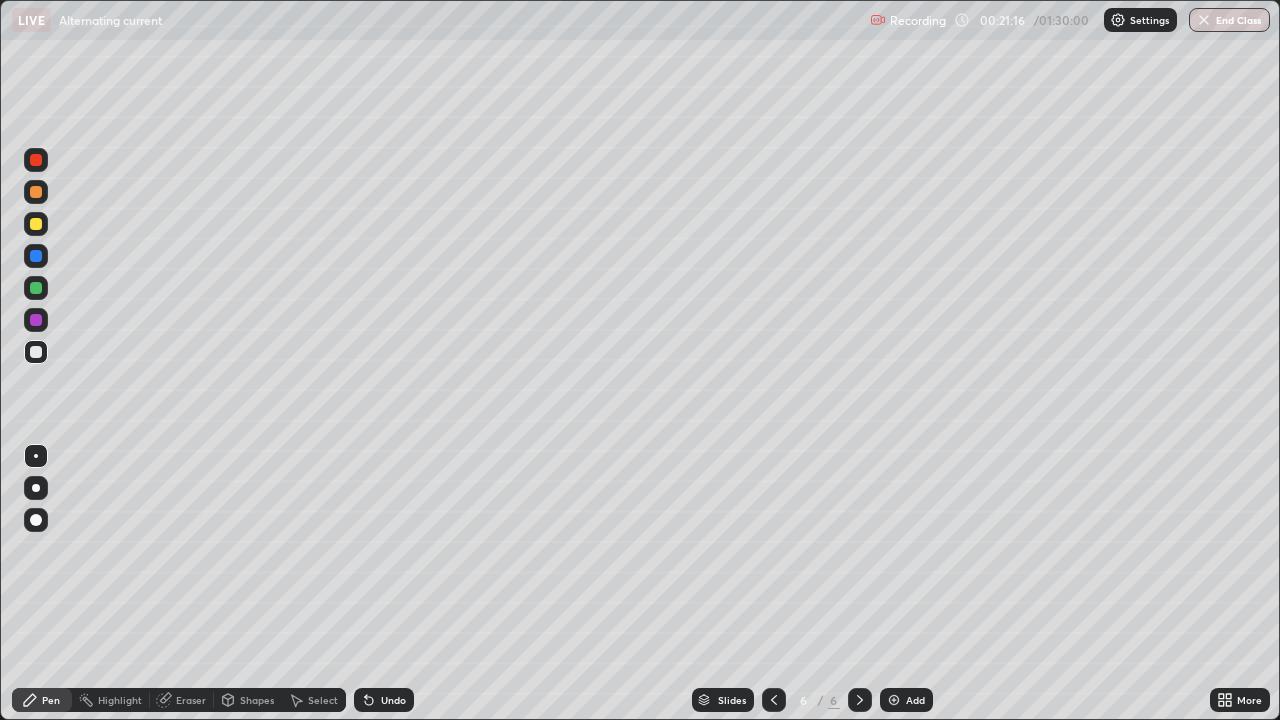 click at bounding box center (894, 700) 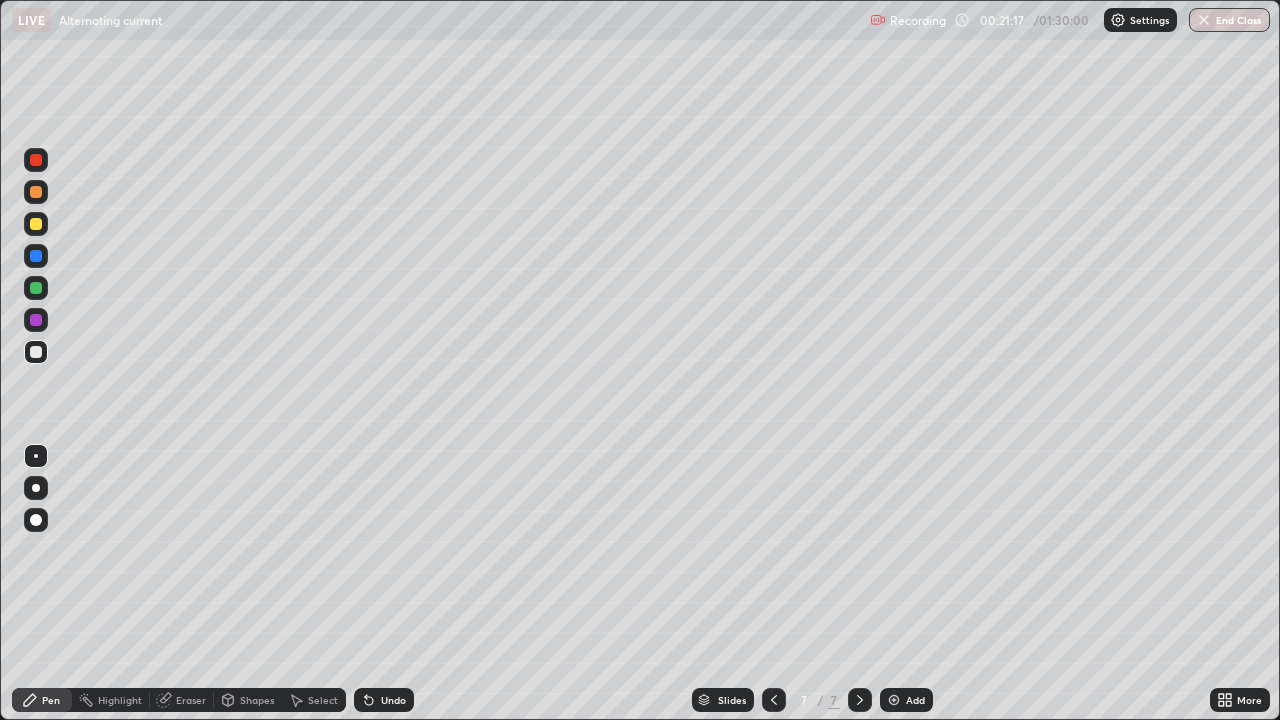 click on "Shapes" at bounding box center (248, 700) 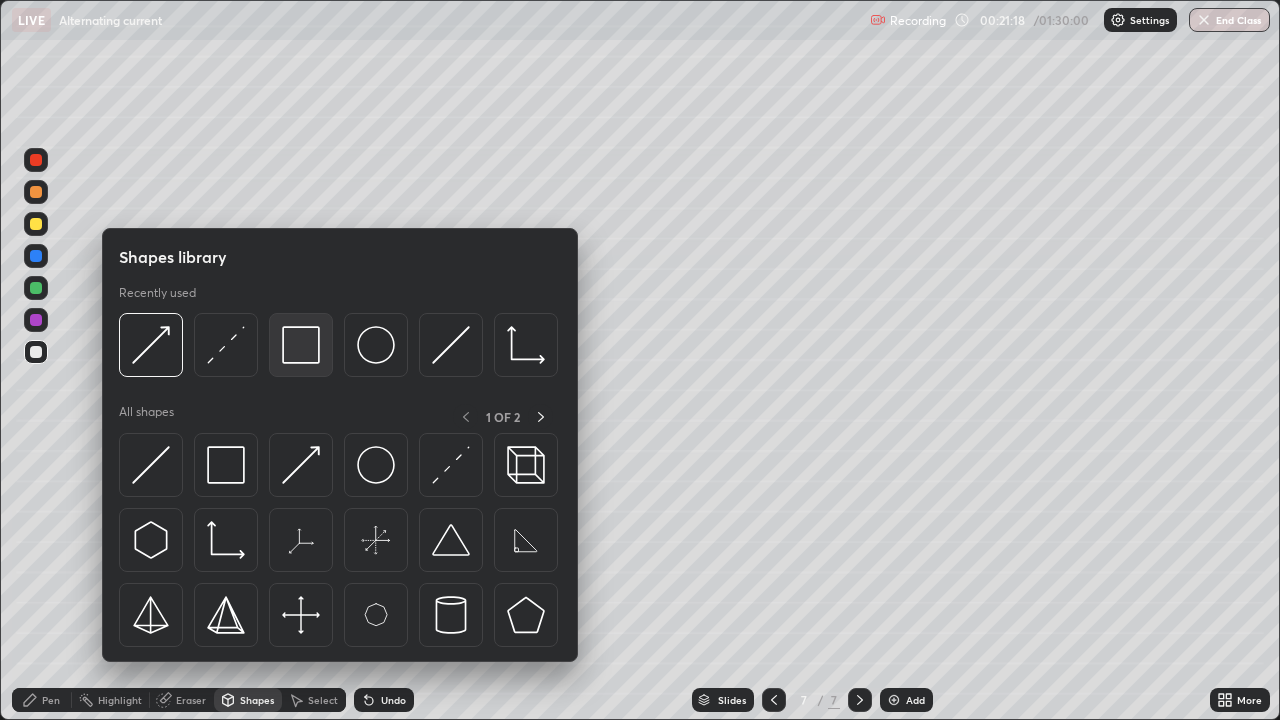 click at bounding box center (301, 345) 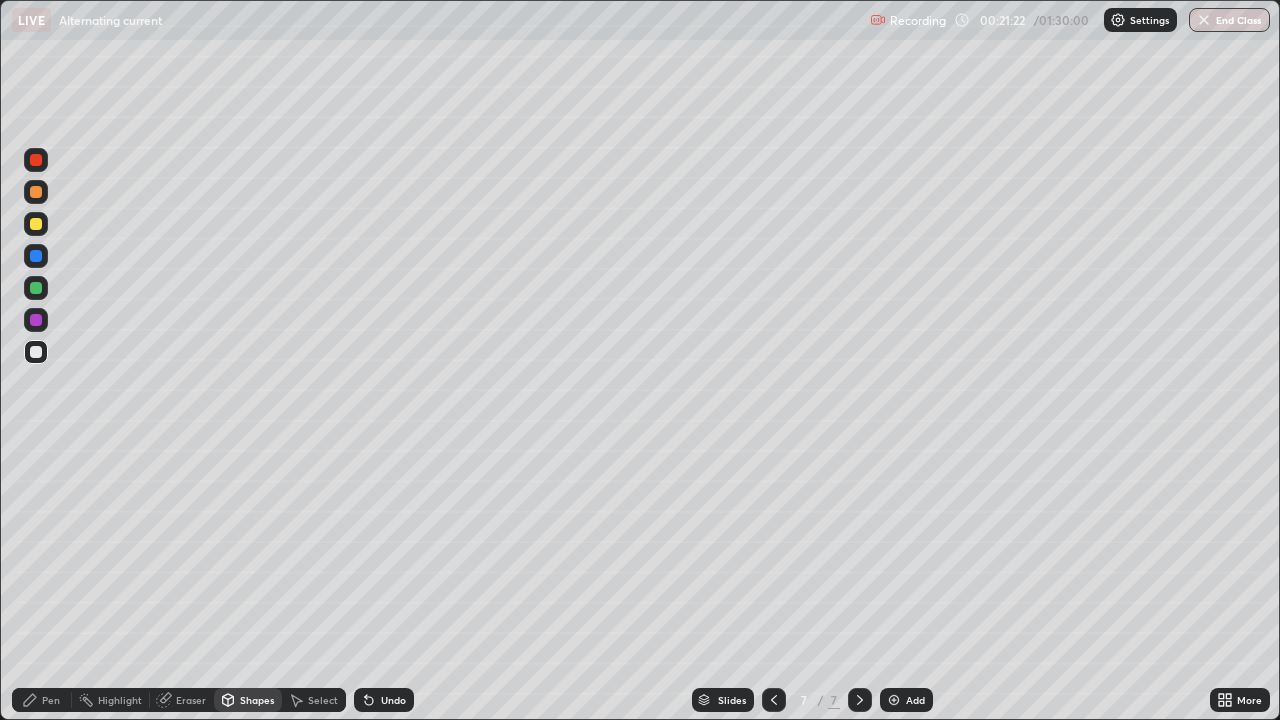 click on "Shapes" at bounding box center [248, 700] 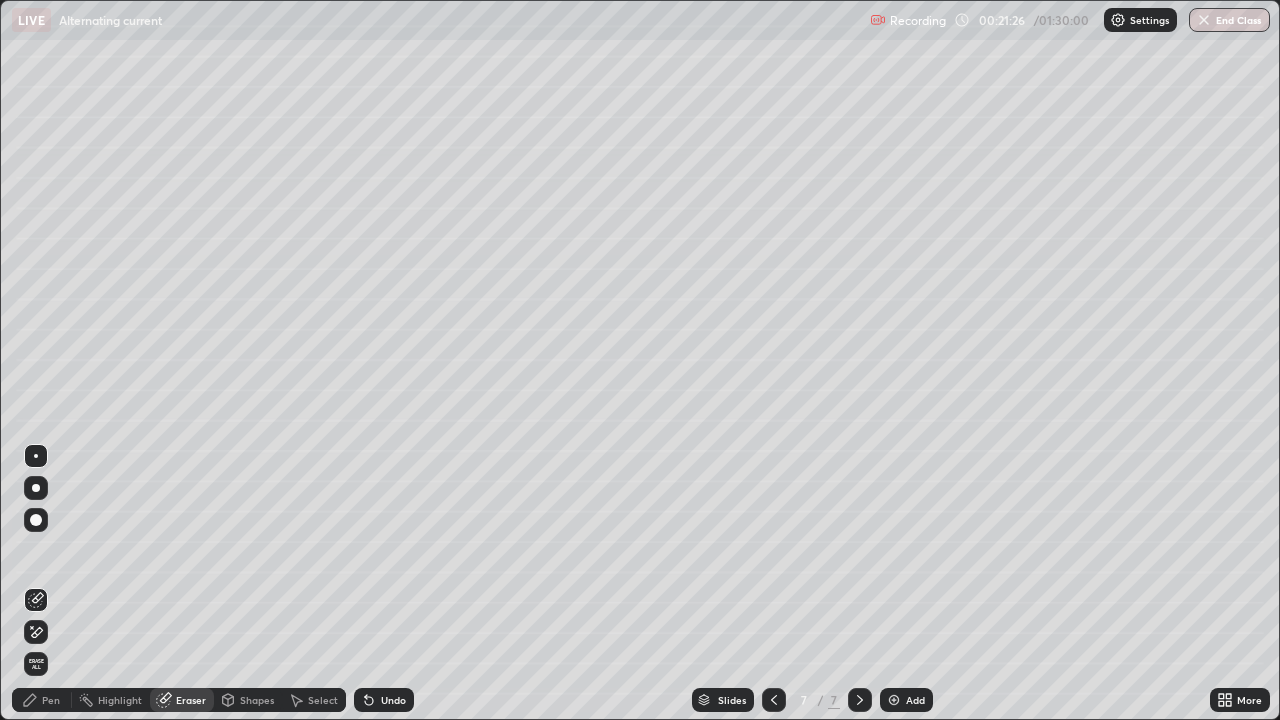 click on "Pen" at bounding box center (51, 700) 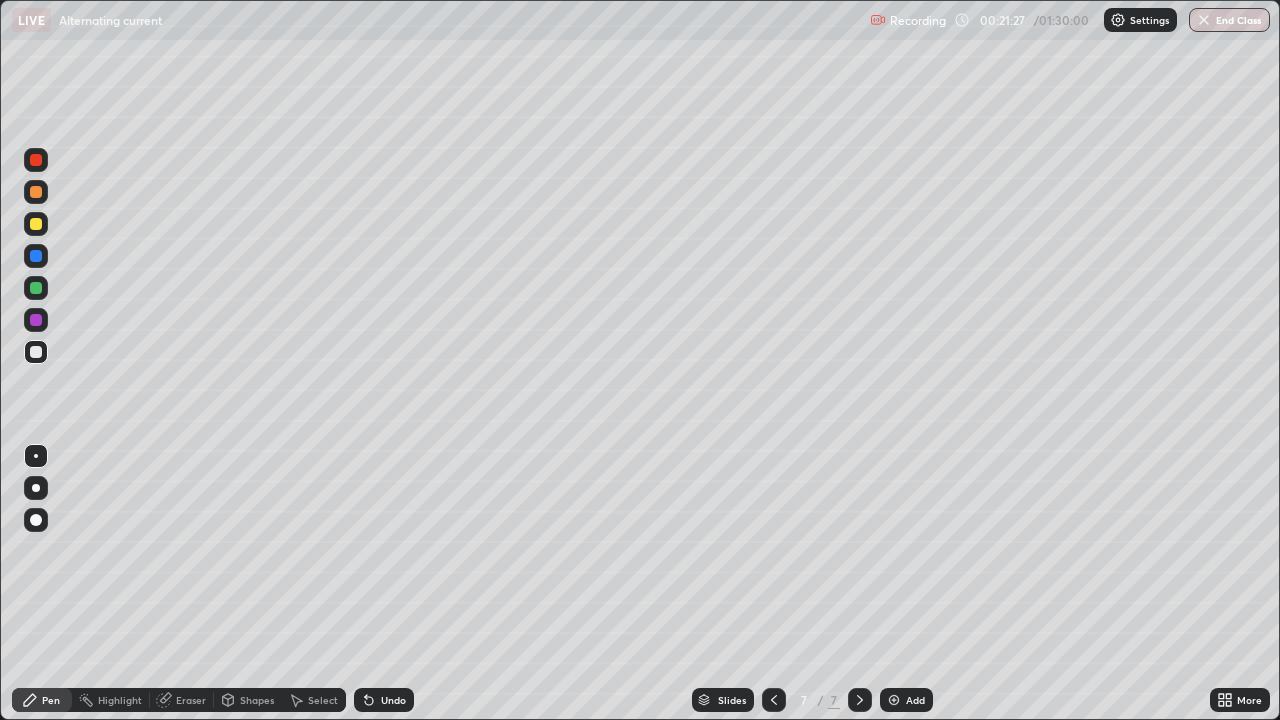 click at bounding box center [36, 256] 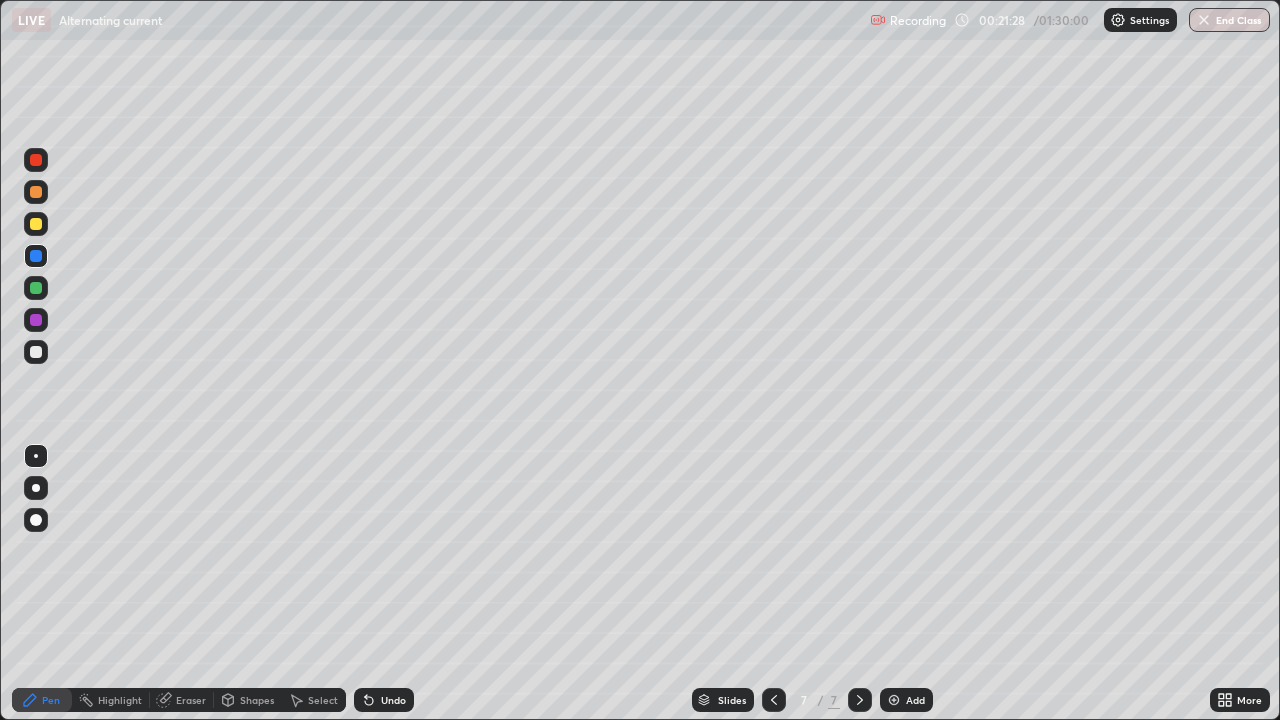 click at bounding box center (36, 224) 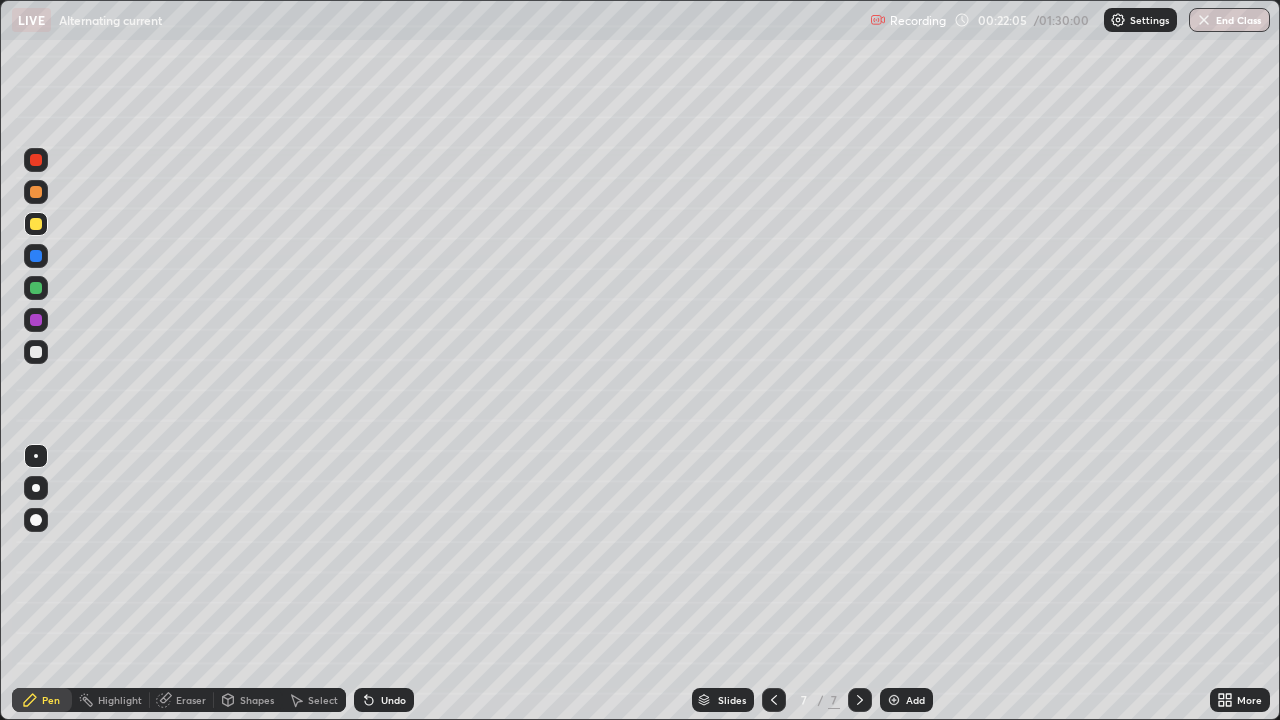 click at bounding box center (36, 288) 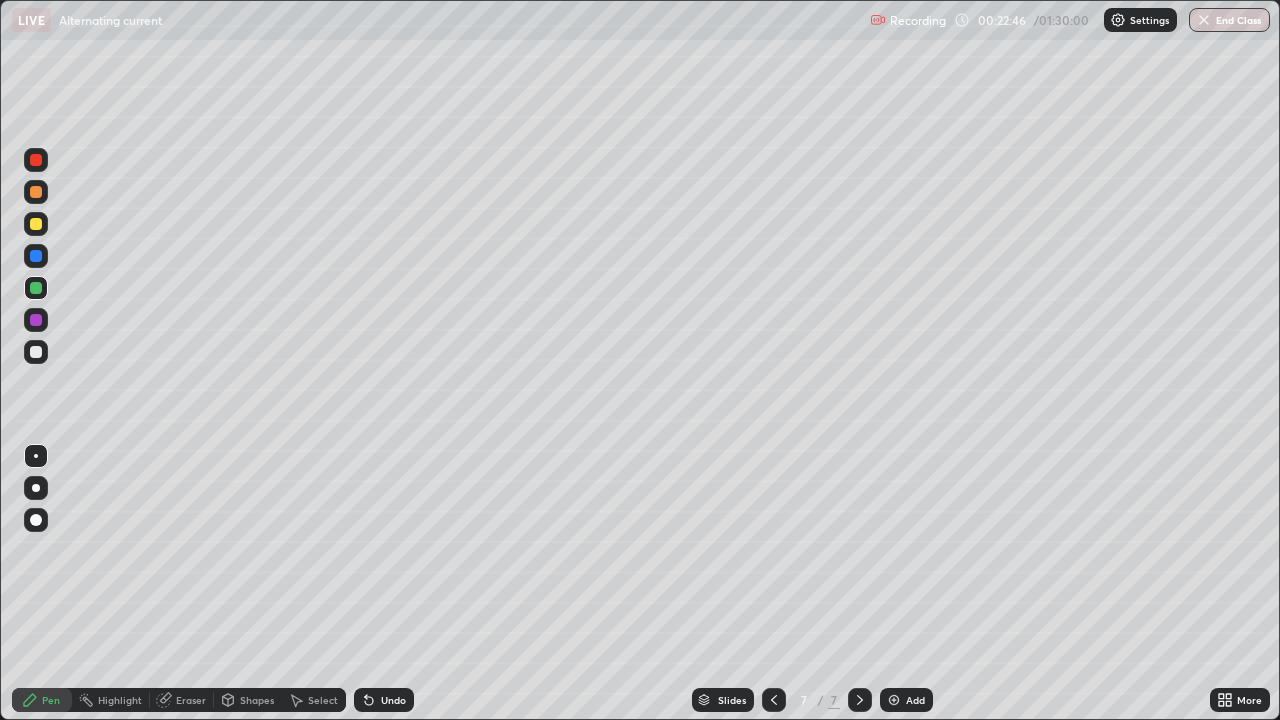 click 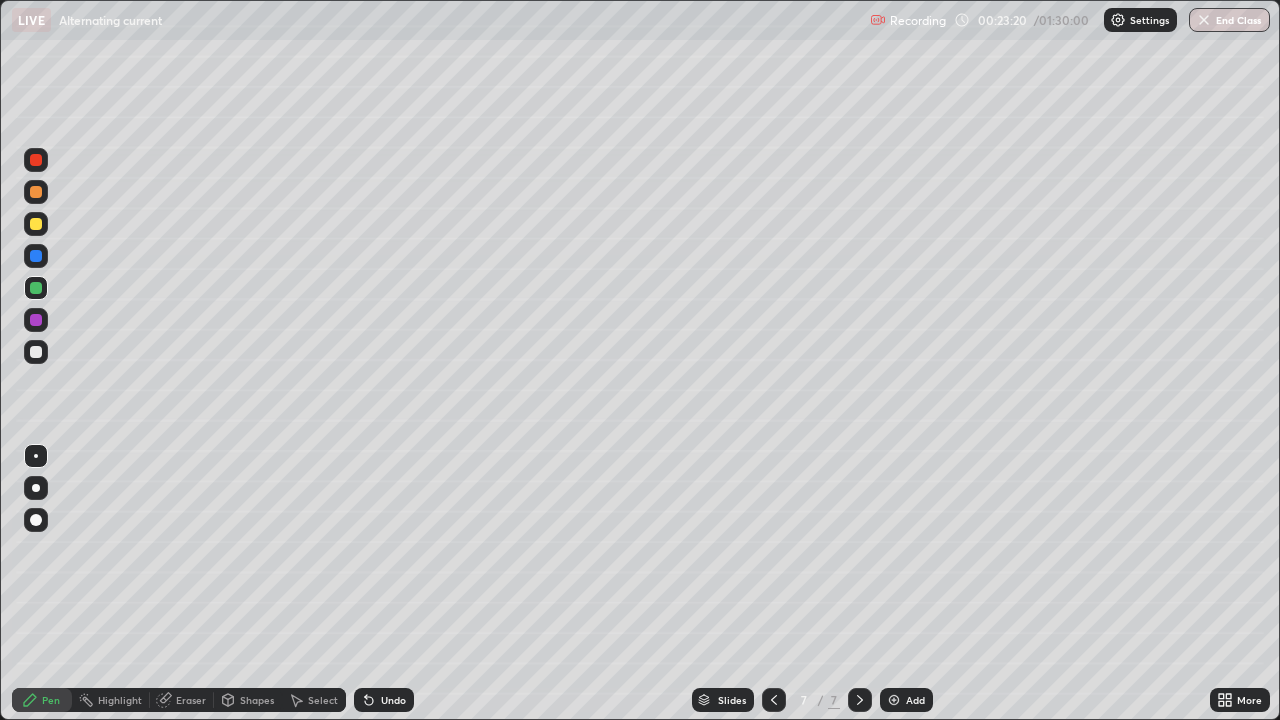 click at bounding box center [36, 192] 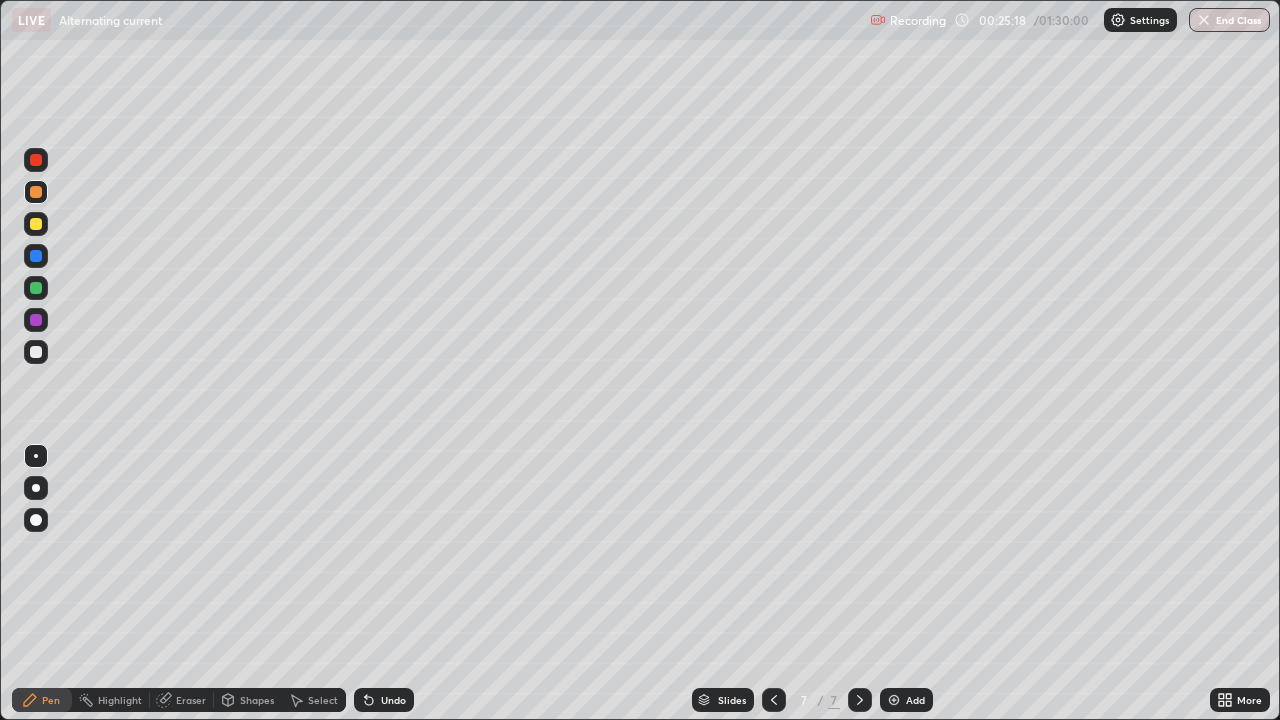 click on "Undo" at bounding box center [384, 700] 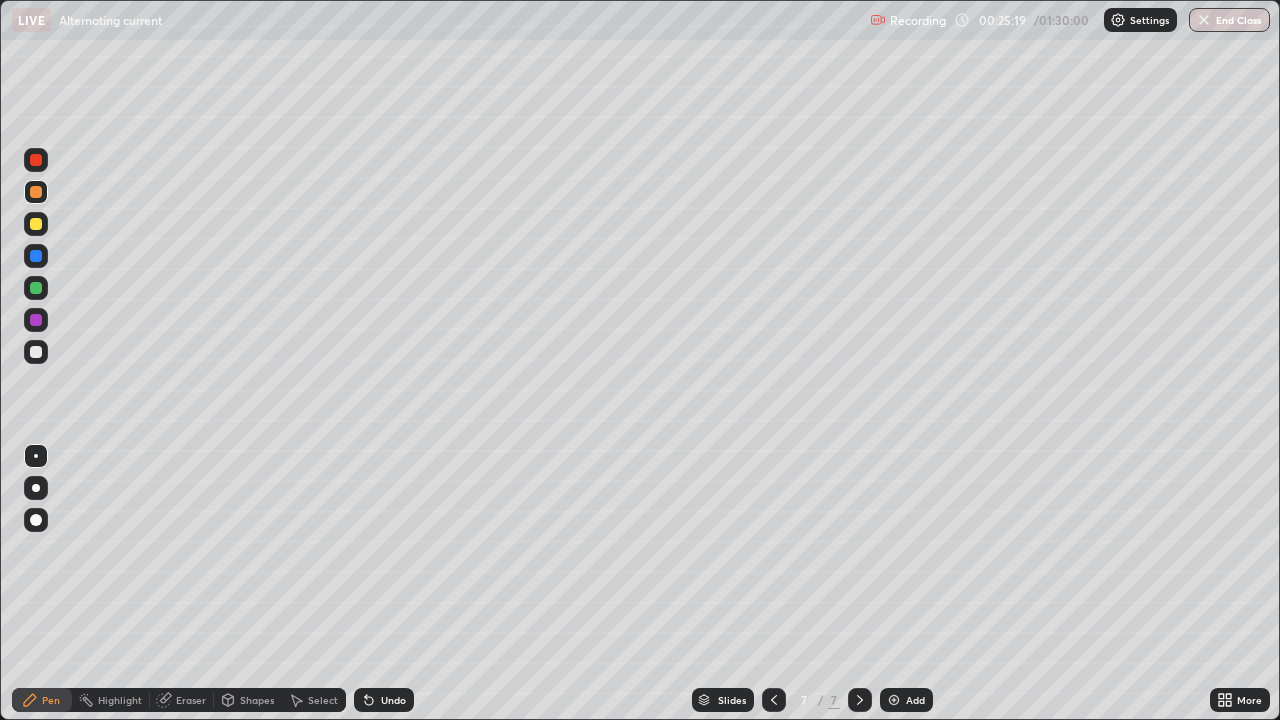click on "Undo" at bounding box center [384, 700] 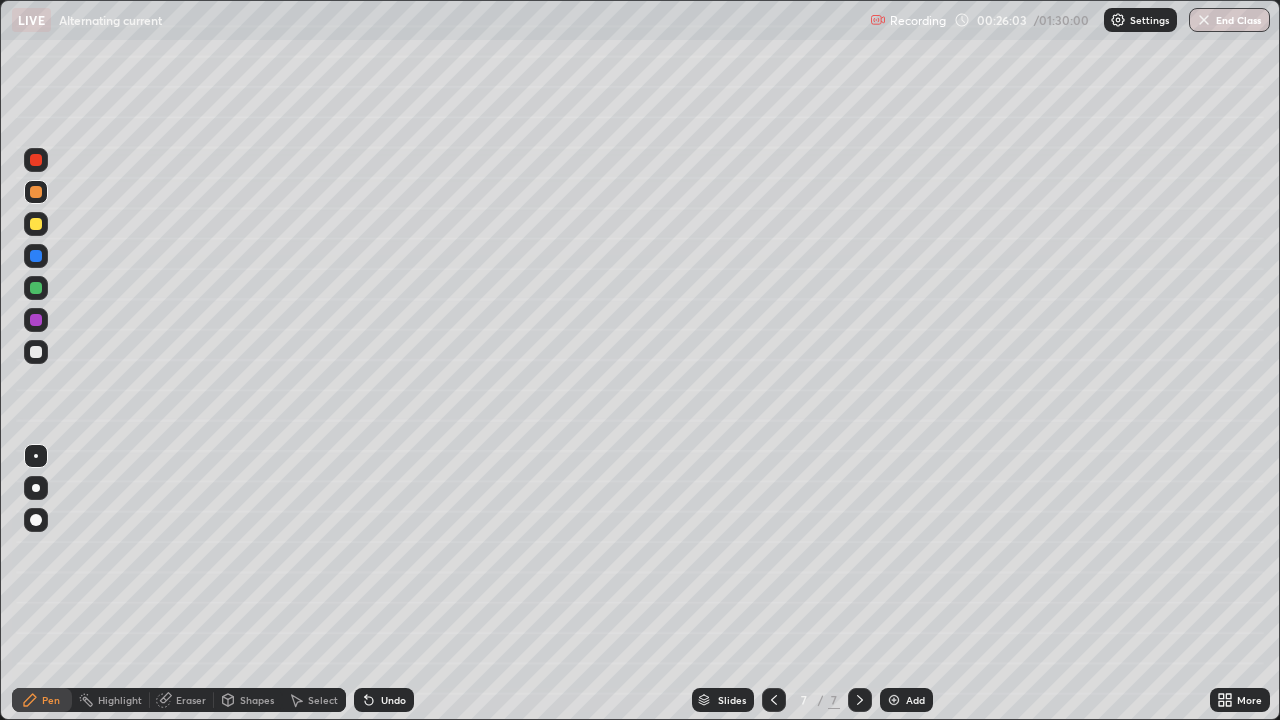 click at bounding box center (894, 700) 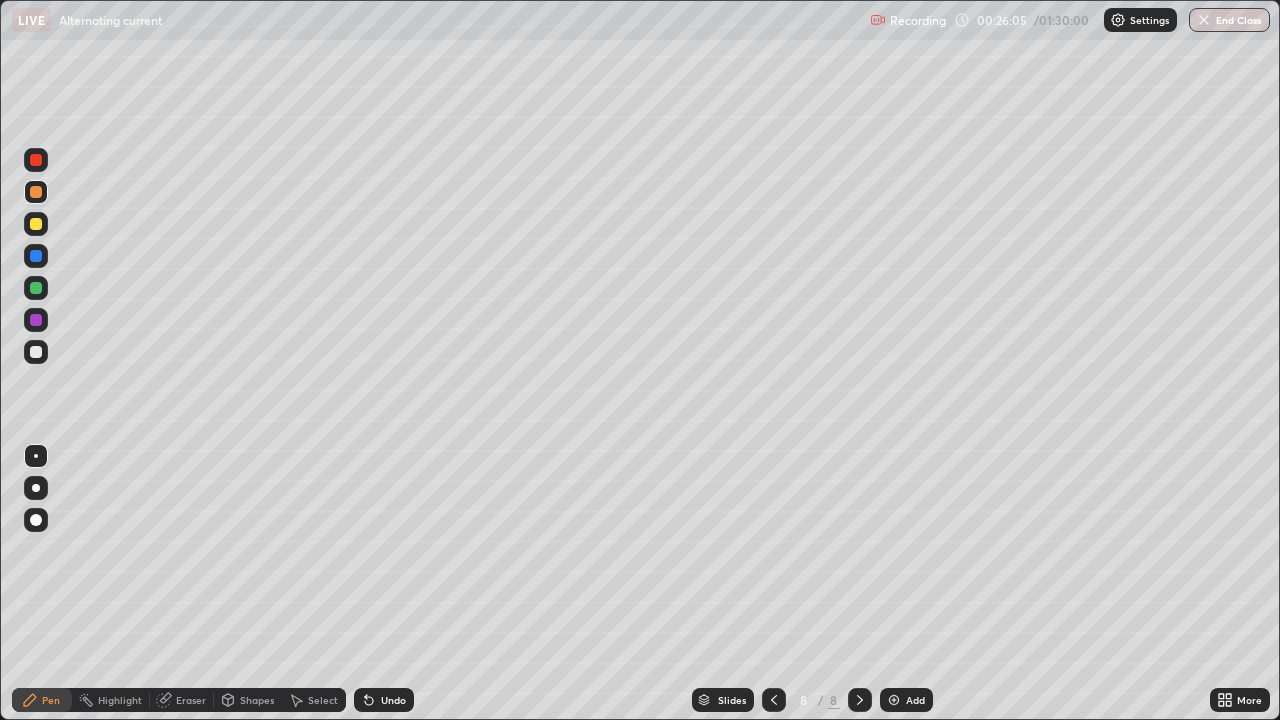 click at bounding box center [36, 288] 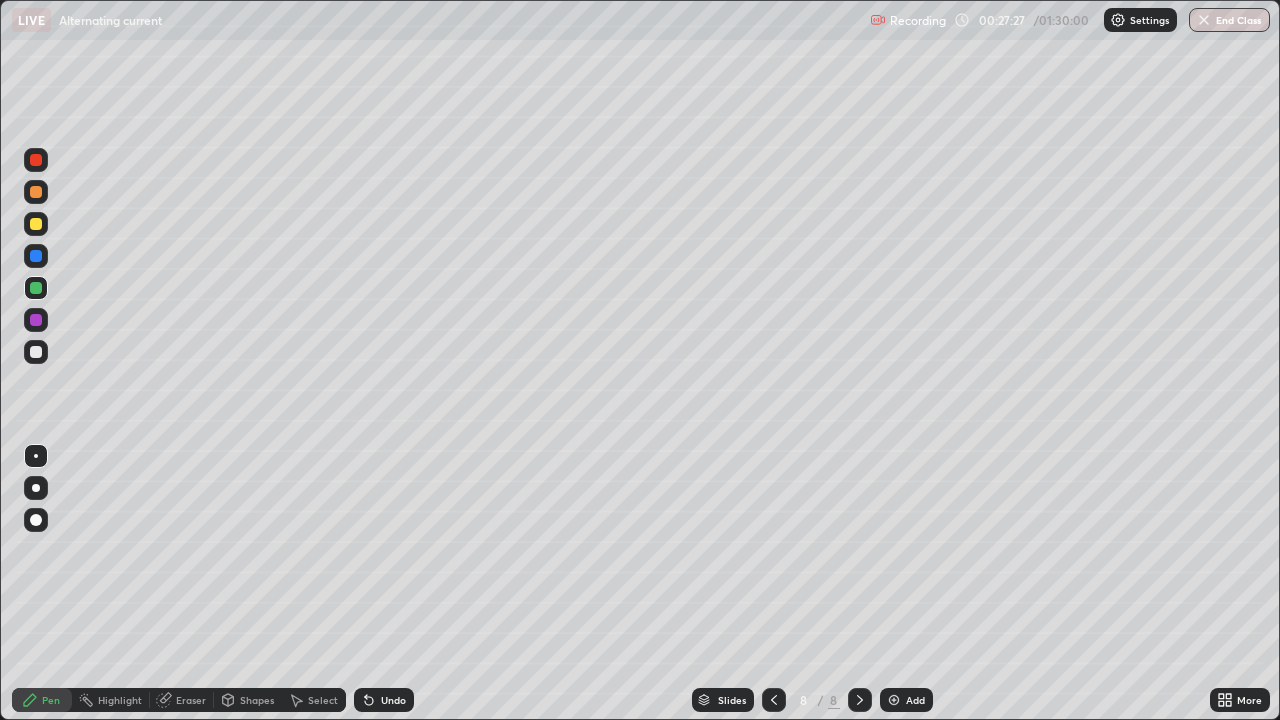 click at bounding box center (36, 192) 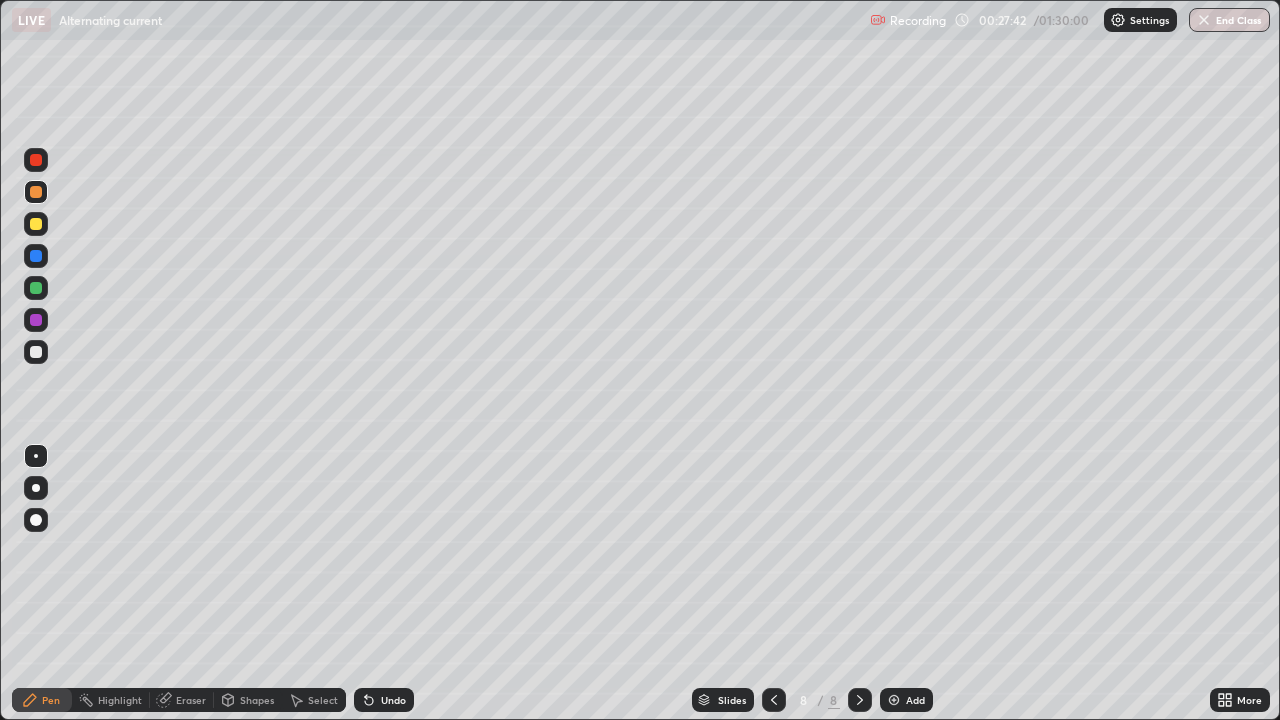 click 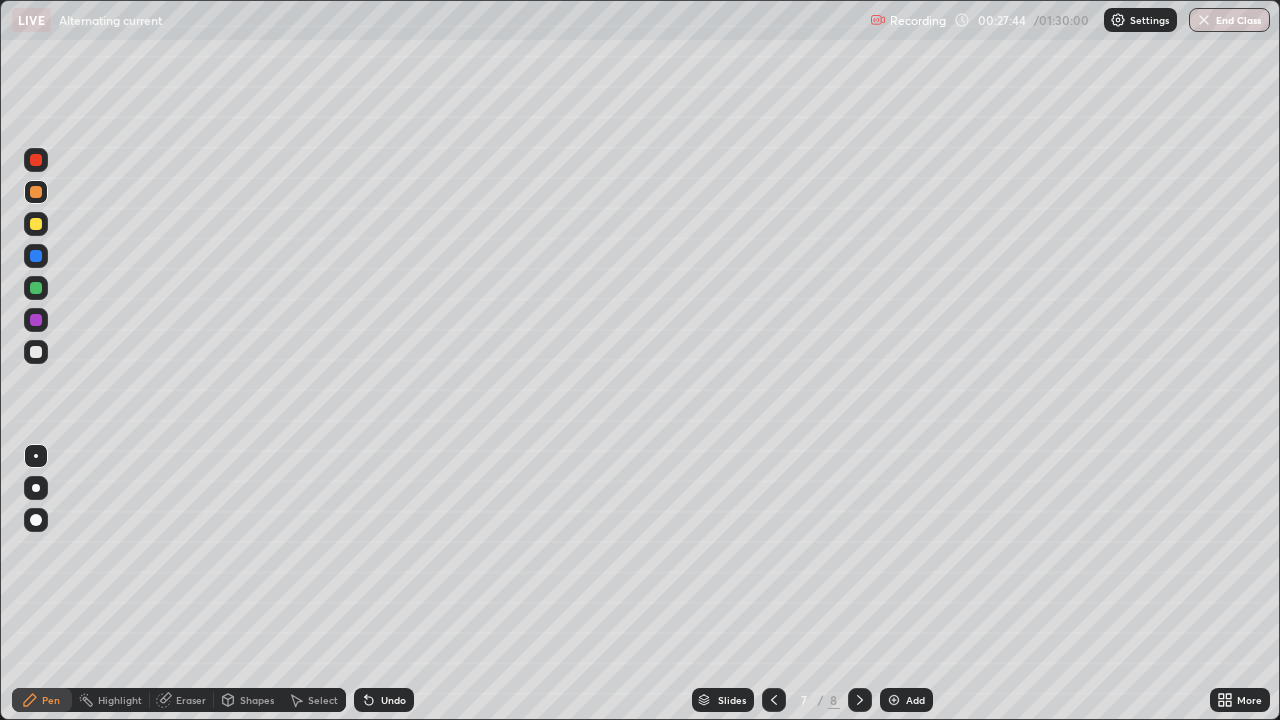 click 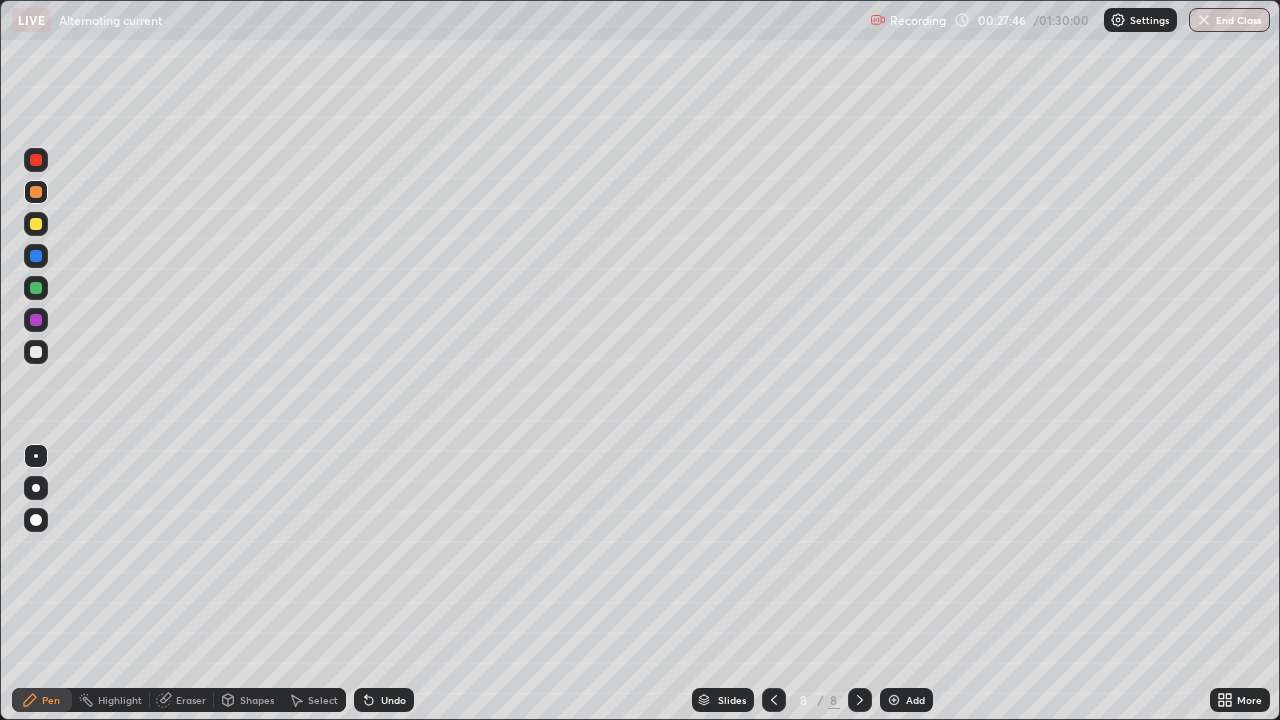 click on "Eraser" at bounding box center (191, 700) 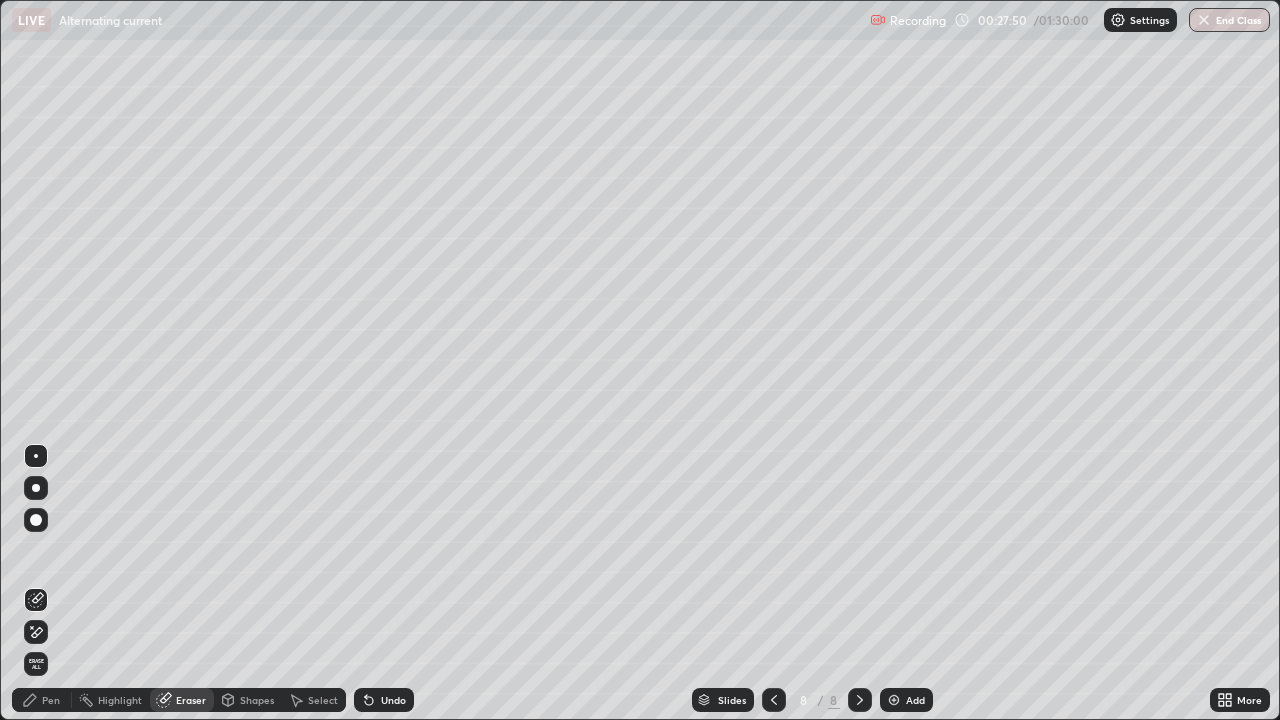 click on "Pen" at bounding box center (42, 700) 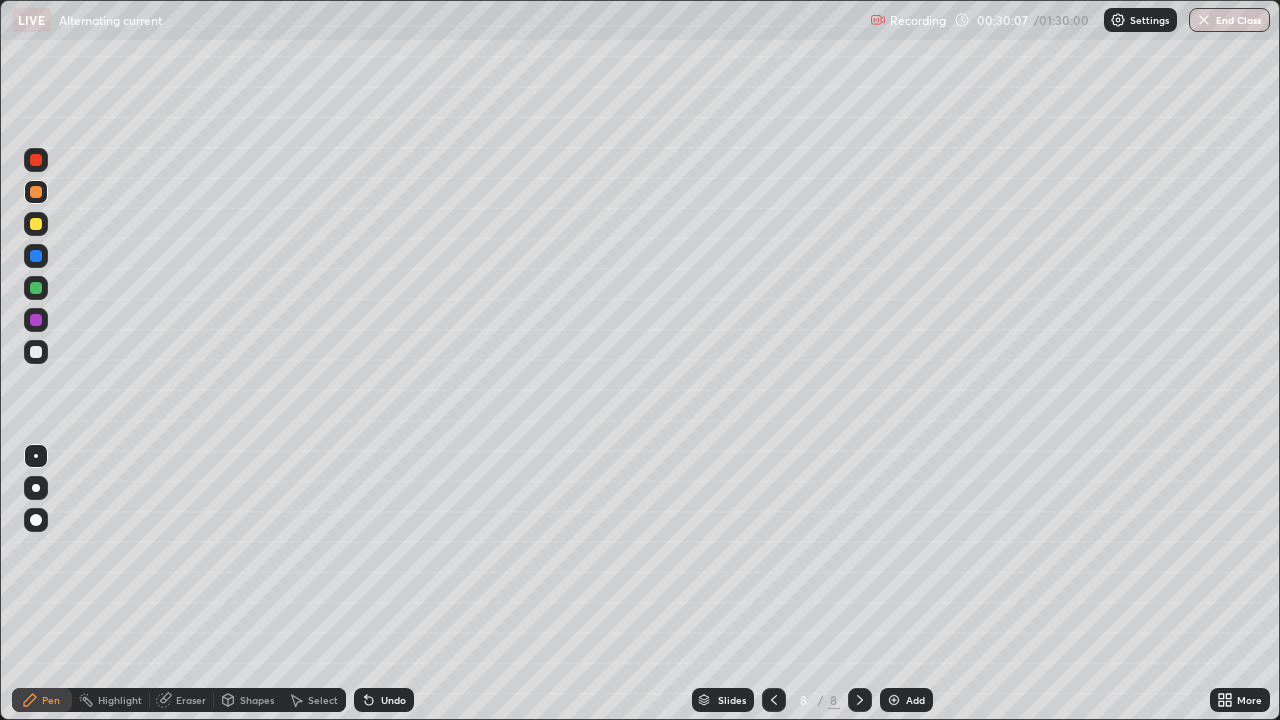 click at bounding box center [894, 700] 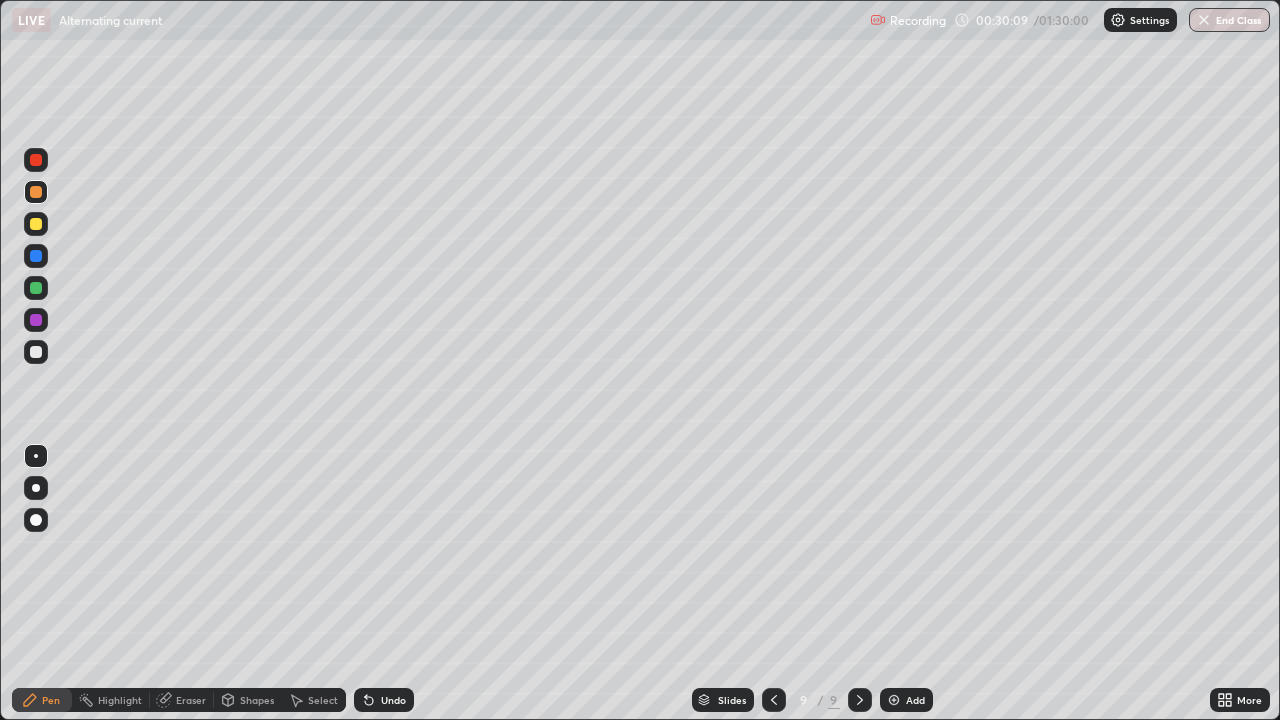 click at bounding box center [36, 288] 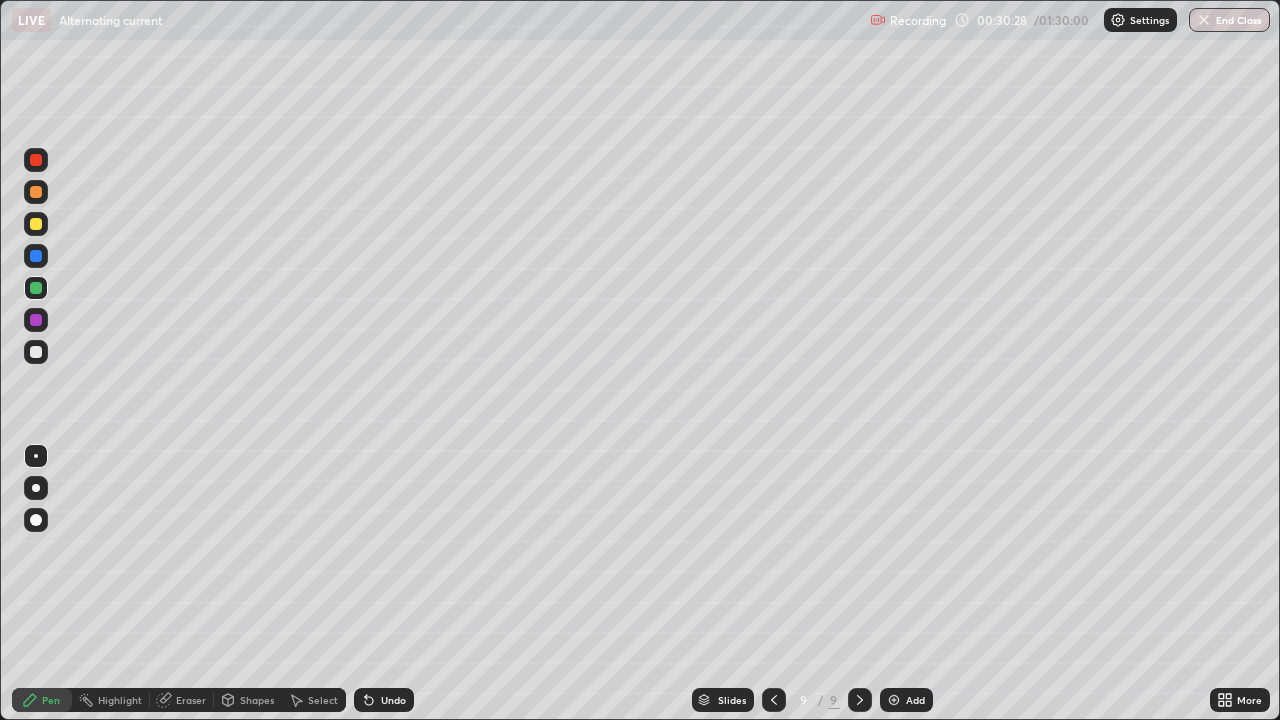 click on "Eraser" at bounding box center (191, 700) 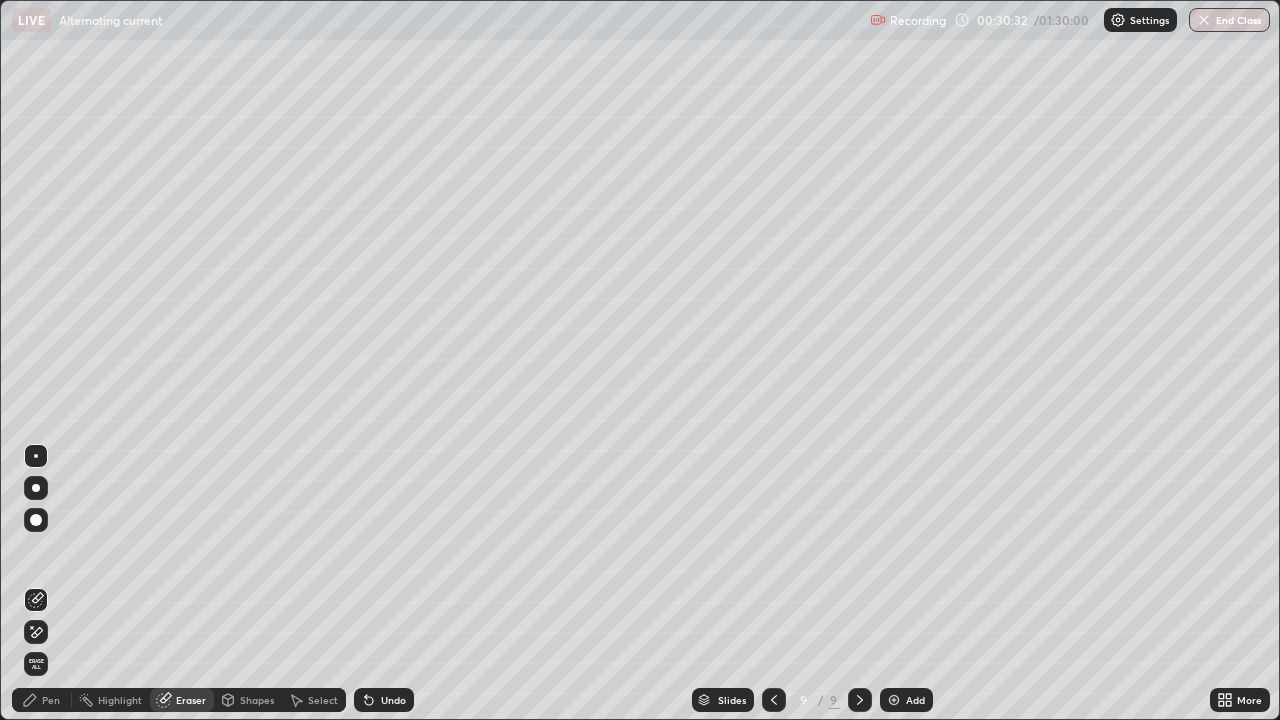 click 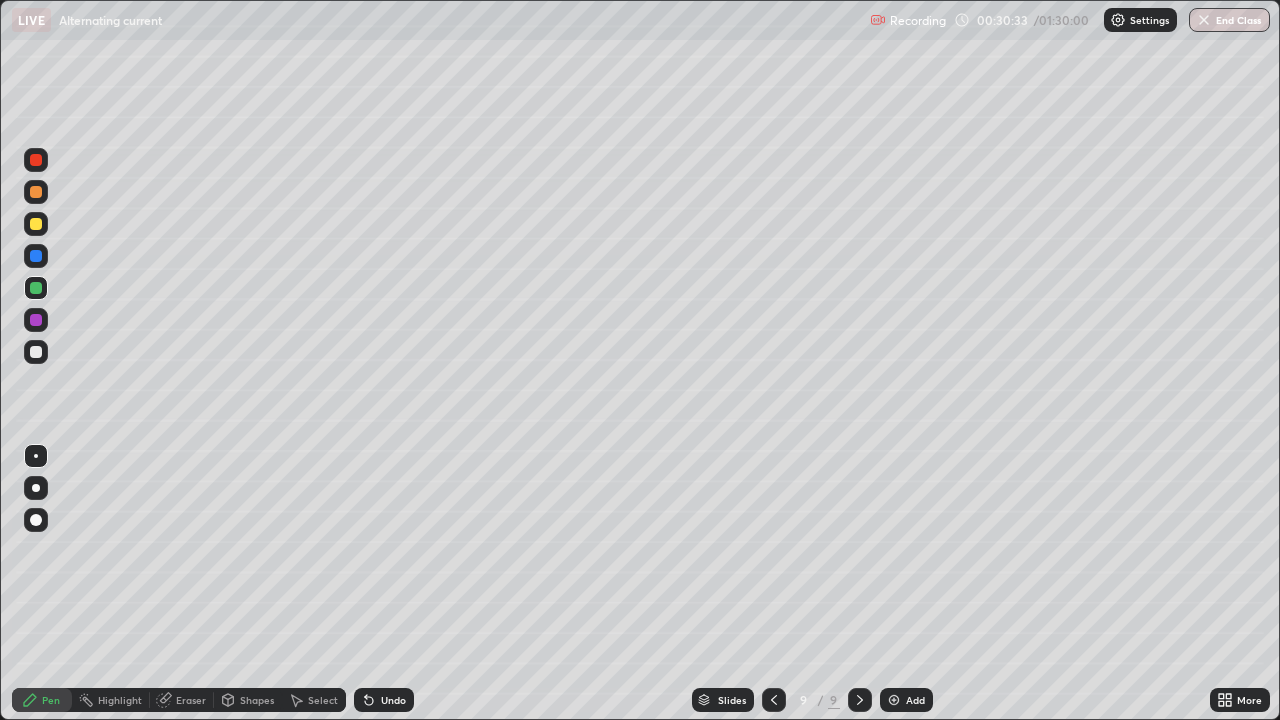 click at bounding box center [36, 192] 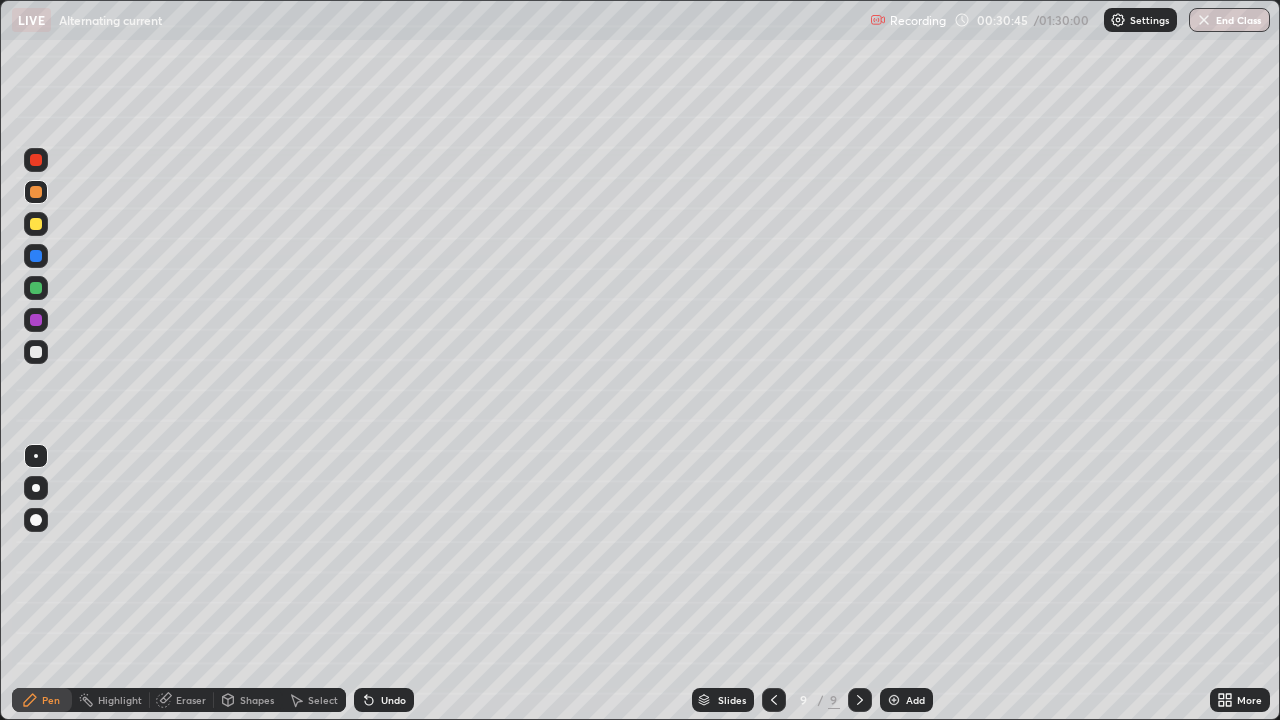 click on "Shapes" at bounding box center [257, 700] 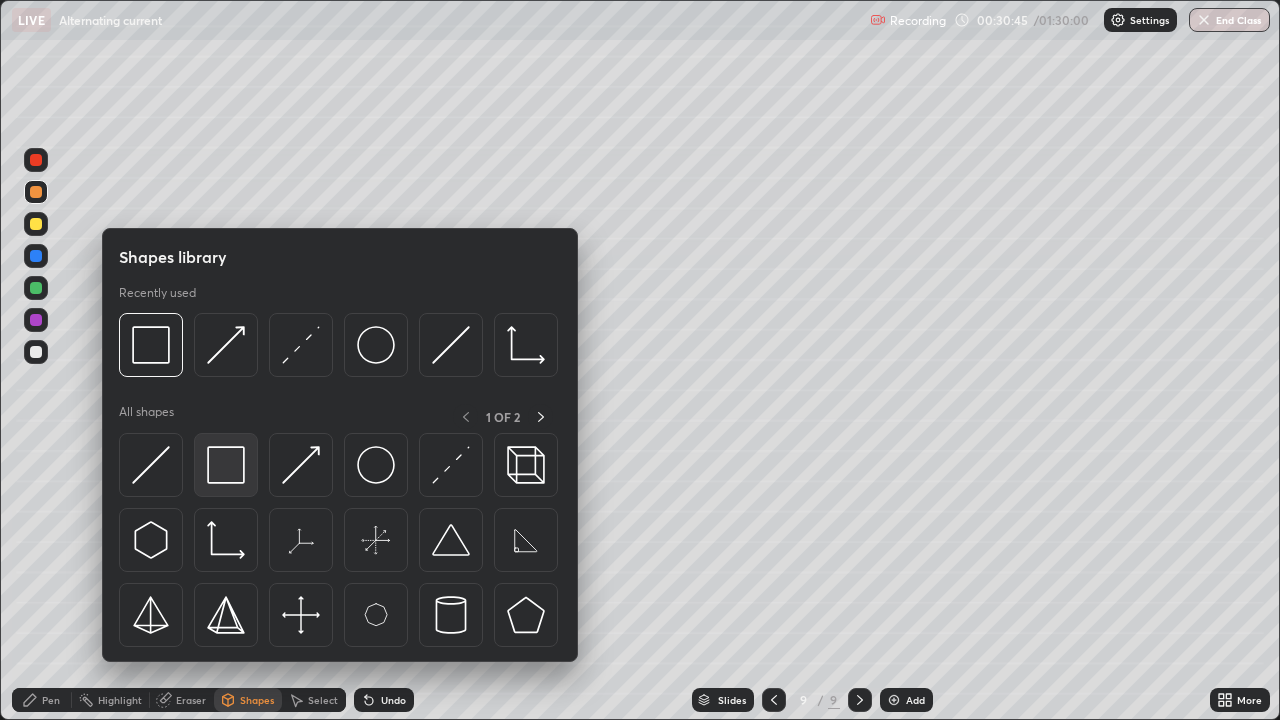 click at bounding box center (226, 465) 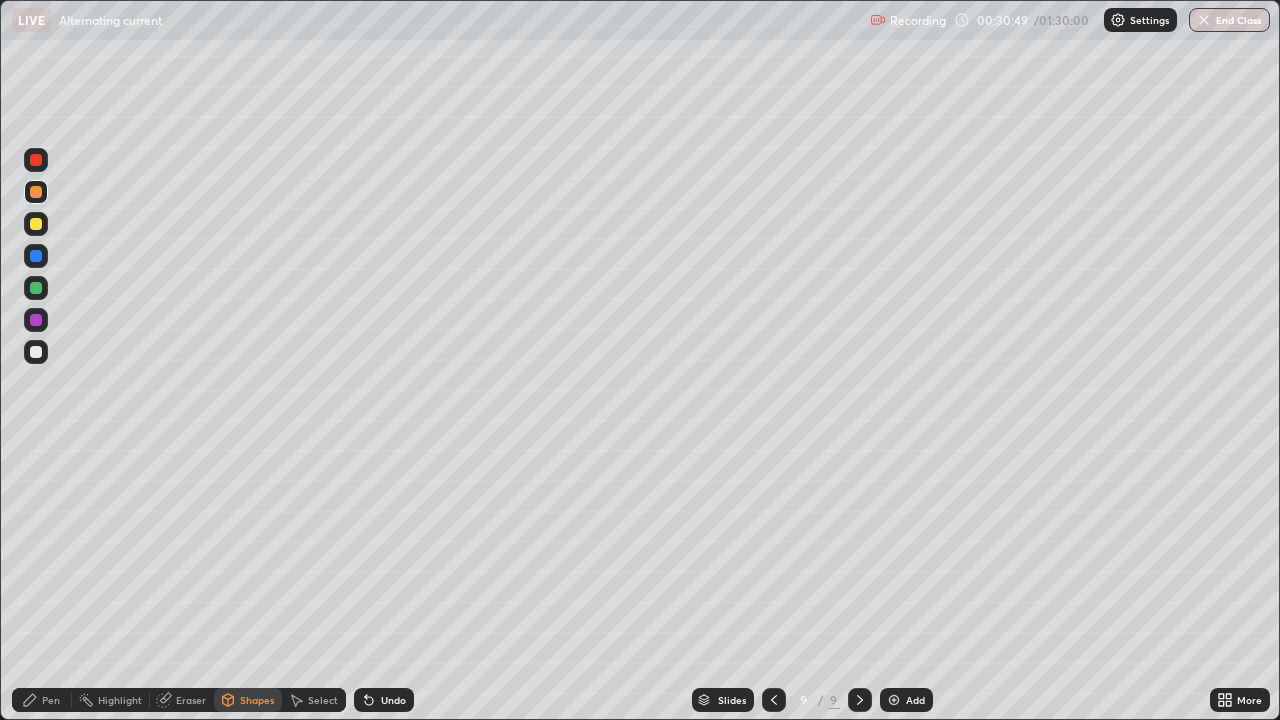 click 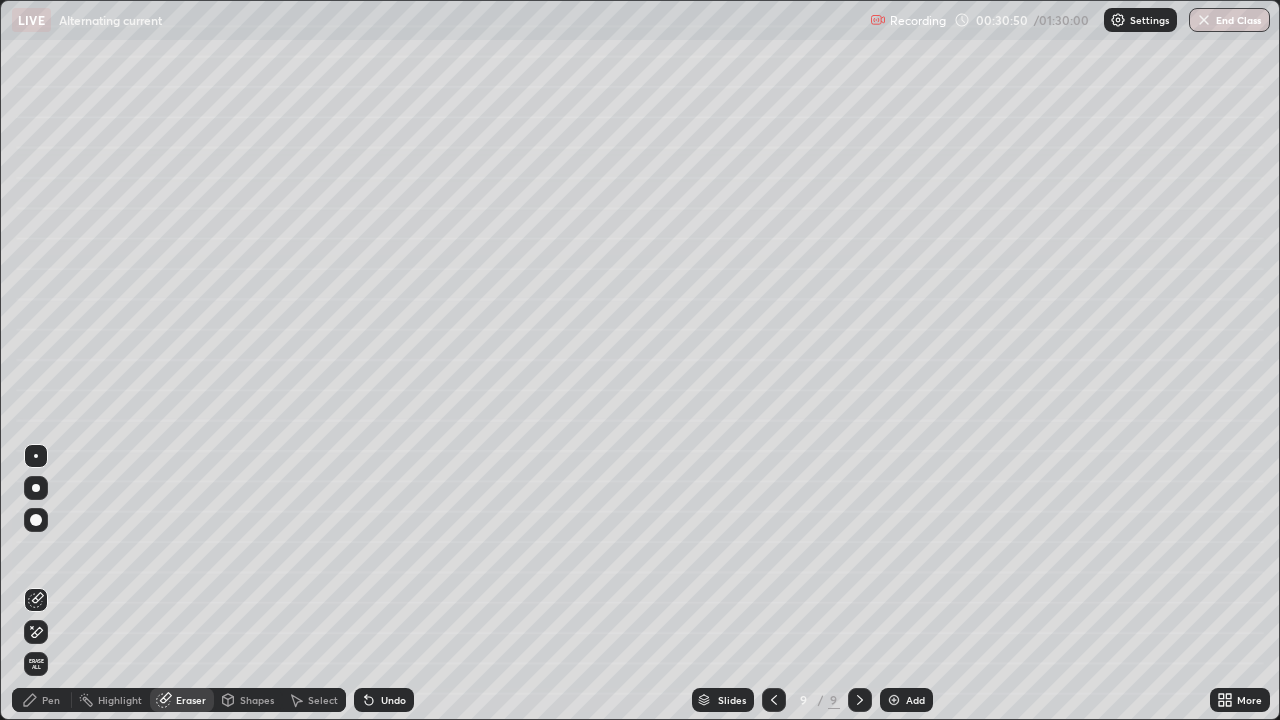 click 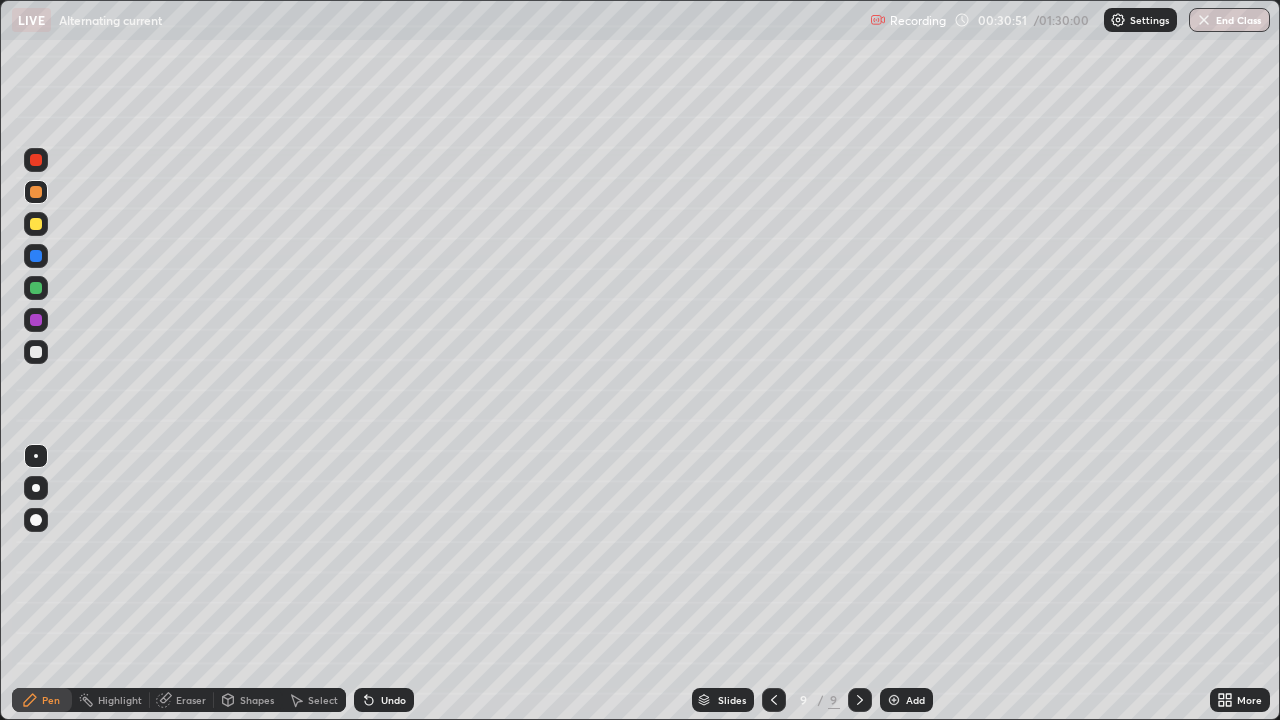 click at bounding box center [36, 352] 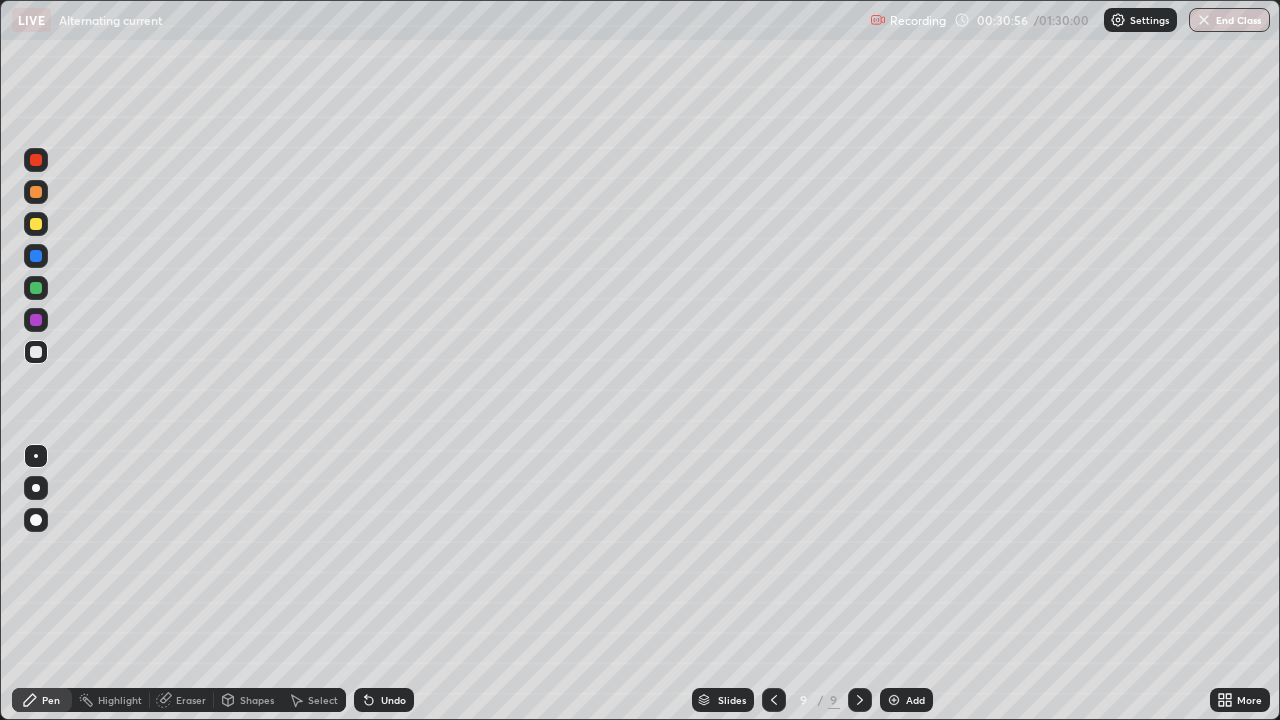 click on "Eraser" at bounding box center (182, 700) 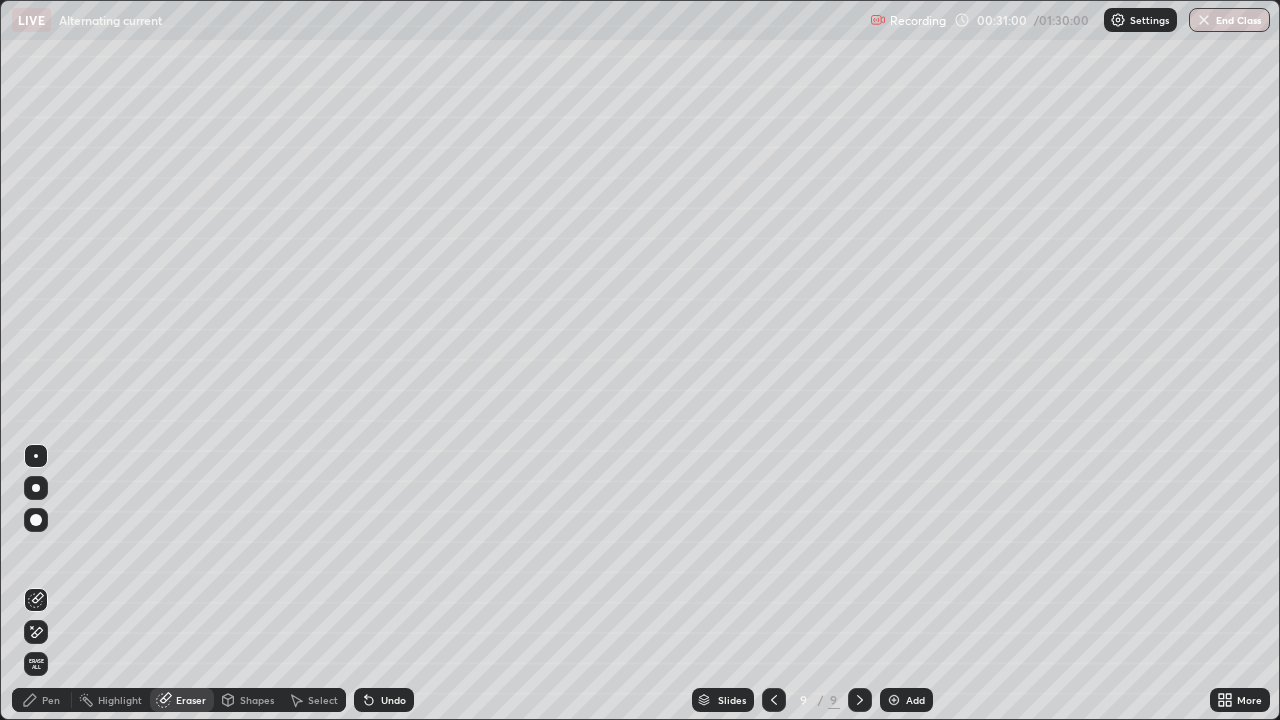 click on "Pen" at bounding box center [51, 700] 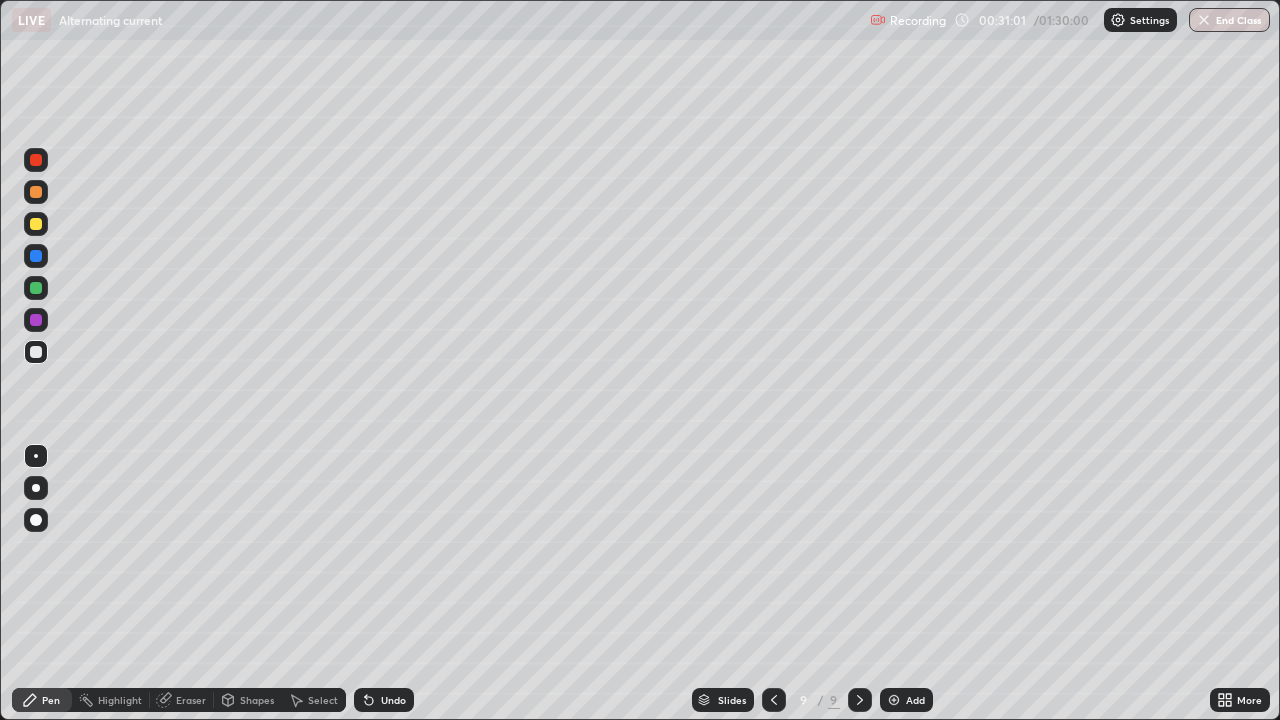 click at bounding box center (36, 288) 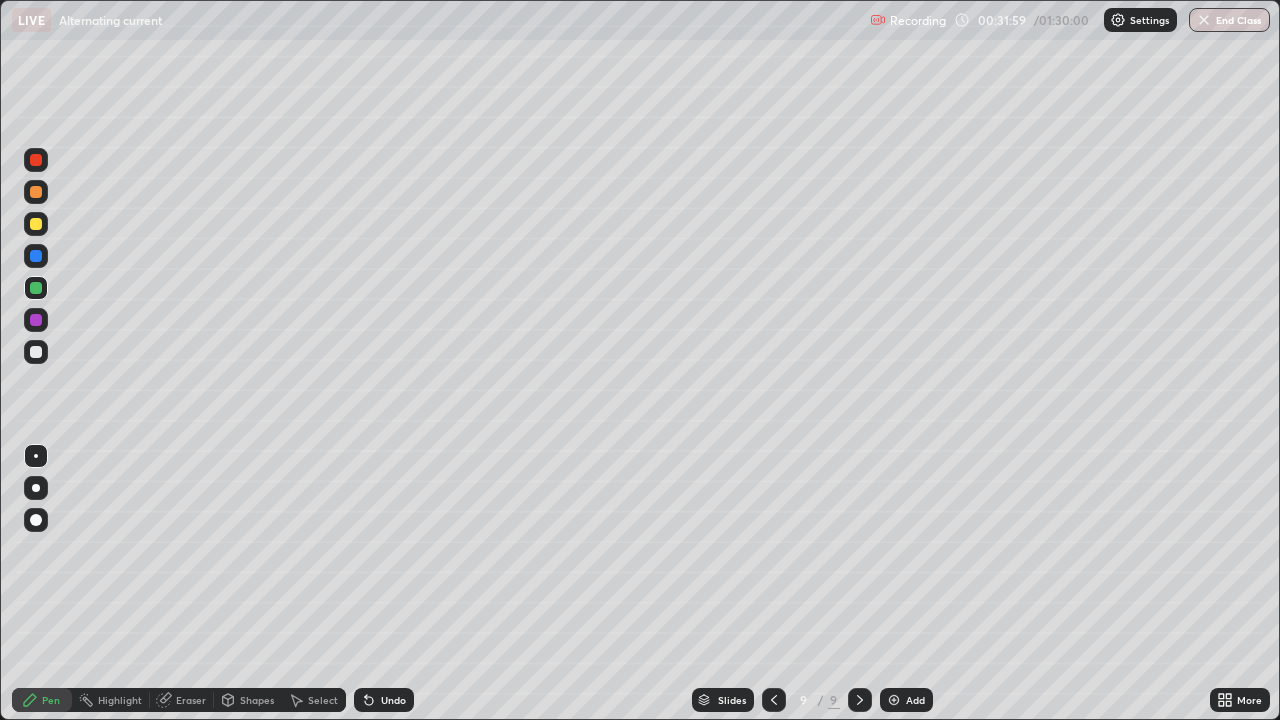 click at bounding box center [36, 192] 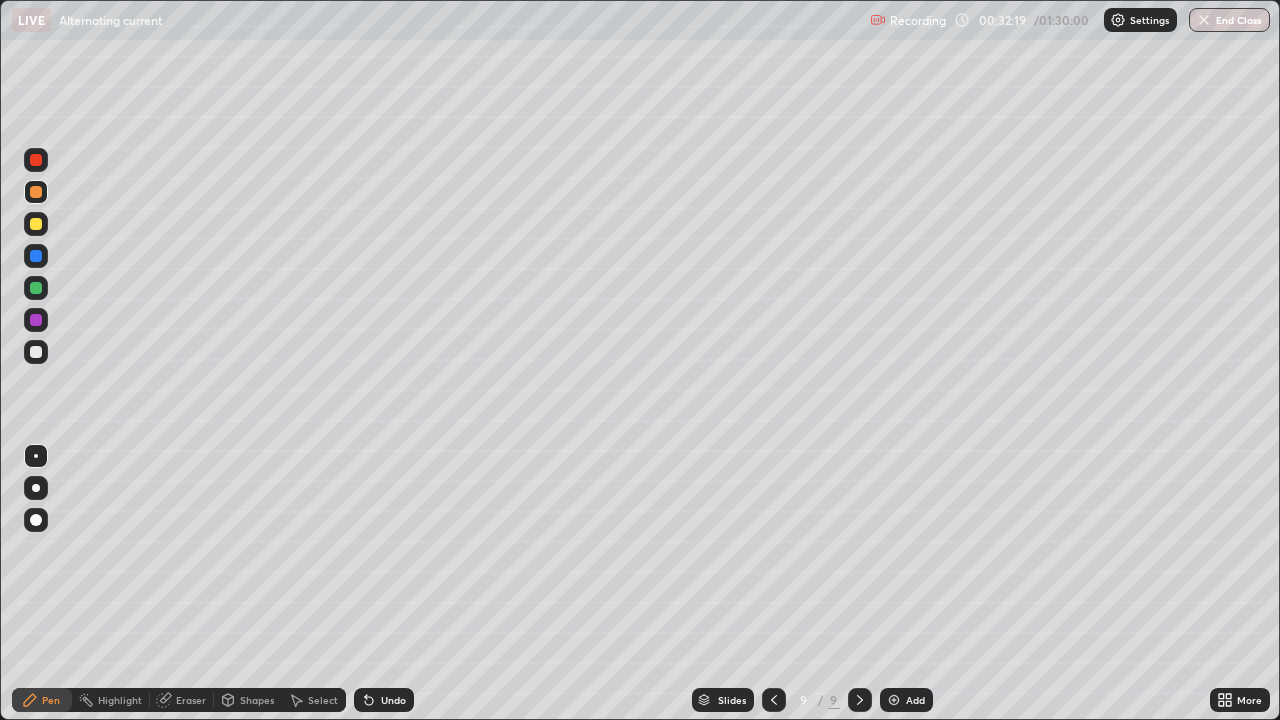 click at bounding box center [36, 288] 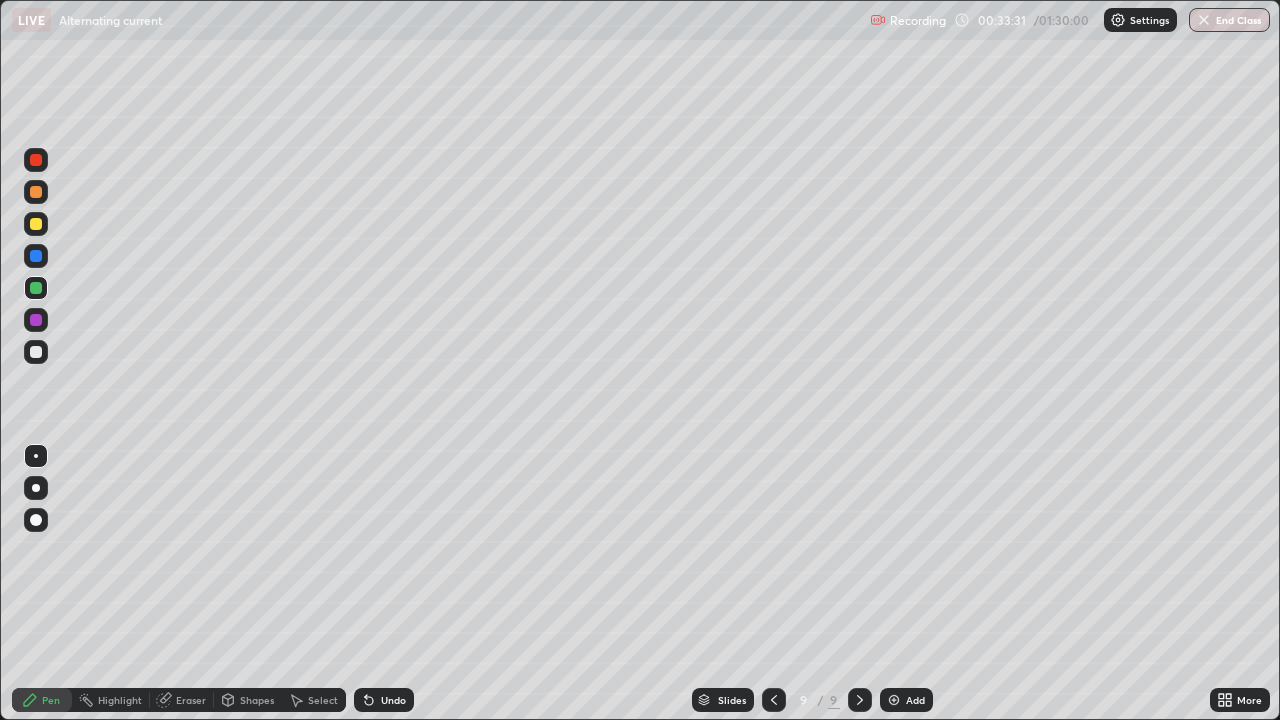 click at bounding box center (36, 192) 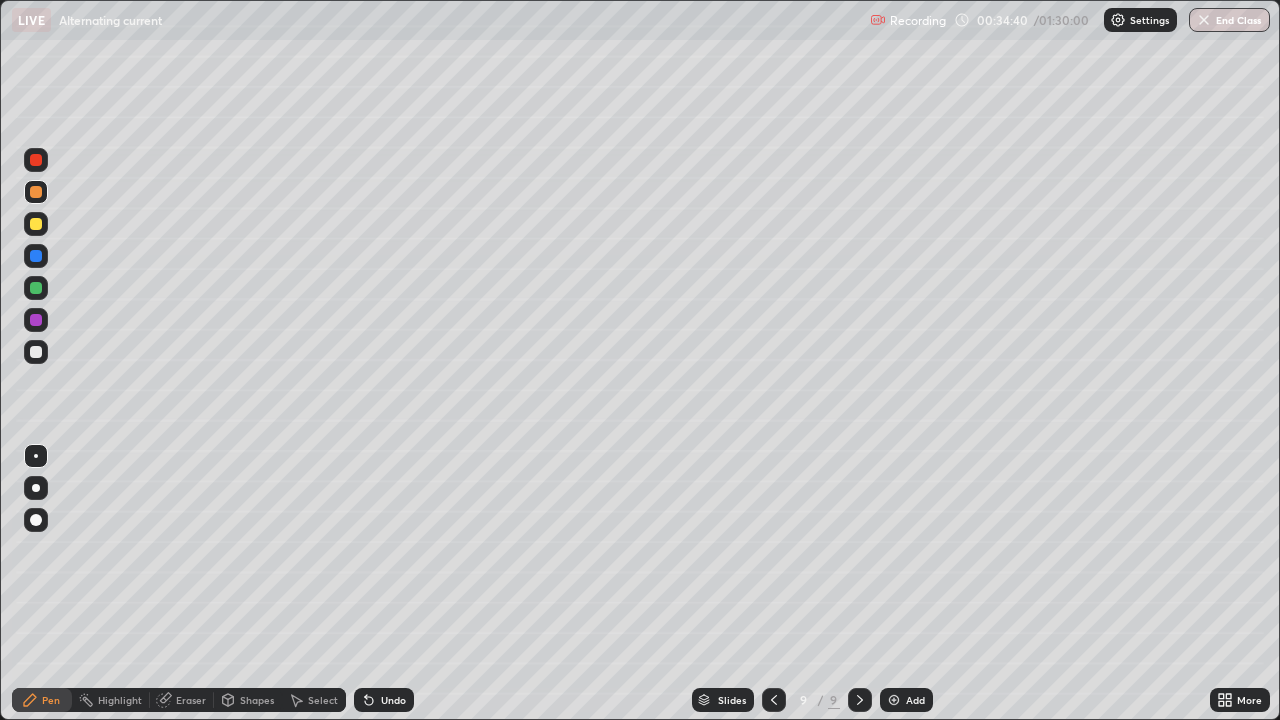 click at bounding box center [894, 700] 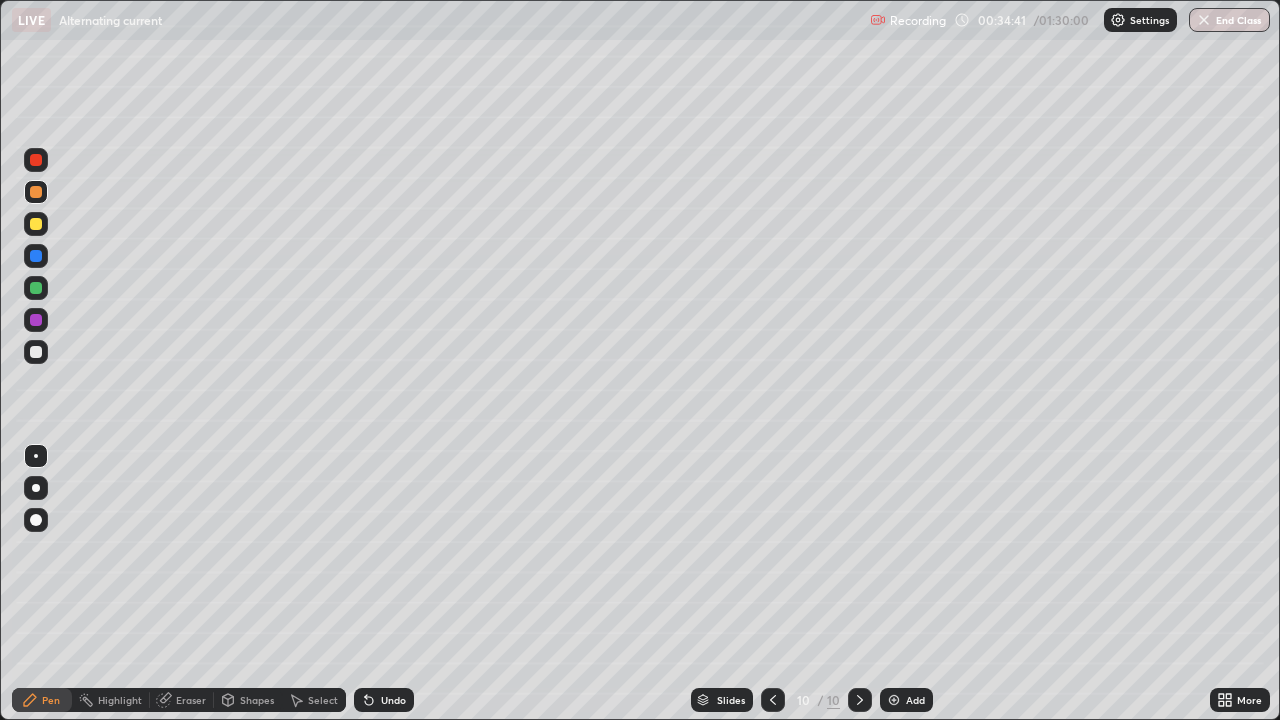 click on "Shapes" at bounding box center [257, 700] 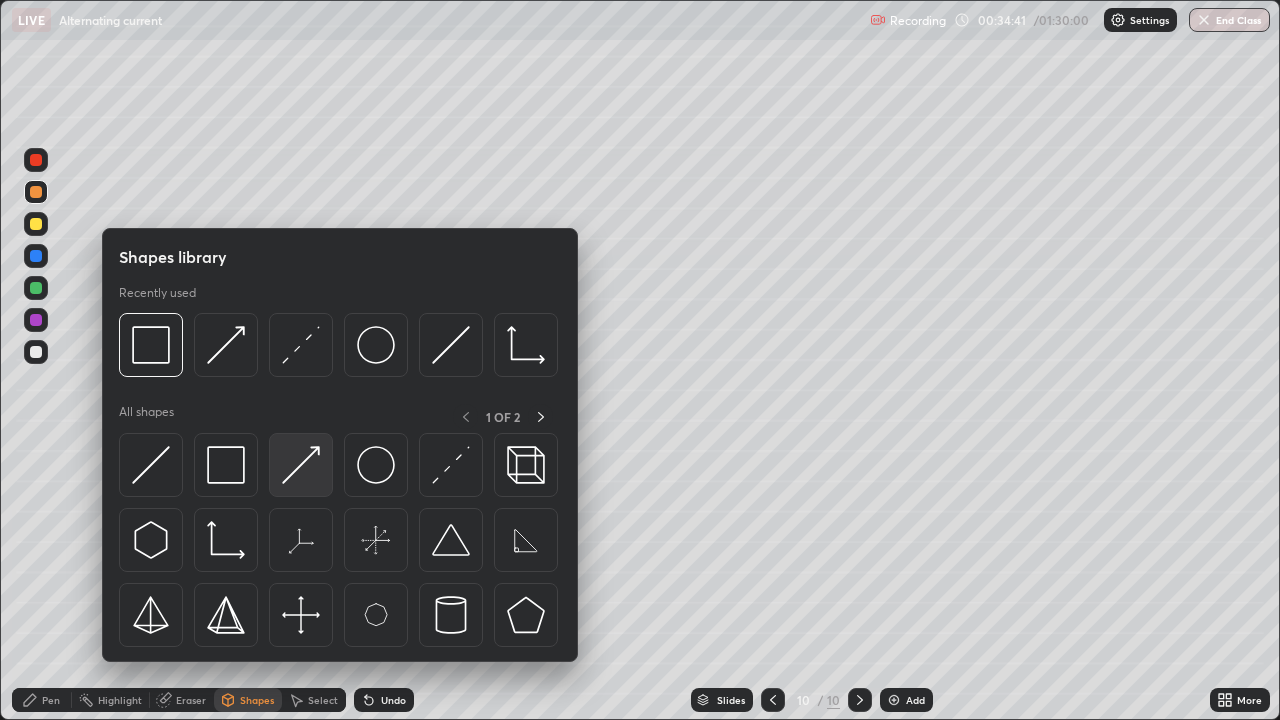 click at bounding box center [301, 465] 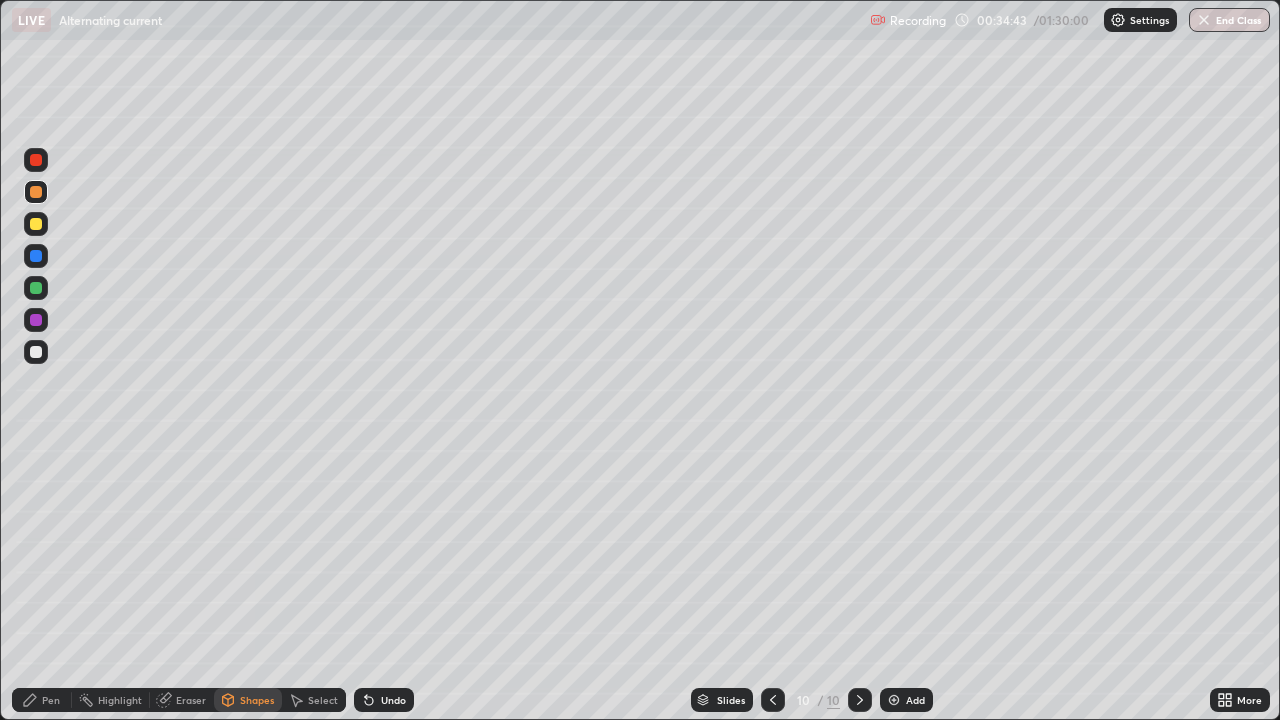 click at bounding box center [36, 224] 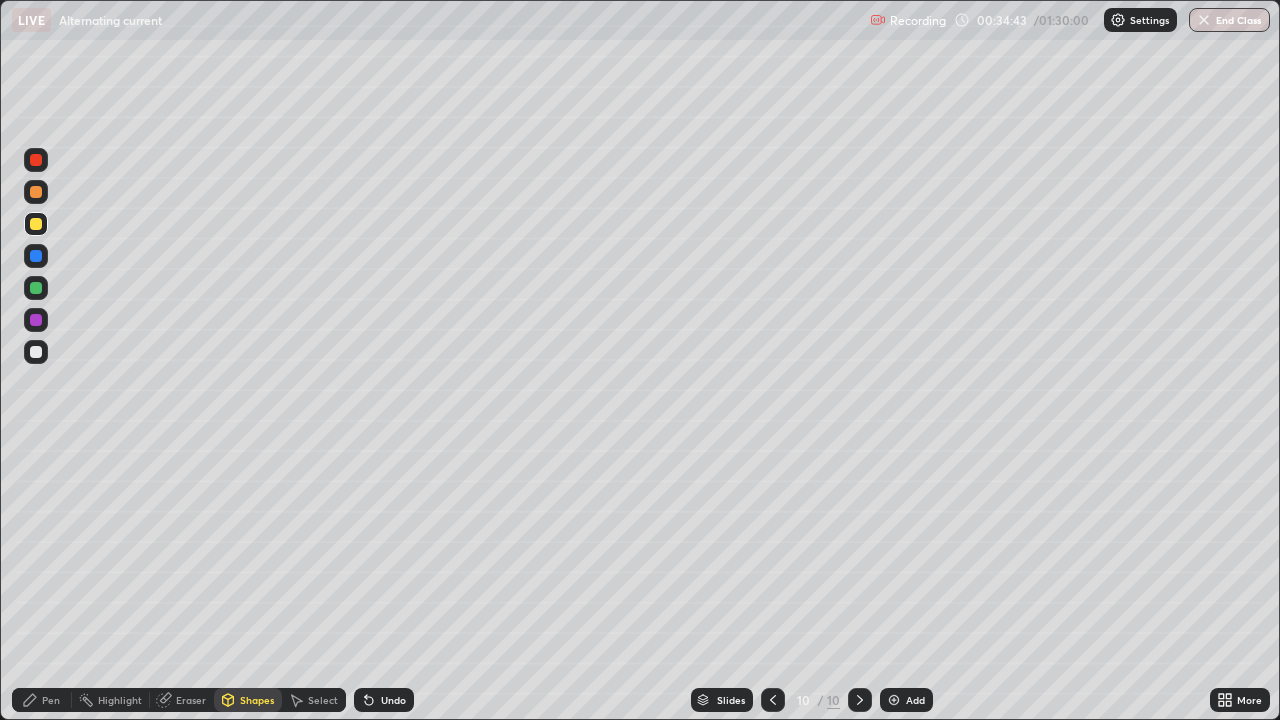 click on "Shapes" at bounding box center (248, 700) 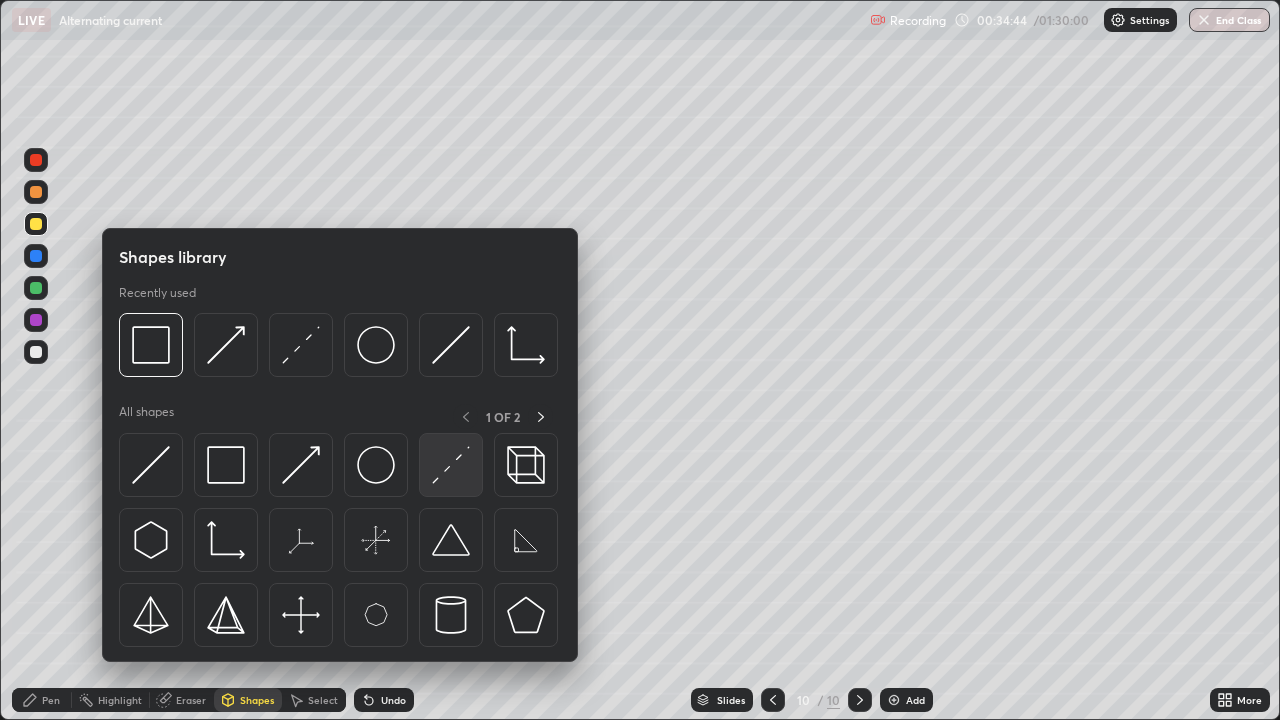 click at bounding box center (451, 465) 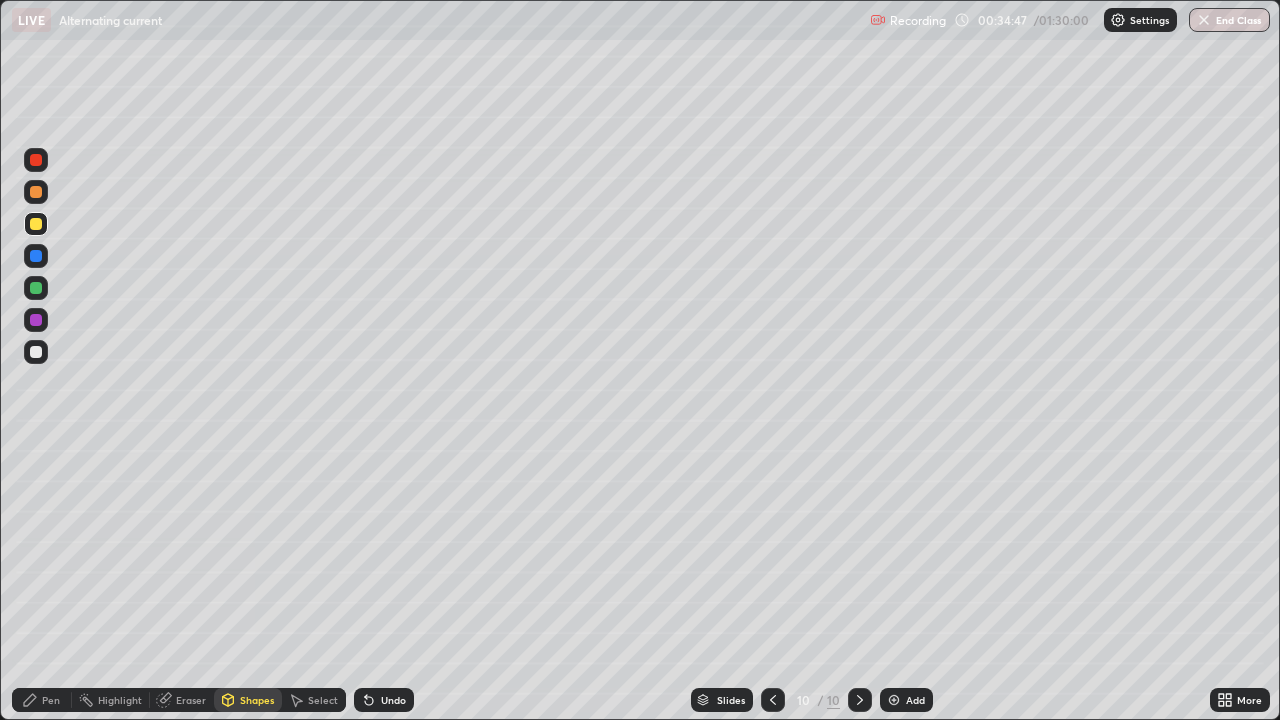 click on "Shapes" at bounding box center (257, 700) 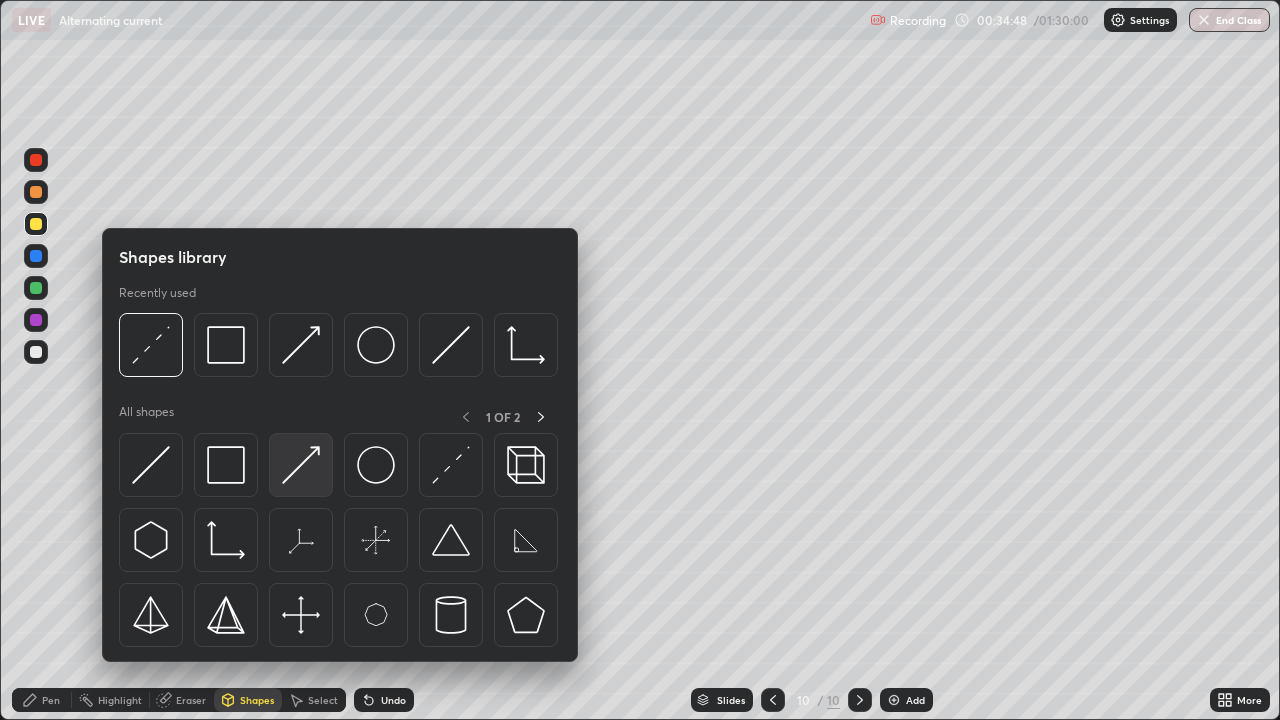 click at bounding box center [301, 465] 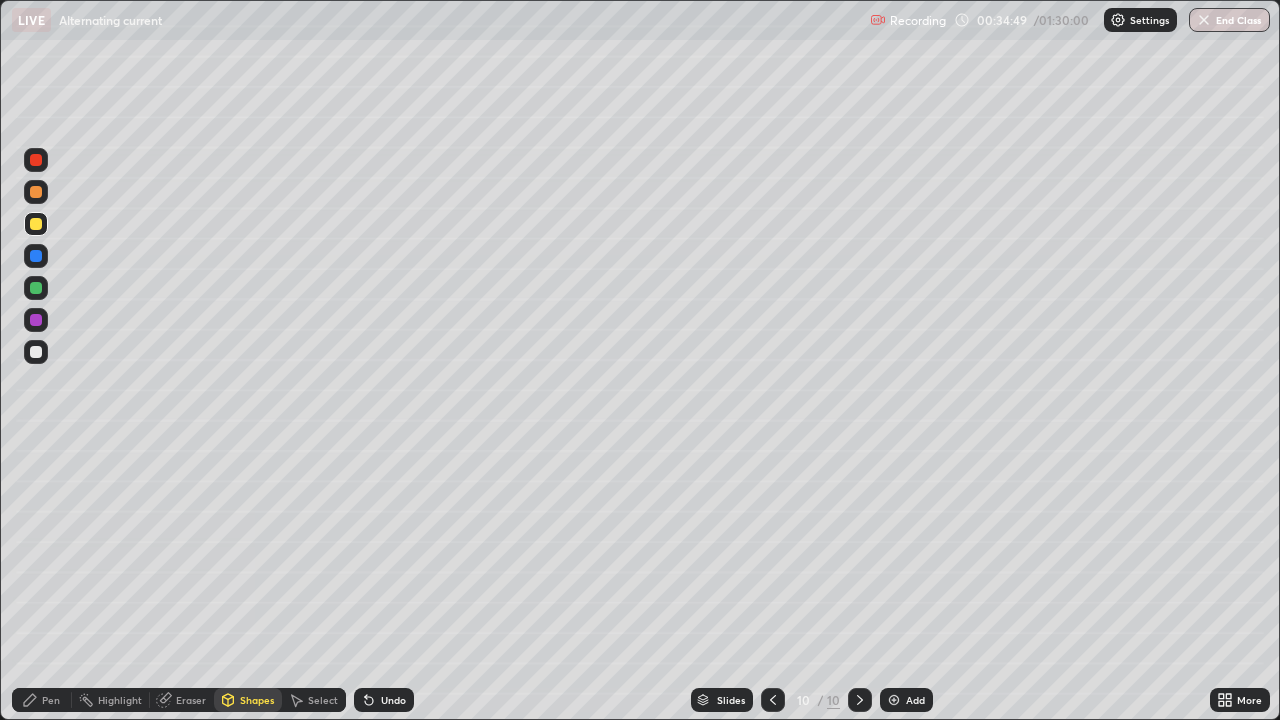 click at bounding box center (36, 192) 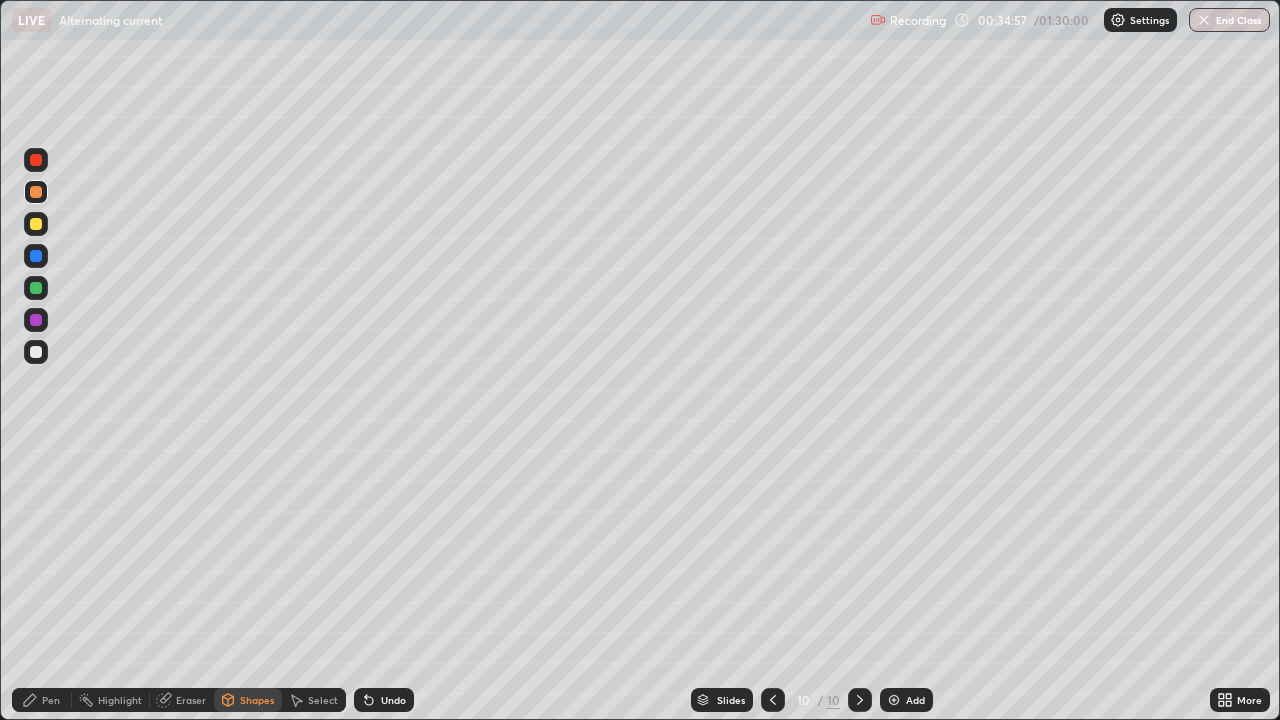 click 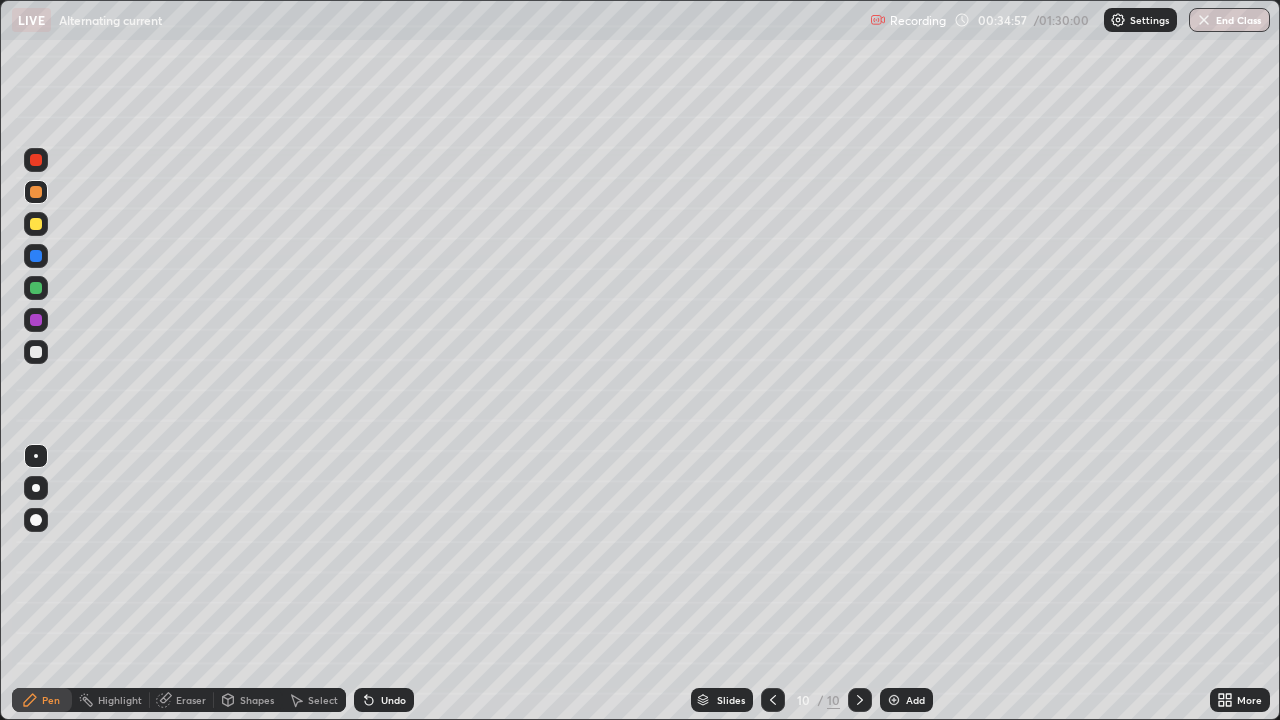 click at bounding box center (36, 352) 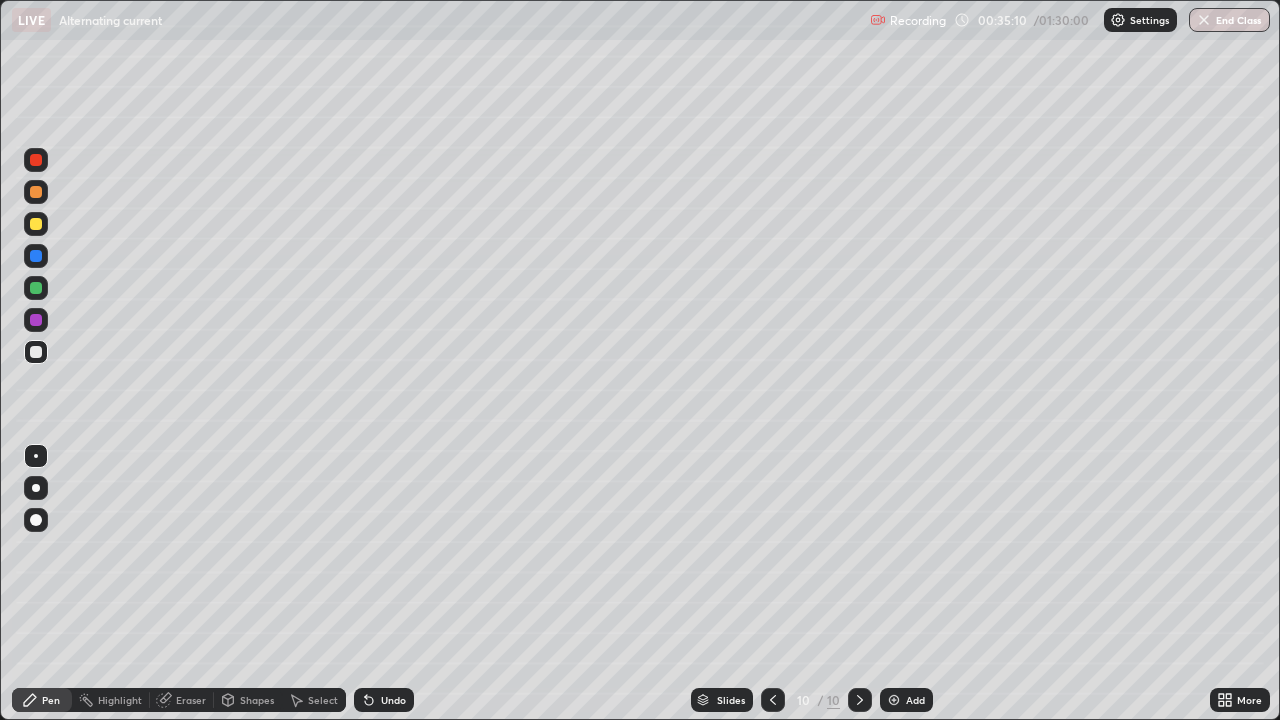 click on "Shapes" at bounding box center (257, 700) 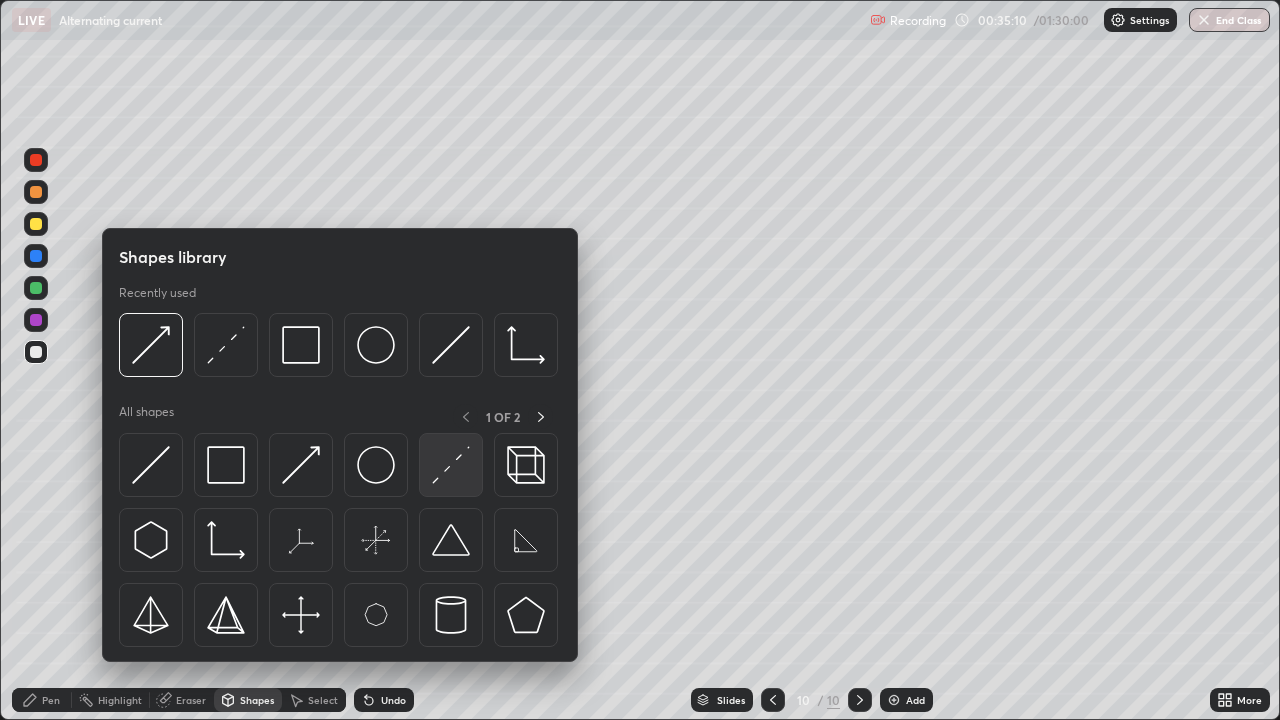 click at bounding box center [451, 465] 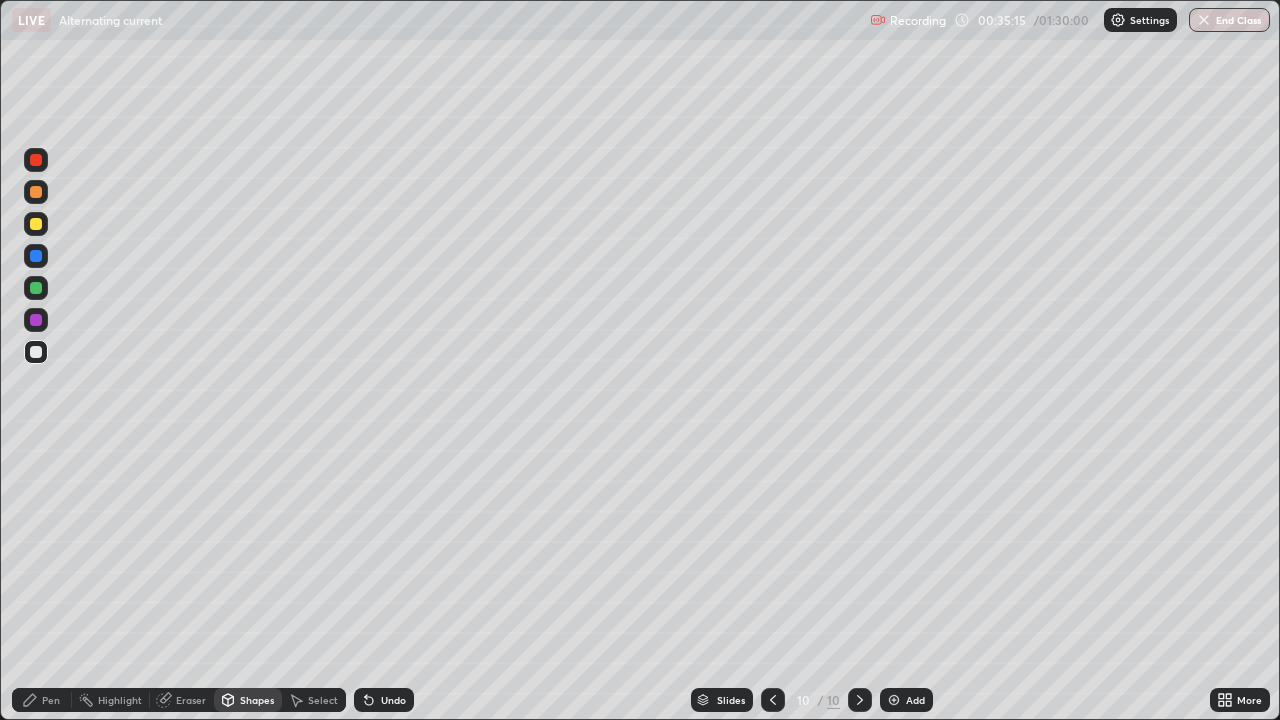 click 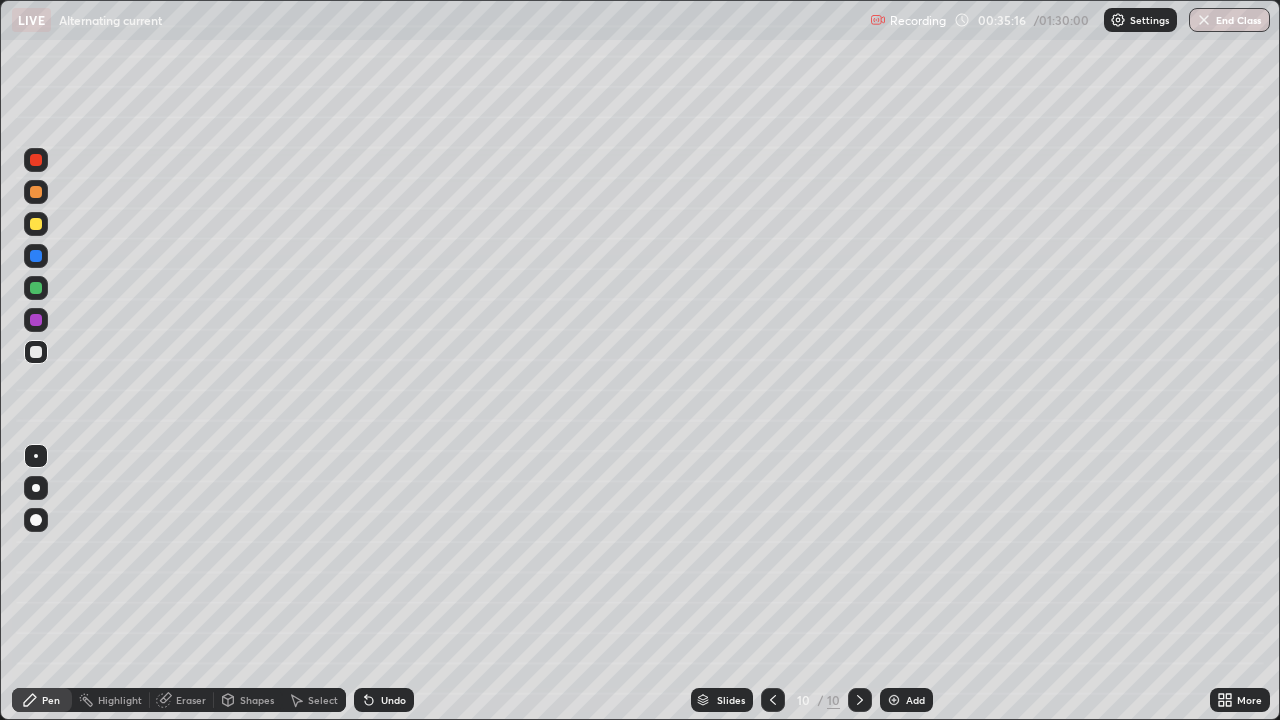 click at bounding box center [36, 288] 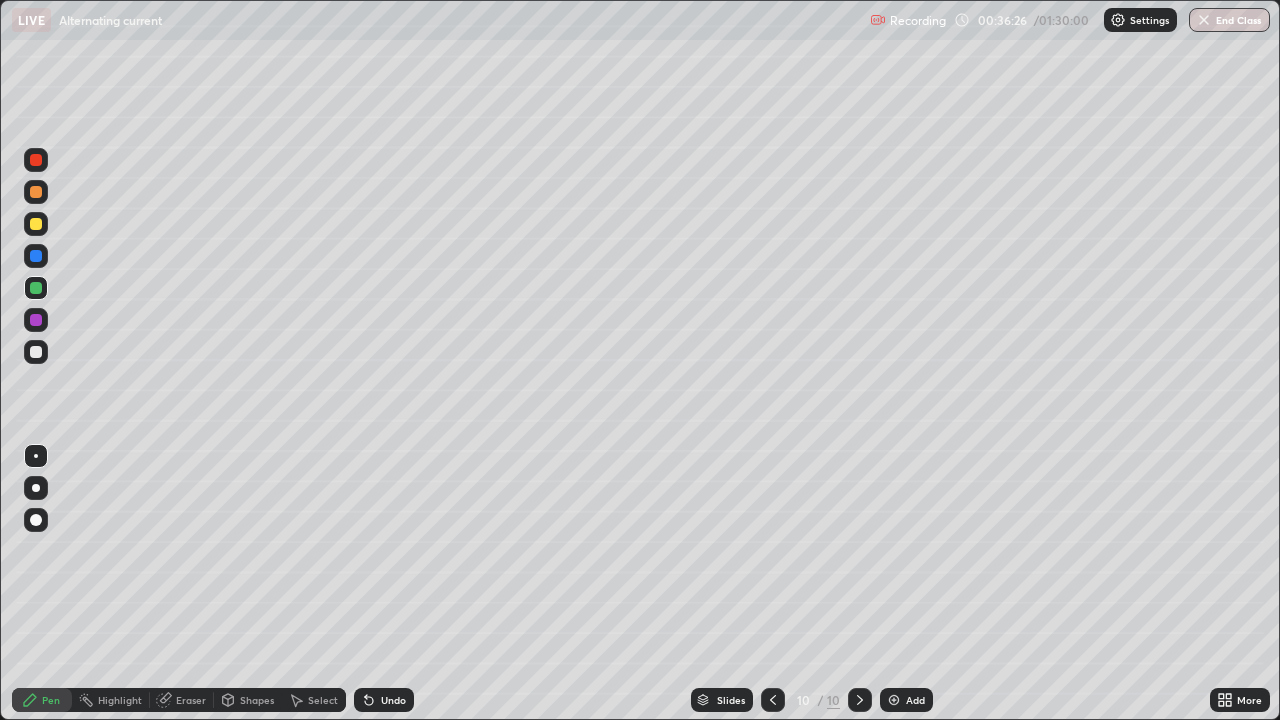 click on "Undo" at bounding box center [384, 700] 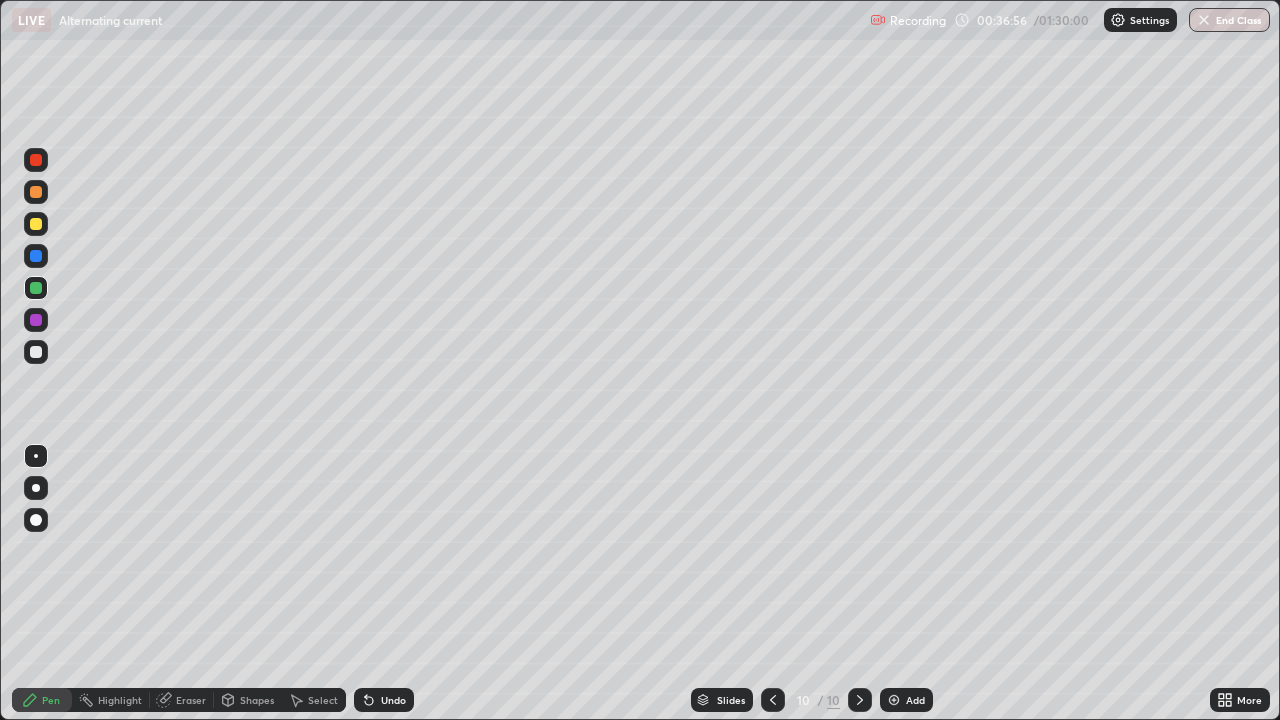 click at bounding box center (894, 700) 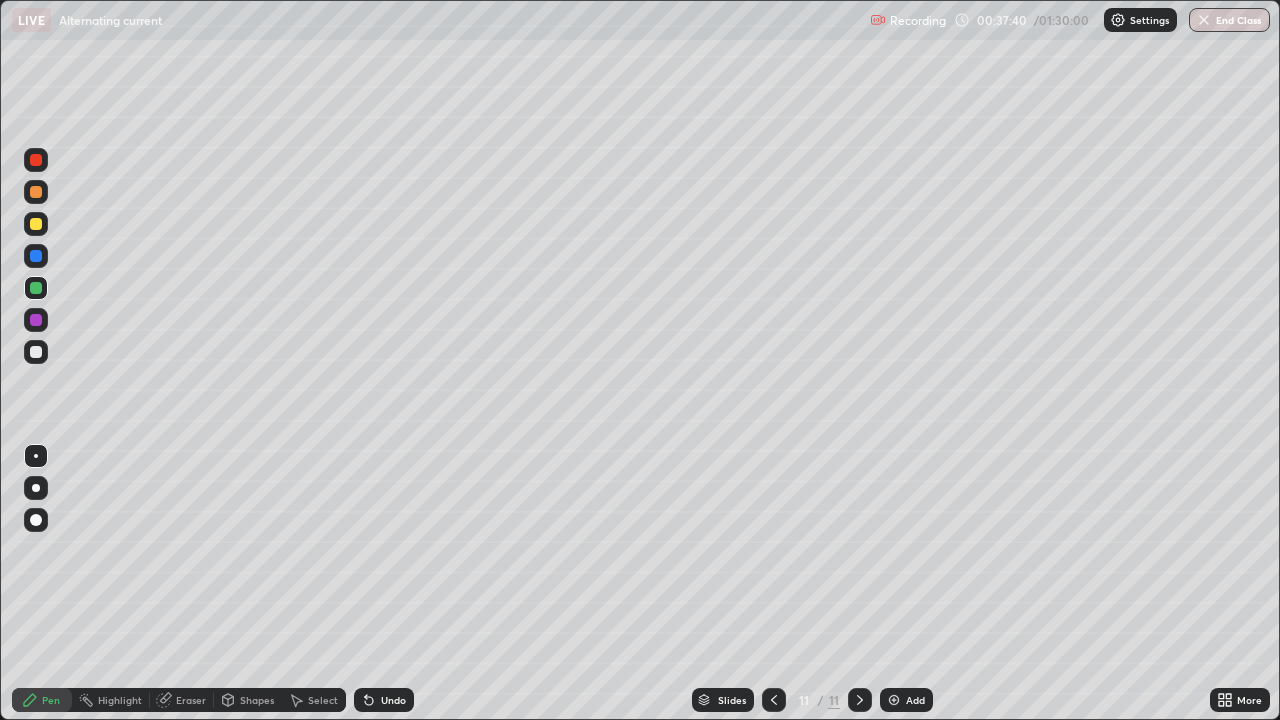 click 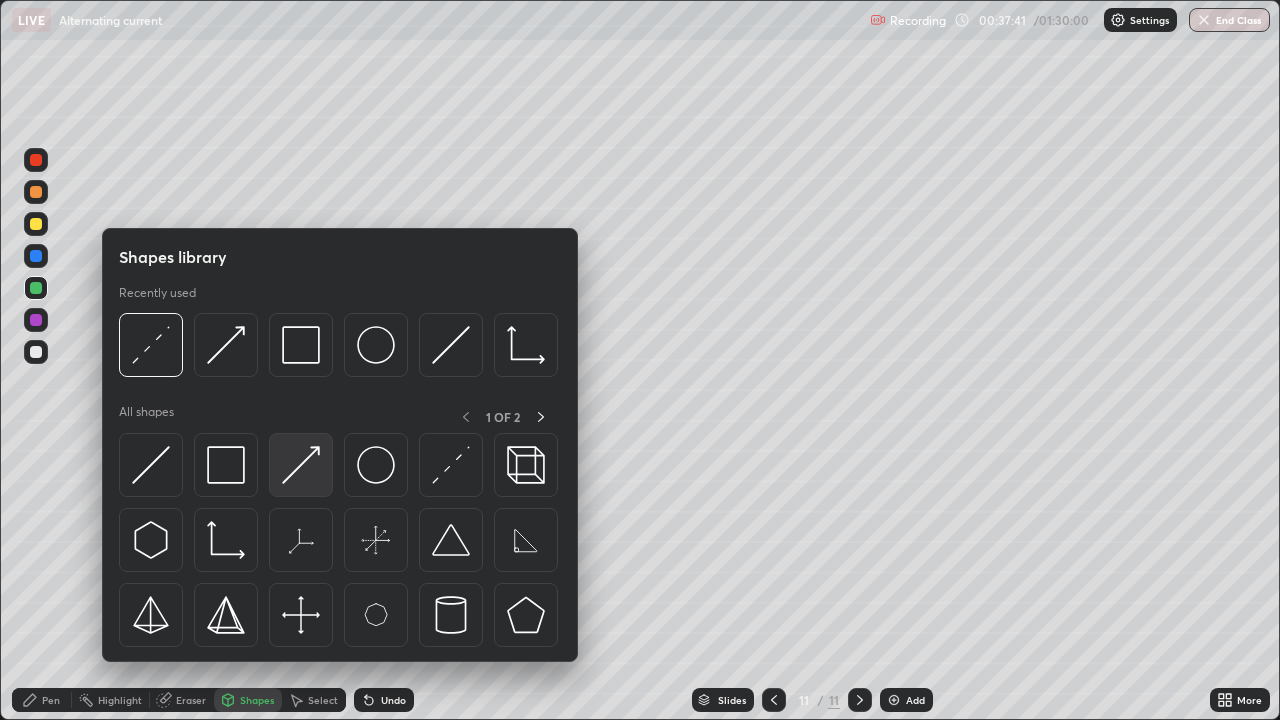 click at bounding box center [301, 465] 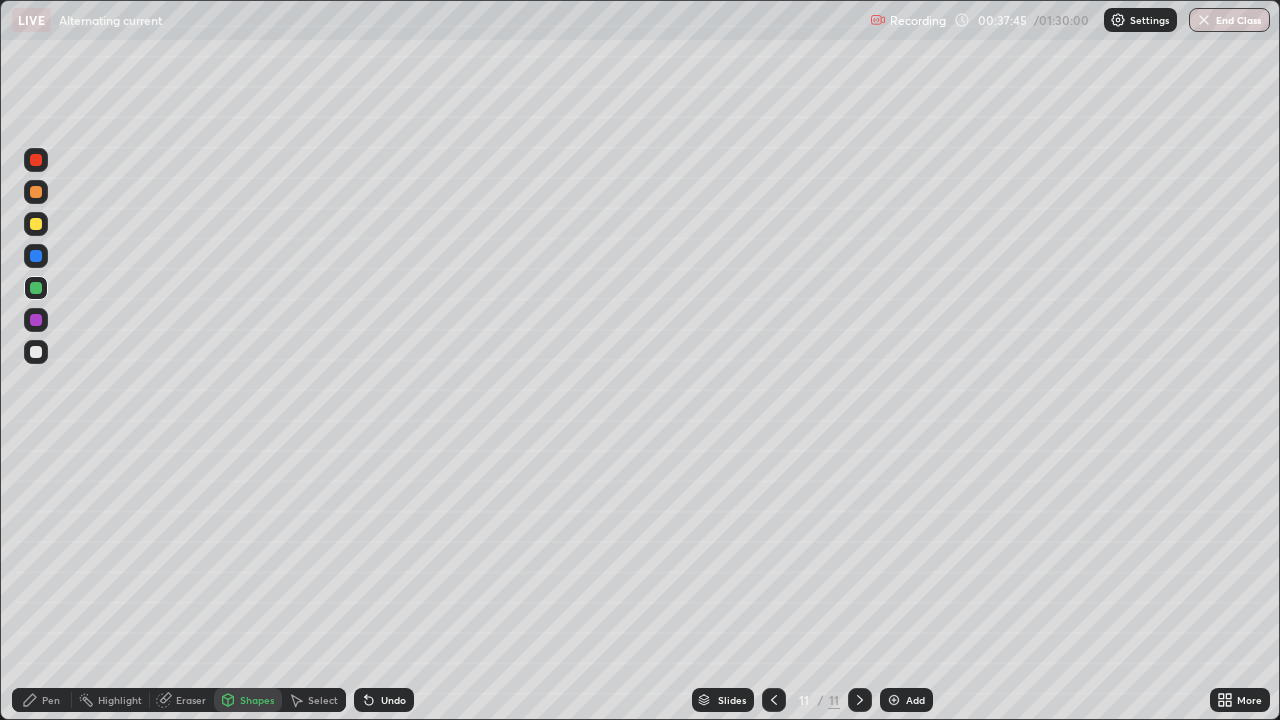 click 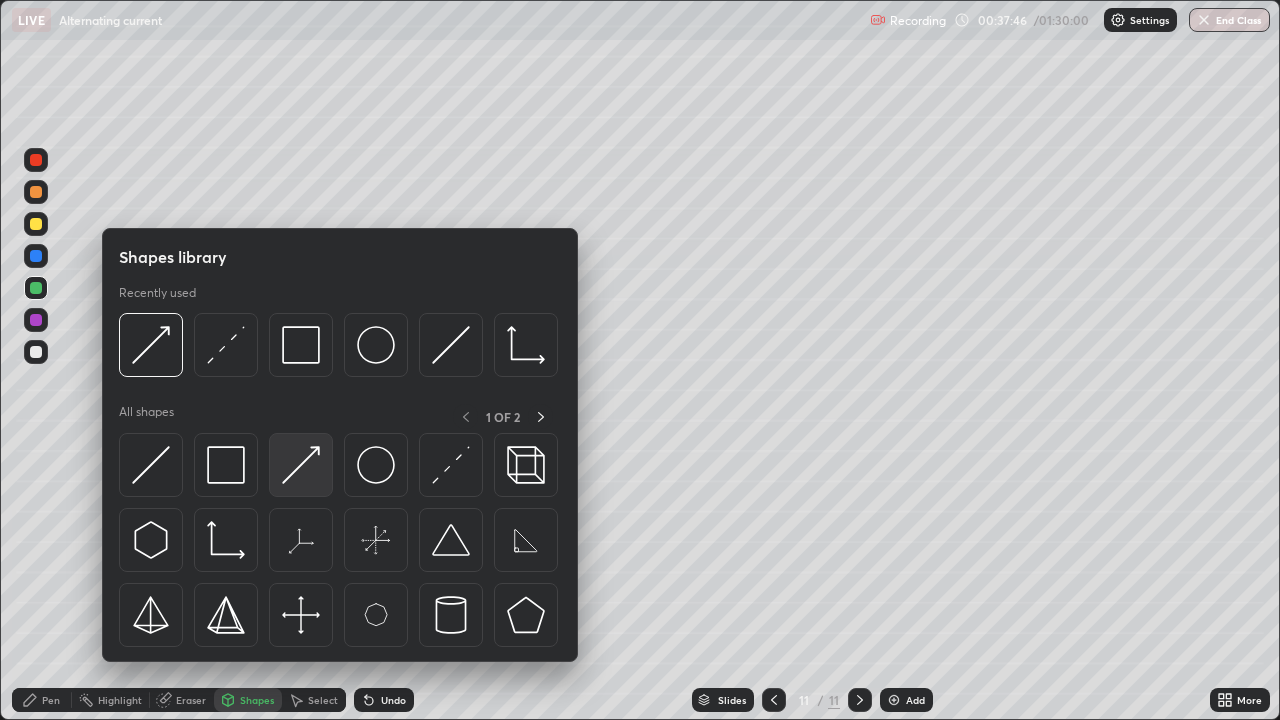 click at bounding box center [301, 465] 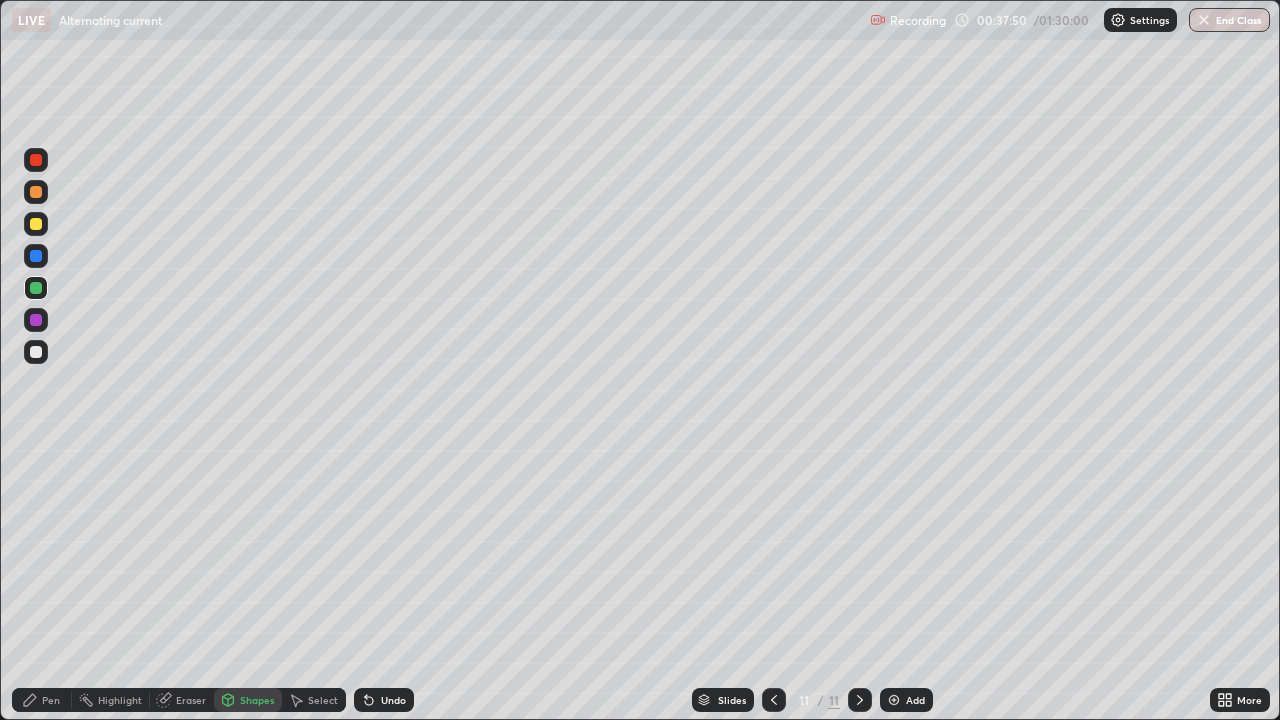 click 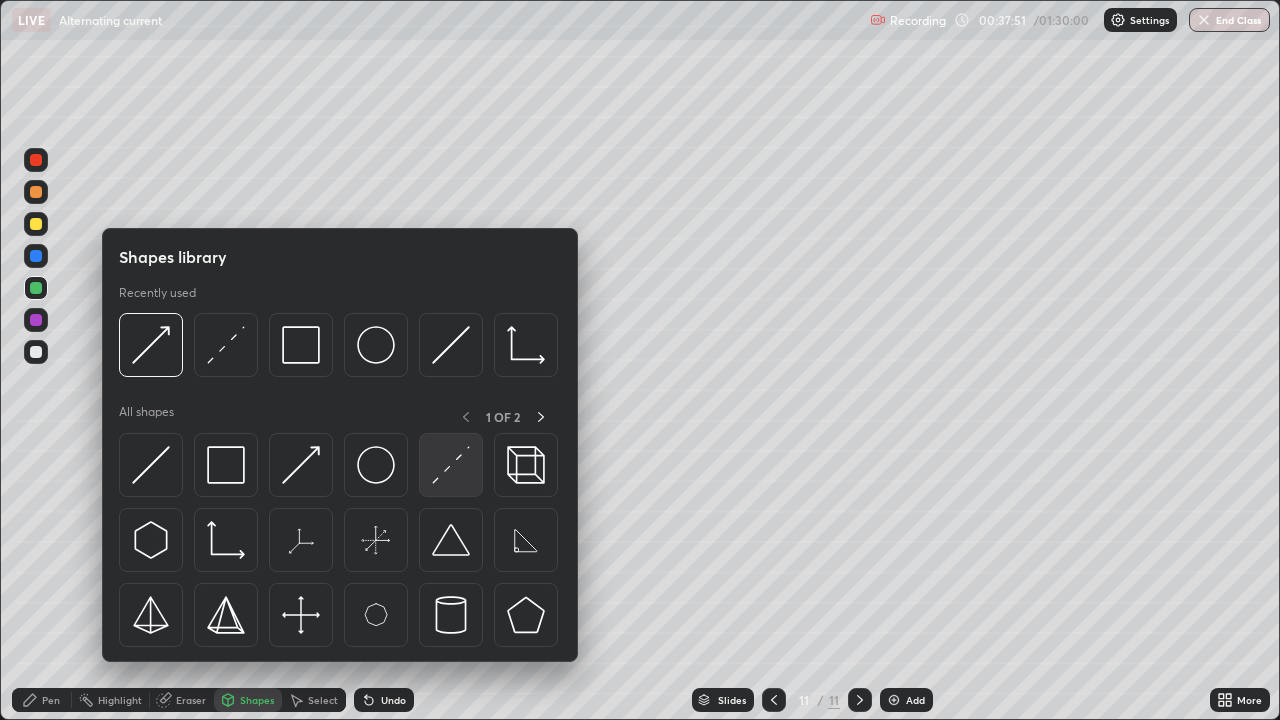 click at bounding box center (451, 465) 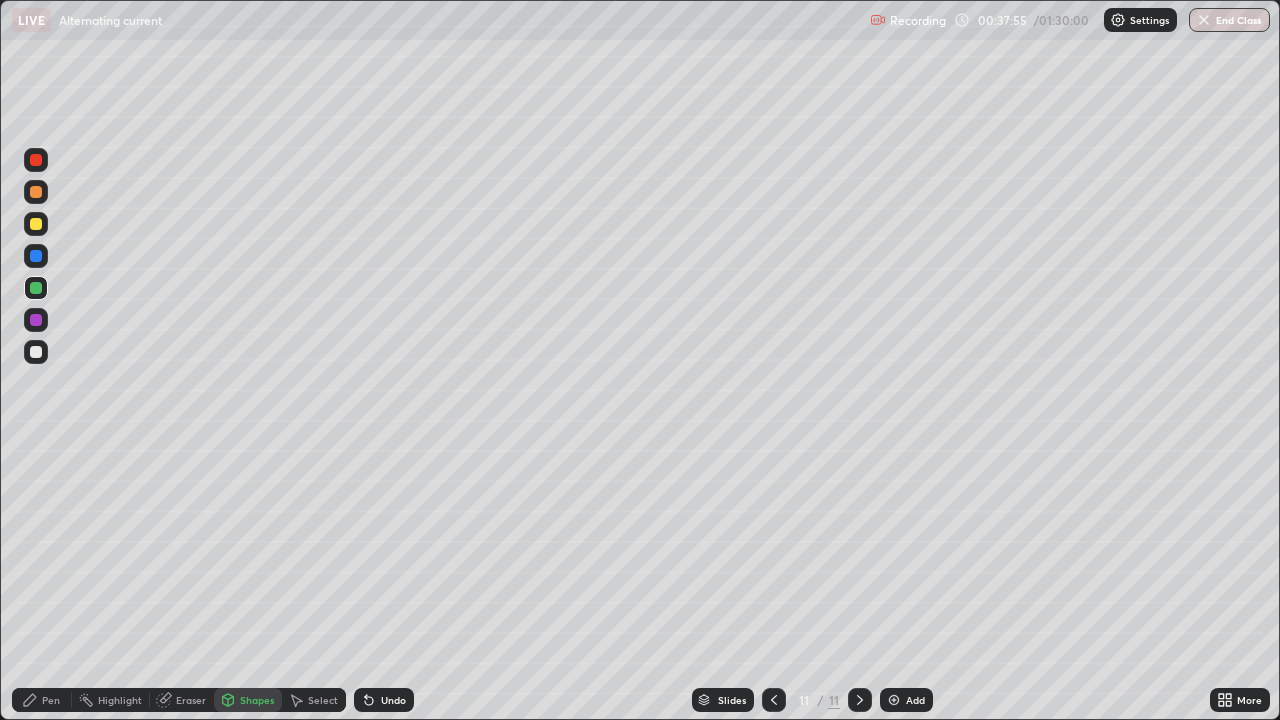 click 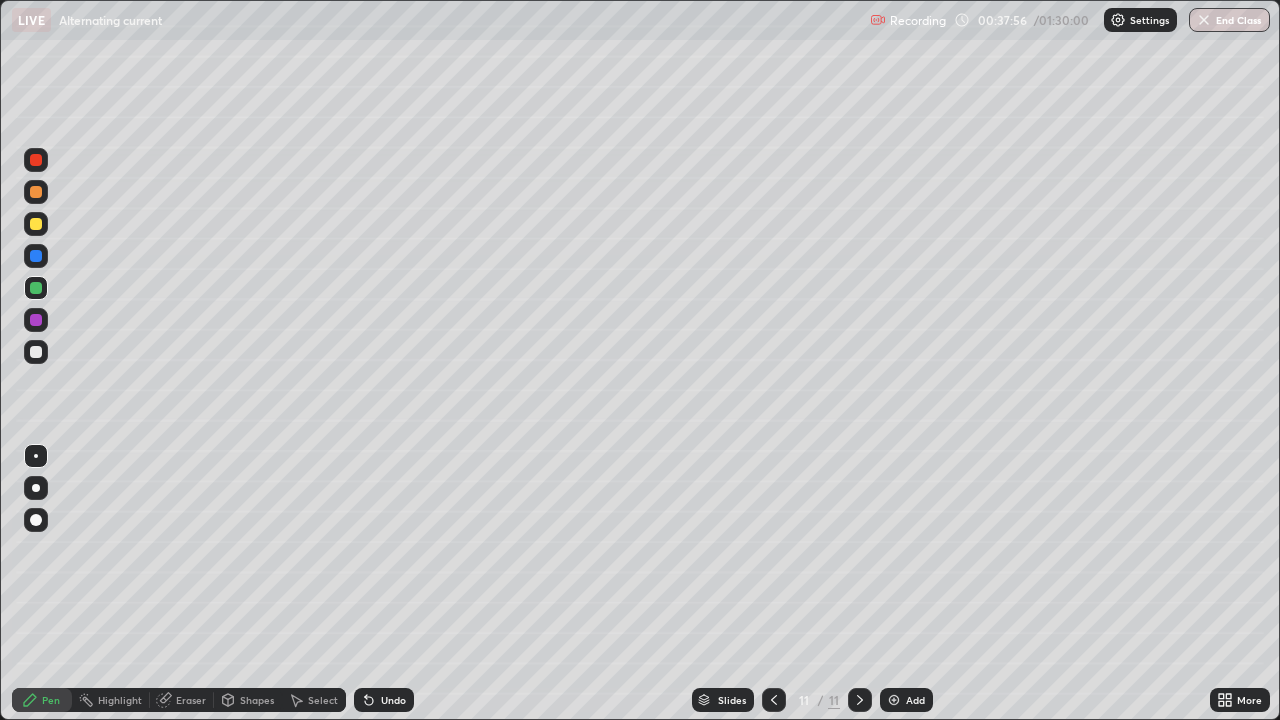 click at bounding box center (36, 352) 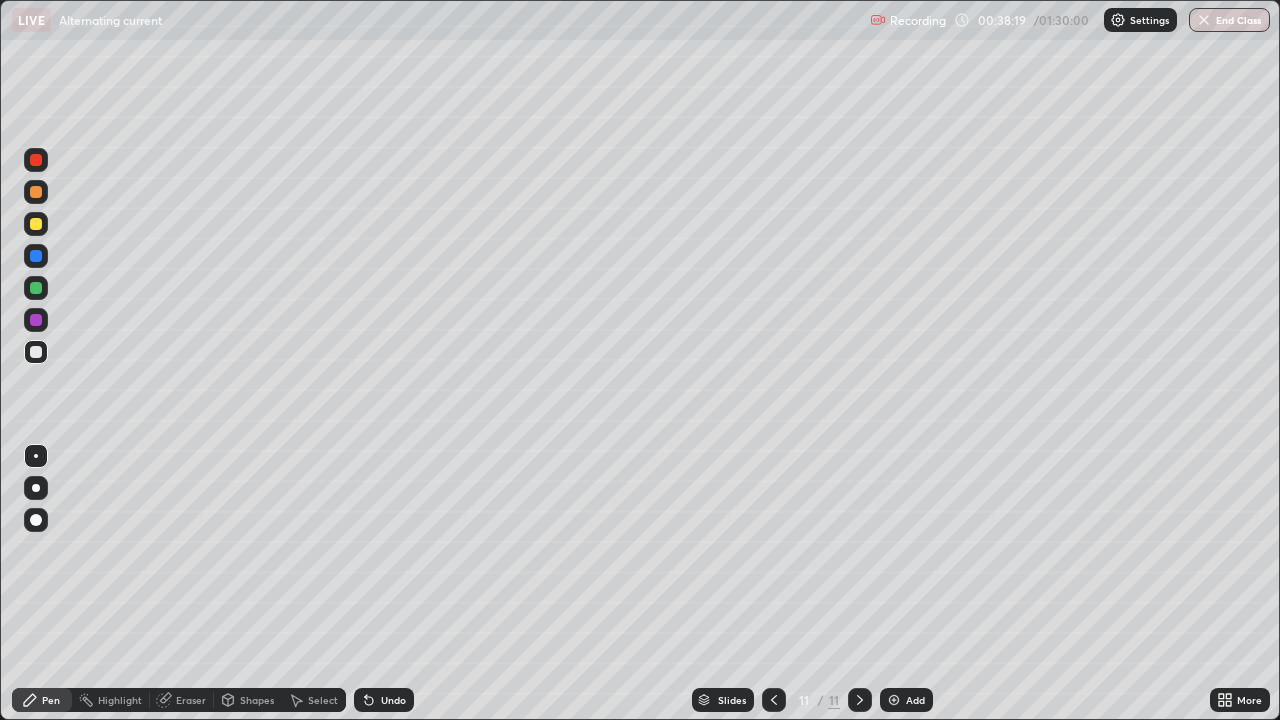 click on "Shapes" at bounding box center (257, 700) 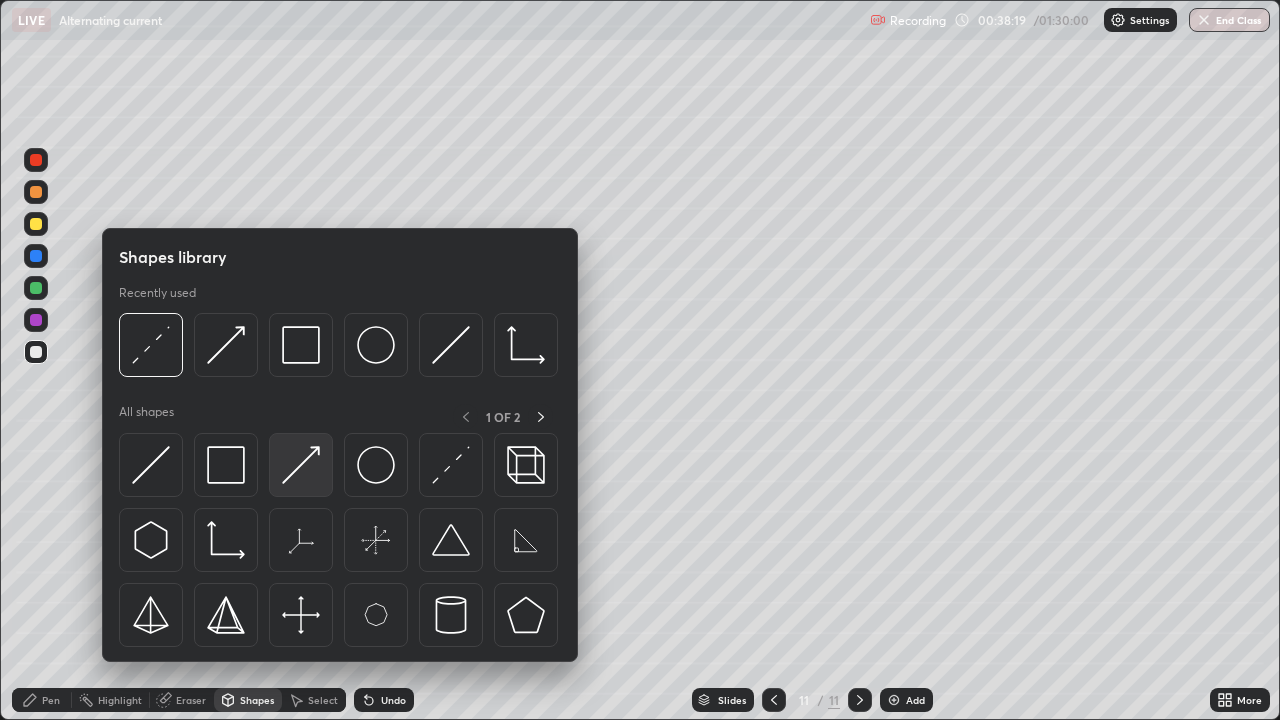 click at bounding box center (301, 465) 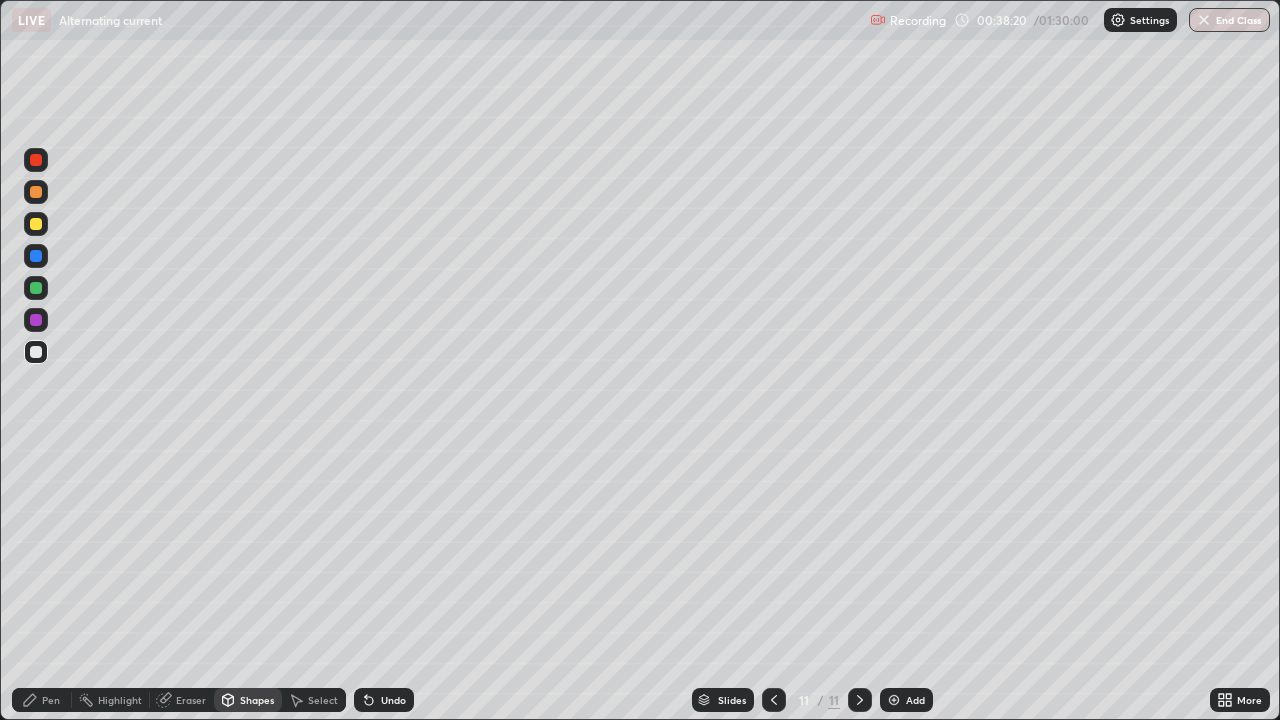 click at bounding box center [36, 192] 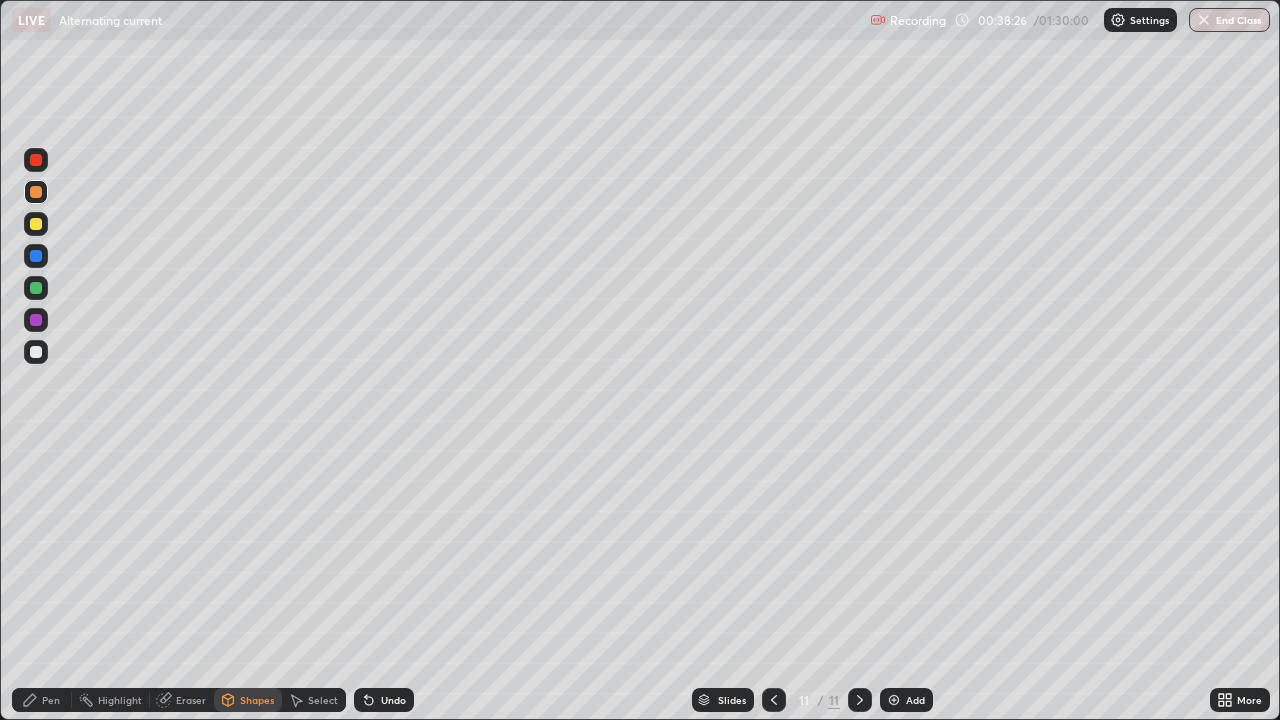 click on "Pen" at bounding box center [42, 700] 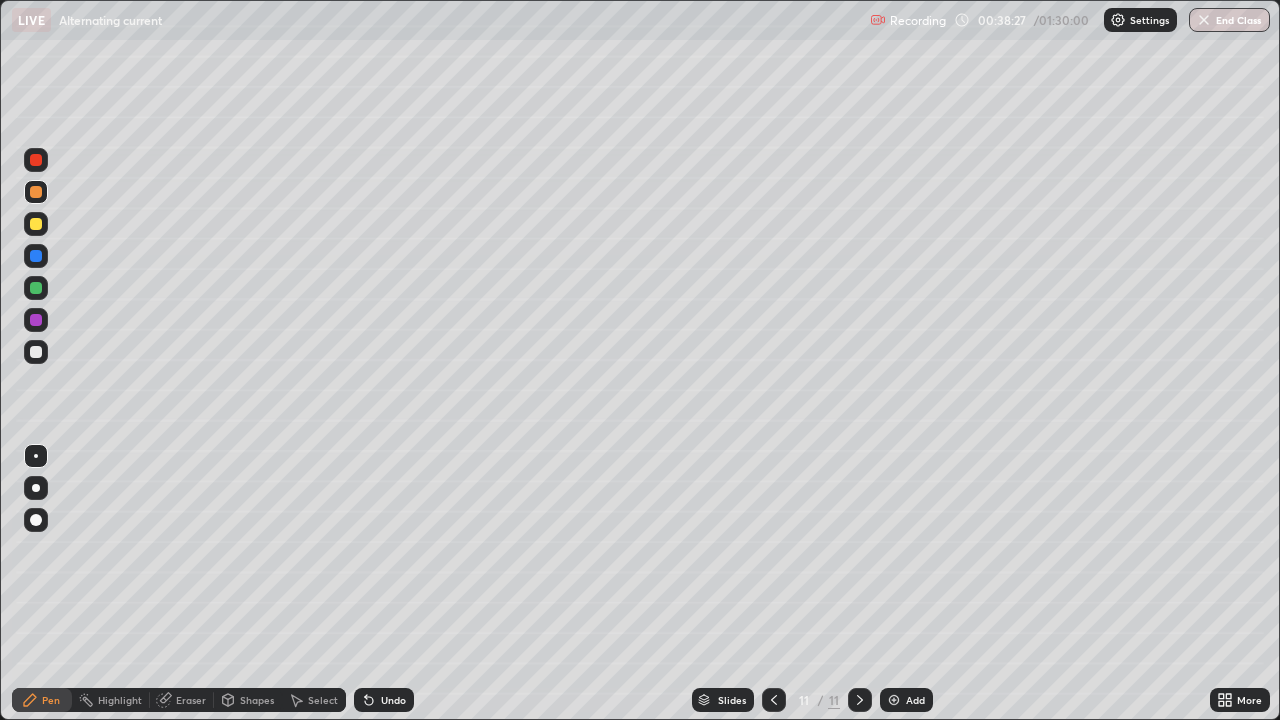 click at bounding box center [36, 352] 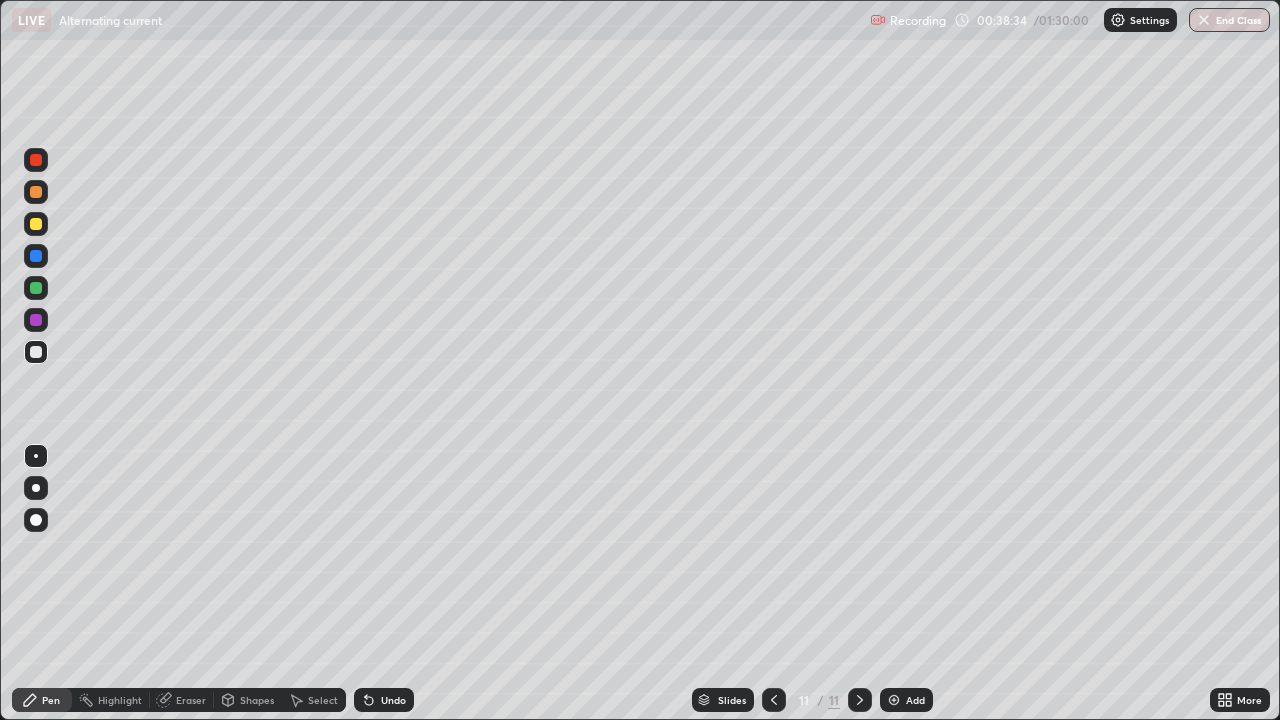 click 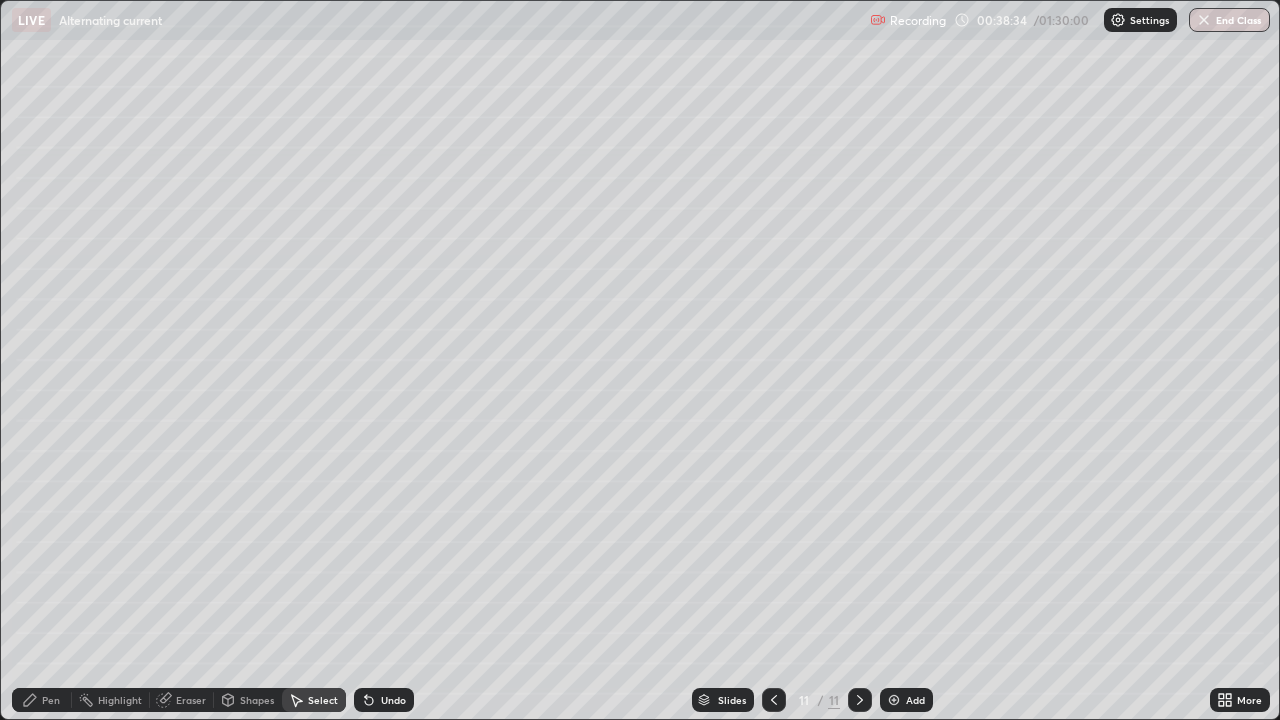 click on "Shapes" at bounding box center (257, 700) 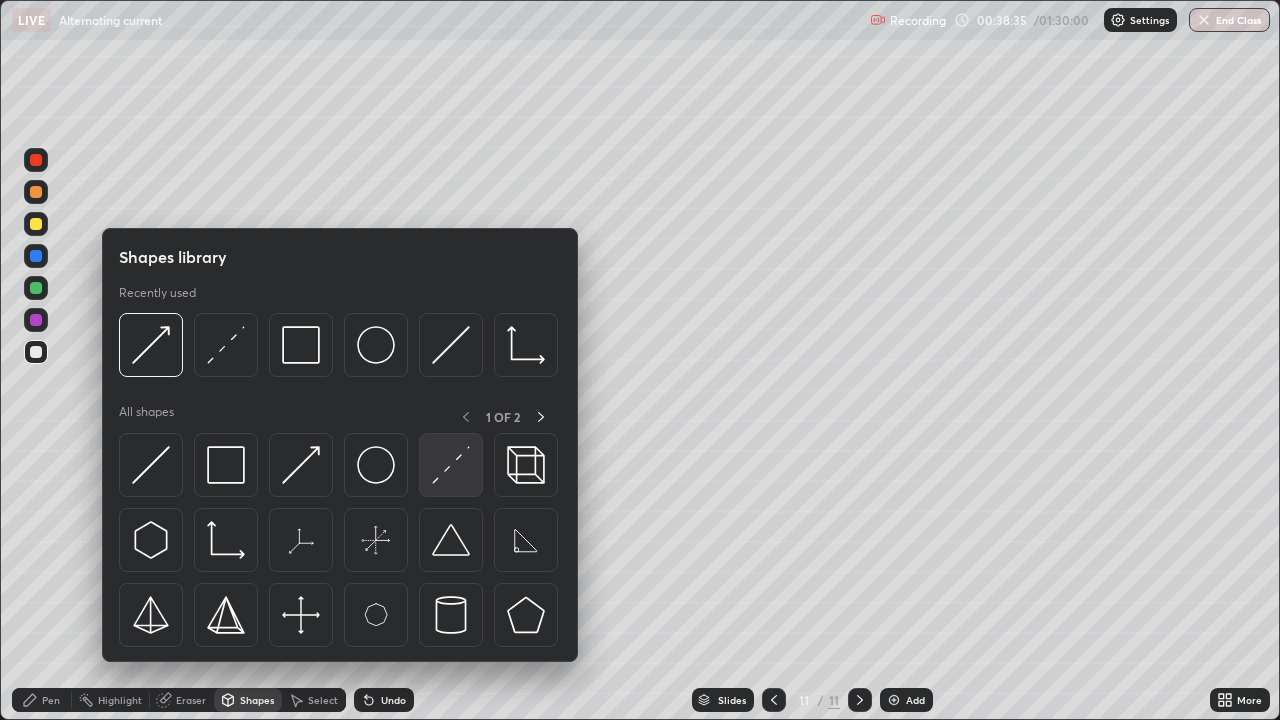 click at bounding box center (451, 465) 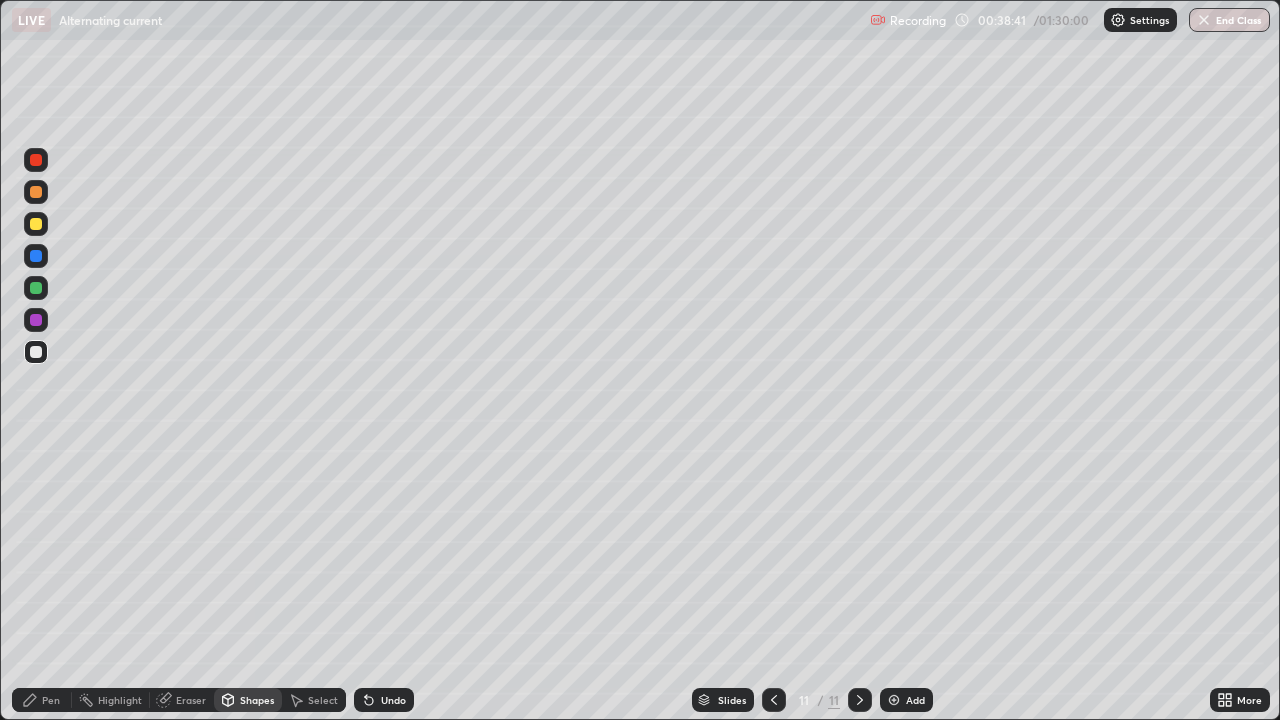 click on "Shapes" at bounding box center (257, 700) 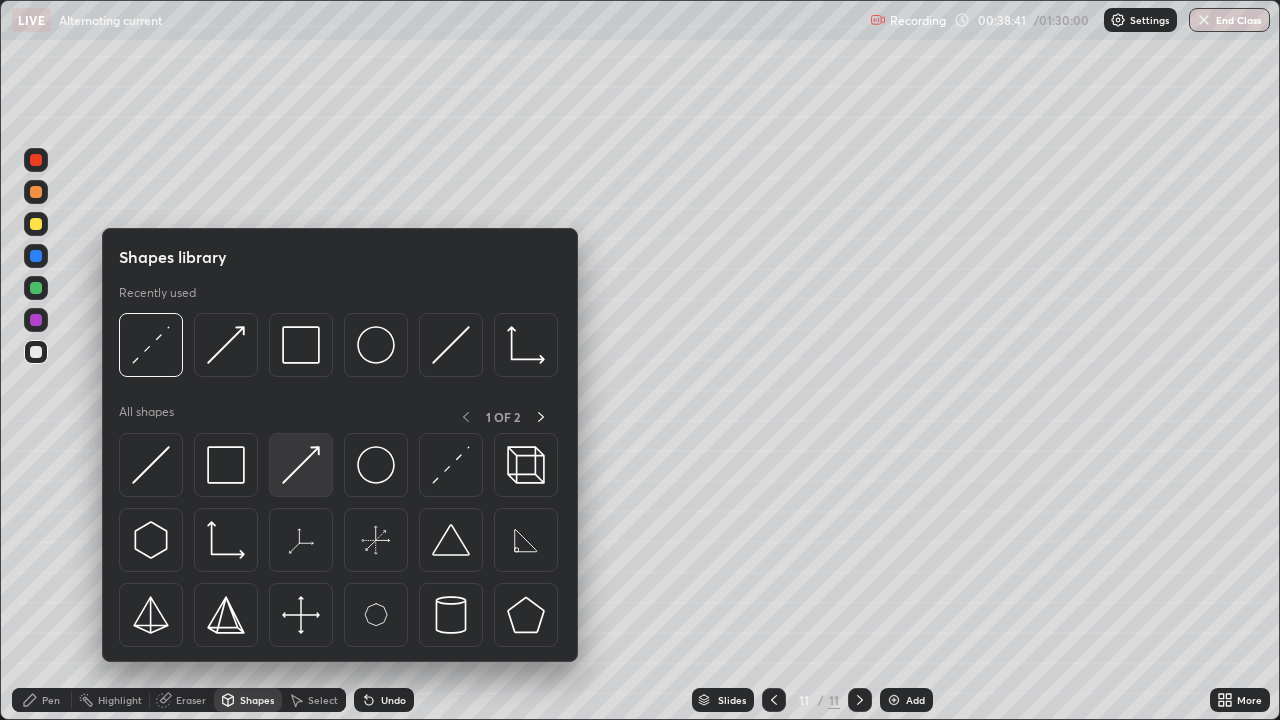 click at bounding box center [301, 465] 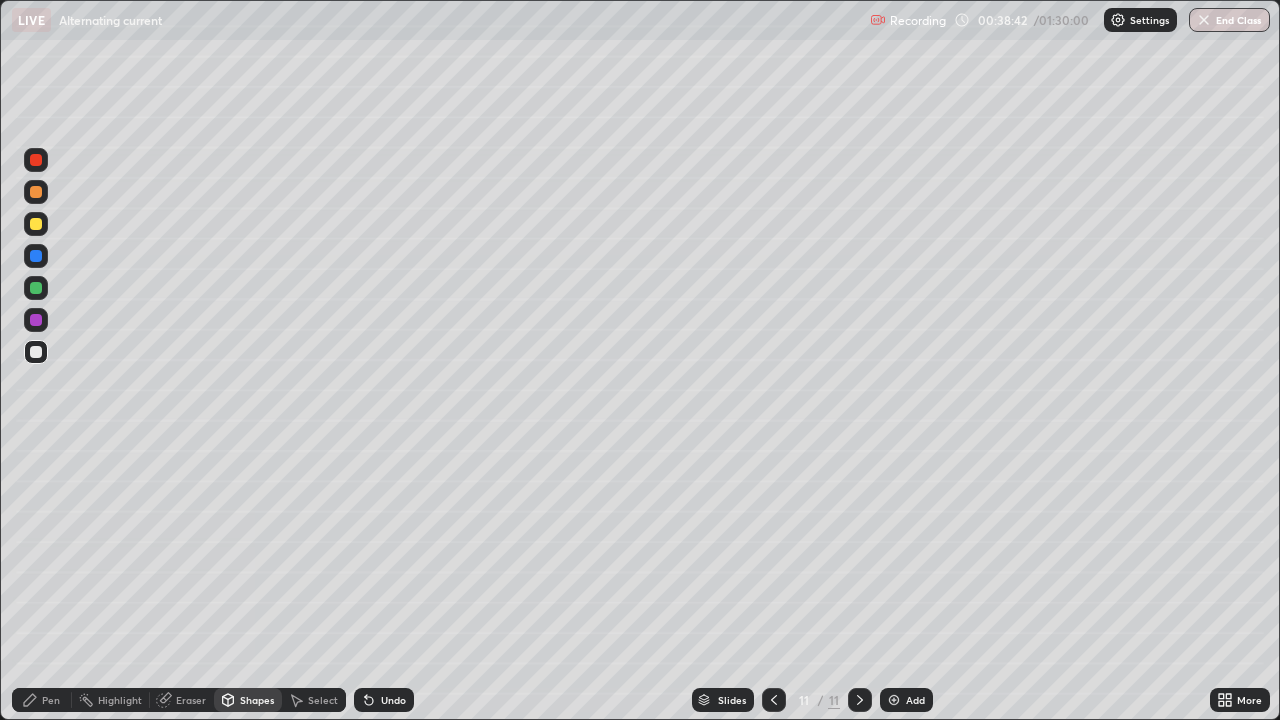 click at bounding box center [36, 256] 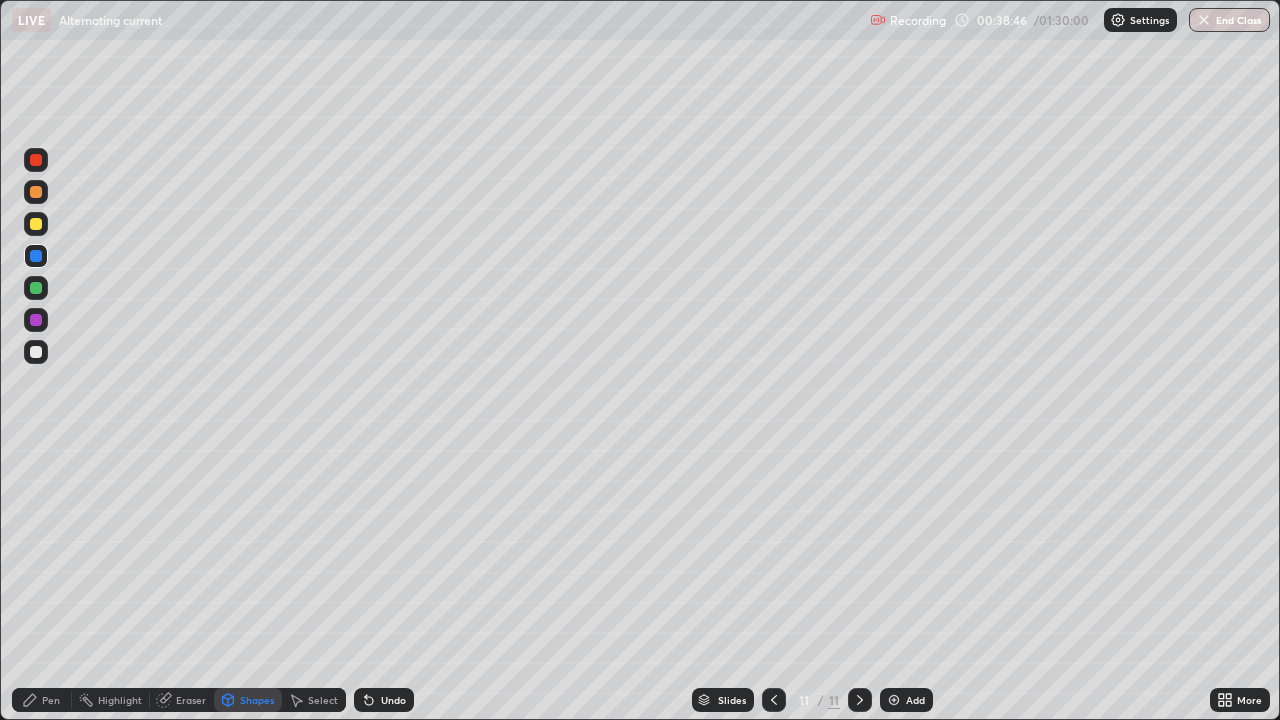 click on "Undo" at bounding box center [384, 700] 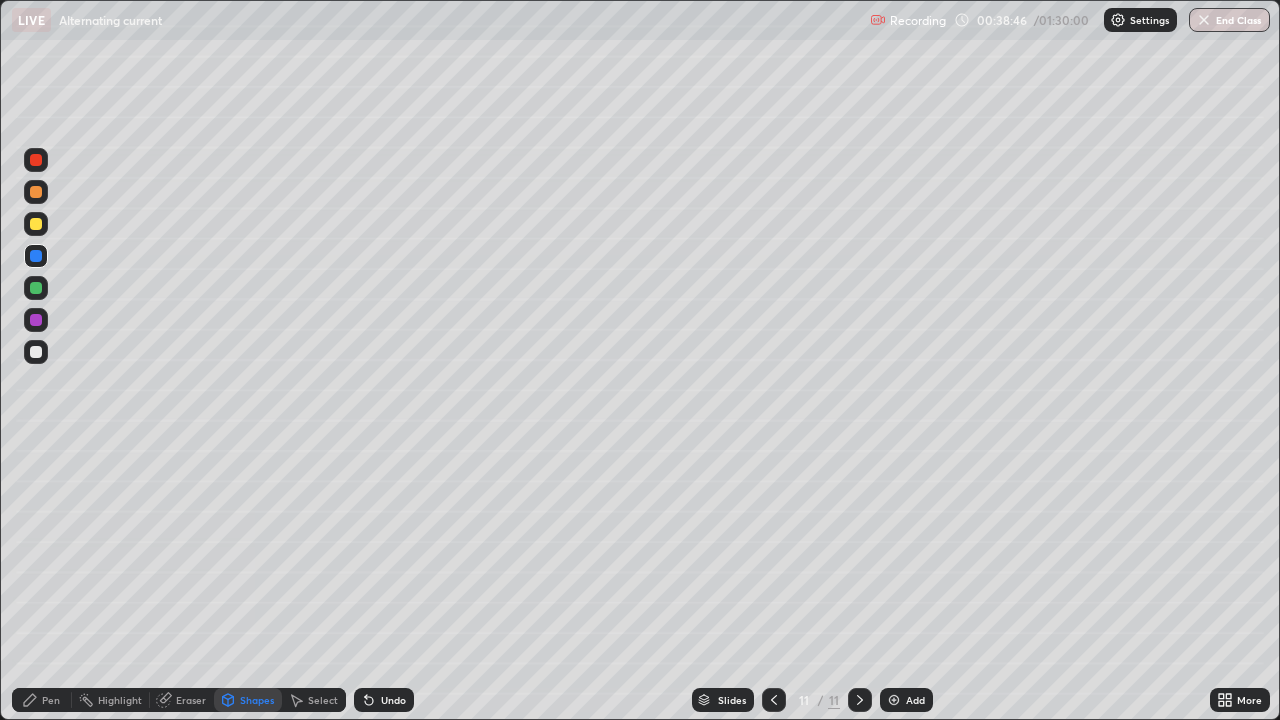 click 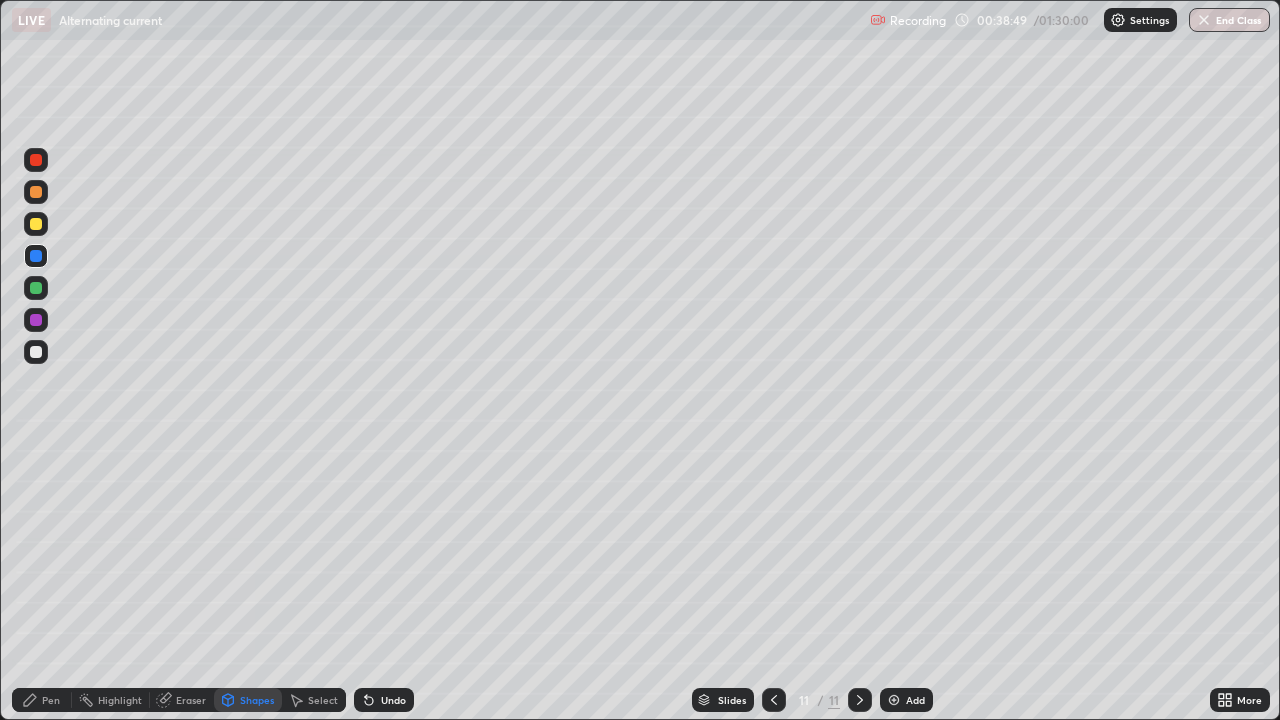 click 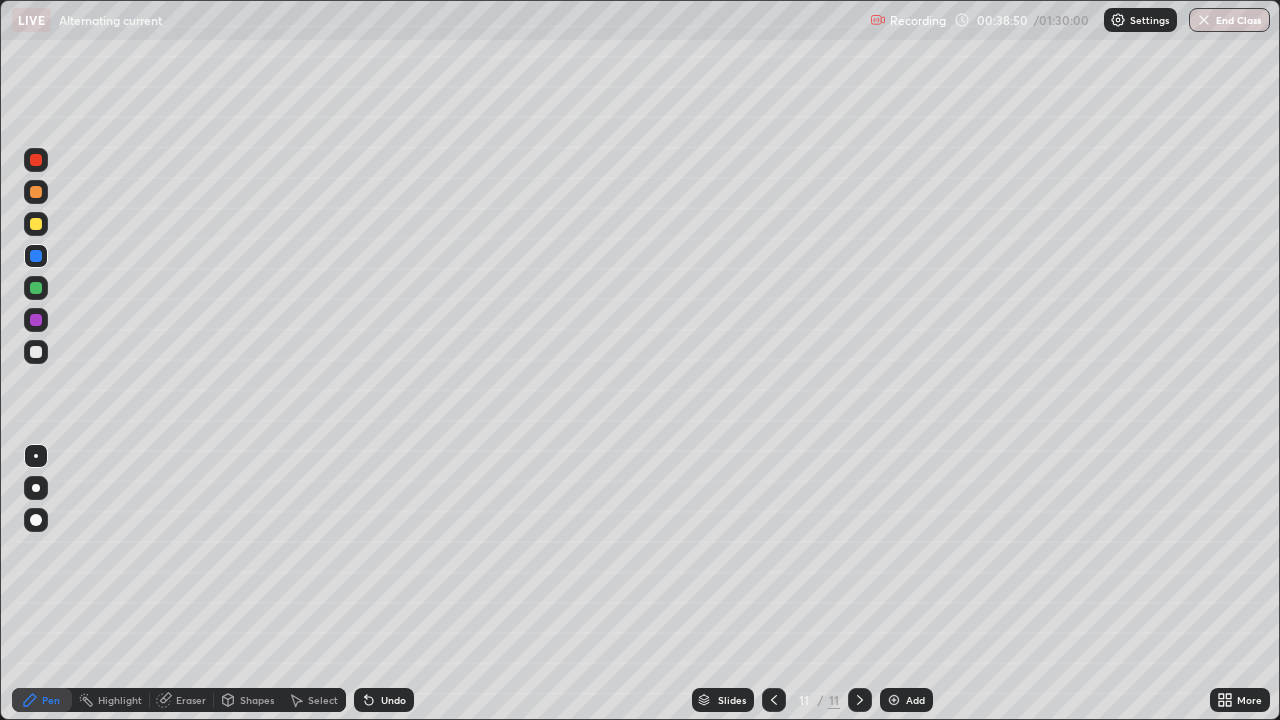 click at bounding box center [36, 192] 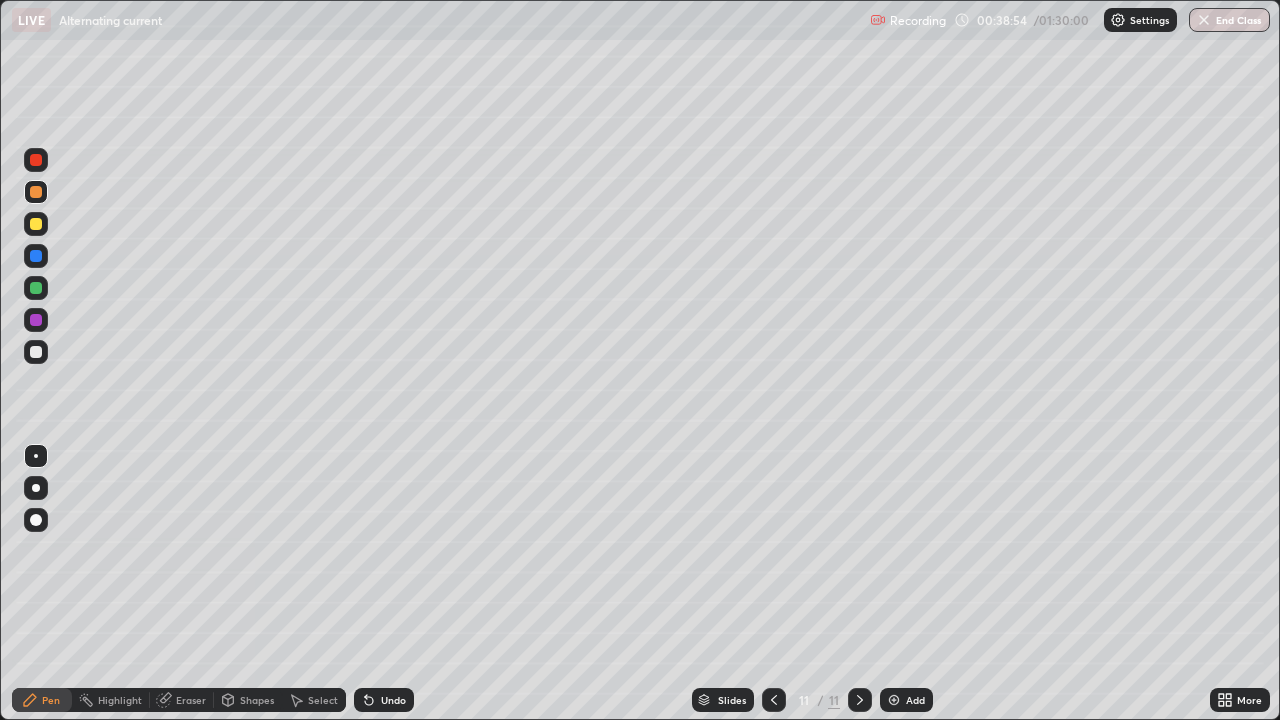 click on "Undo" at bounding box center [393, 700] 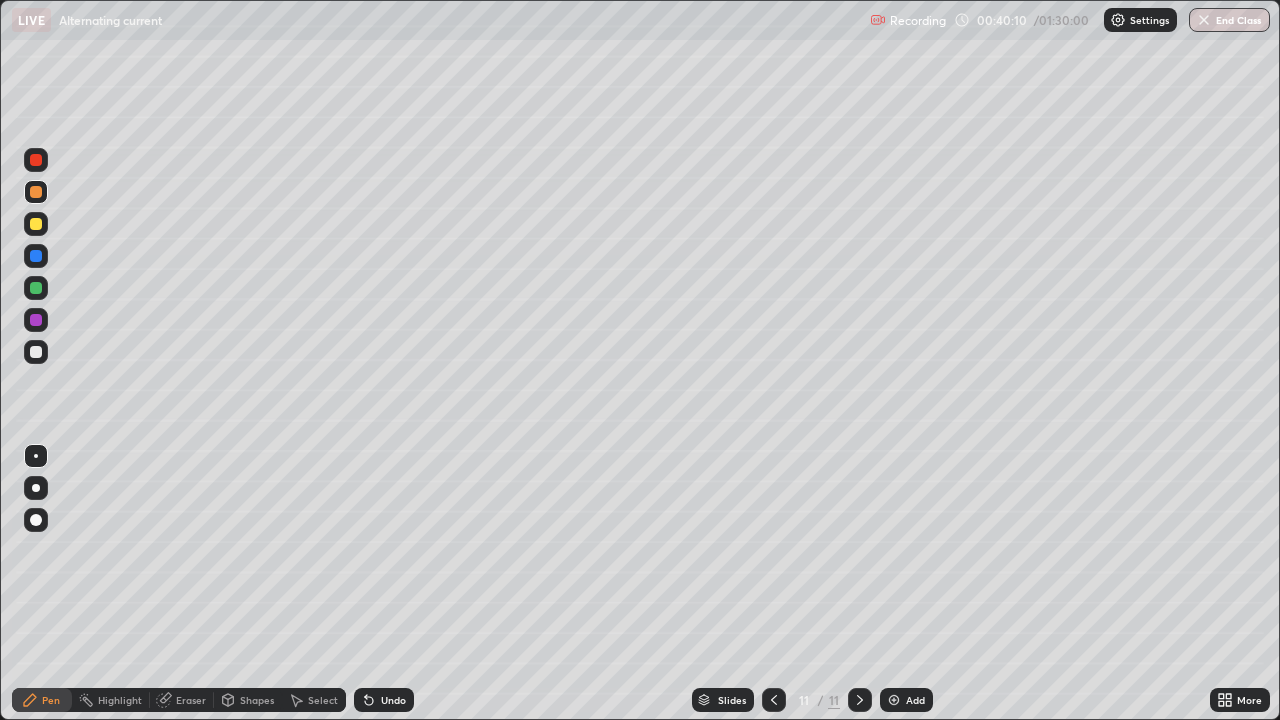 click at bounding box center (36, 224) 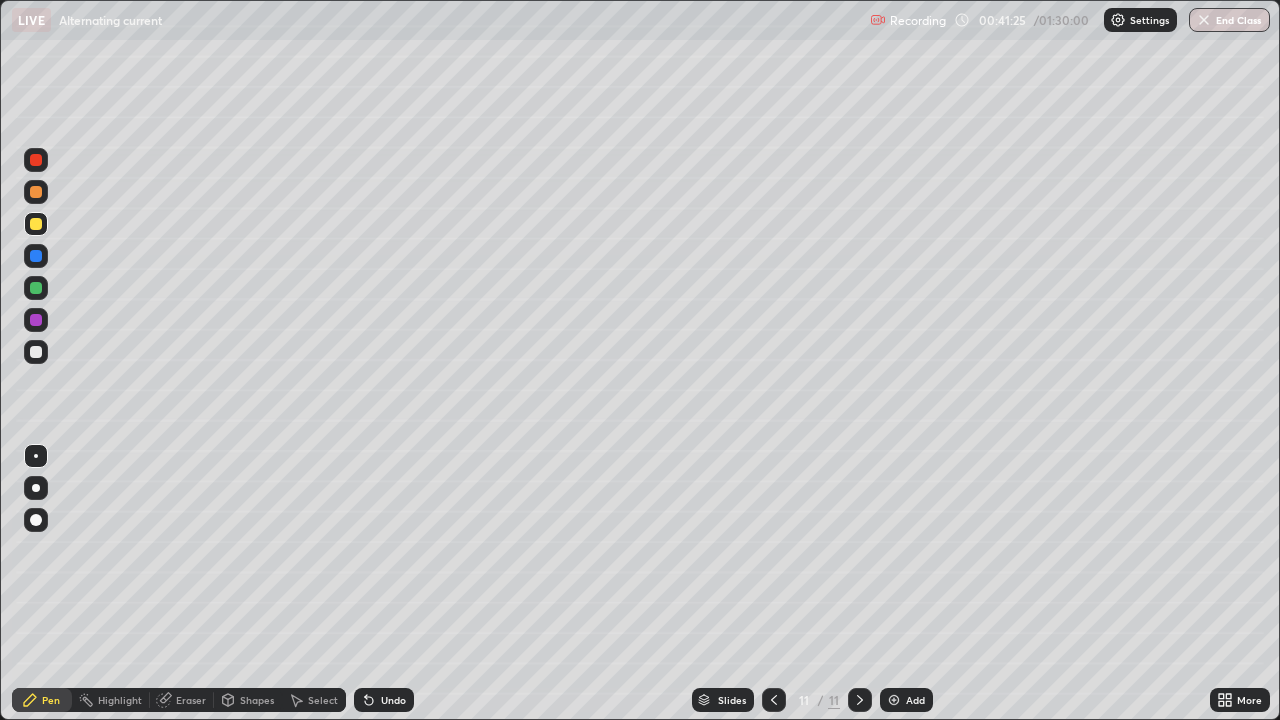 click at bounding box center (894, 700) 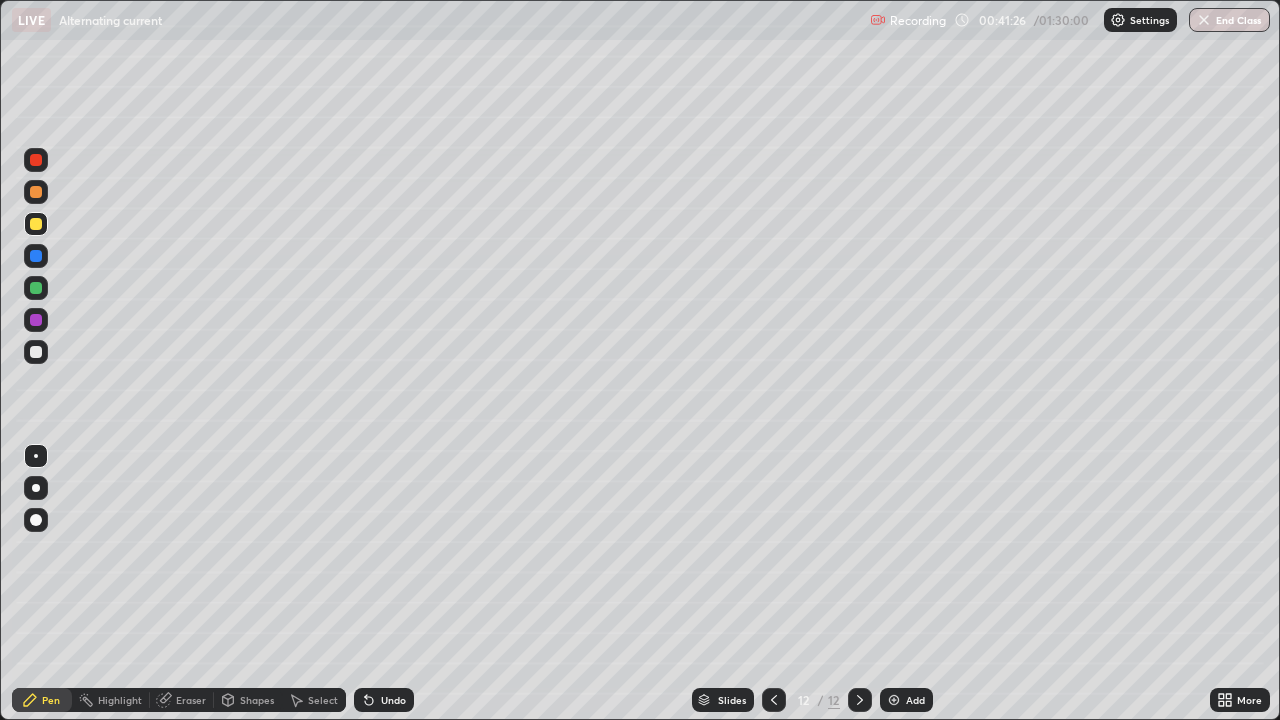 click at bounding box center [36, 192] 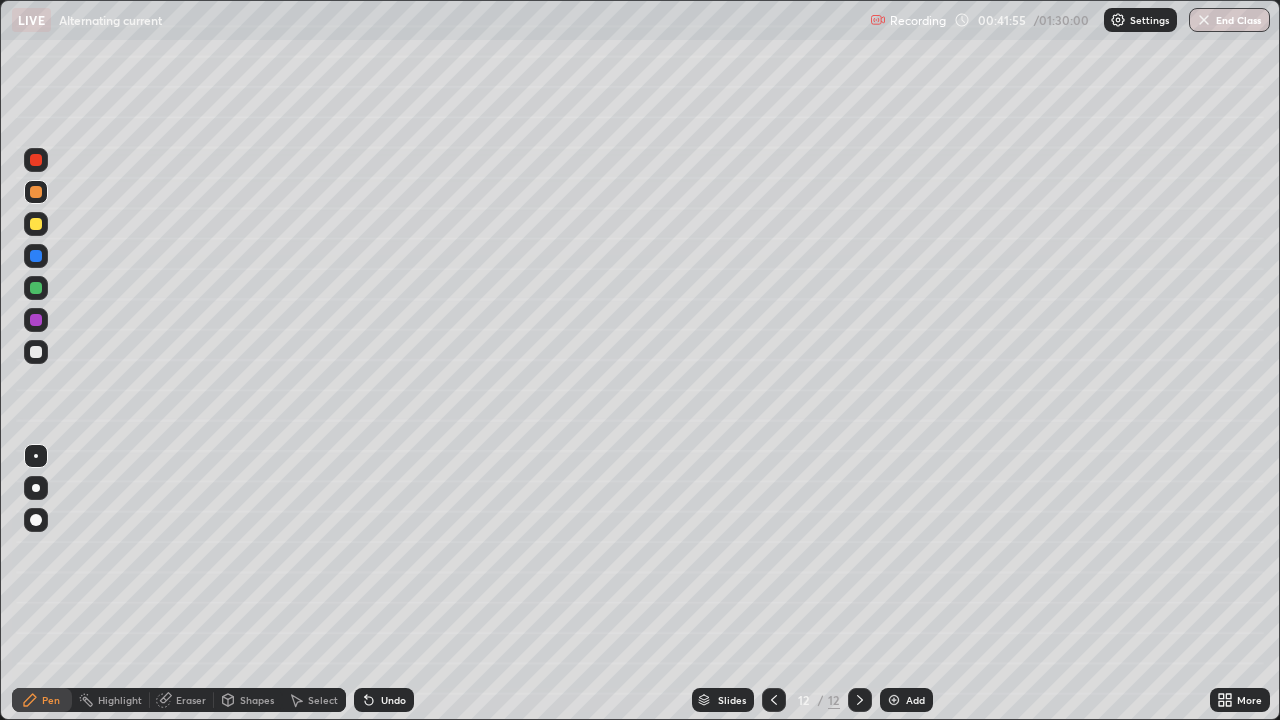 click on "Shapes" at bounding box center [257, 700] 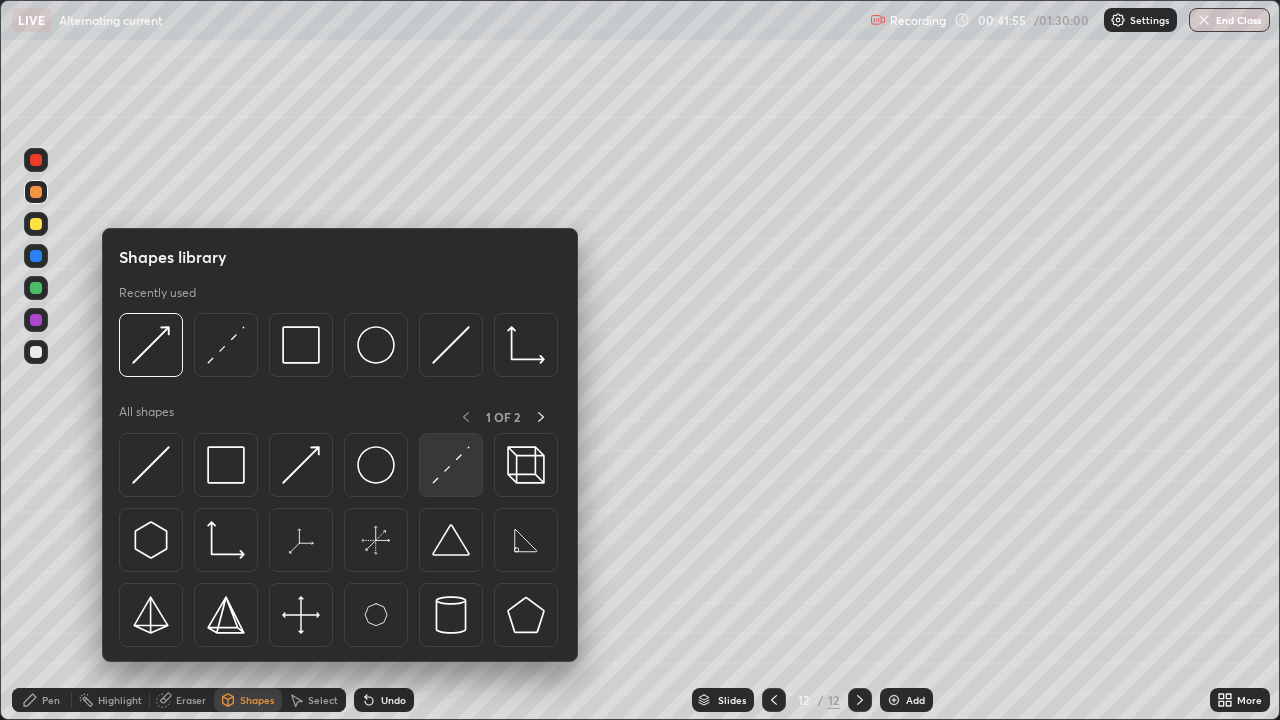 click at bounding box center (451, 465) 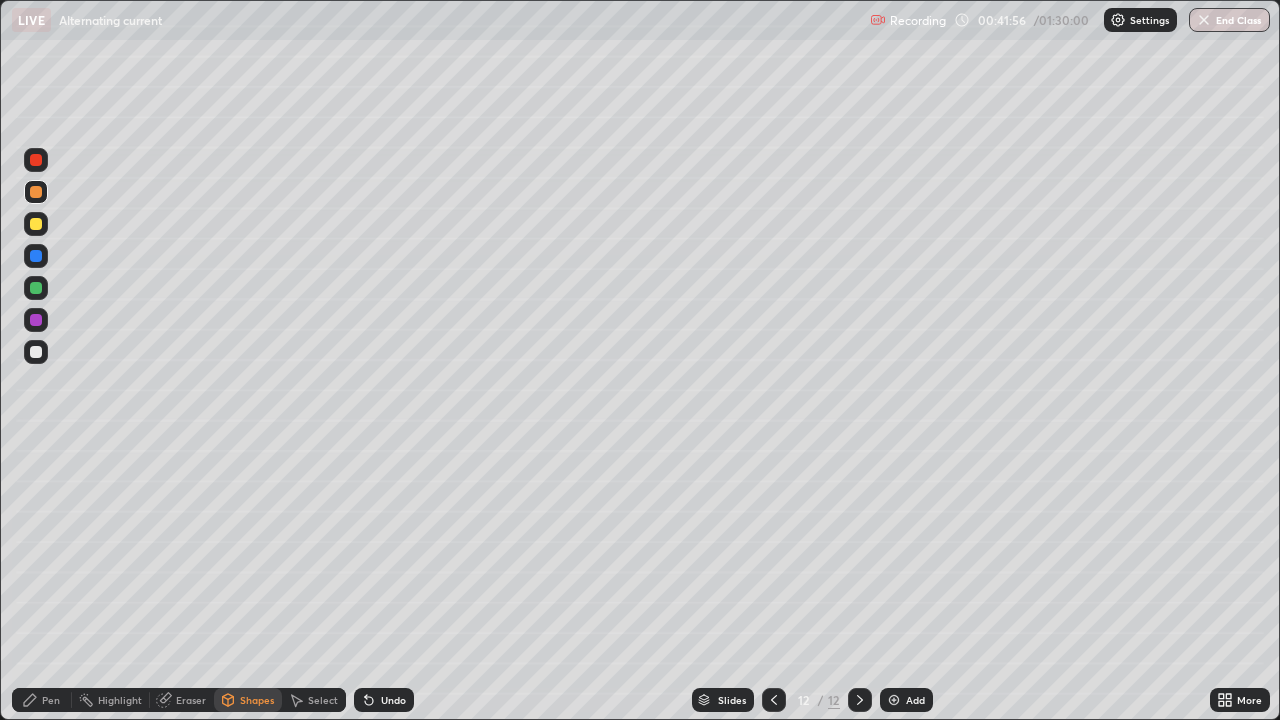 click at bounding box center [36, 288] 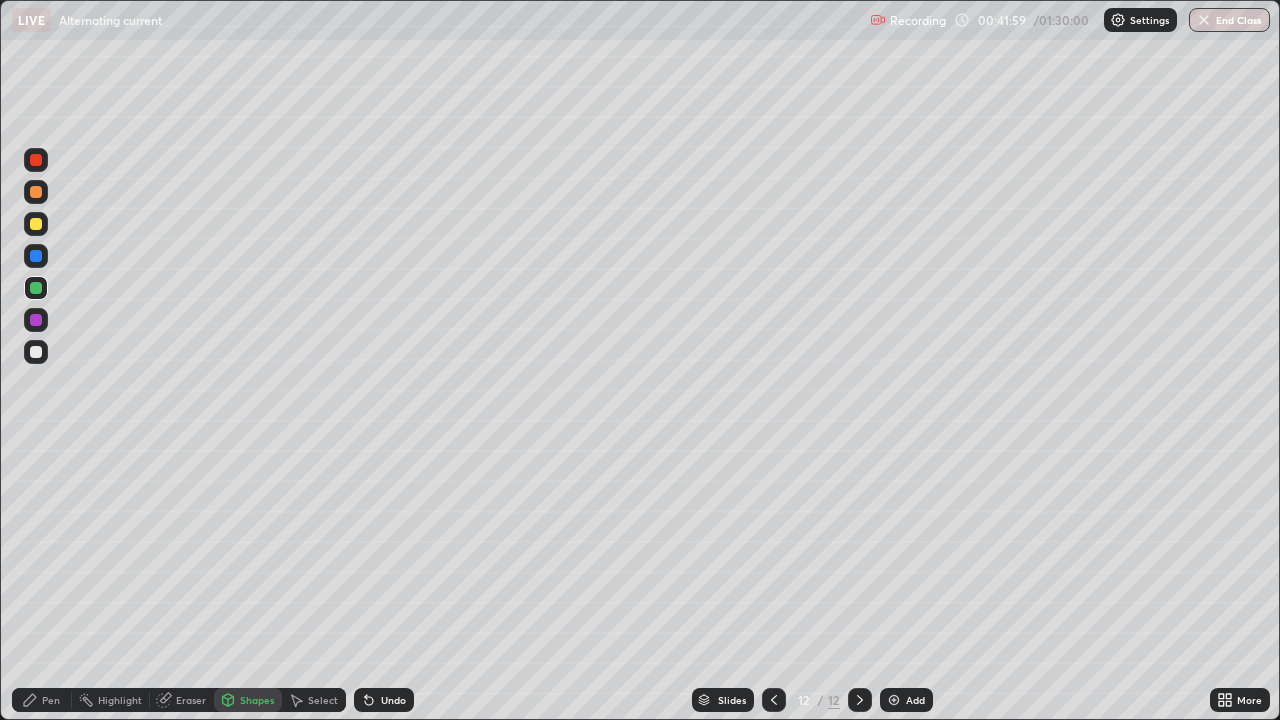 click on "Shapes" at bounding box center [257, 700] 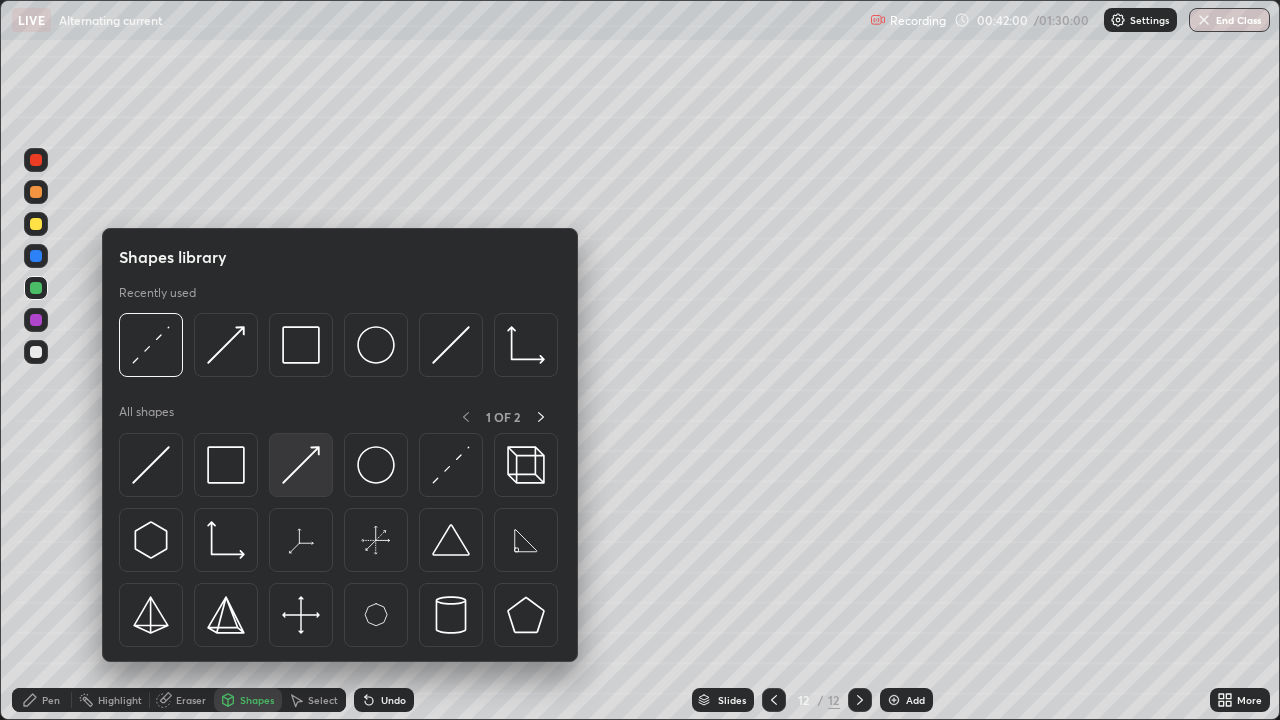 click at bounding box center (301, 465) 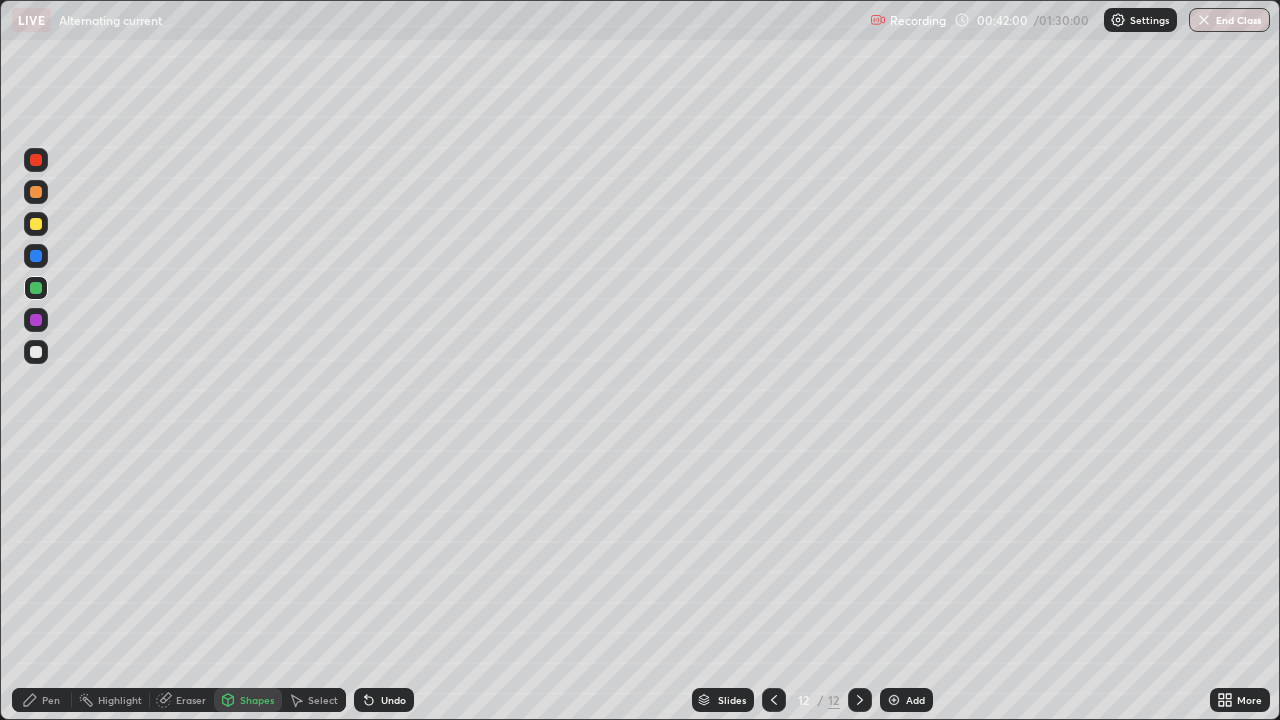 click at bounding box center [36, 320] 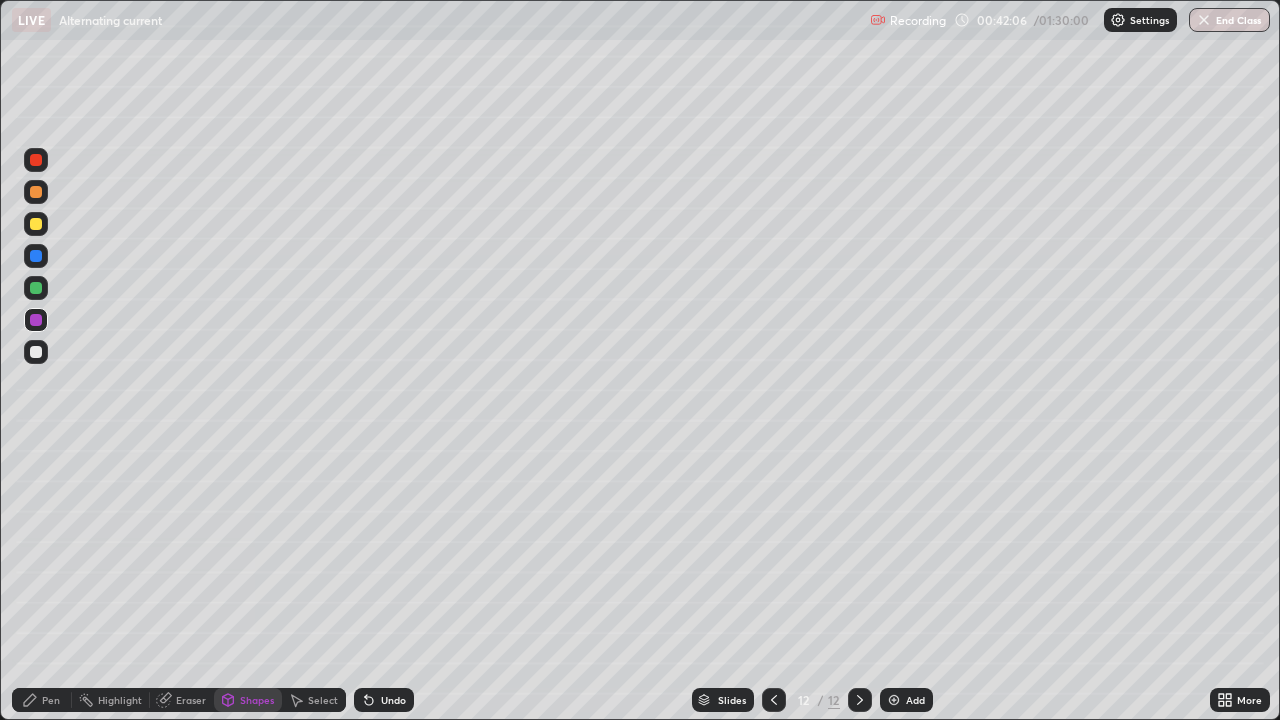 click 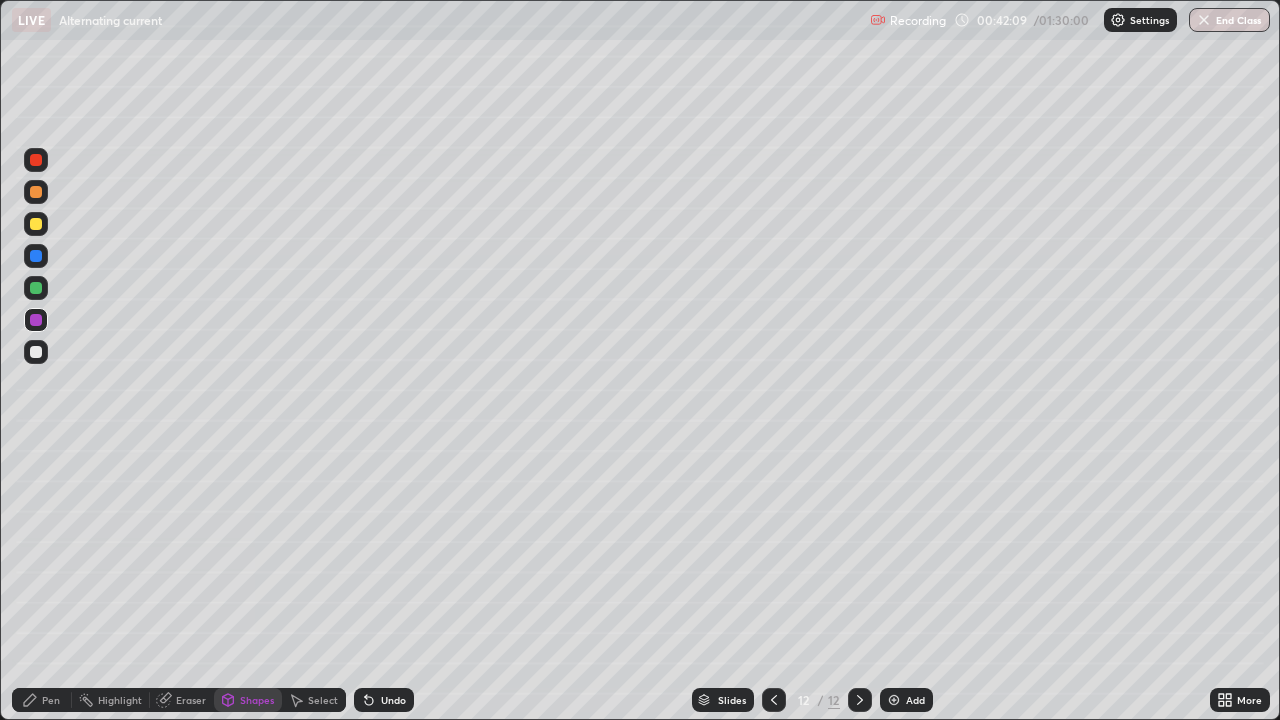 click 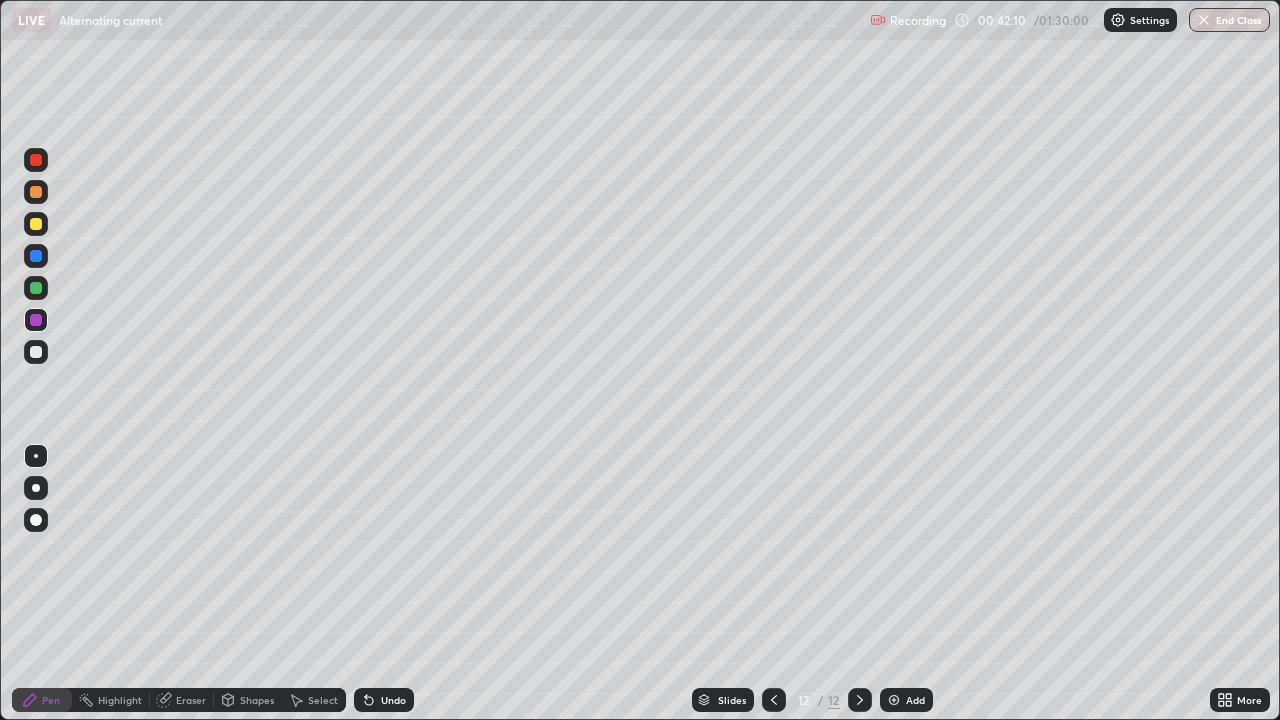 click at bounding box center (36, 352) 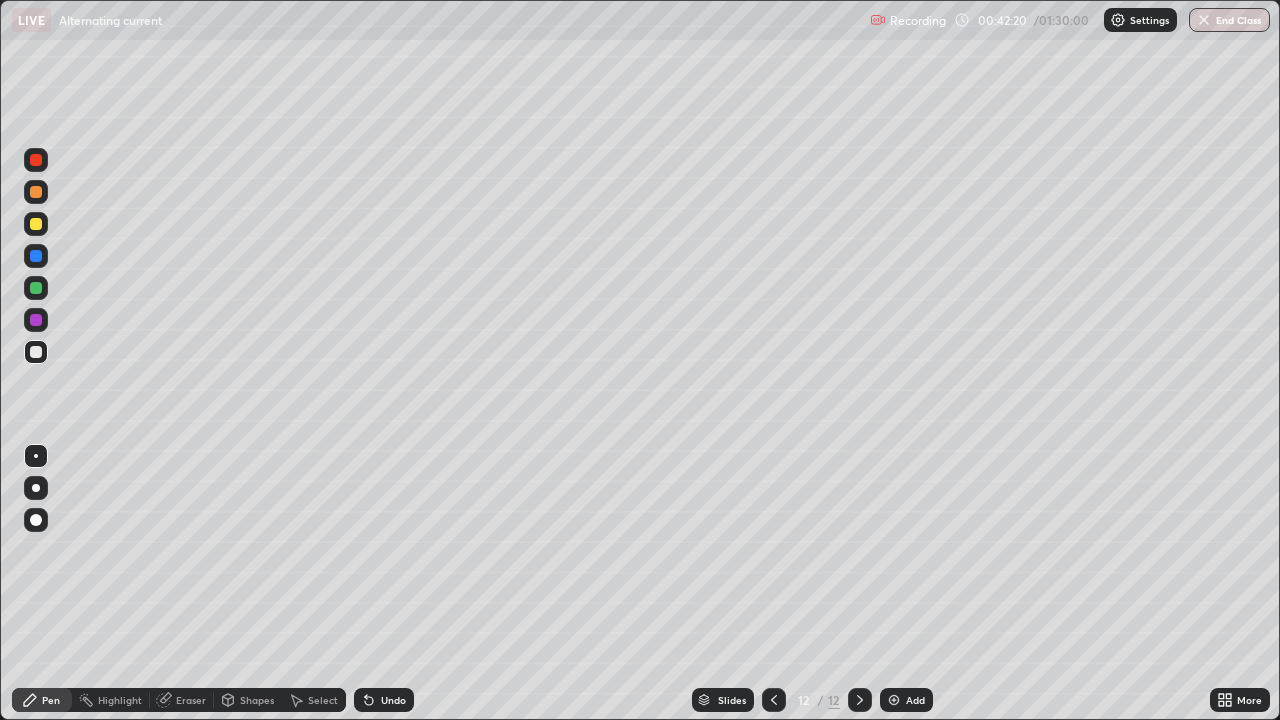 click on "Shapes" at bounding box center (248, 700) 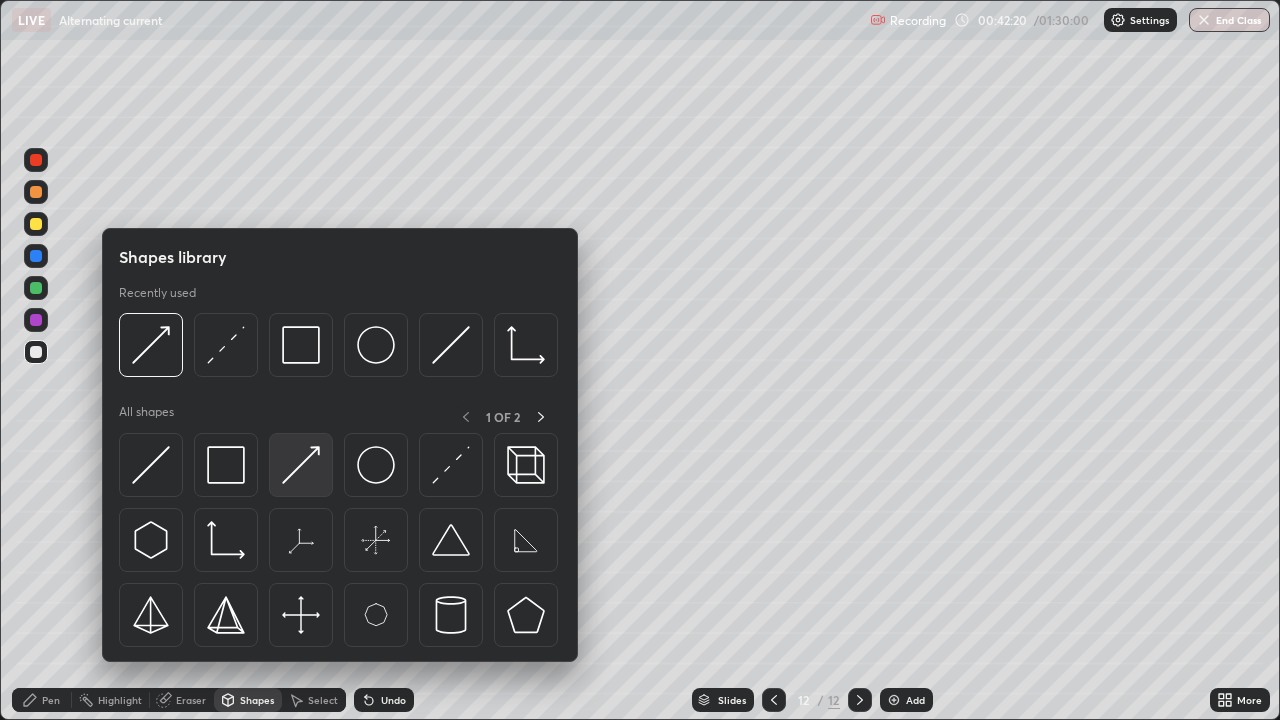 click at bounding box center [301, 465] 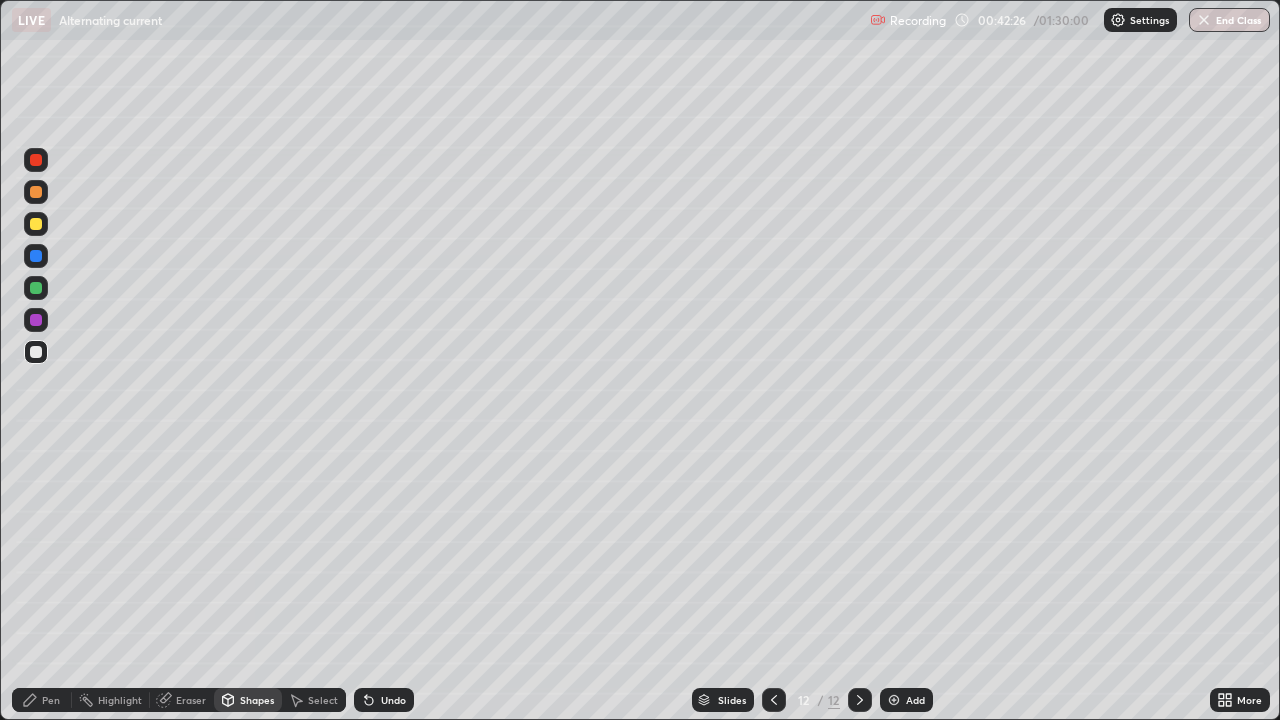 click on "Pen" at bounding box center (51, 700) 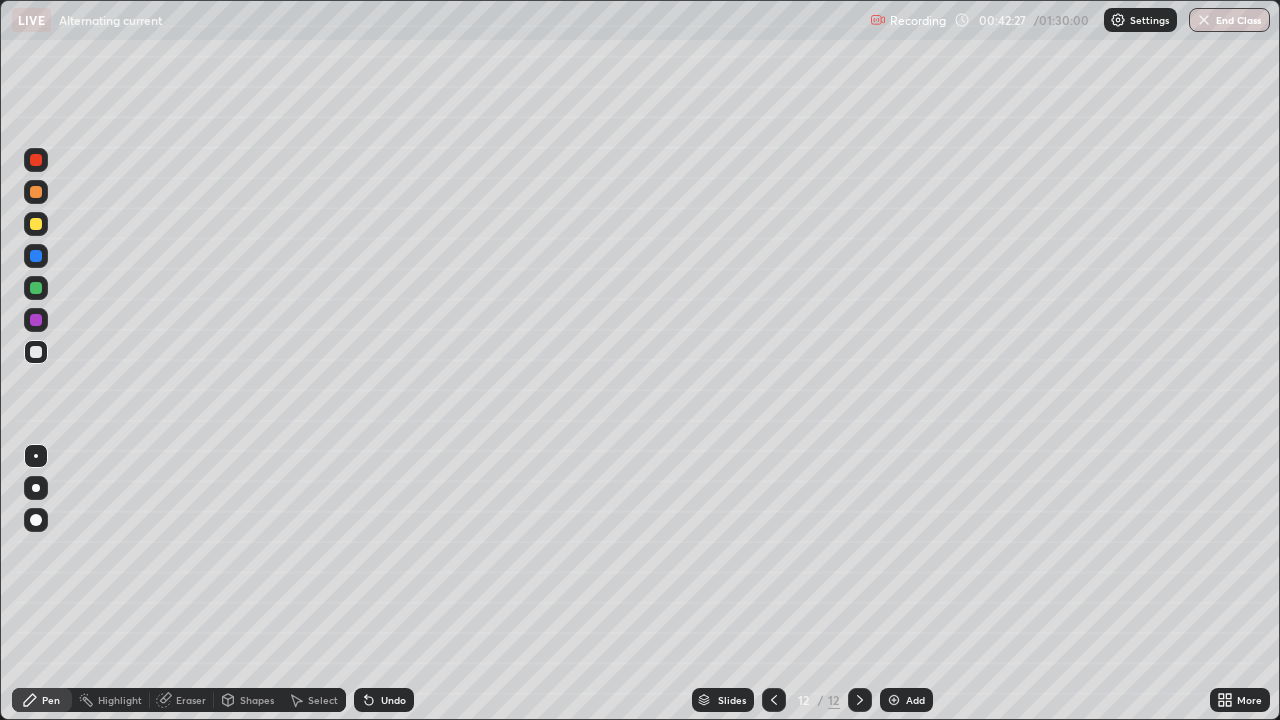 click at bounding box center [36, 288] 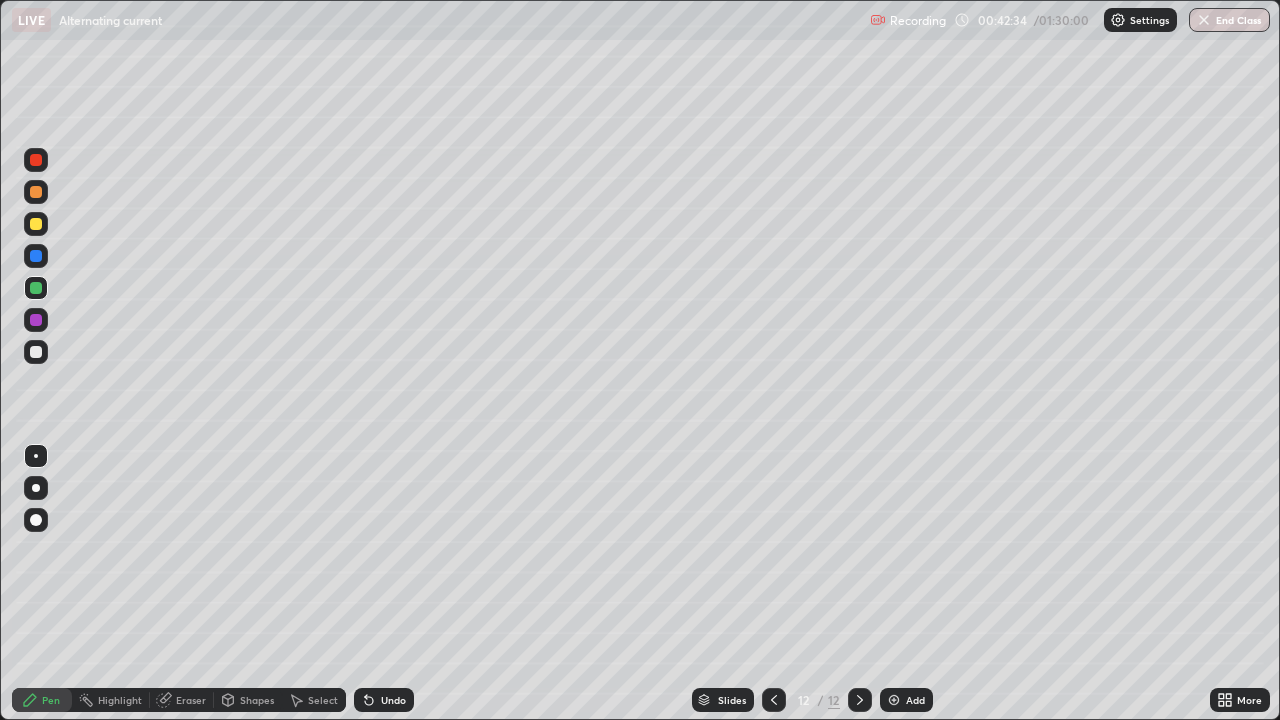 click on "Shapes" at bounding box center (257, 700) 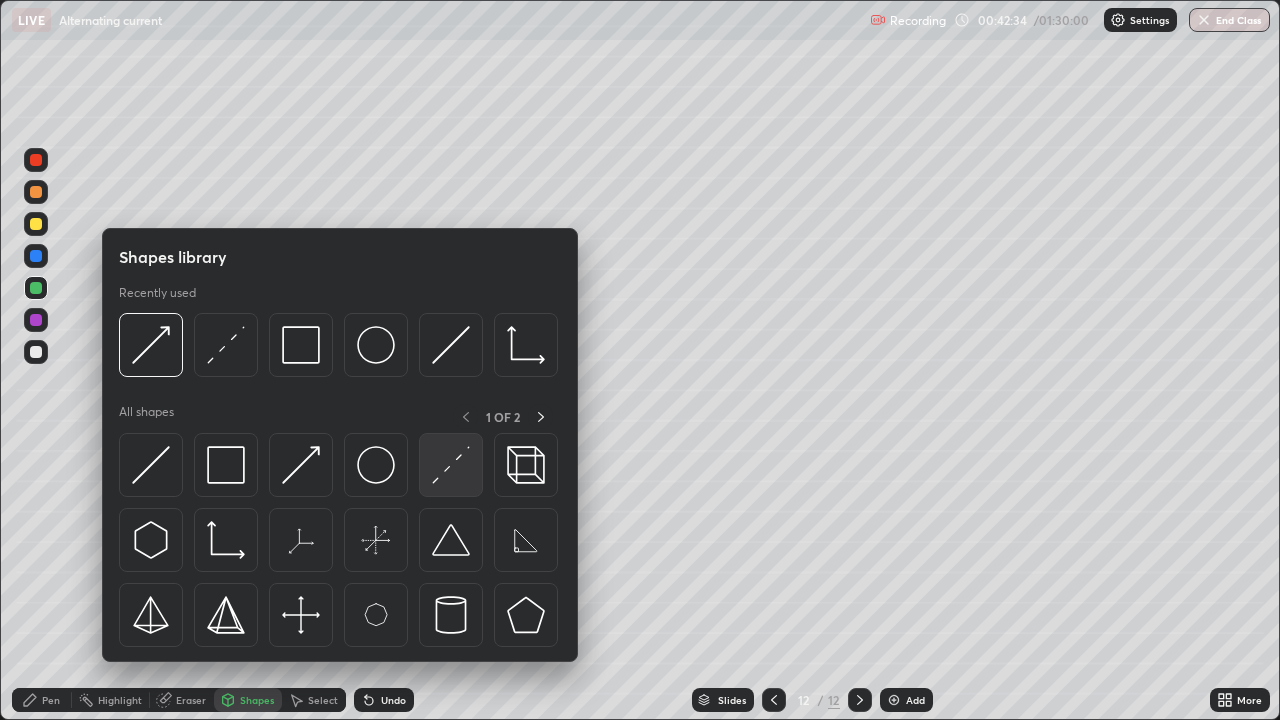 click at bounding box center (451, 465) 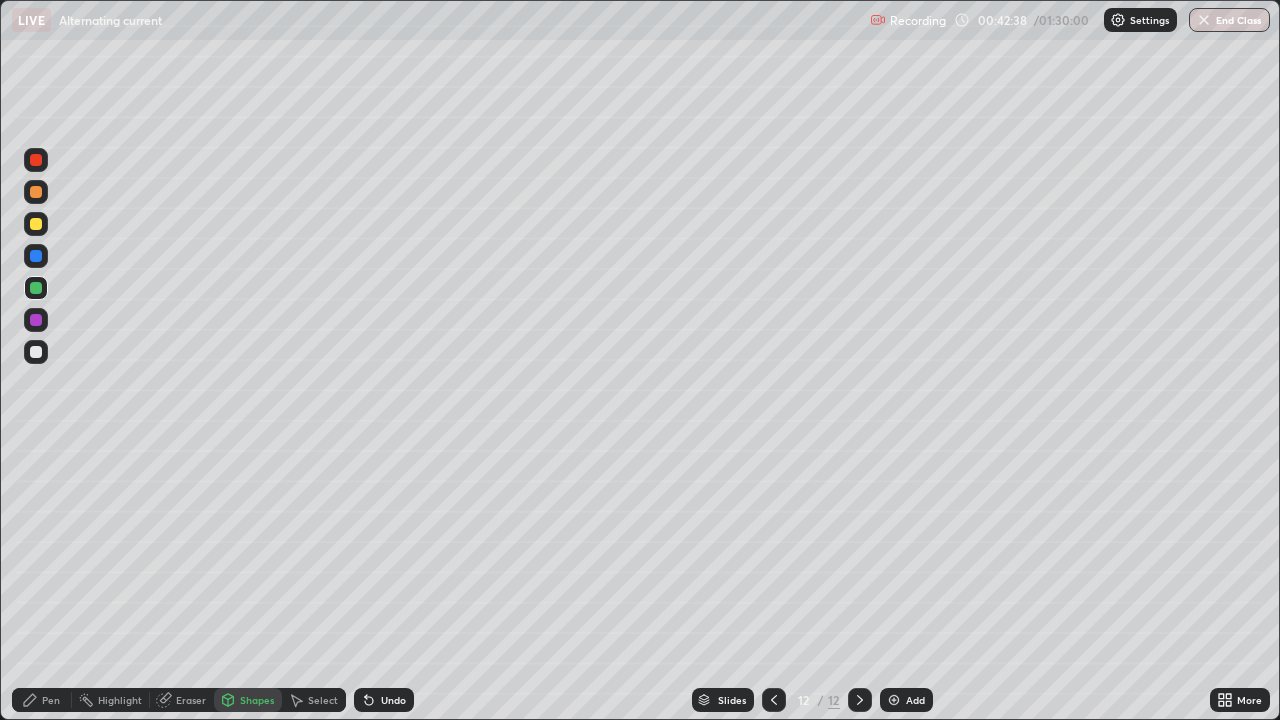 click on "Shapes" at bounding box center [257, 700] 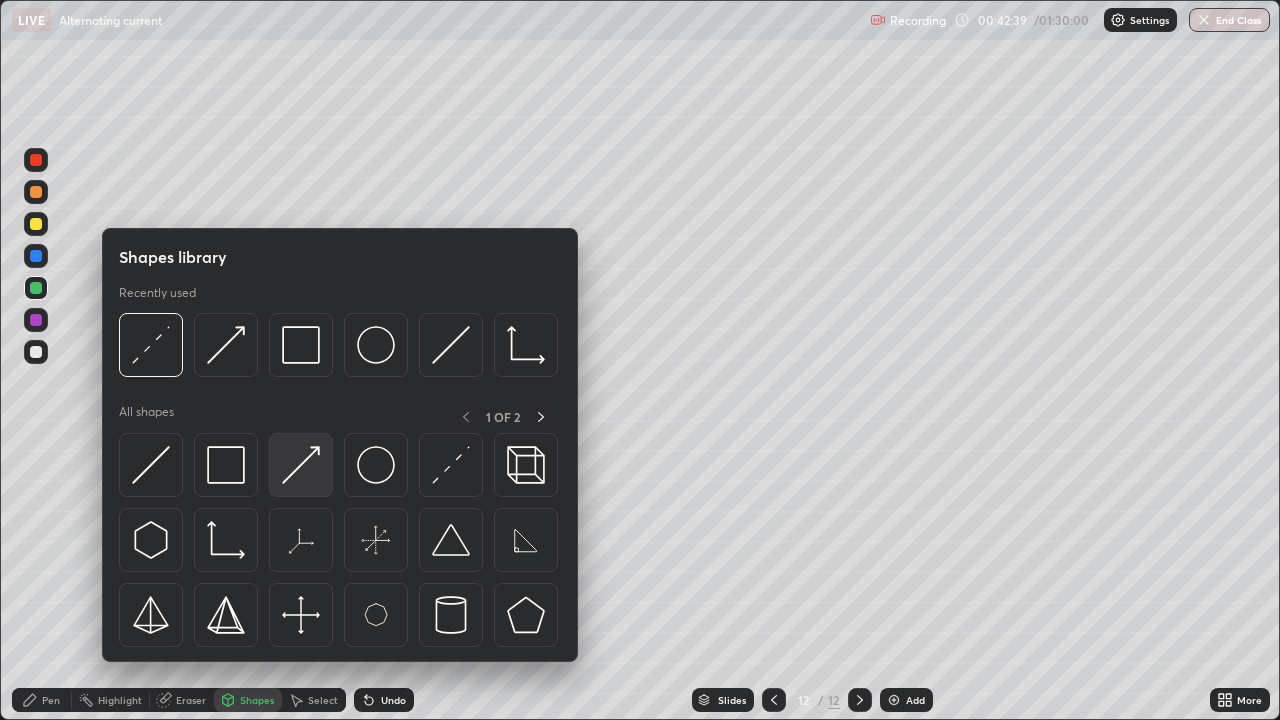 click at bounding box center (301, 465) 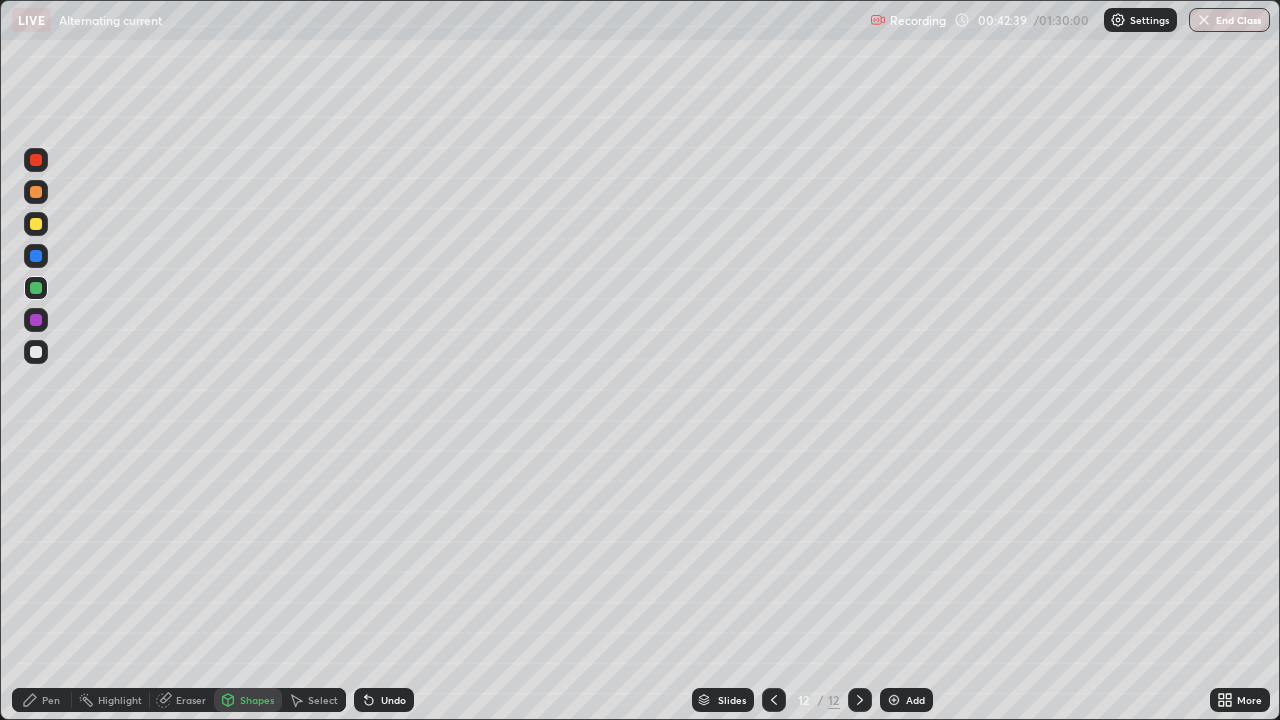 click at bounding box center (36, 192) 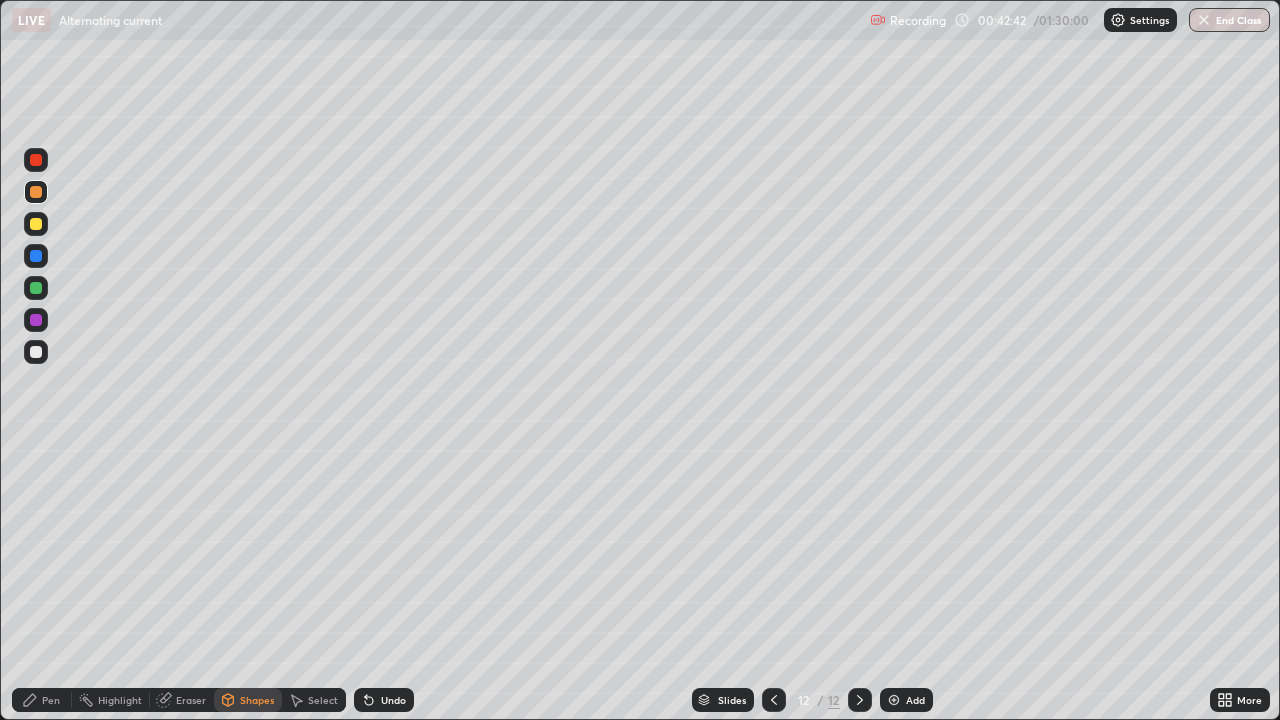 click on "Pen" at bounding box center [42, 700] 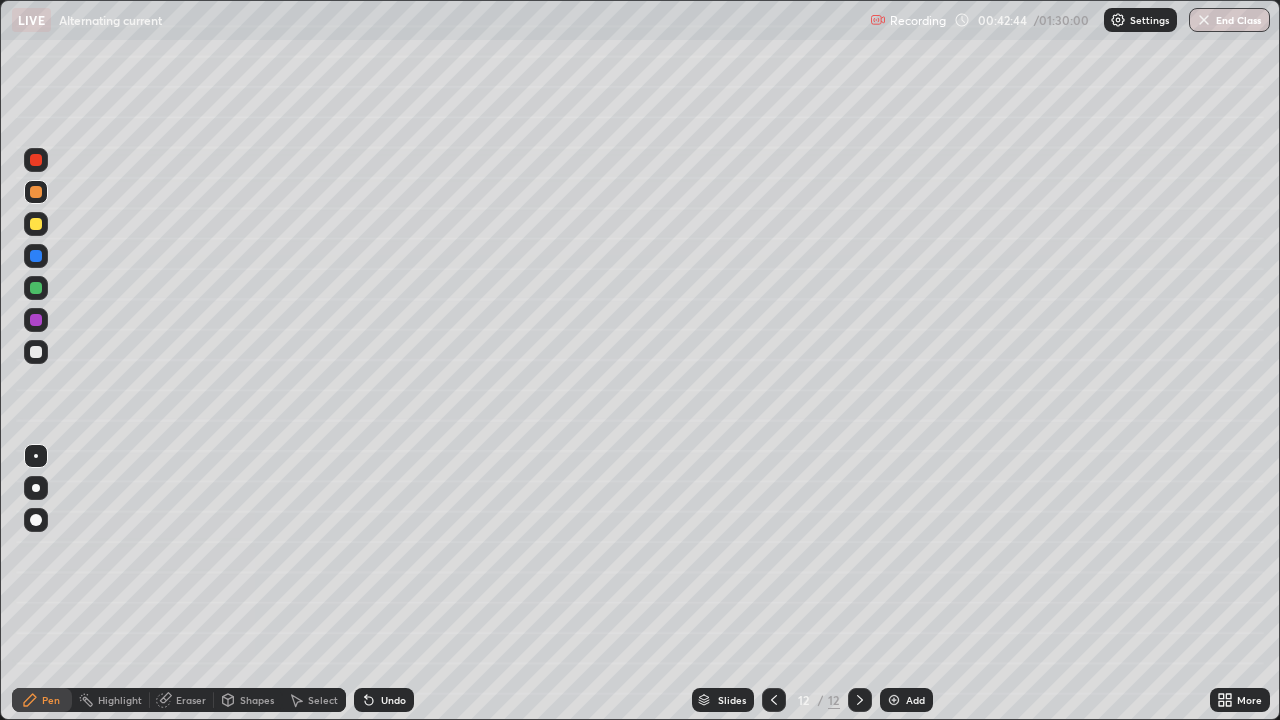 click on "Select" at bounding box center [314, 700] 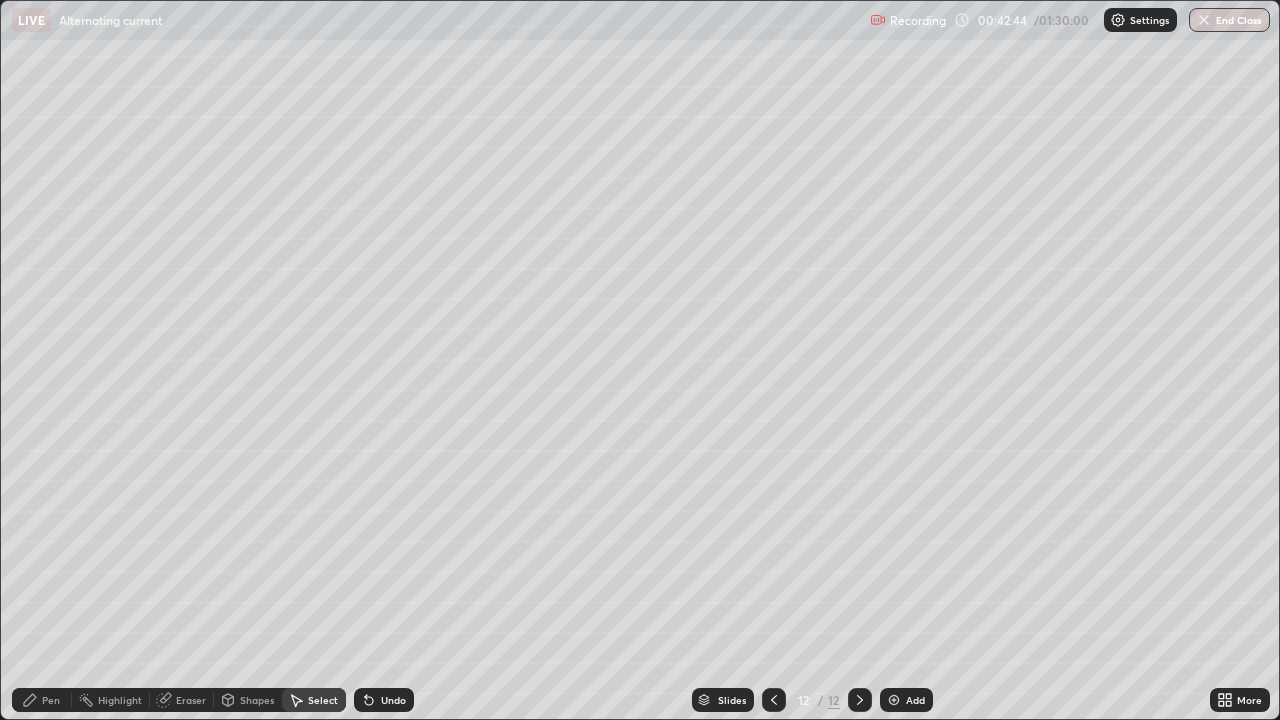 click on "Shapes" at bounding box center (257, 700) 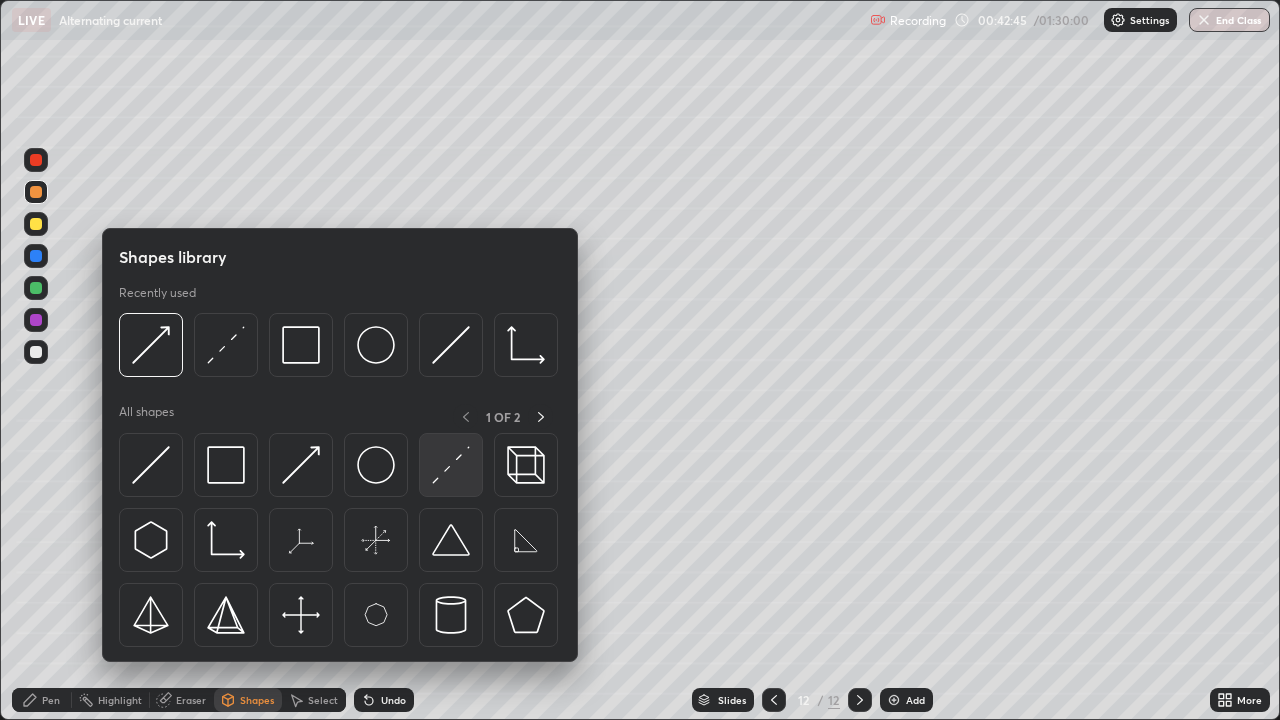 click at bounding box center [451, 465] 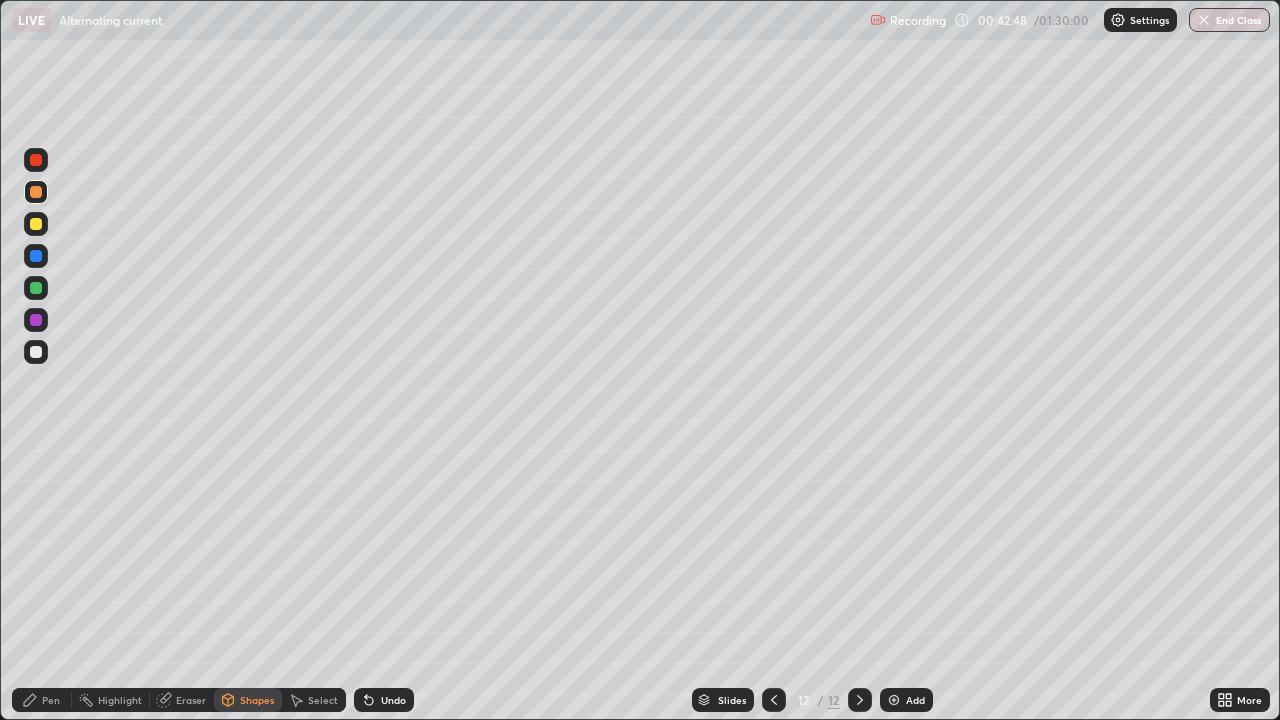 click on "Pen" at bounding box center [51, 700] 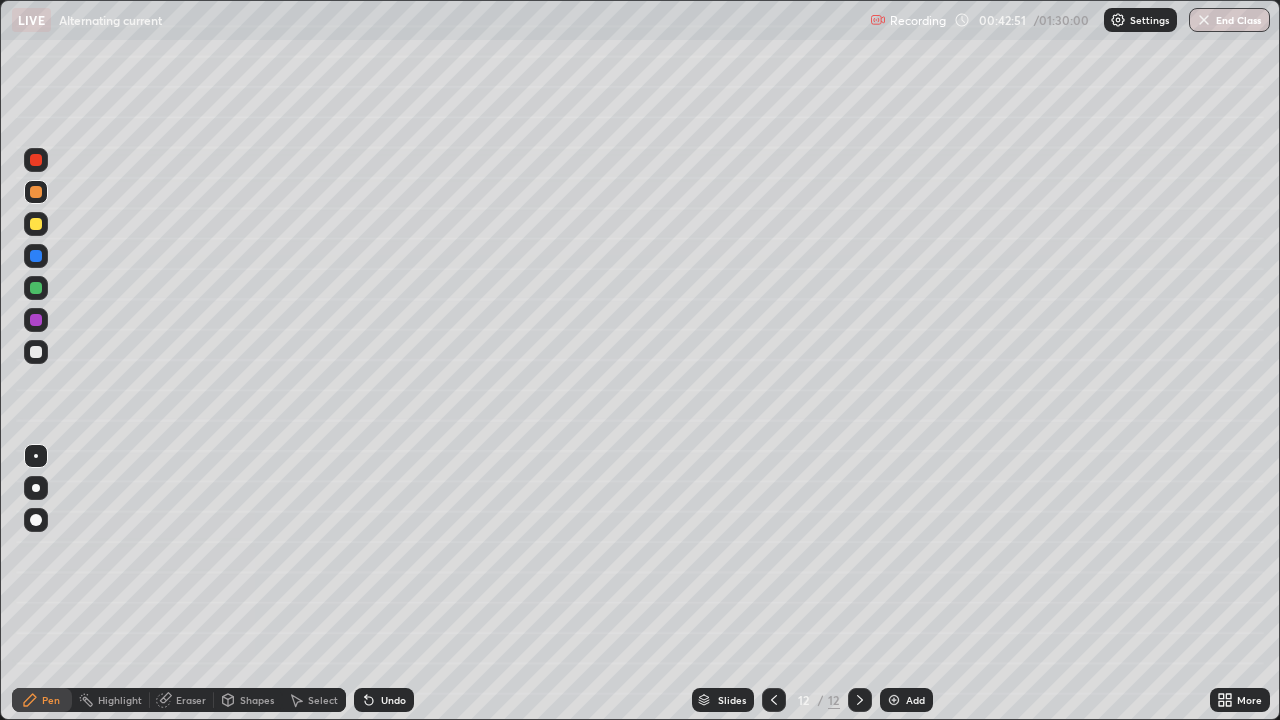 click on "Shapes" at bounding box center [257, 700] 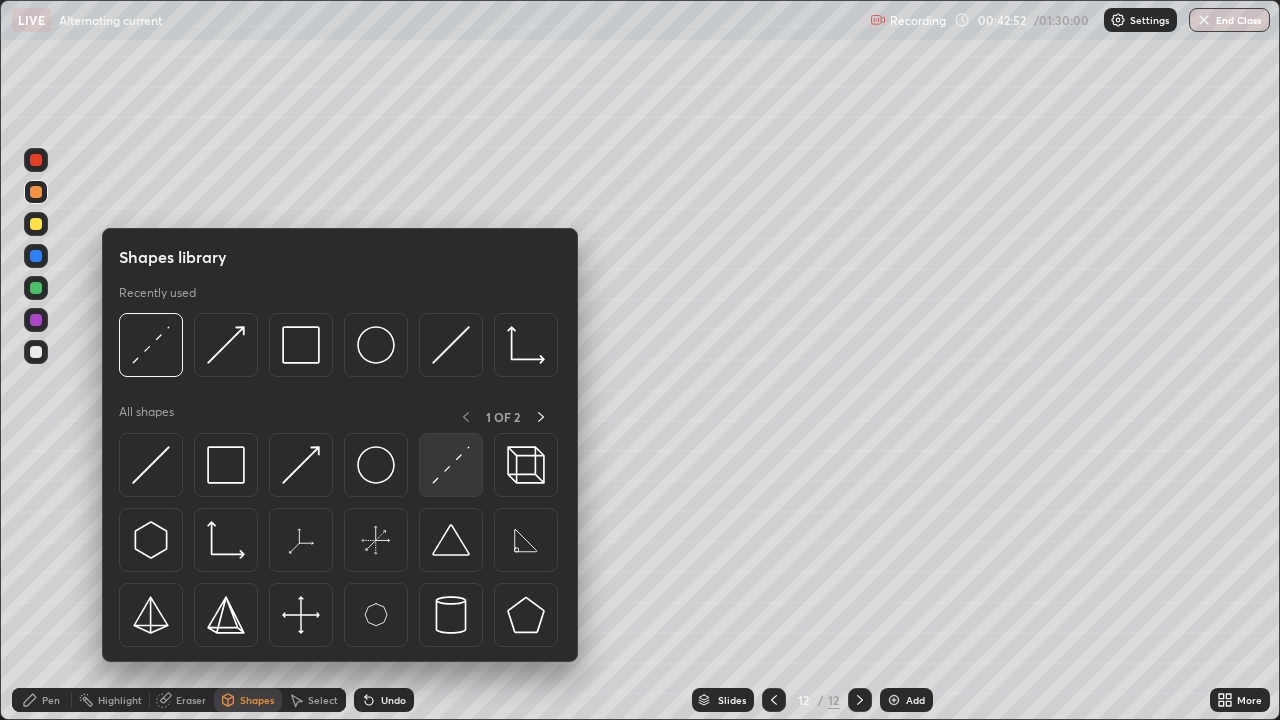 click at bounding box center [451, 465] 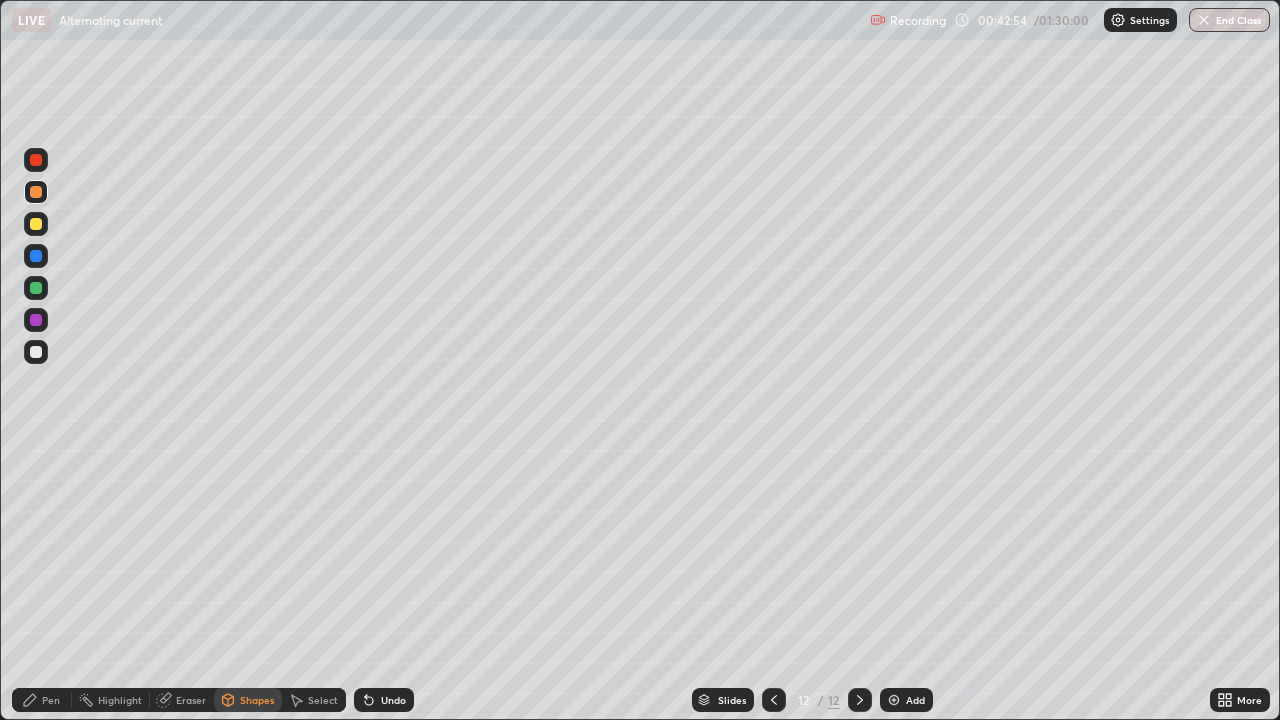 click on "Undo" at bounding box center (393, 700) 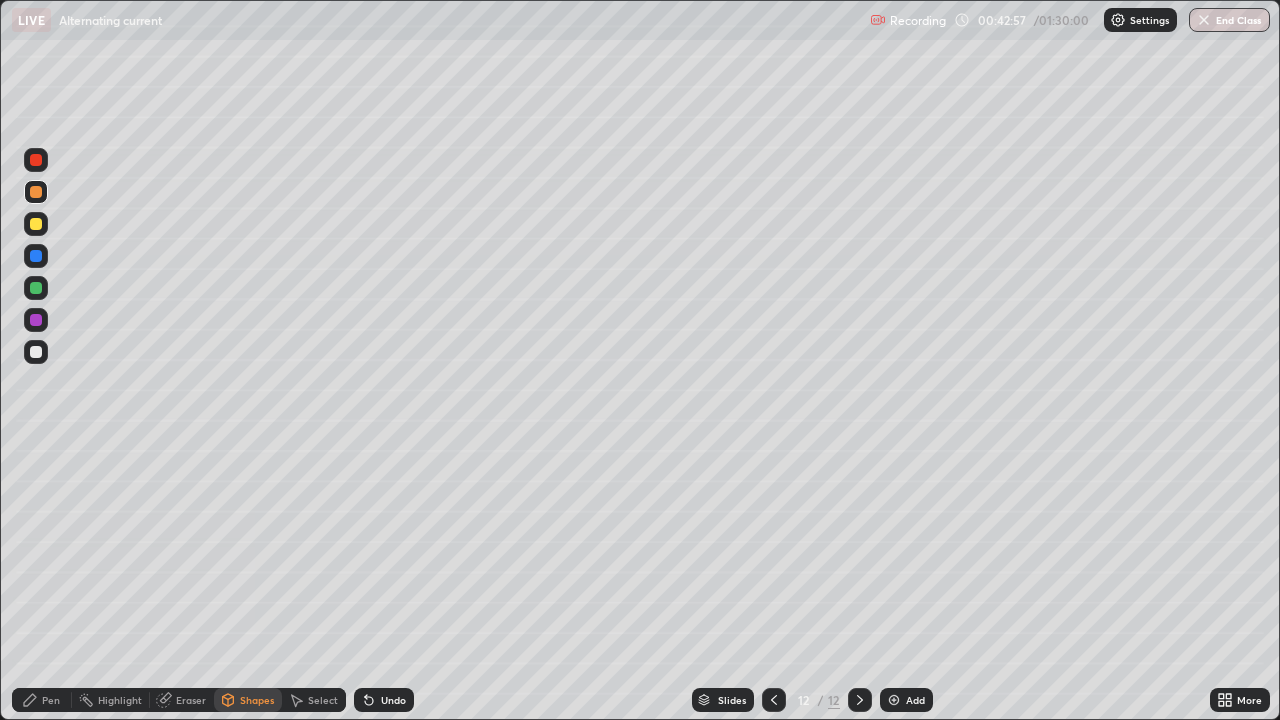 click 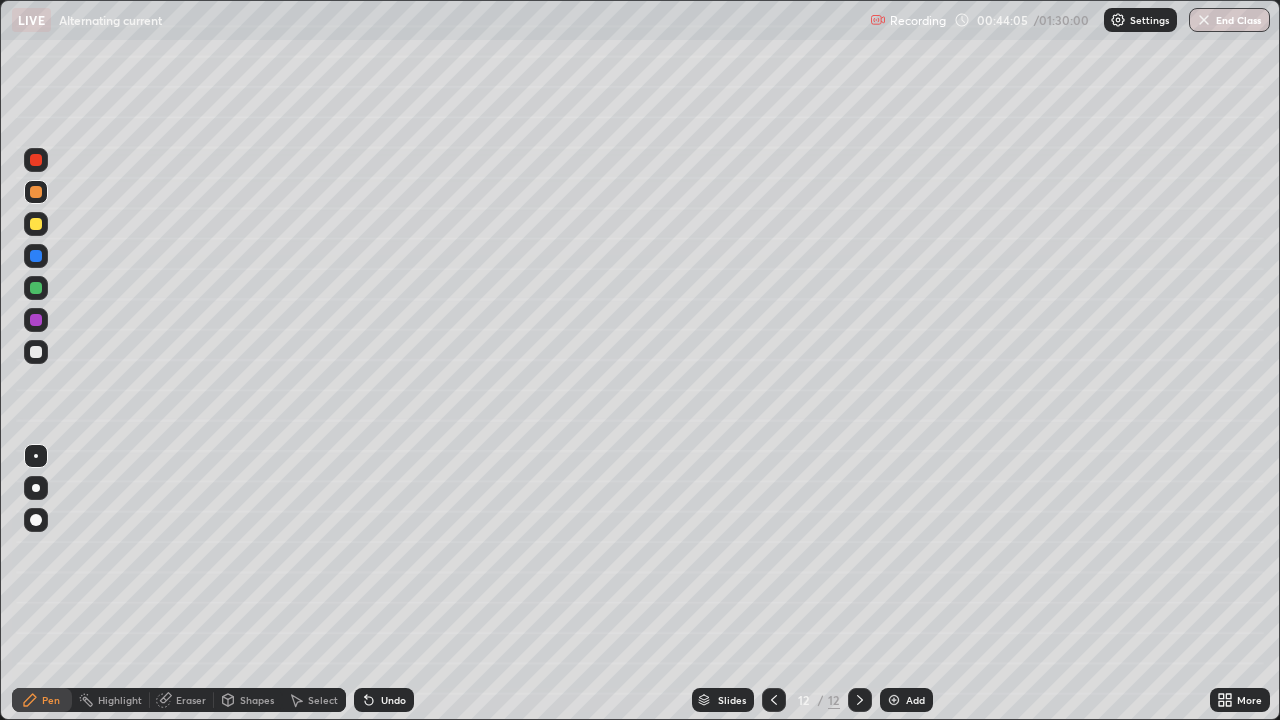 click at bounding box center [36, 288] 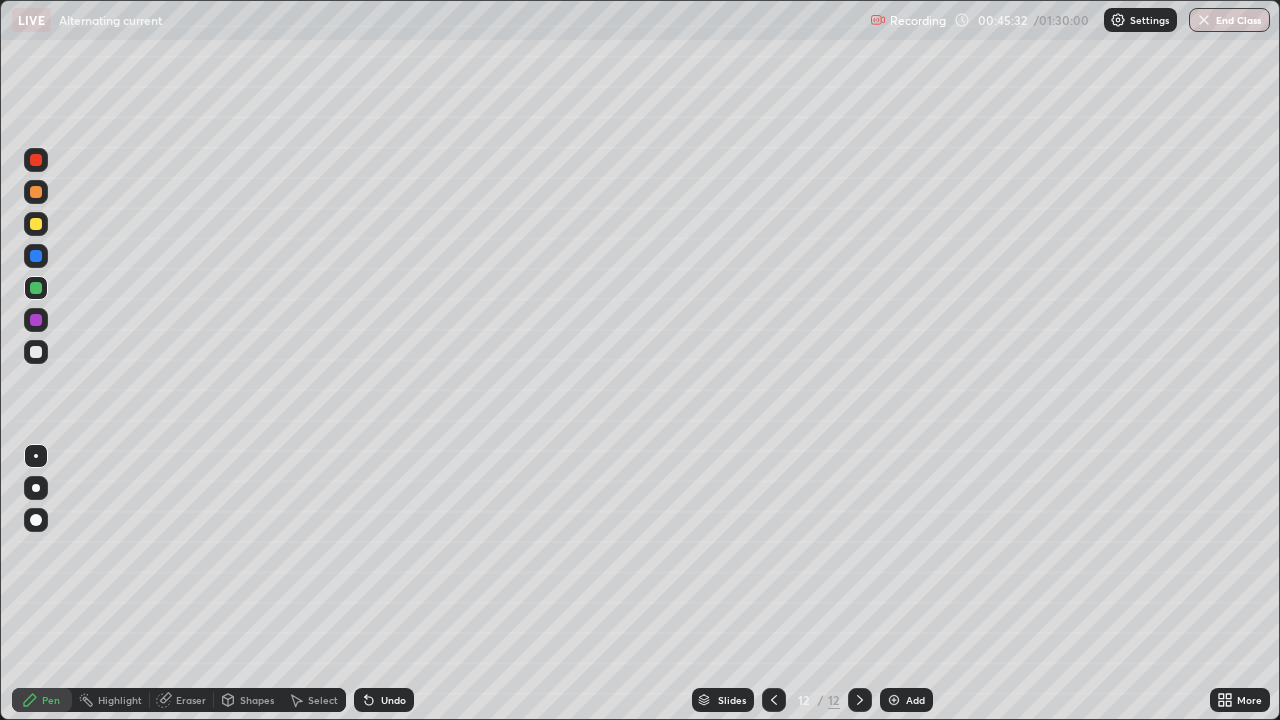 click 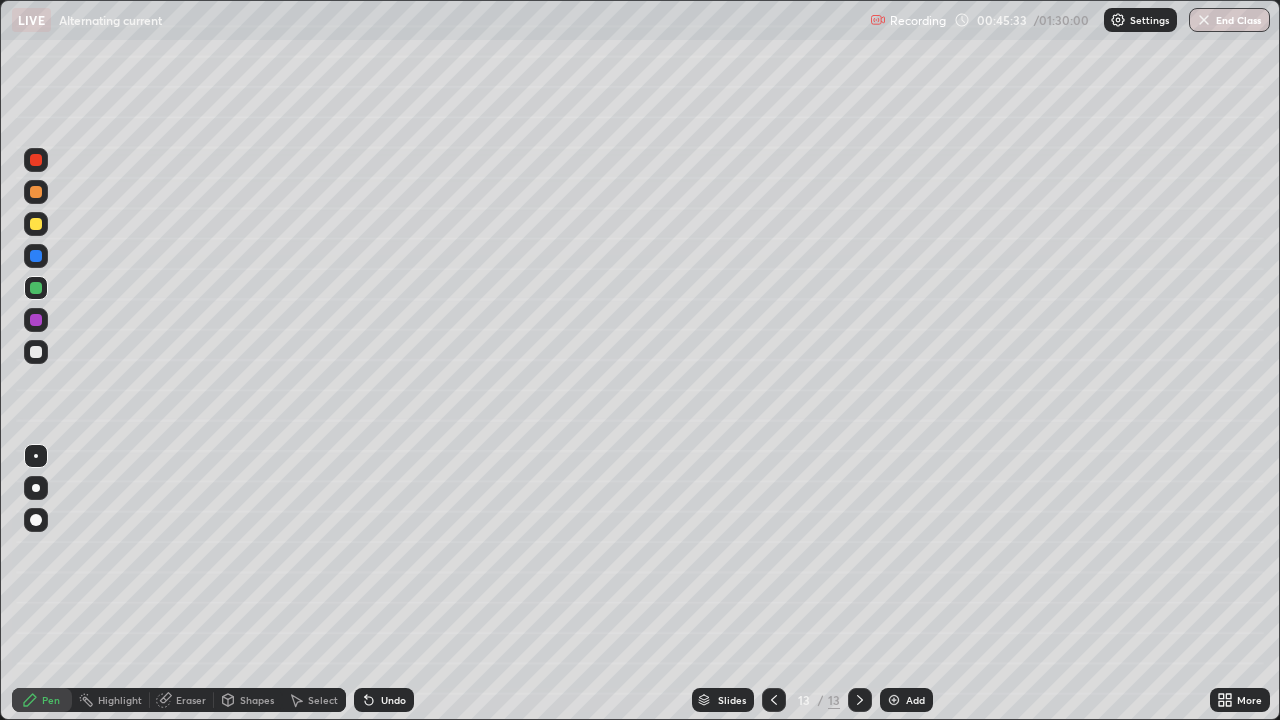 click at bounding box center [36, 352] 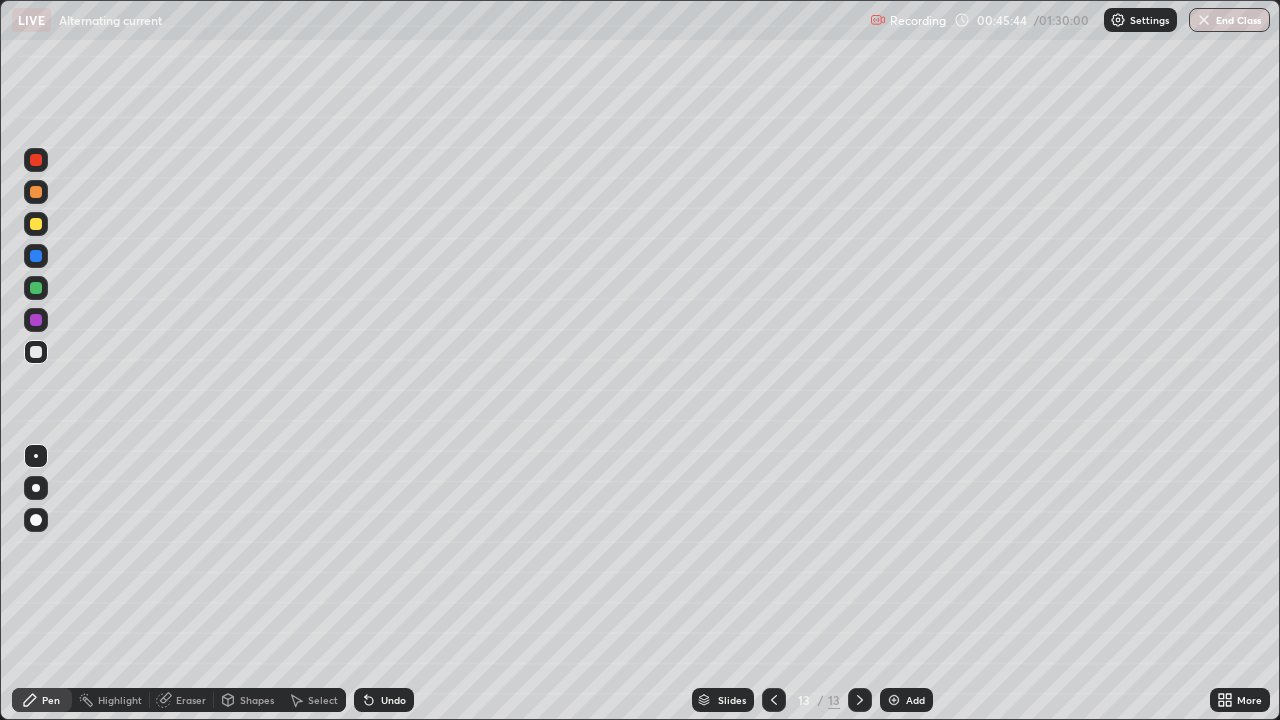 click on "Shapes" at bounding box center (257, 700) 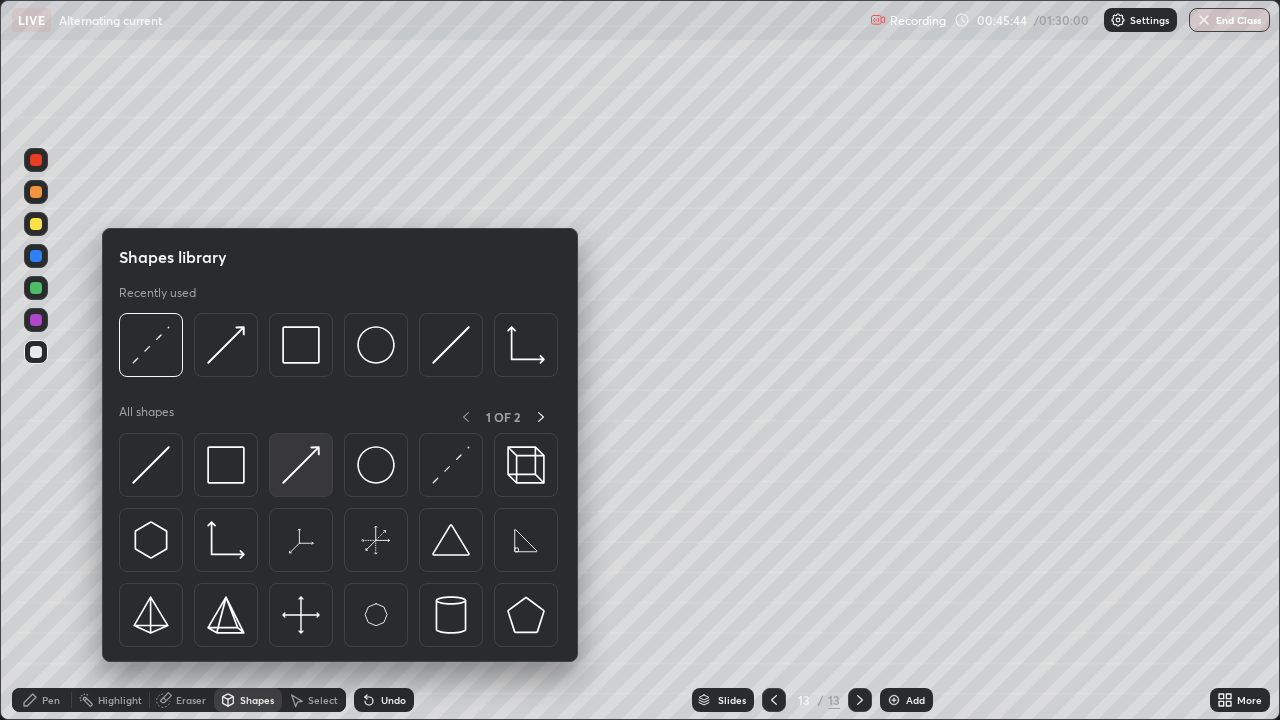 click at bounding box center [301, 465] 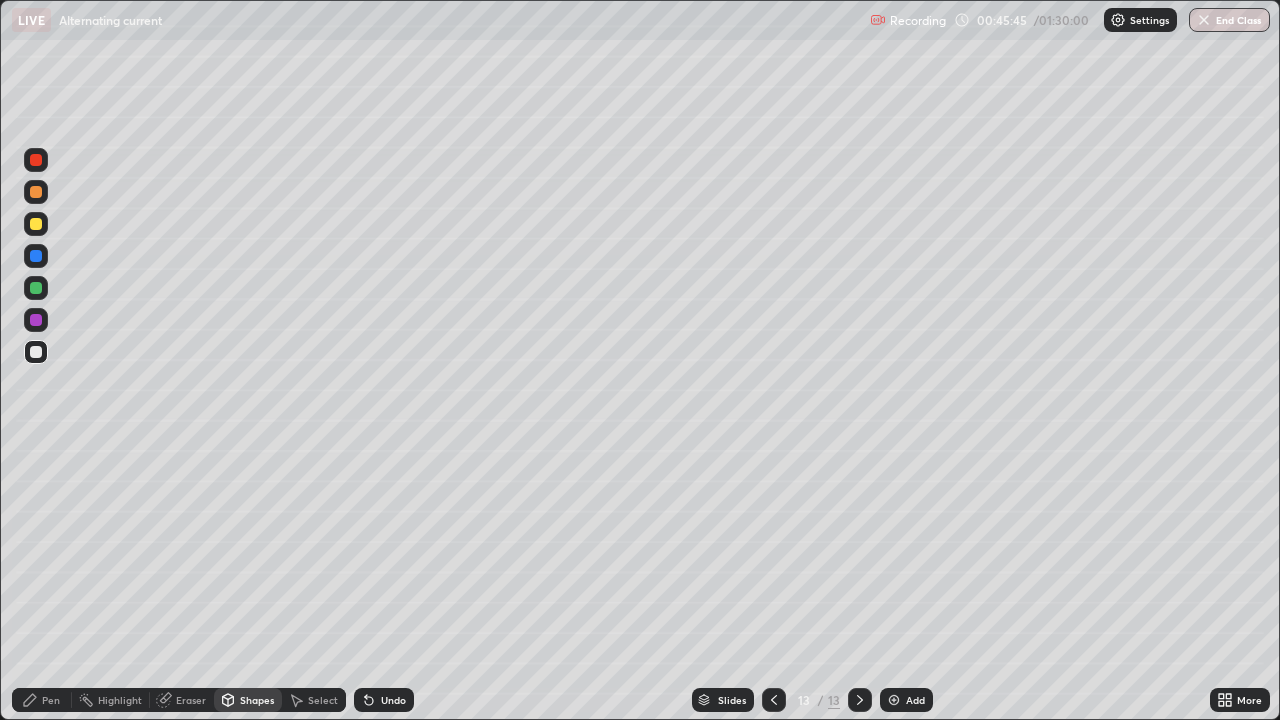 click at bounding box center [36, 288] 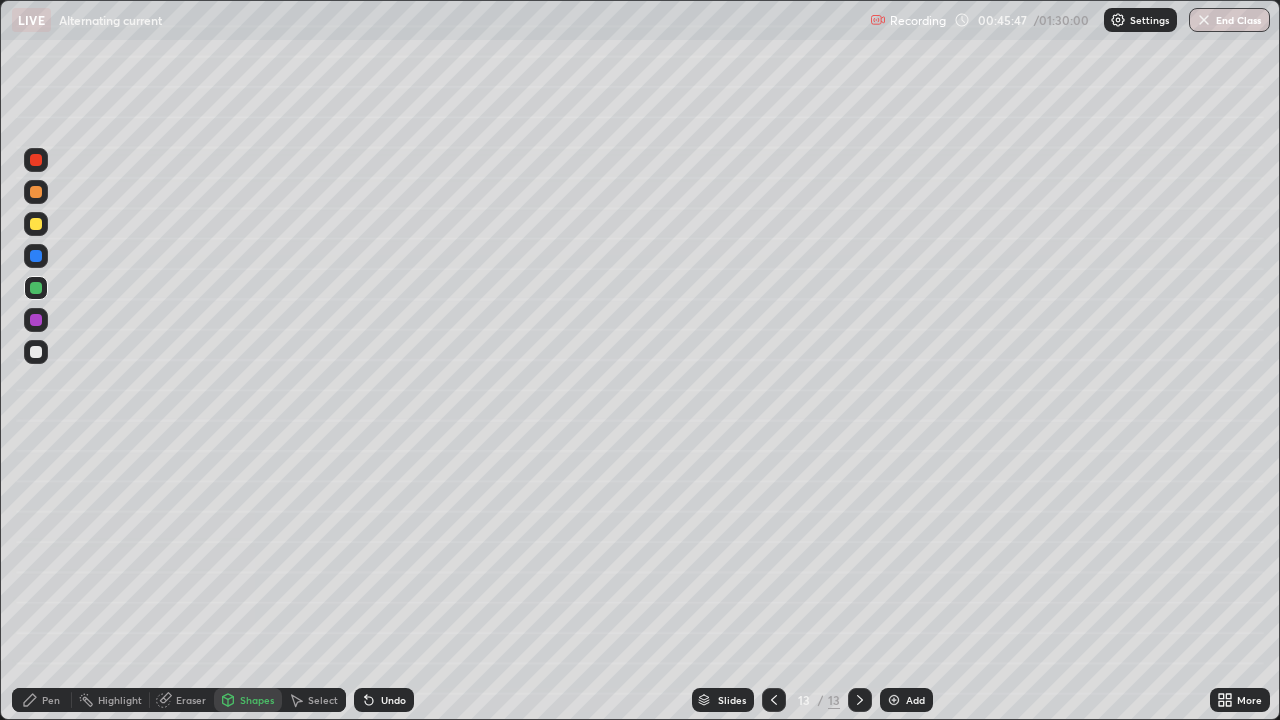 click on "Shapes" at bounding box center (257, 700) 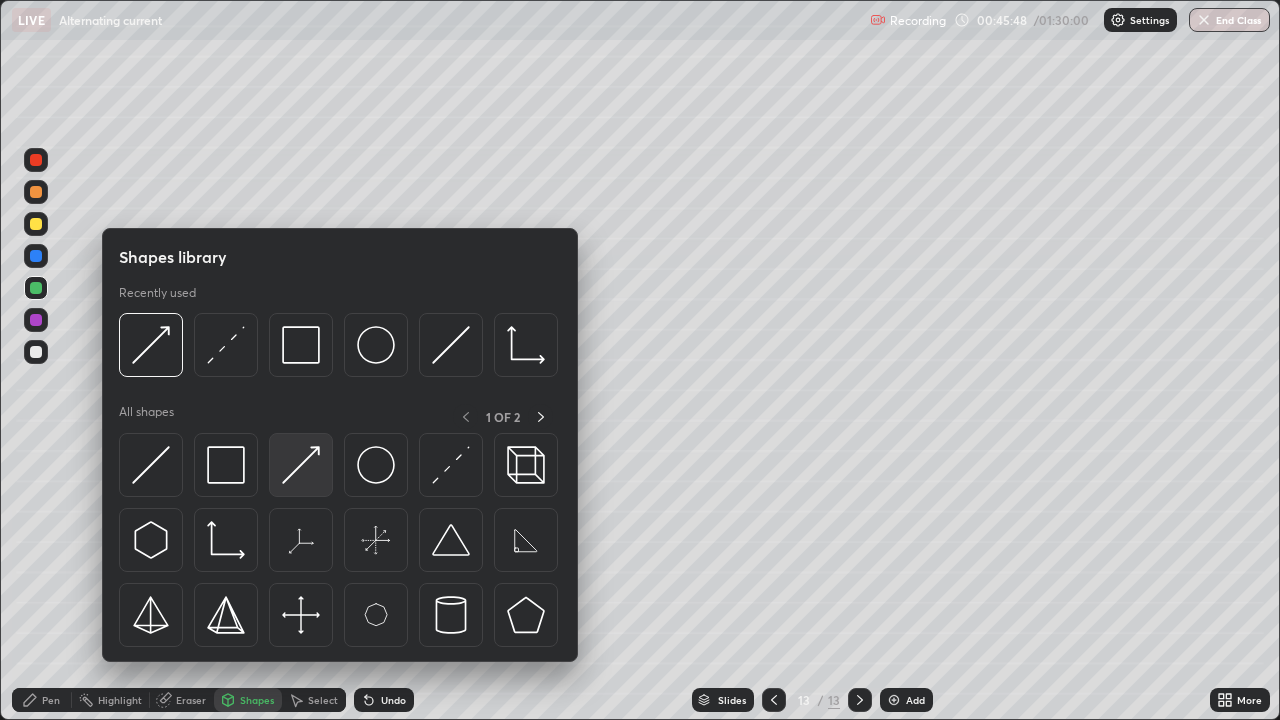 click at bounding box center [301, 465] 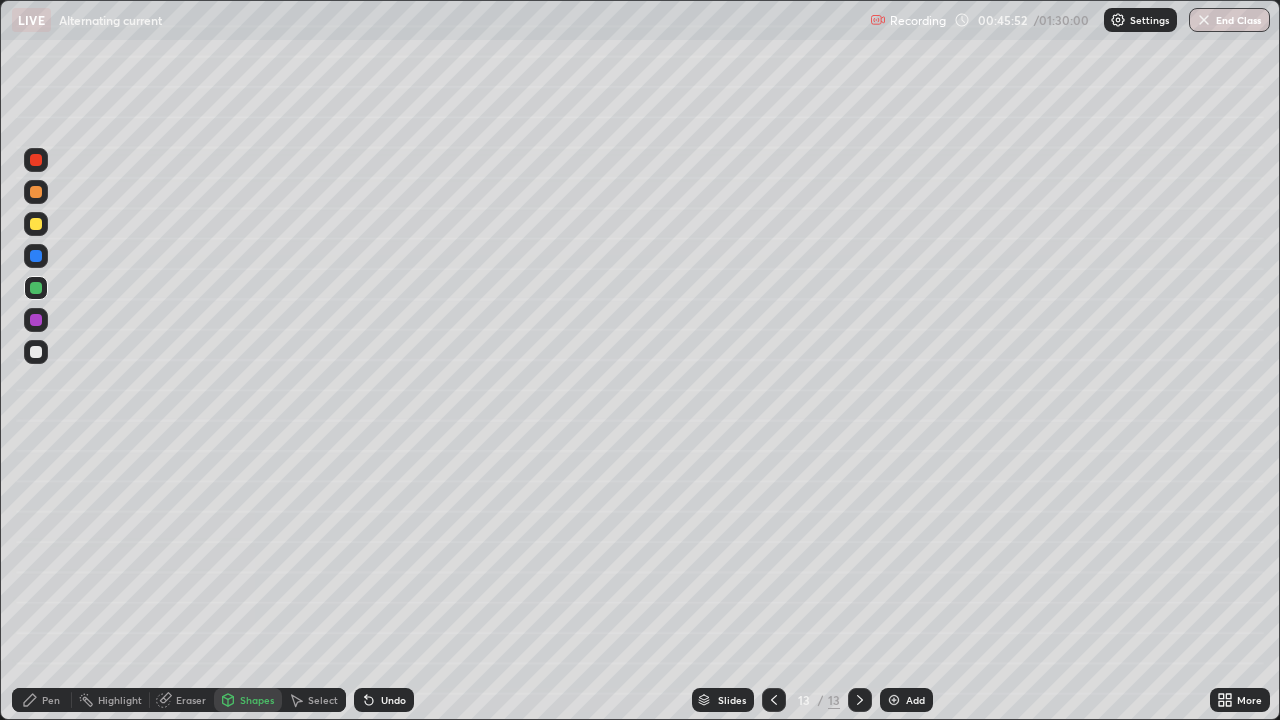 click 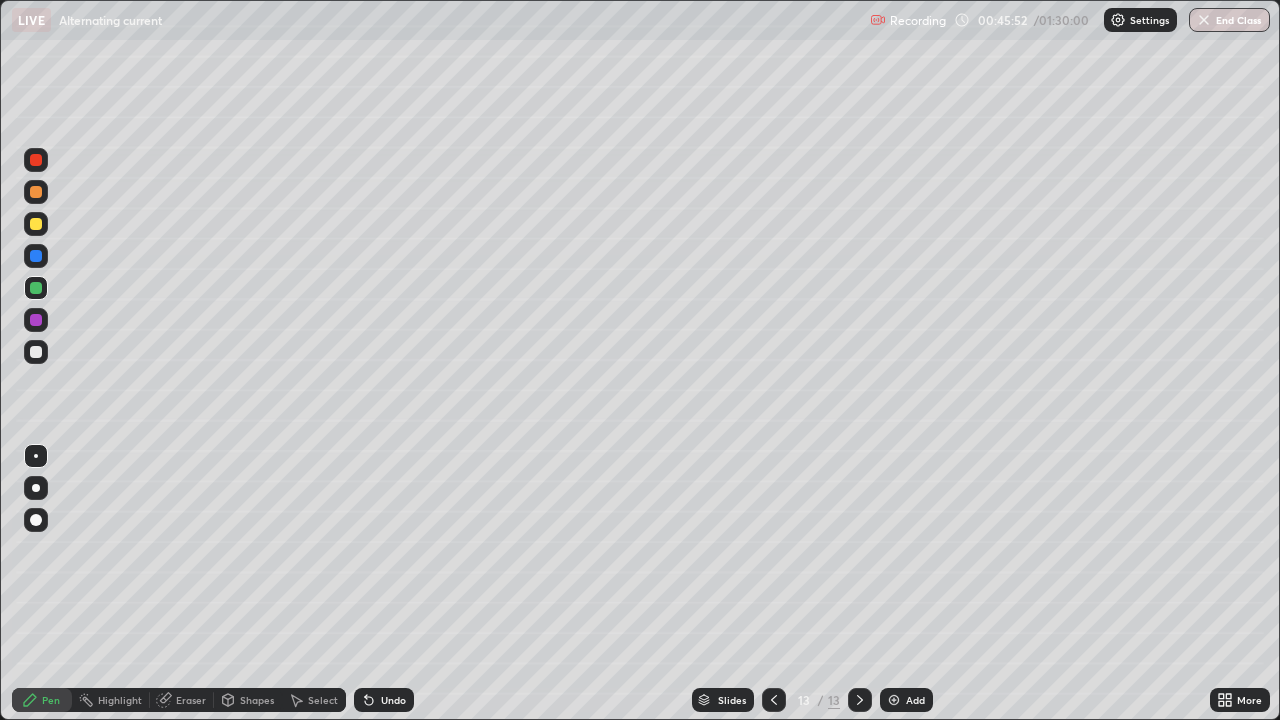 click at bounding box center [36, 352] 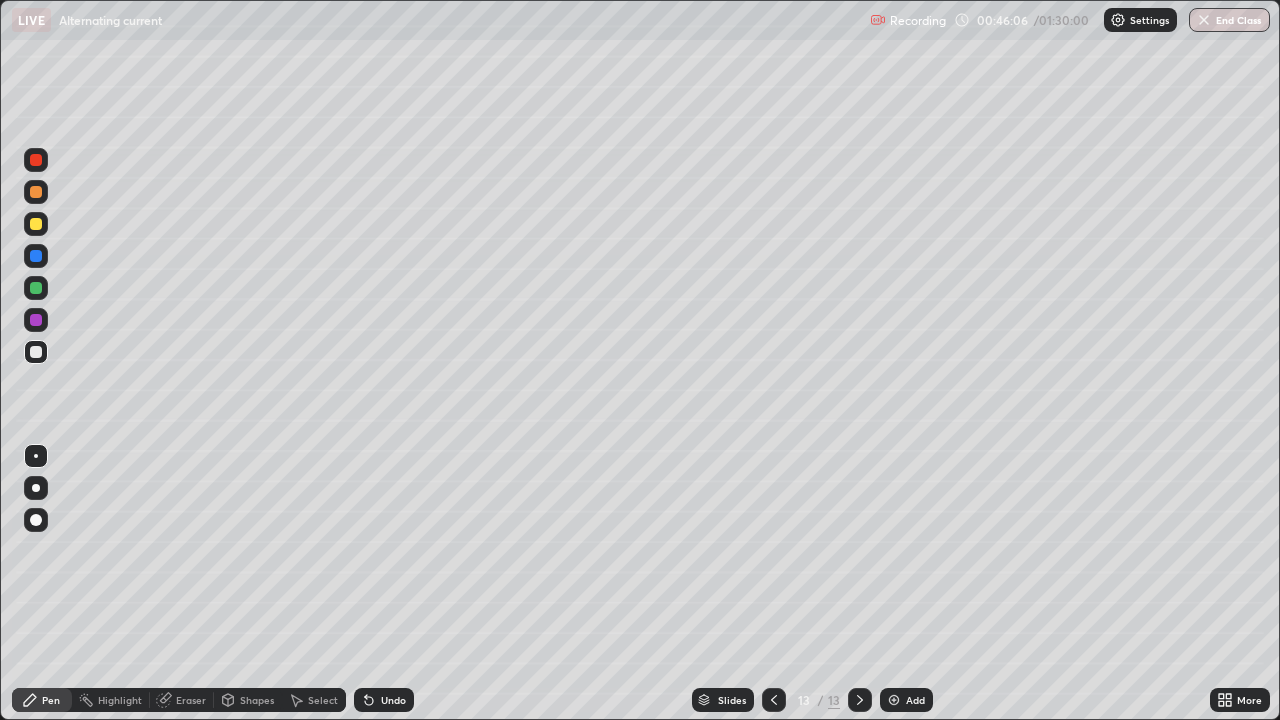 click on "Eraser" at bounding box center (191, 700) 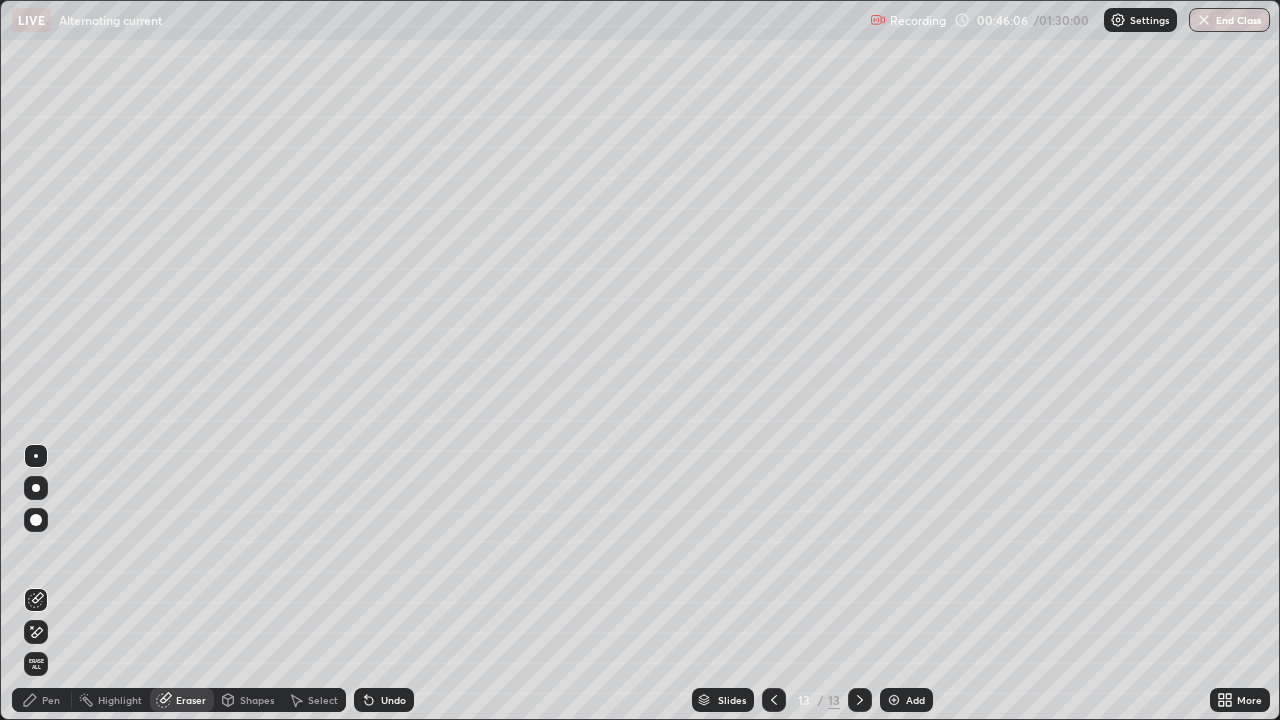 click on "Shapes" at bounding box center (257, 700) 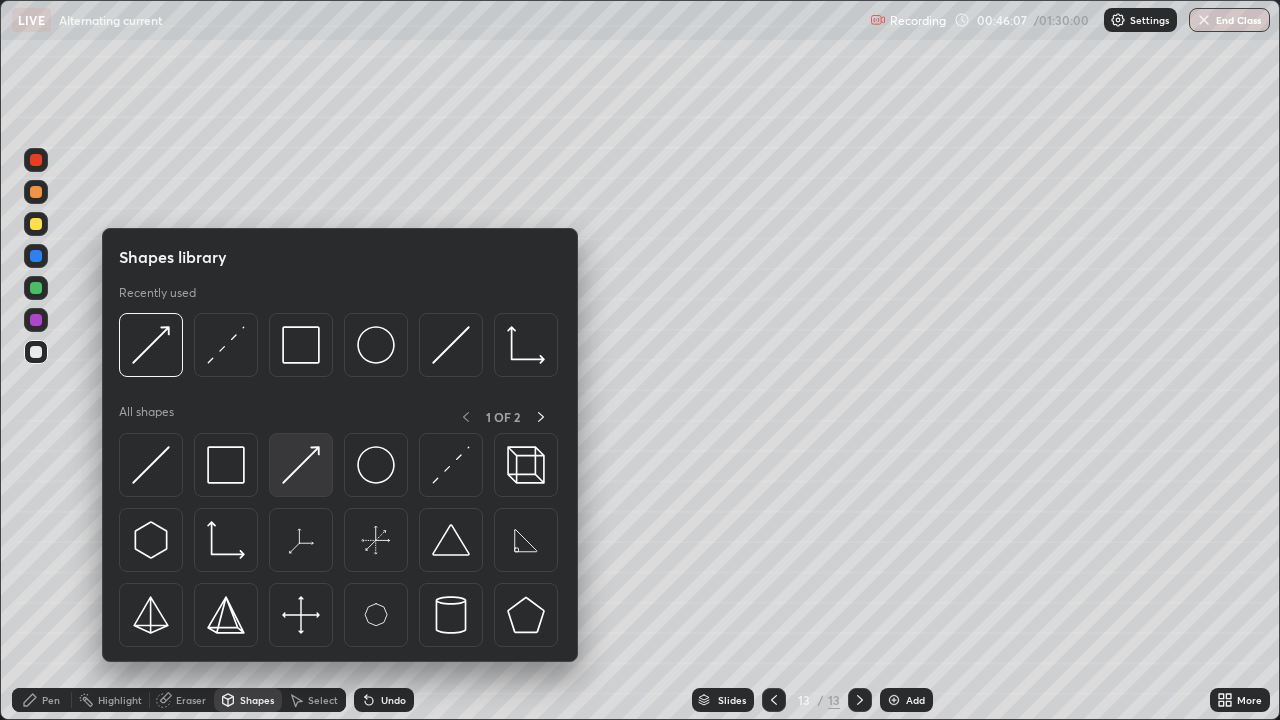 click at bounding box center (301, 465) 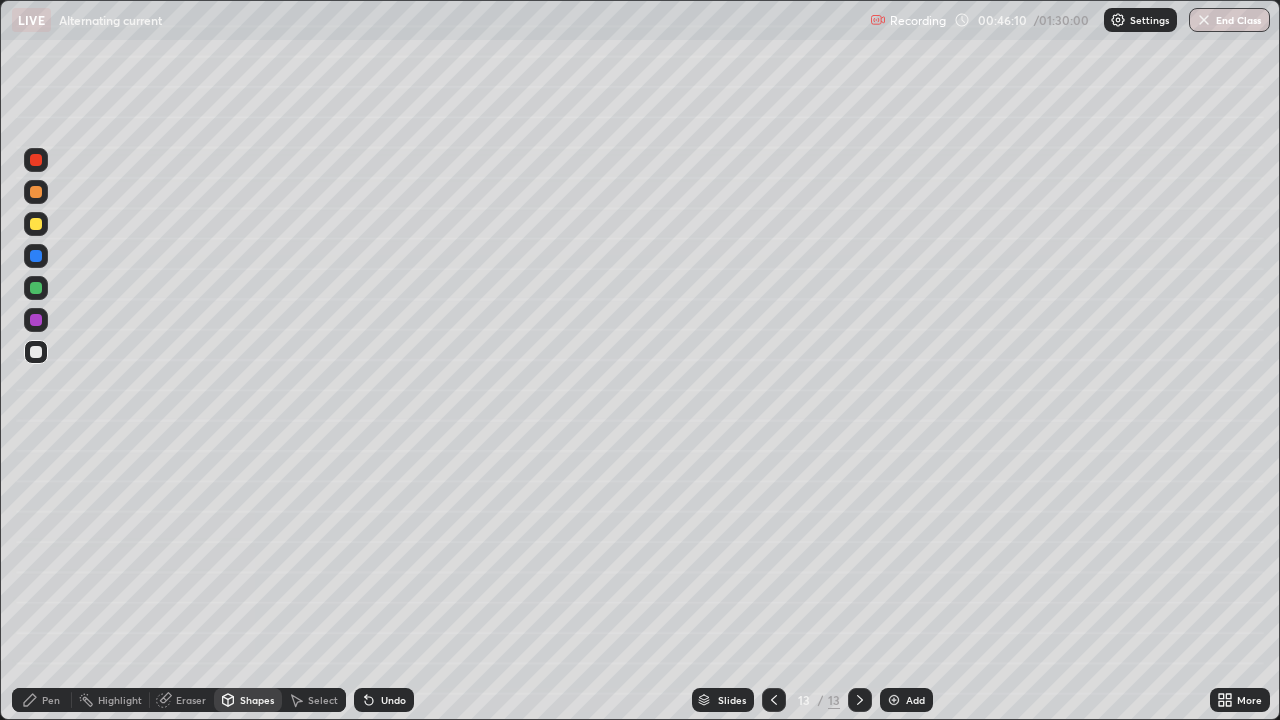 click on "Shapes" at bounding box center [257, 700] 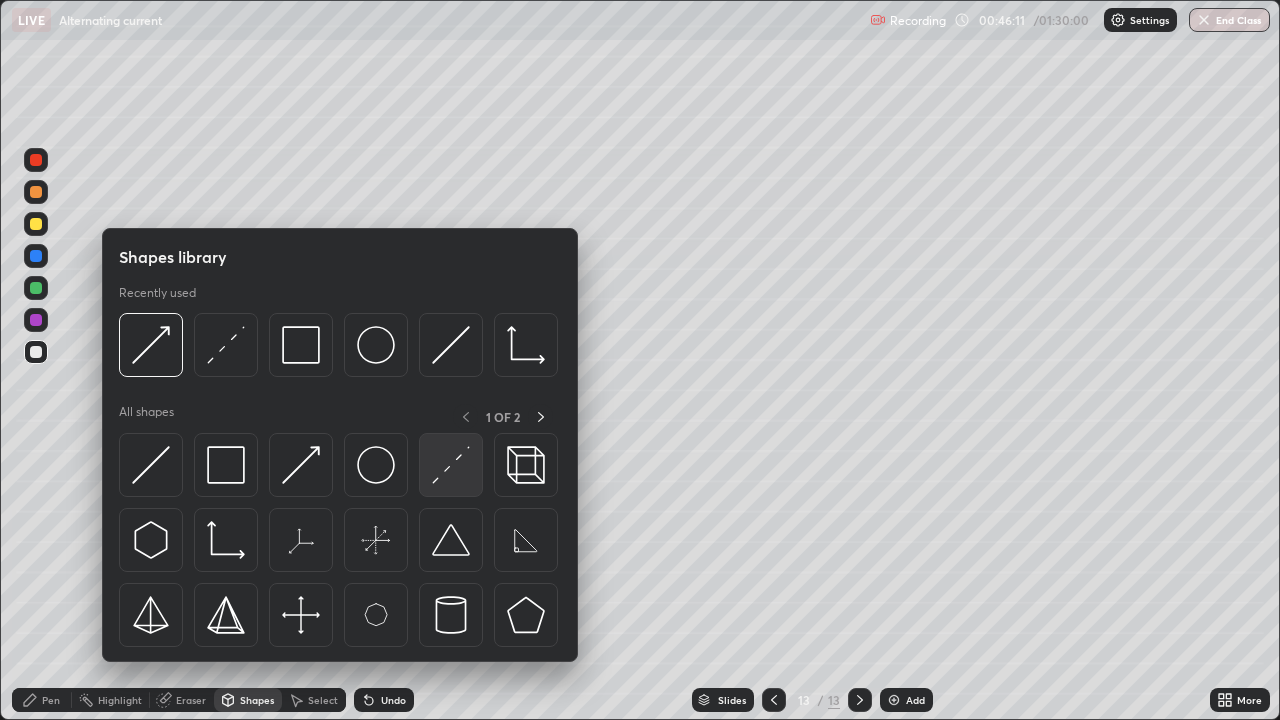 click at bounding box center [451, 465] 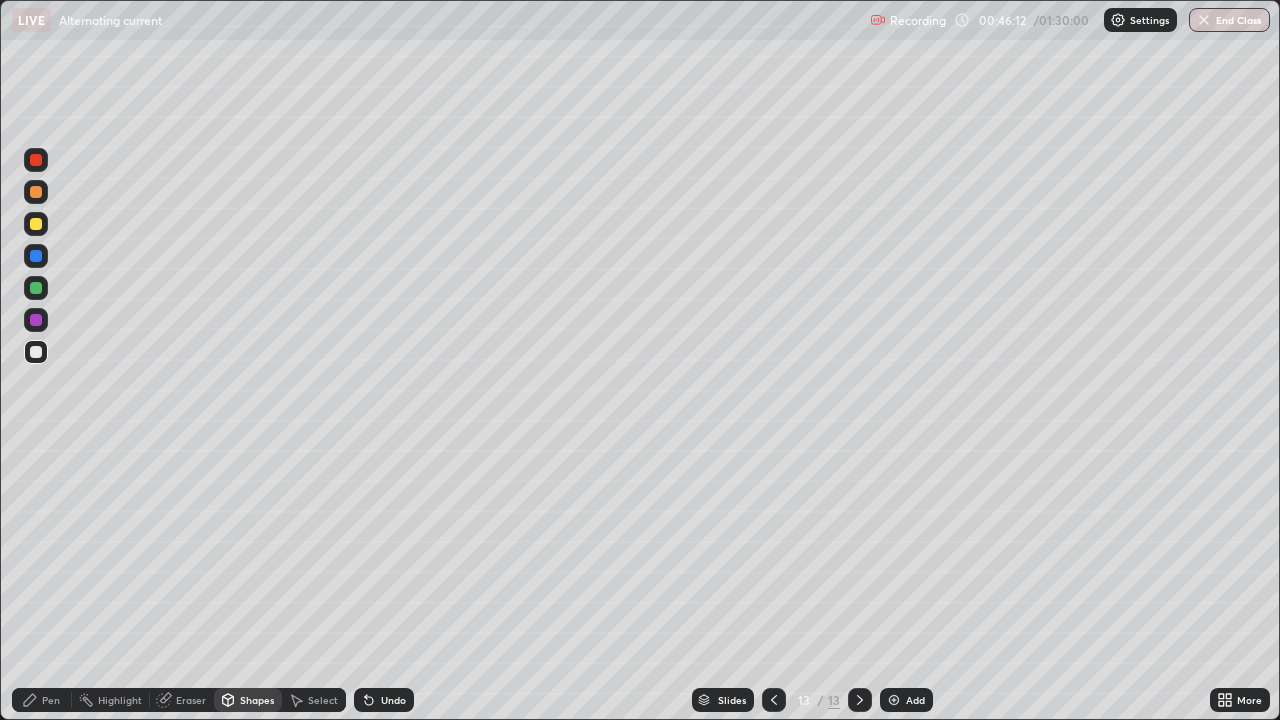 click at bounding box center [36, 192] 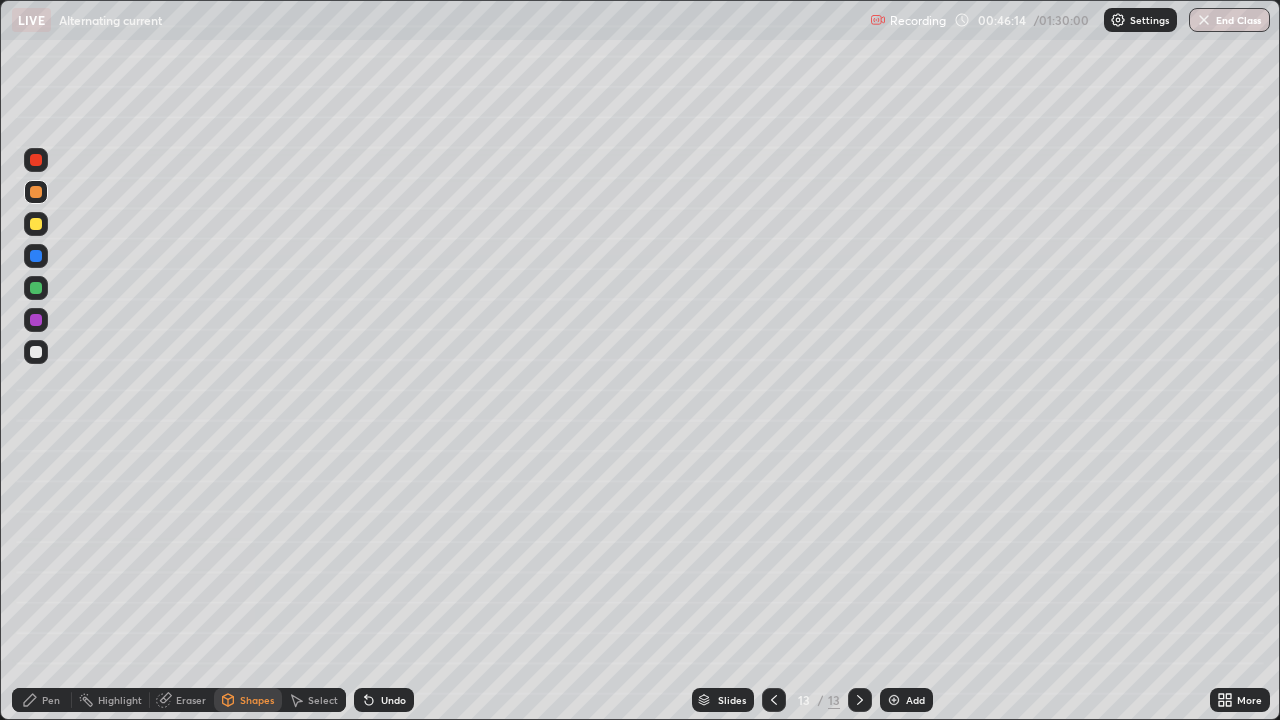 click on "Pen" at bounding box center [51, 700] 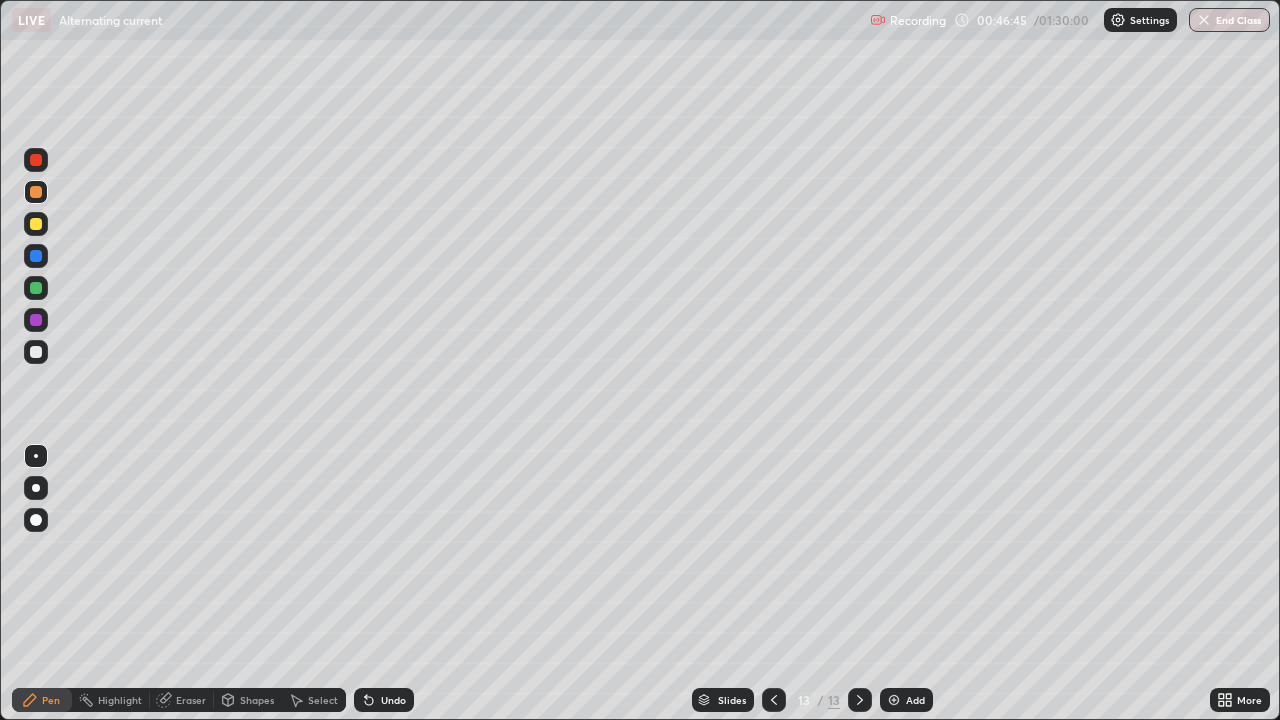 click 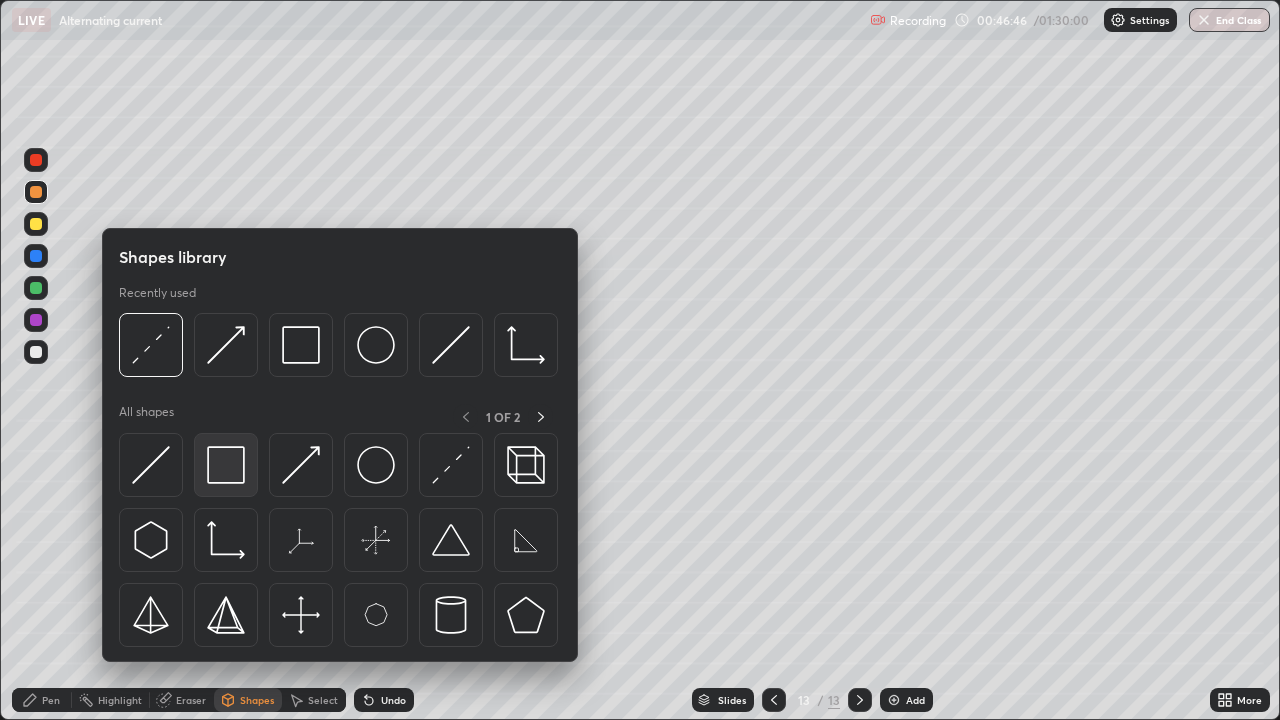 click at bounding box center (226, 465) 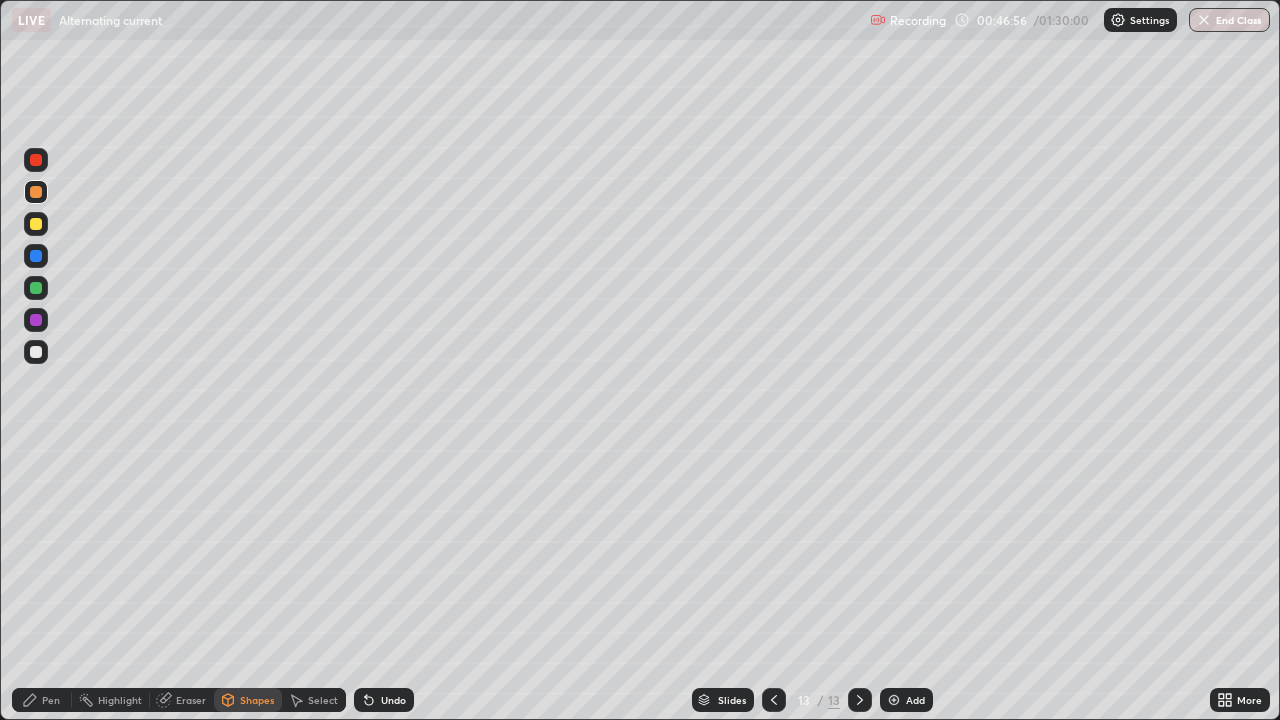 click at bounding box center [36, 224] 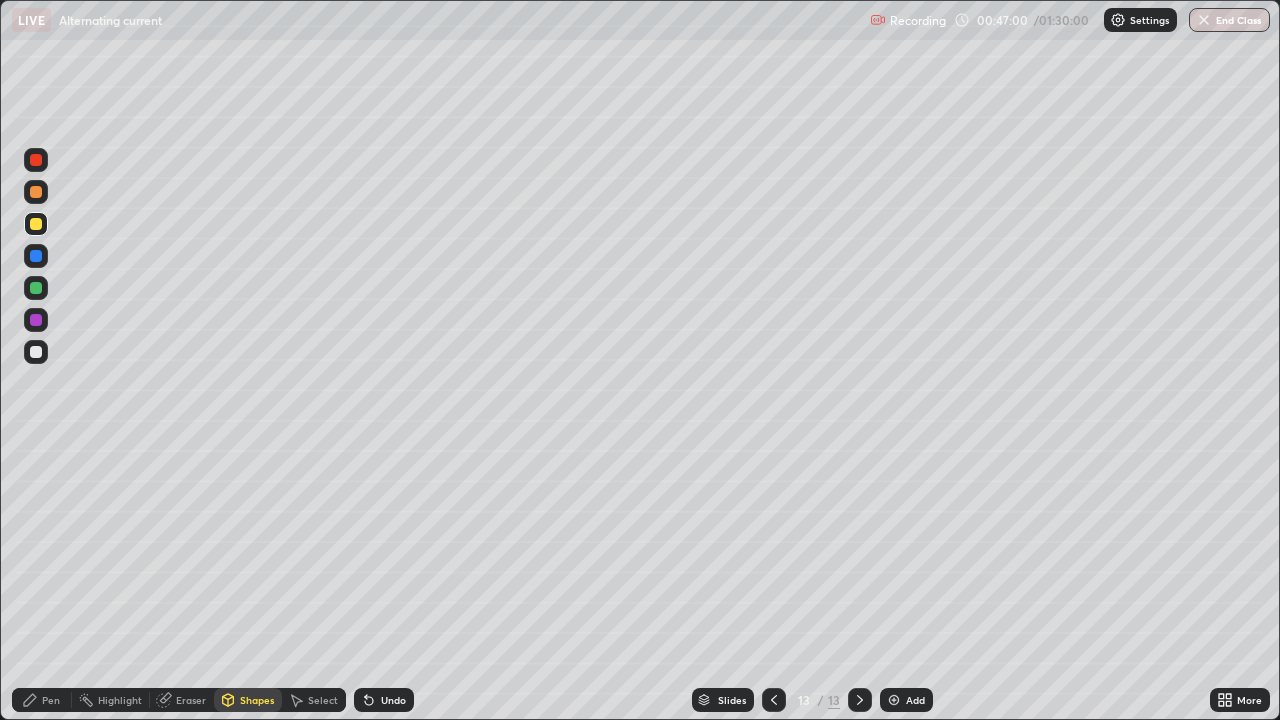 click on "Pen" at bounding box center [51, 700] 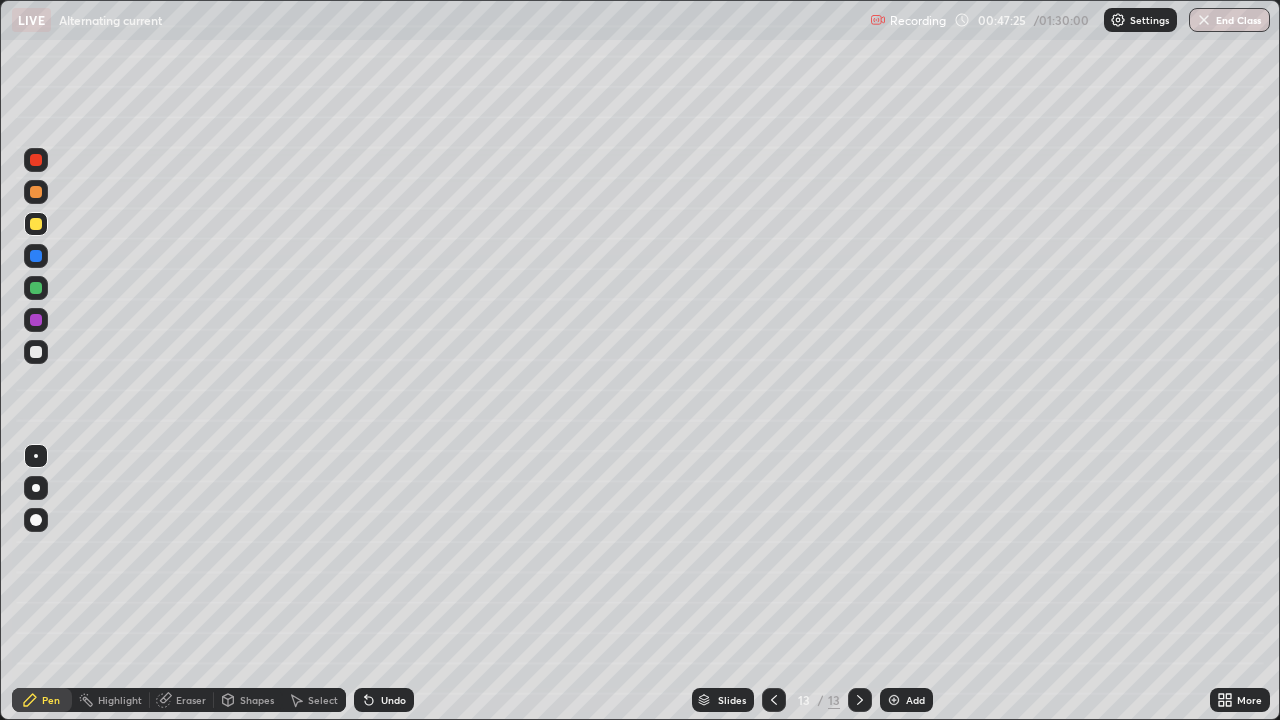 click at bounding box center (36, 192) 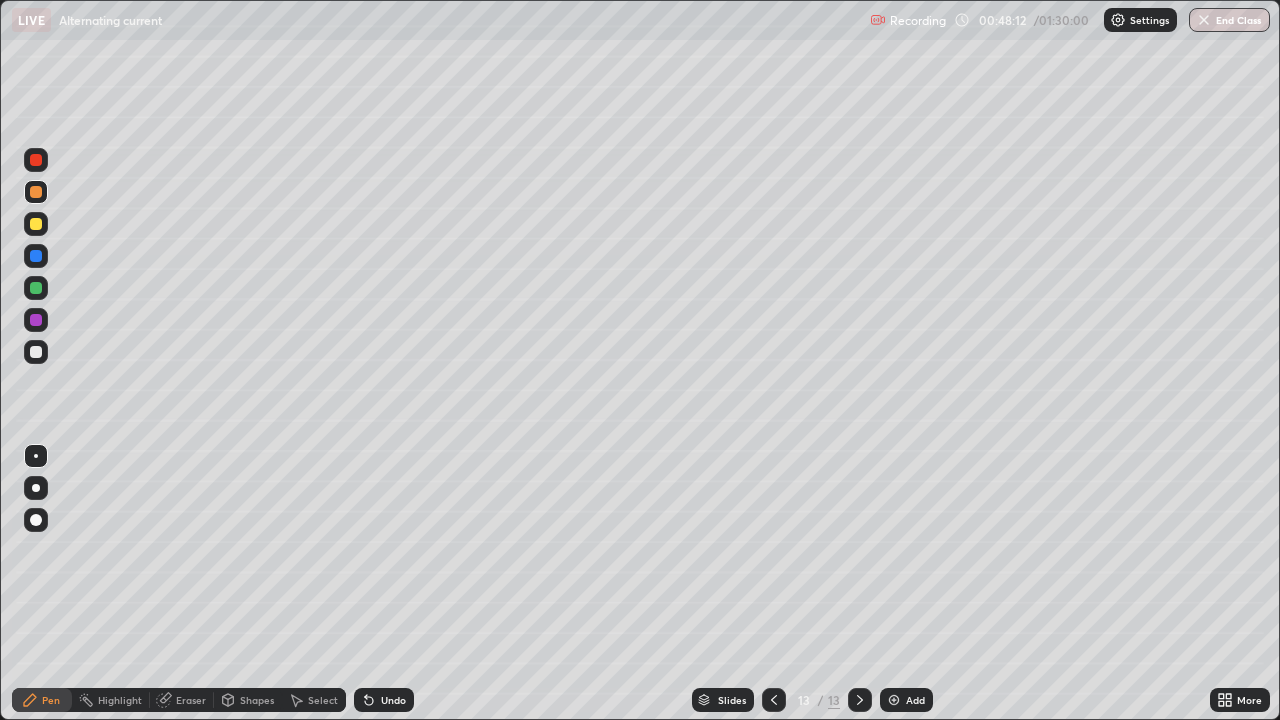 click on "Undo" at bounding box center [393, 700] 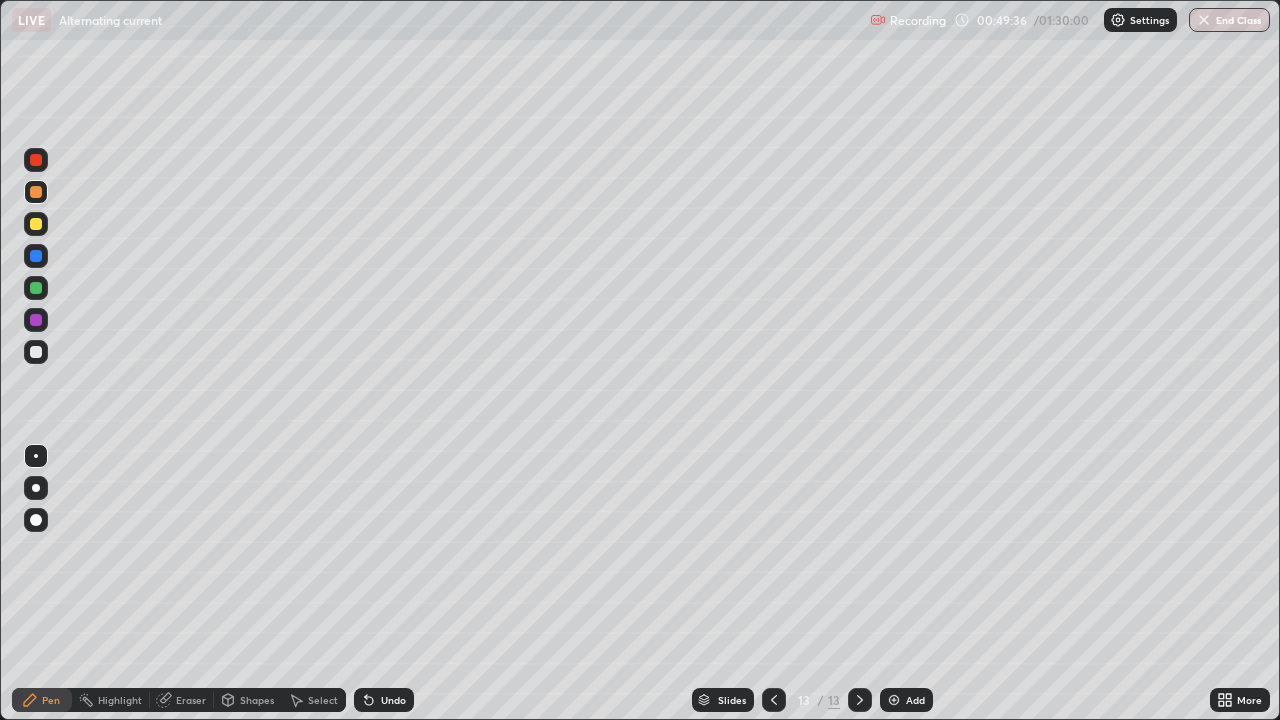 click at bounding box center [894, 700] 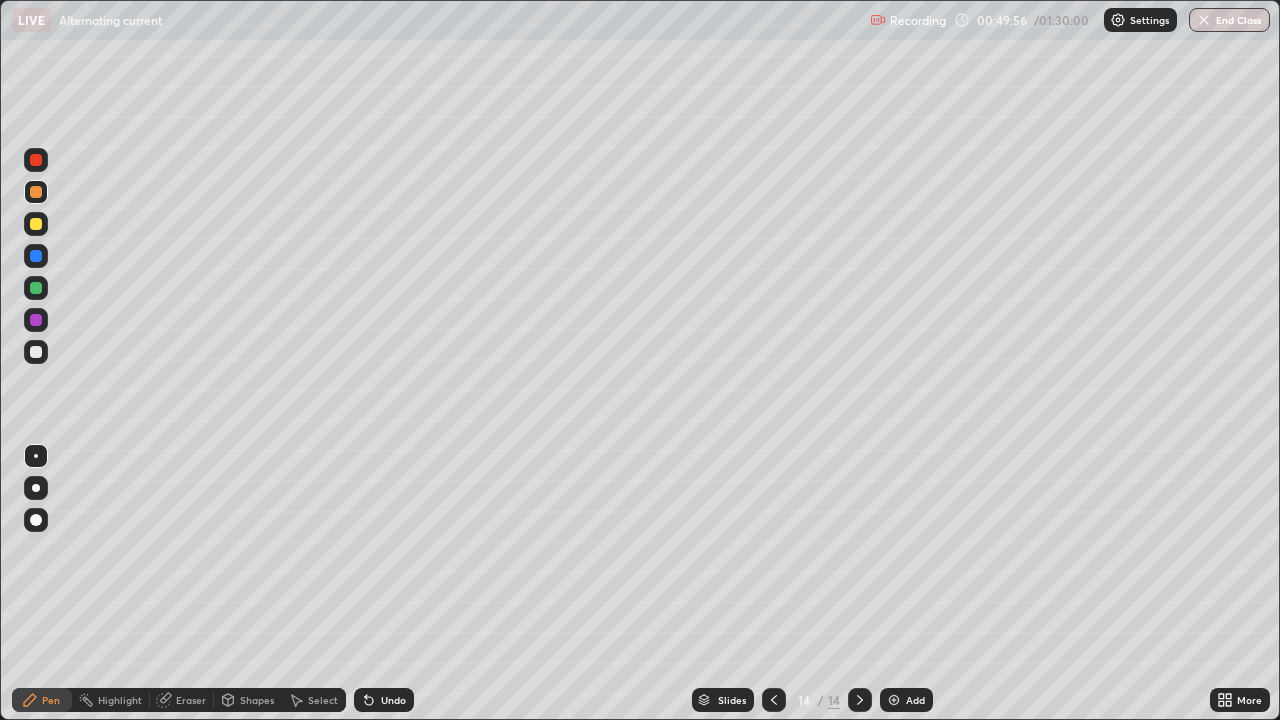 click on "Select" at bounding box center (323, 700) 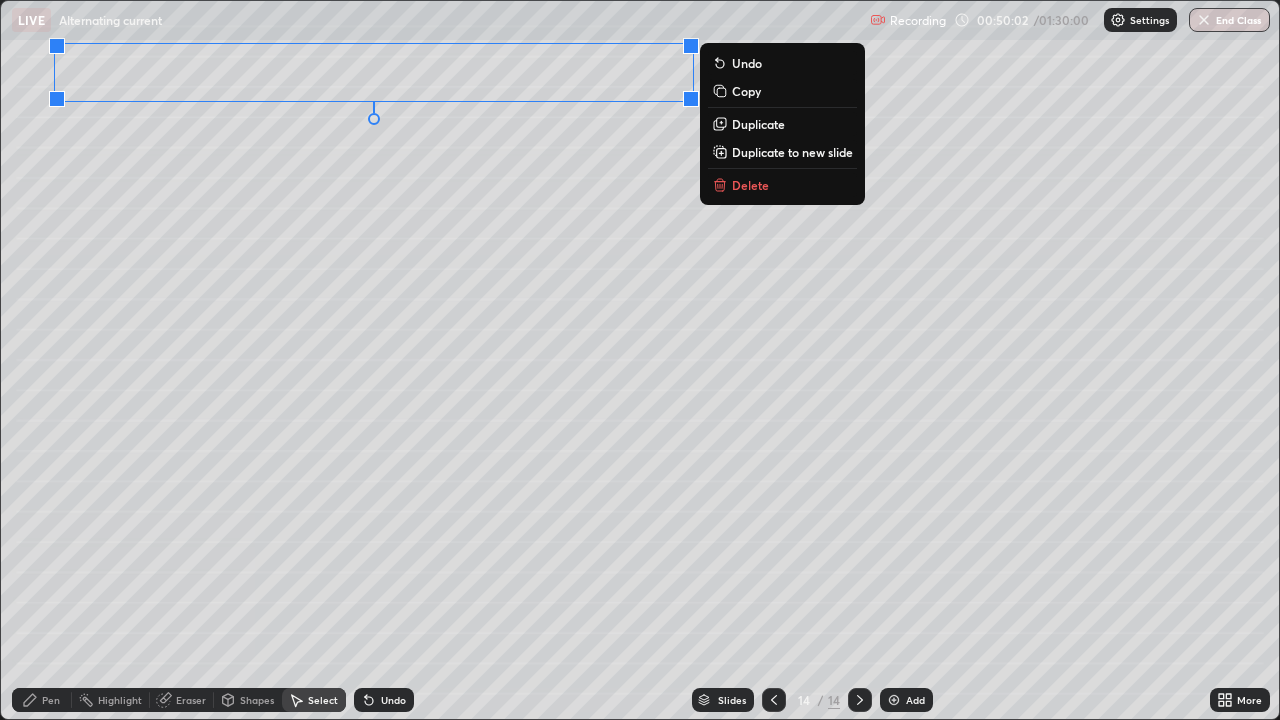 click on "0 ° Undo Copy Duplicate Duplicate to new slide Delete" at bounding box center (640, 360) 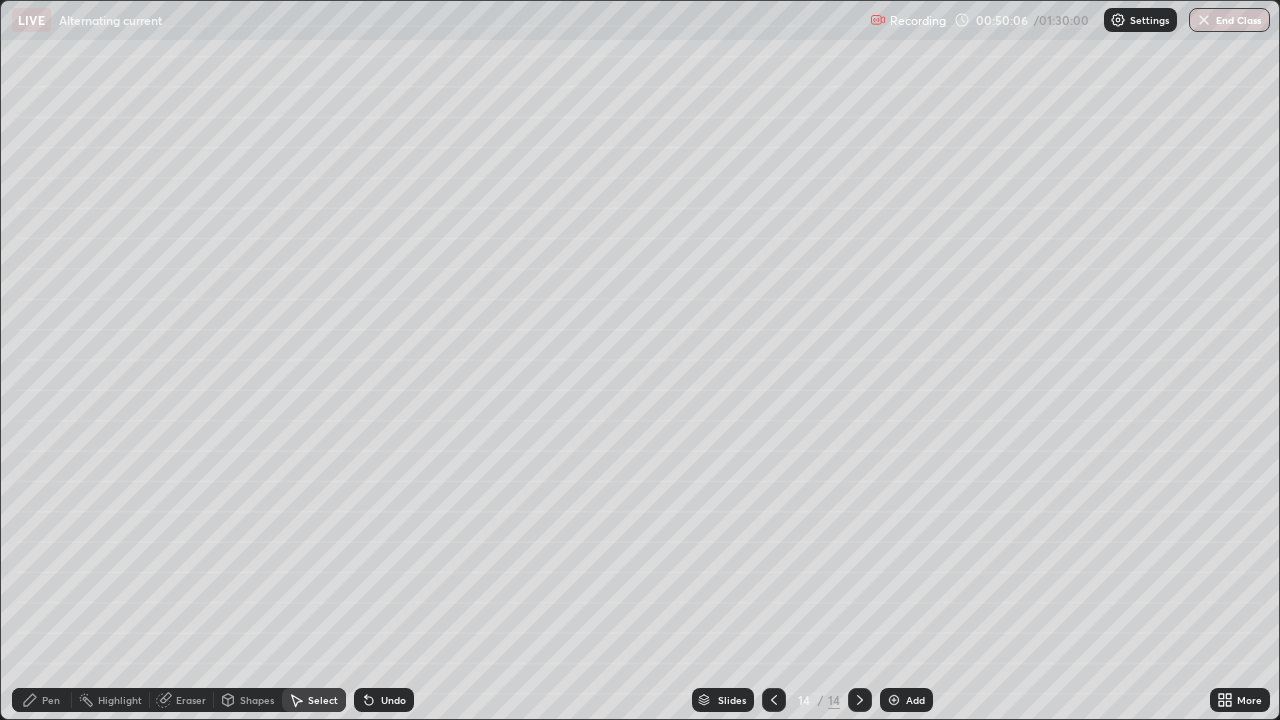 click 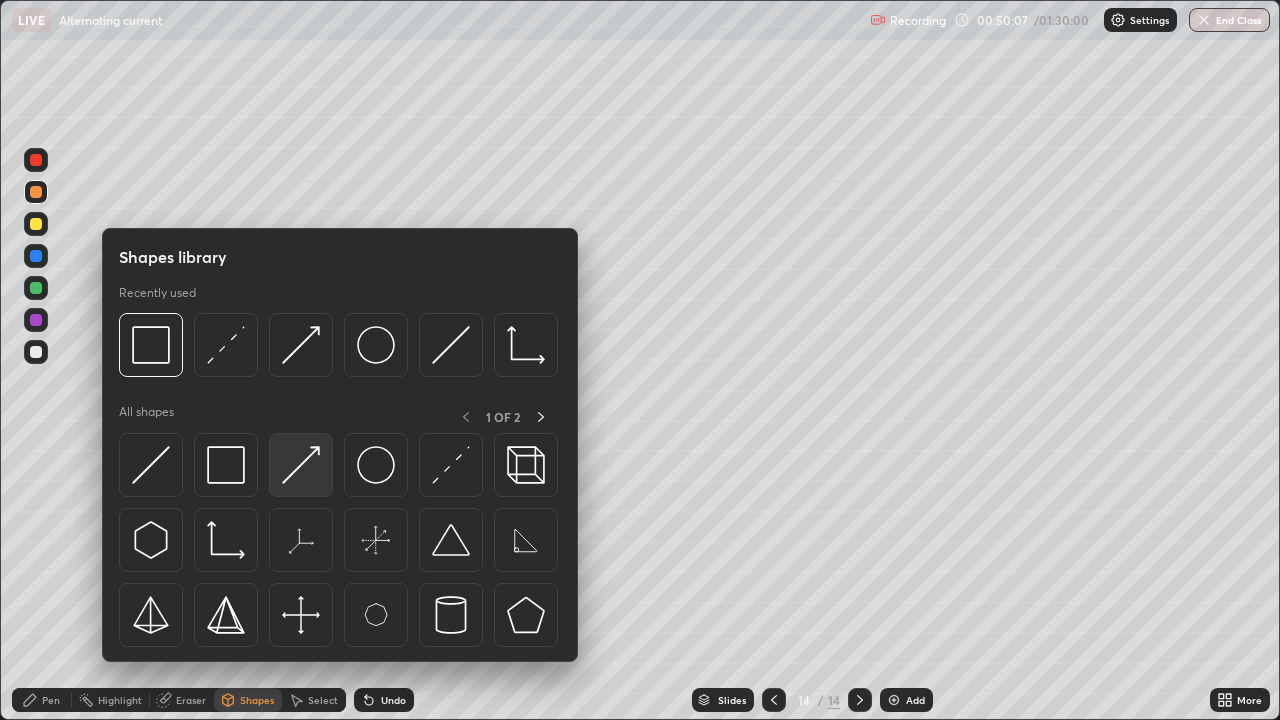 click at bounding box center [301, 465] 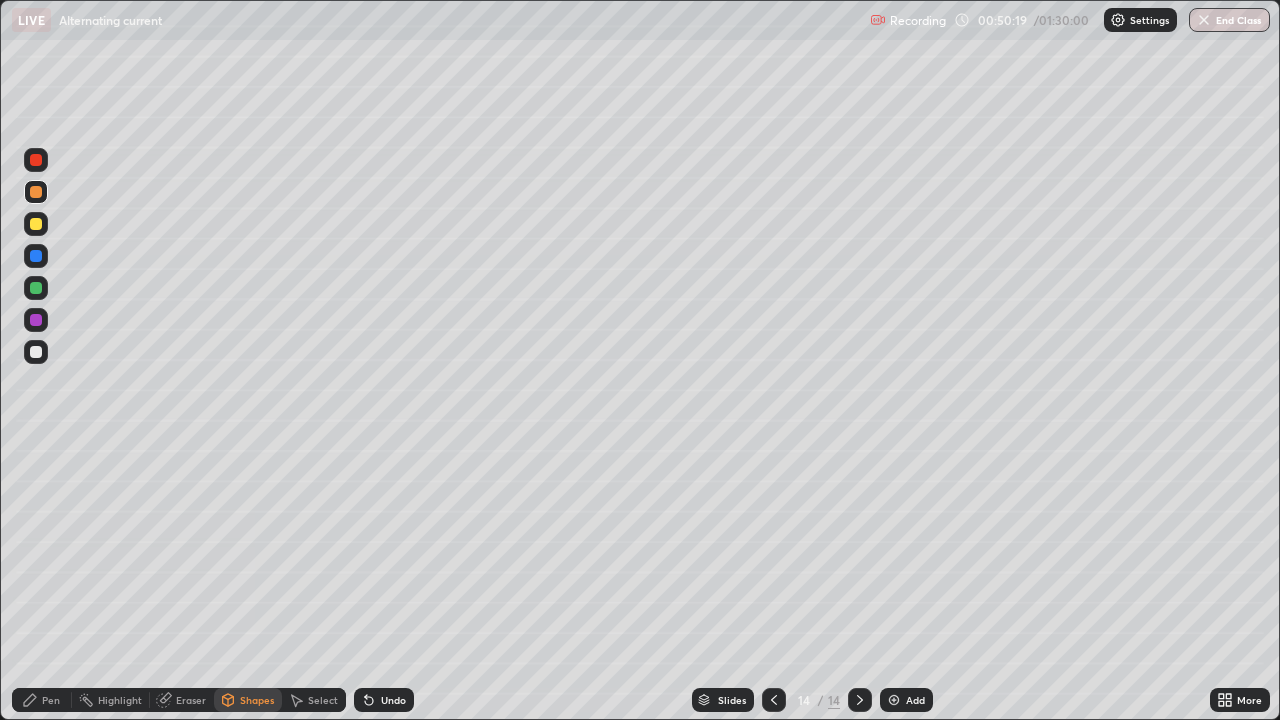 click 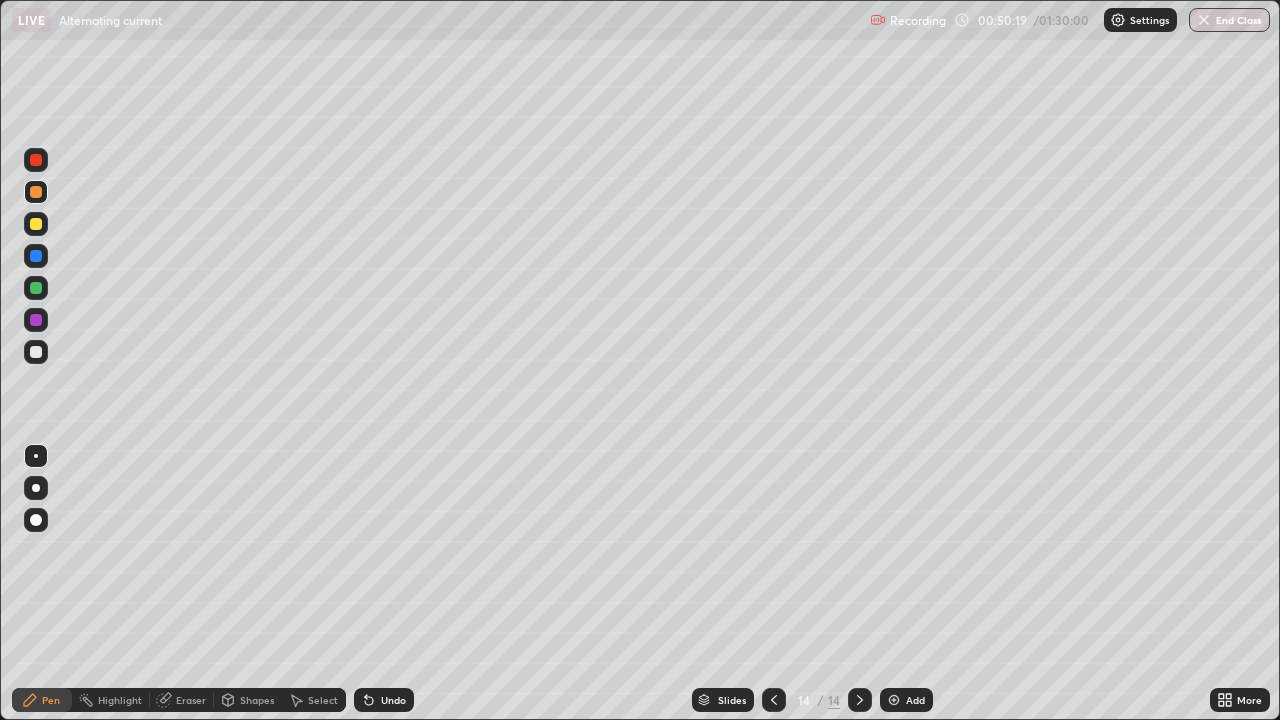 click at bounding box center (36, 352) 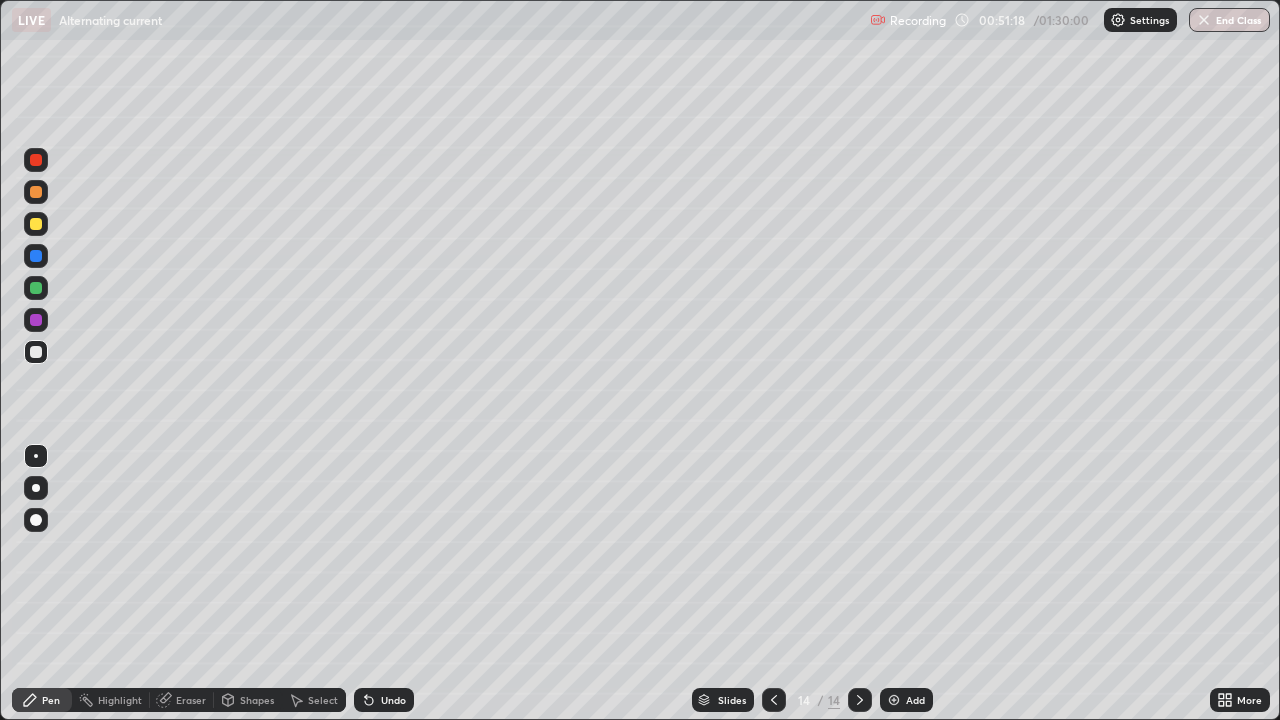 click 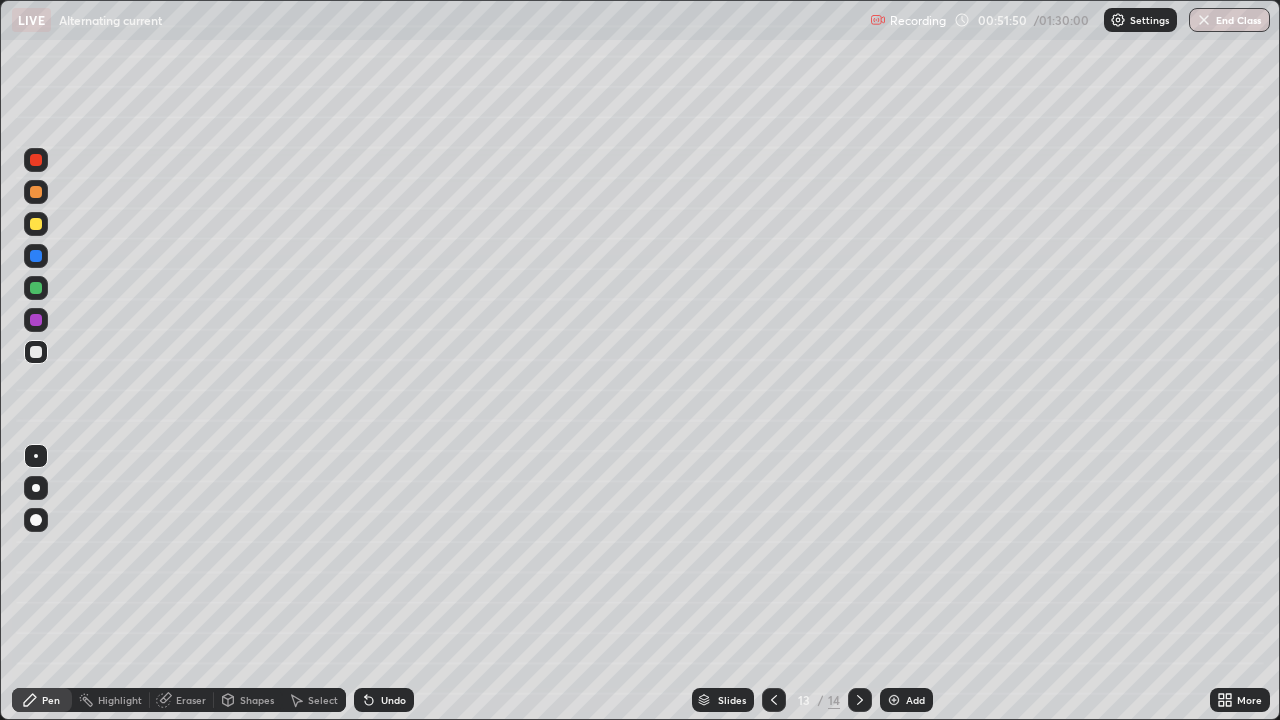 click on "Setting up your live class" at bounding box center [640, 360] 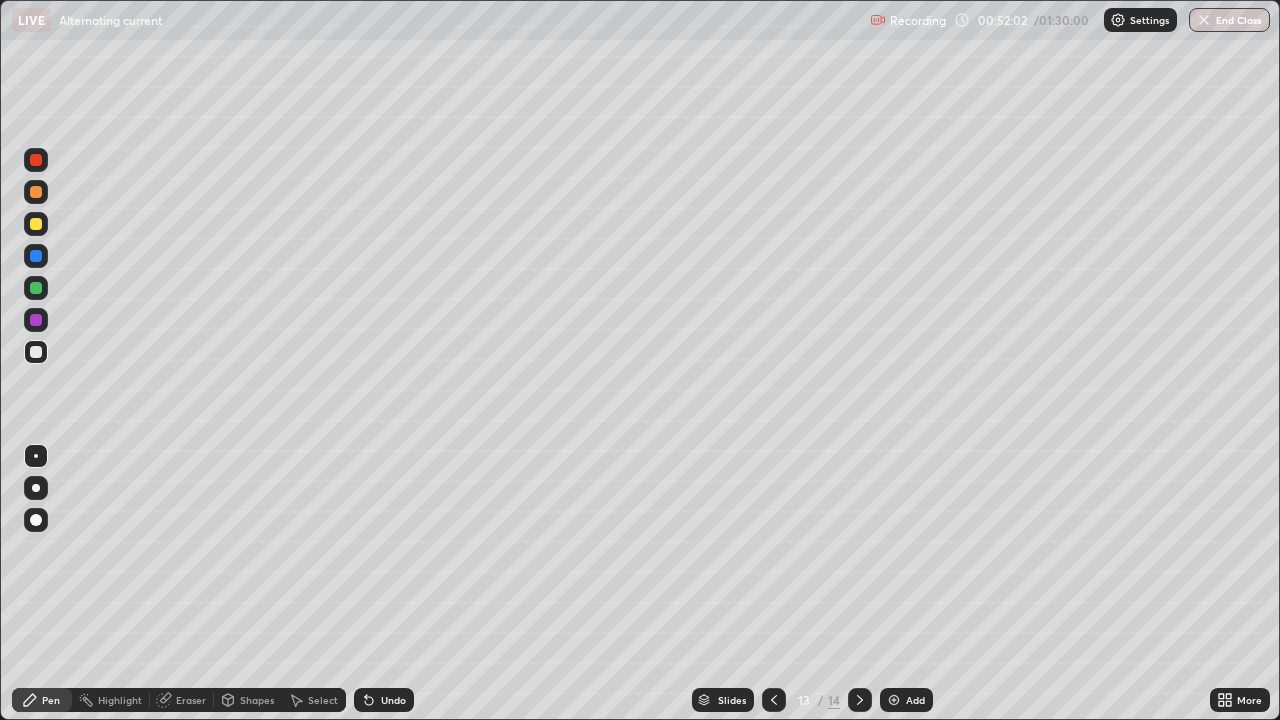 click on "Setting up your live class" at bounding box center (640, 360) 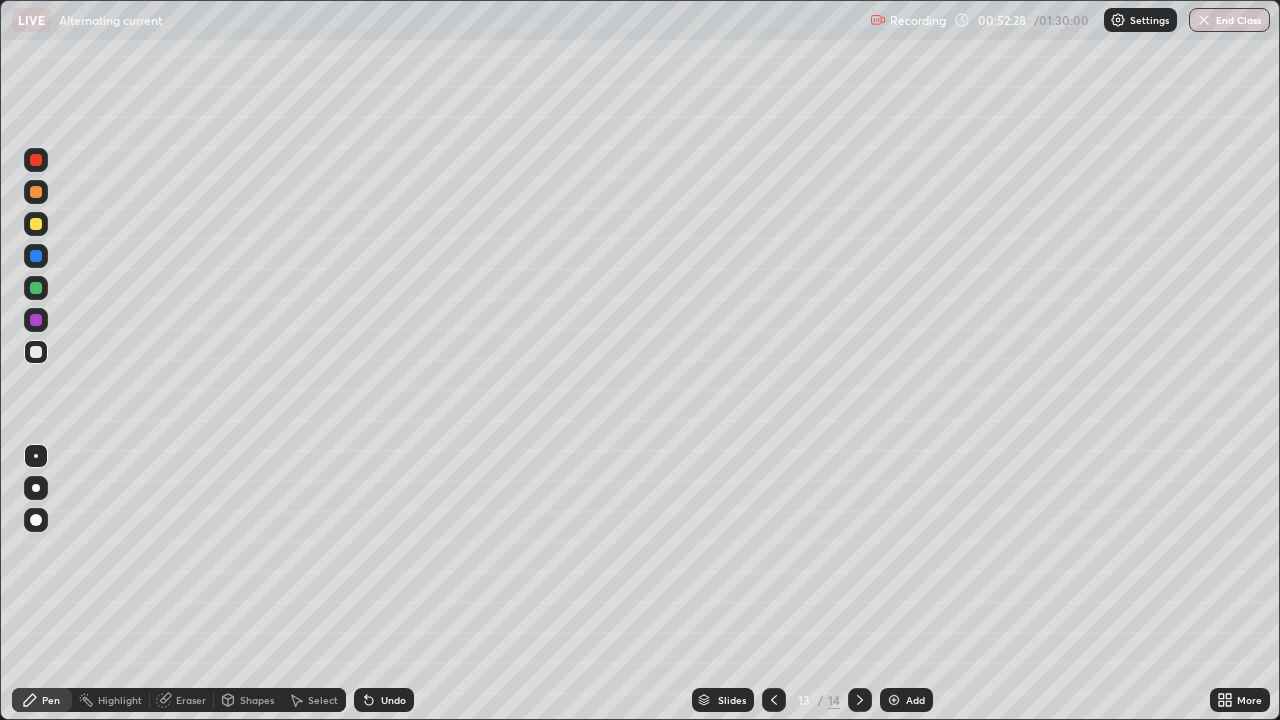 click 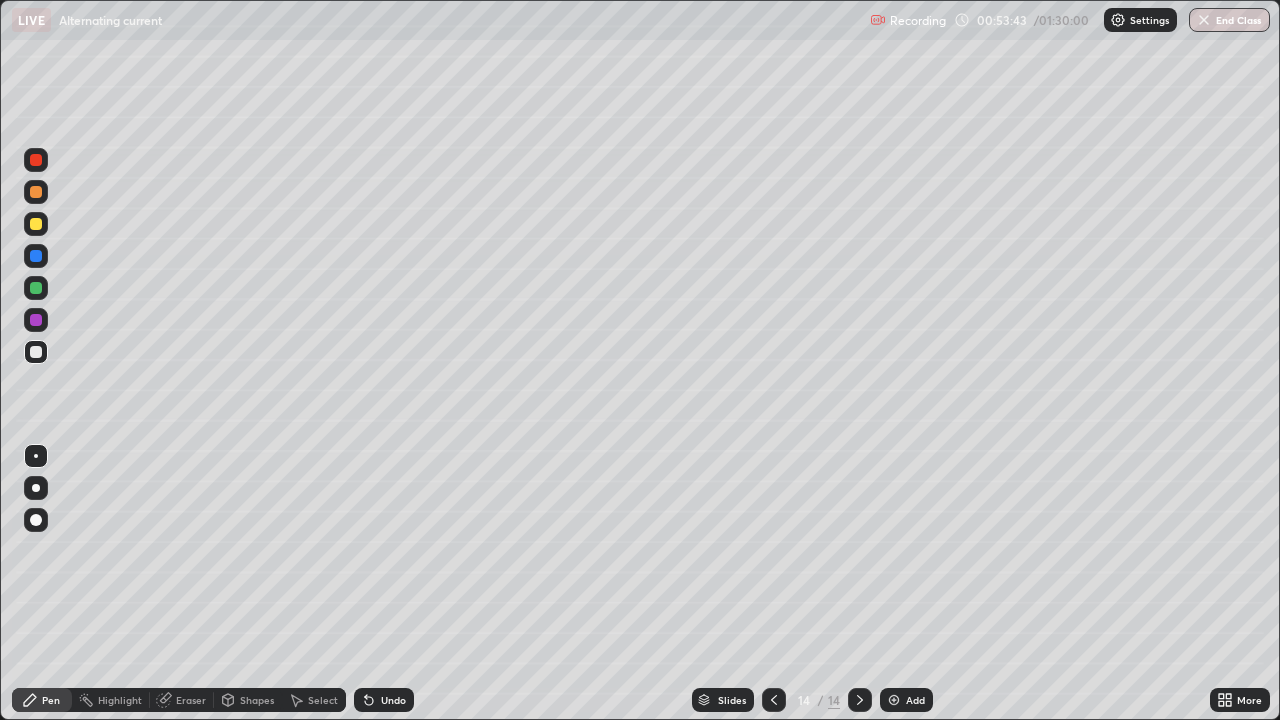 click 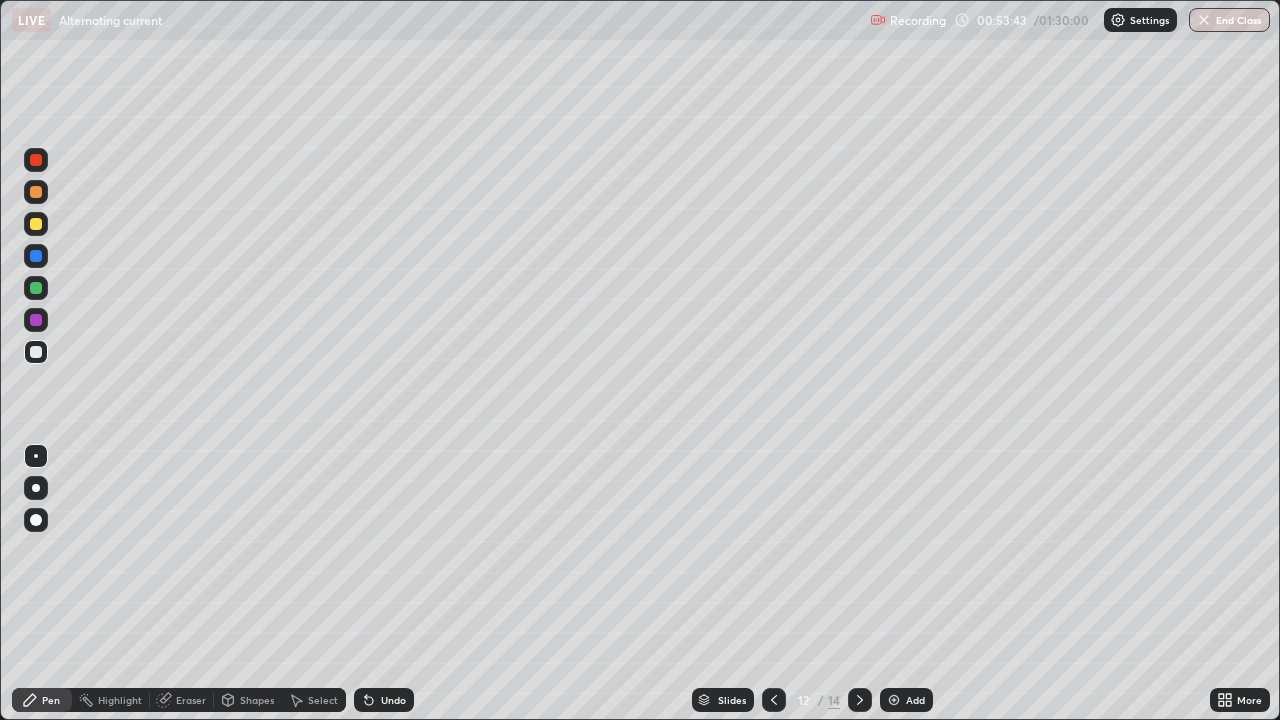 click 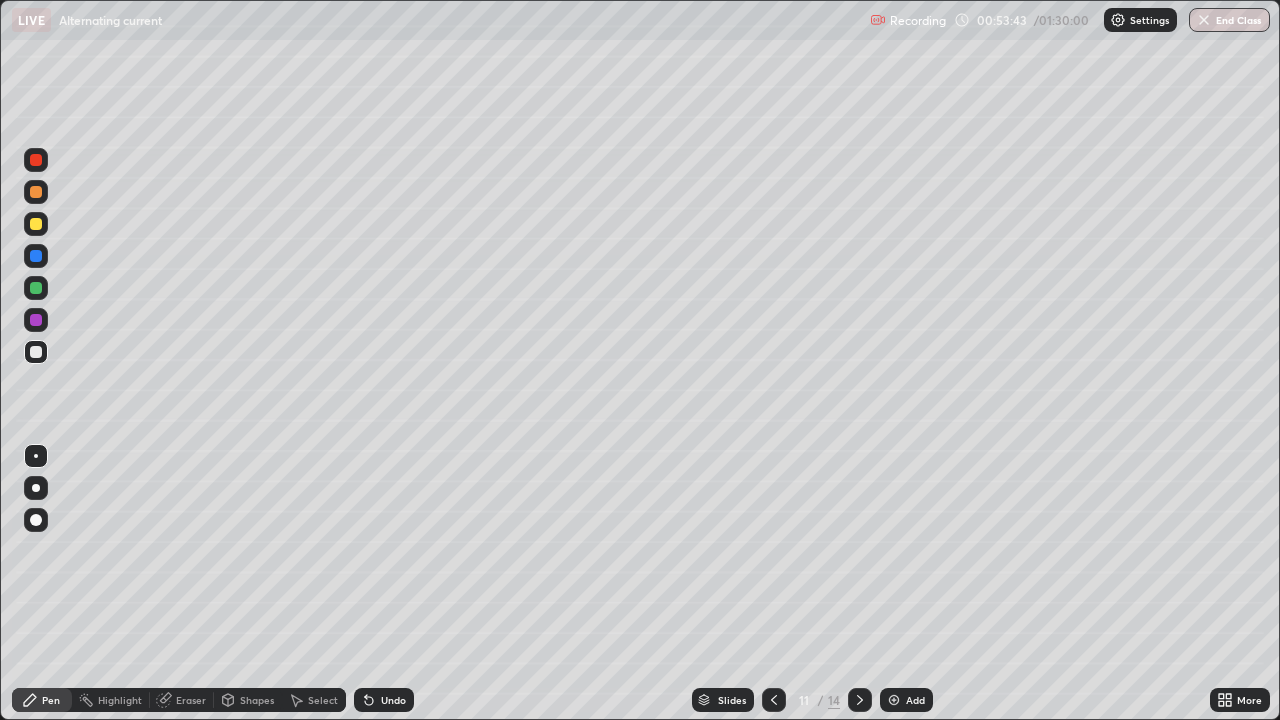 click 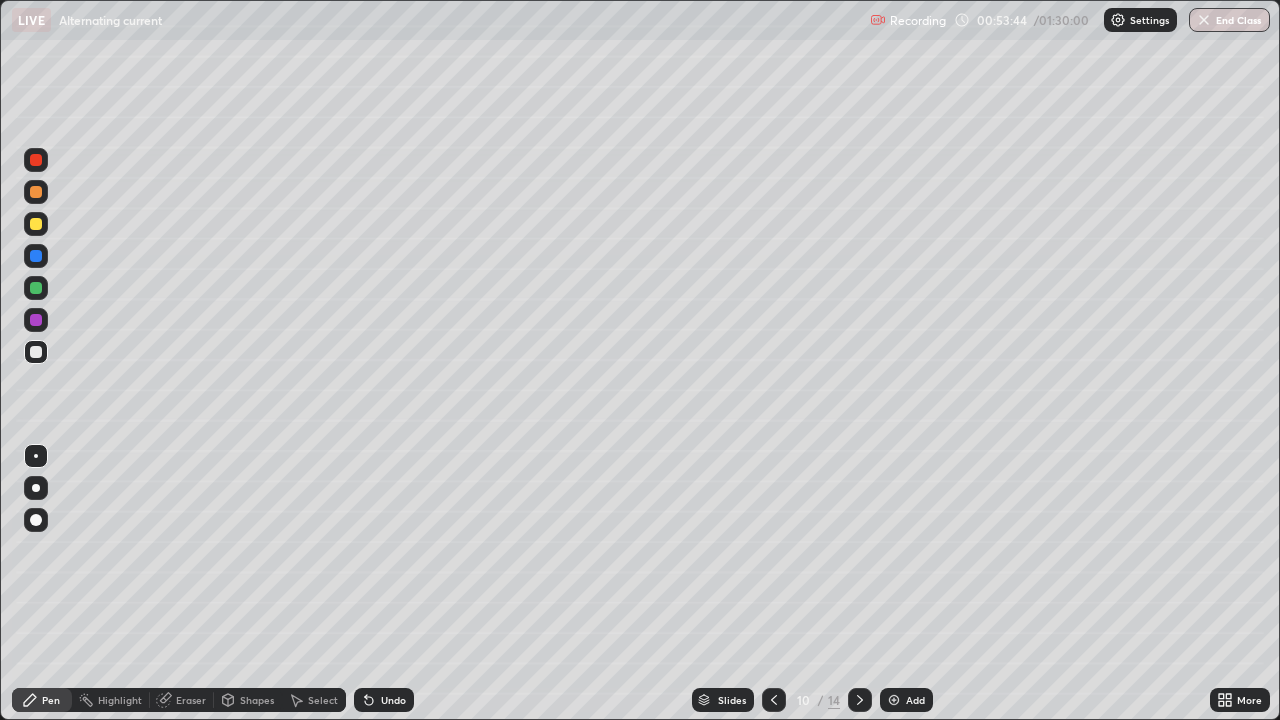 click 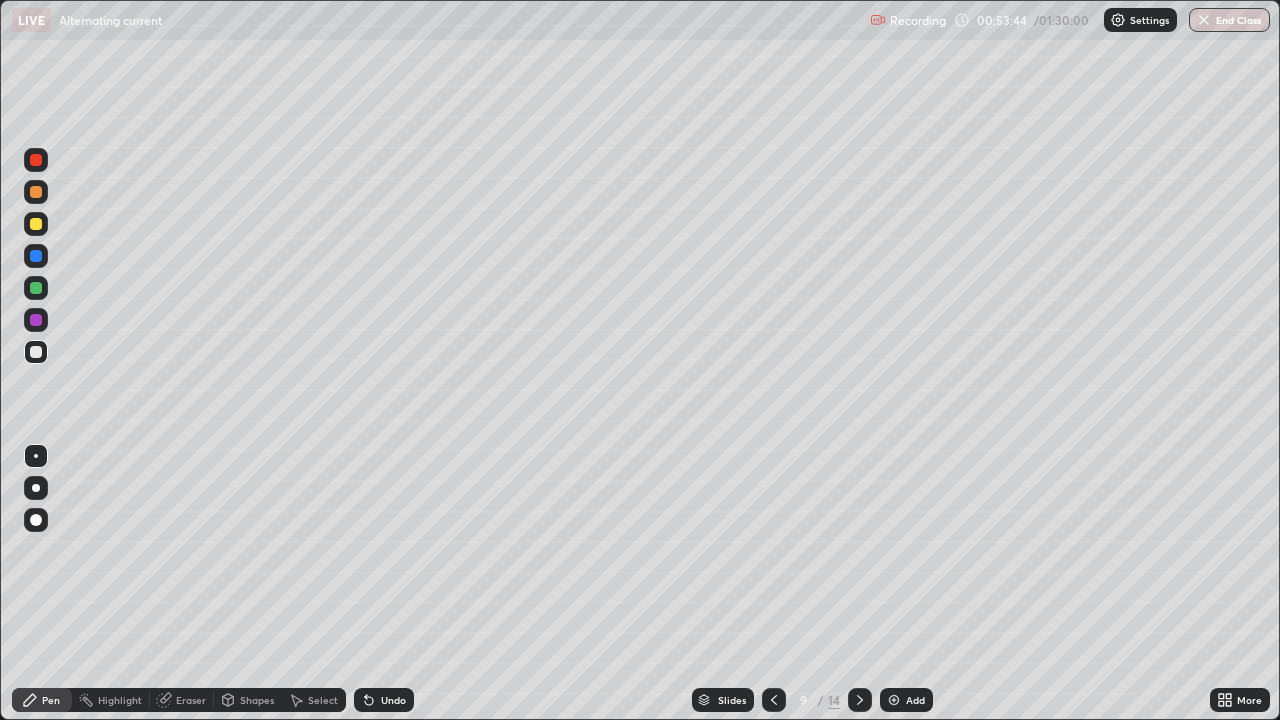 click 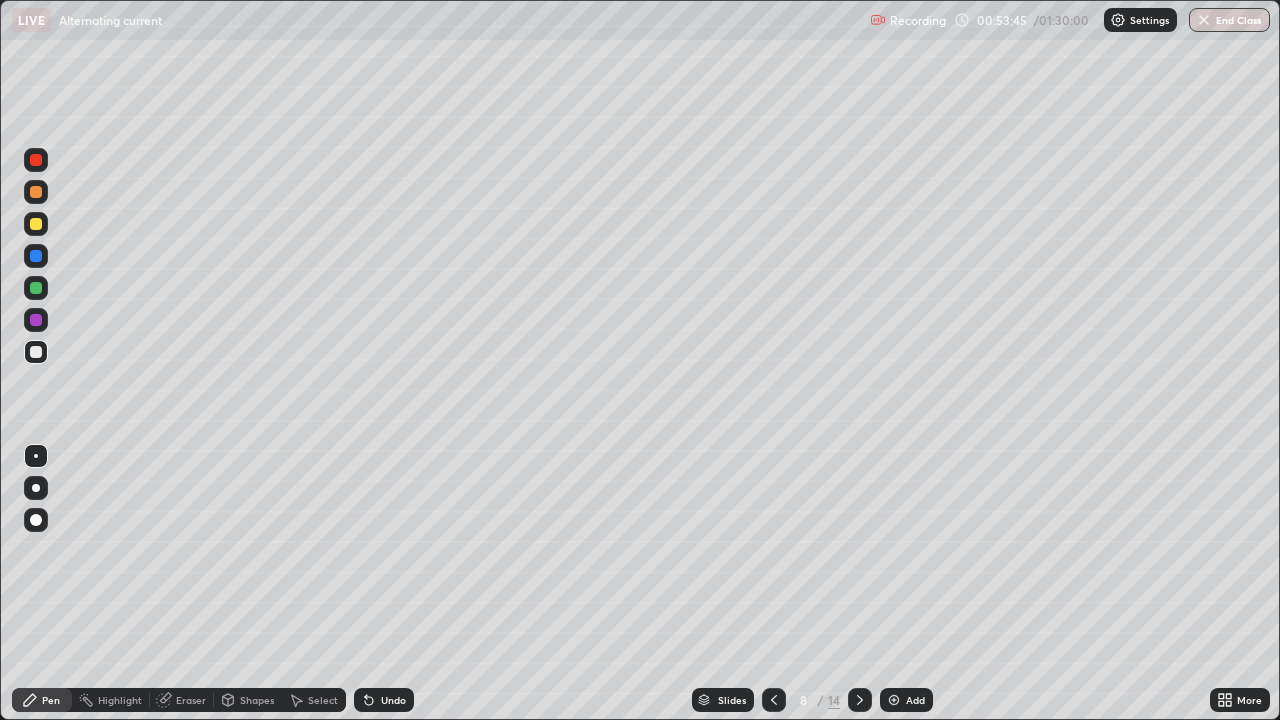 click 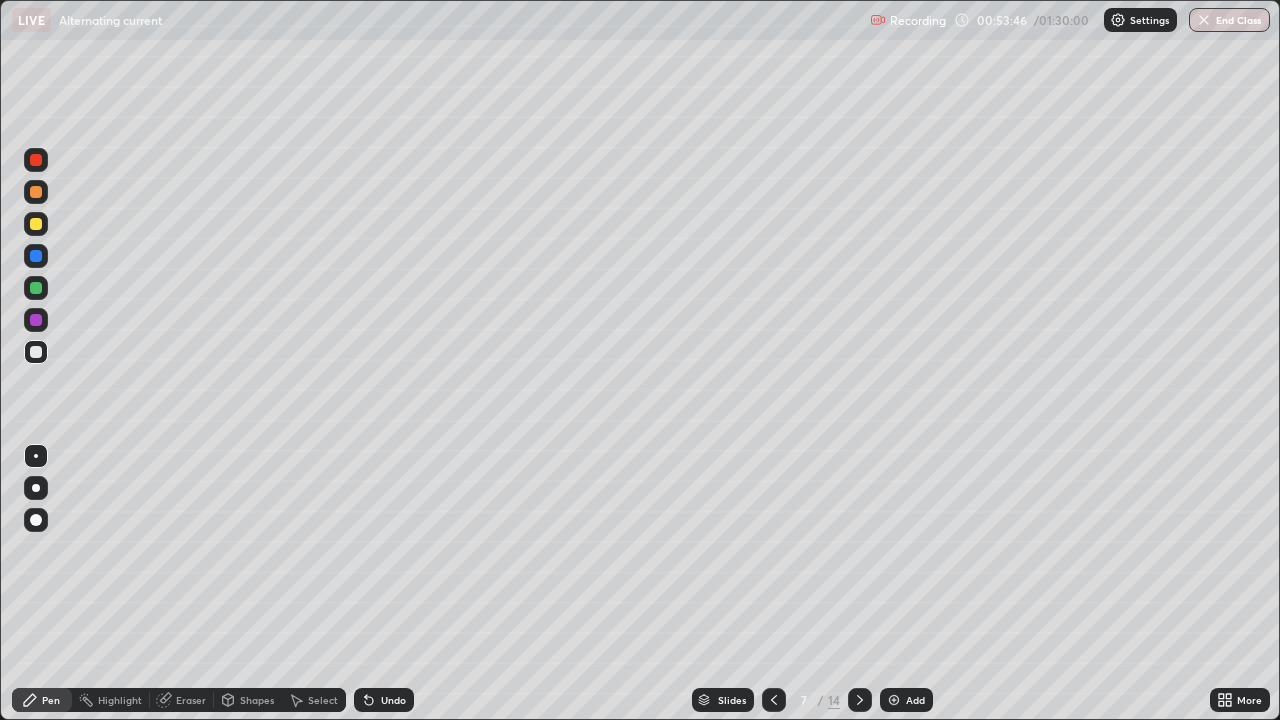 click 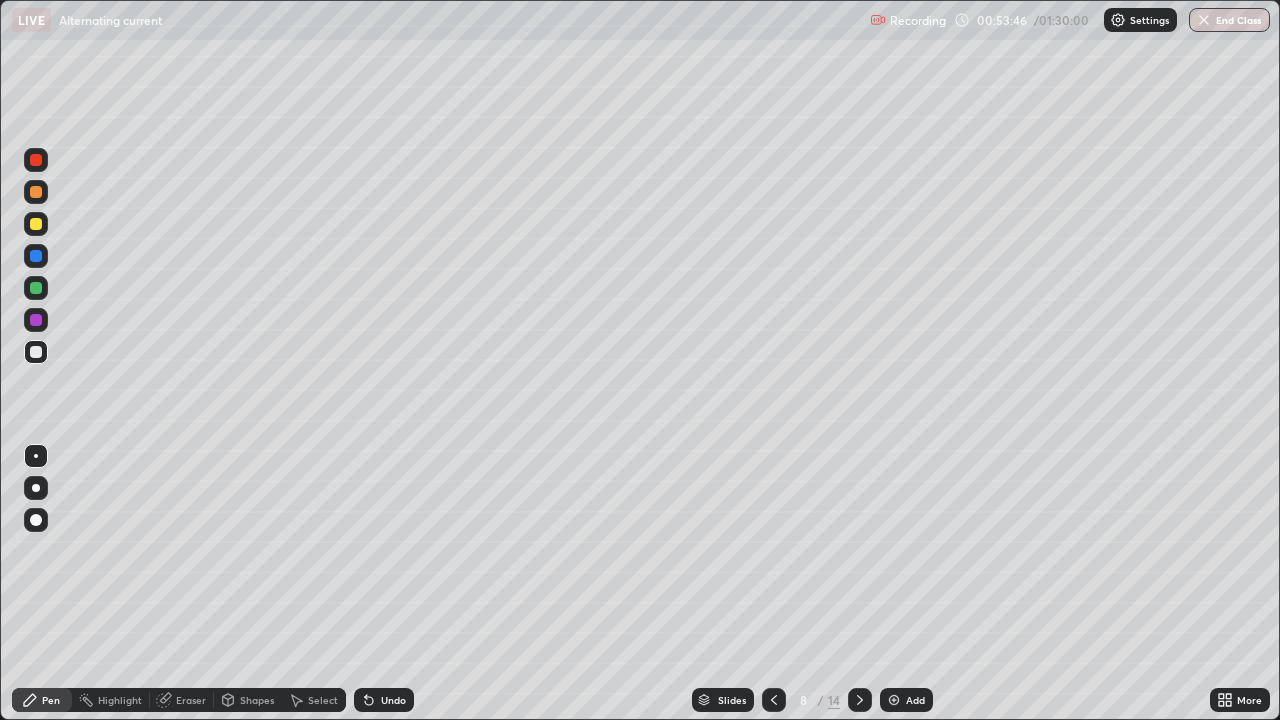 click 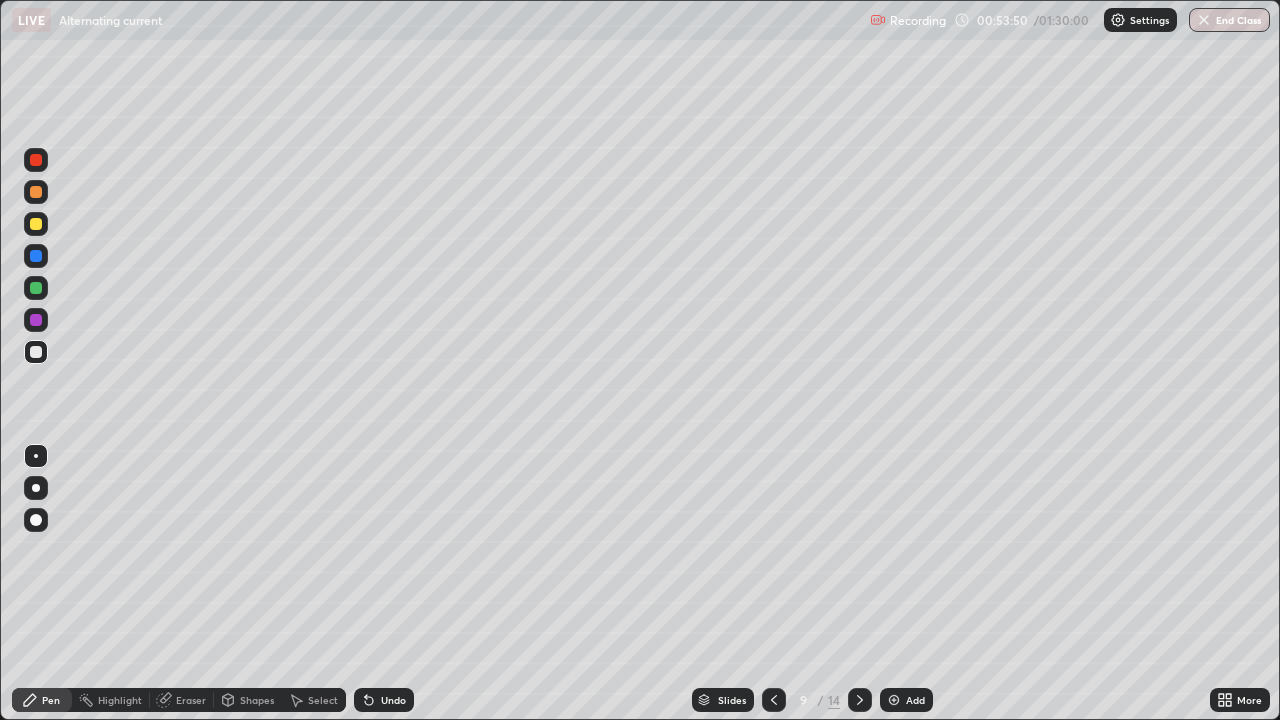 click 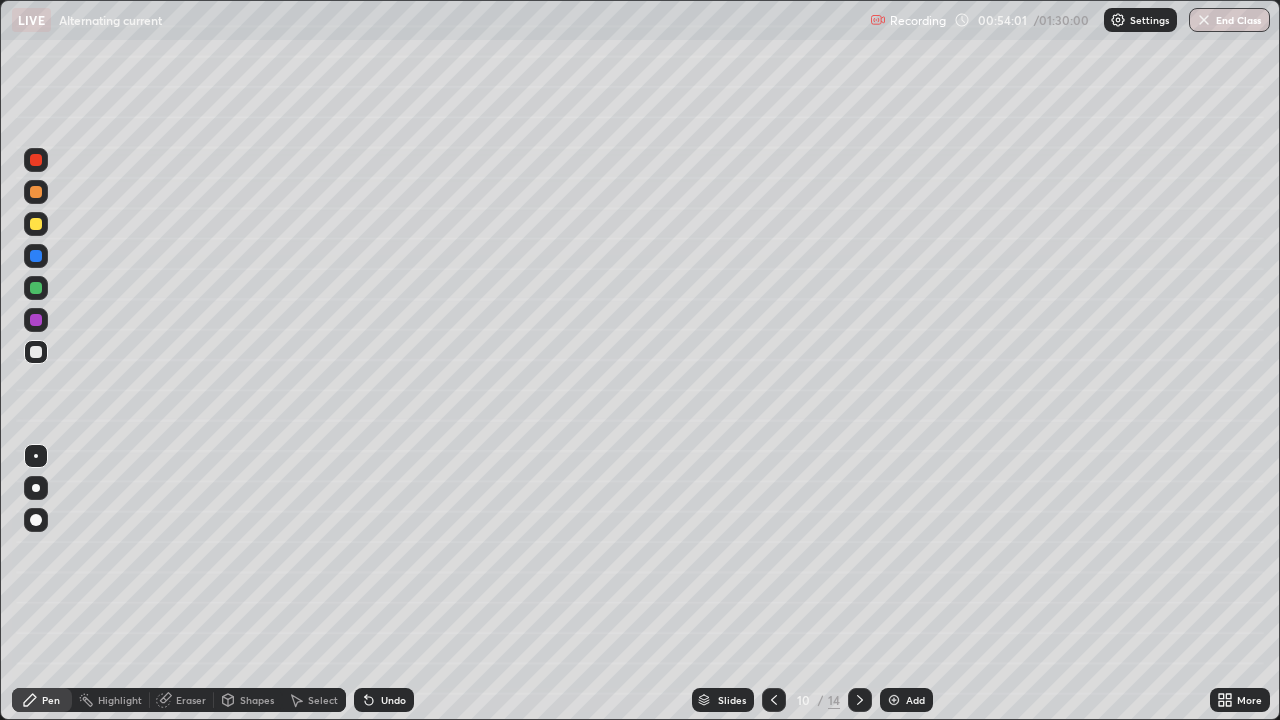 click 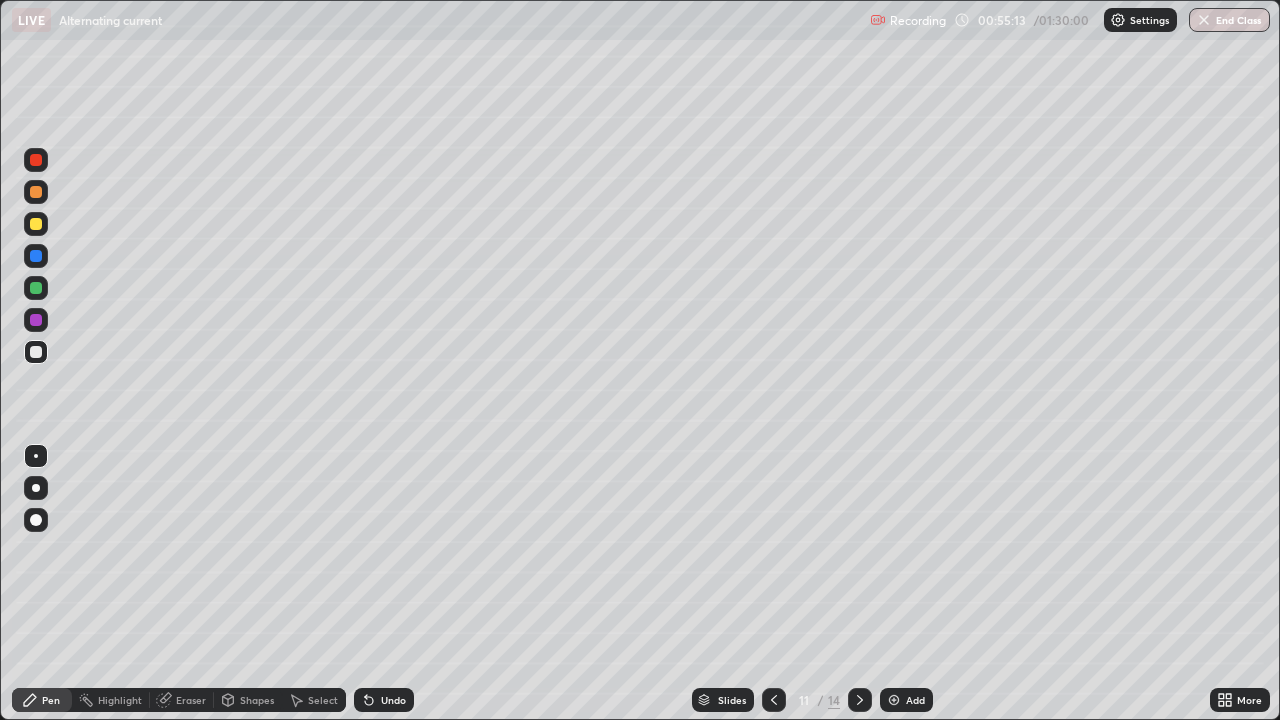 click 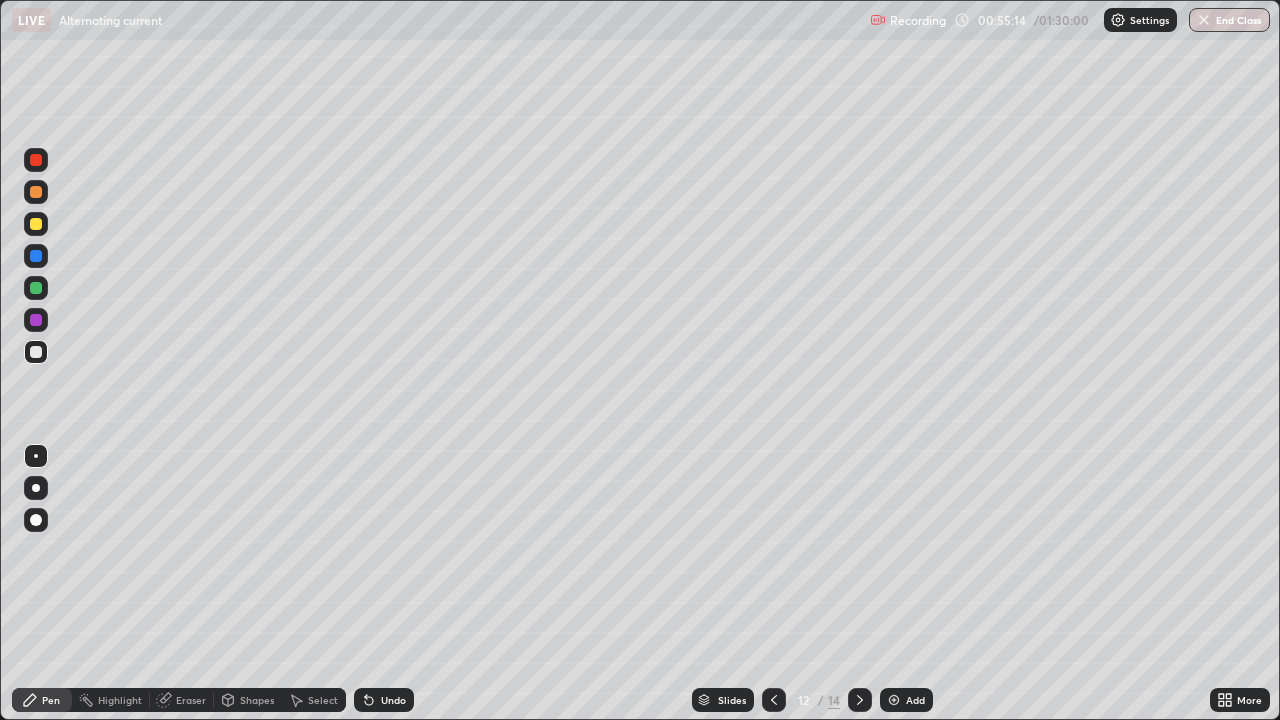 click at bounding box center [860, 700] 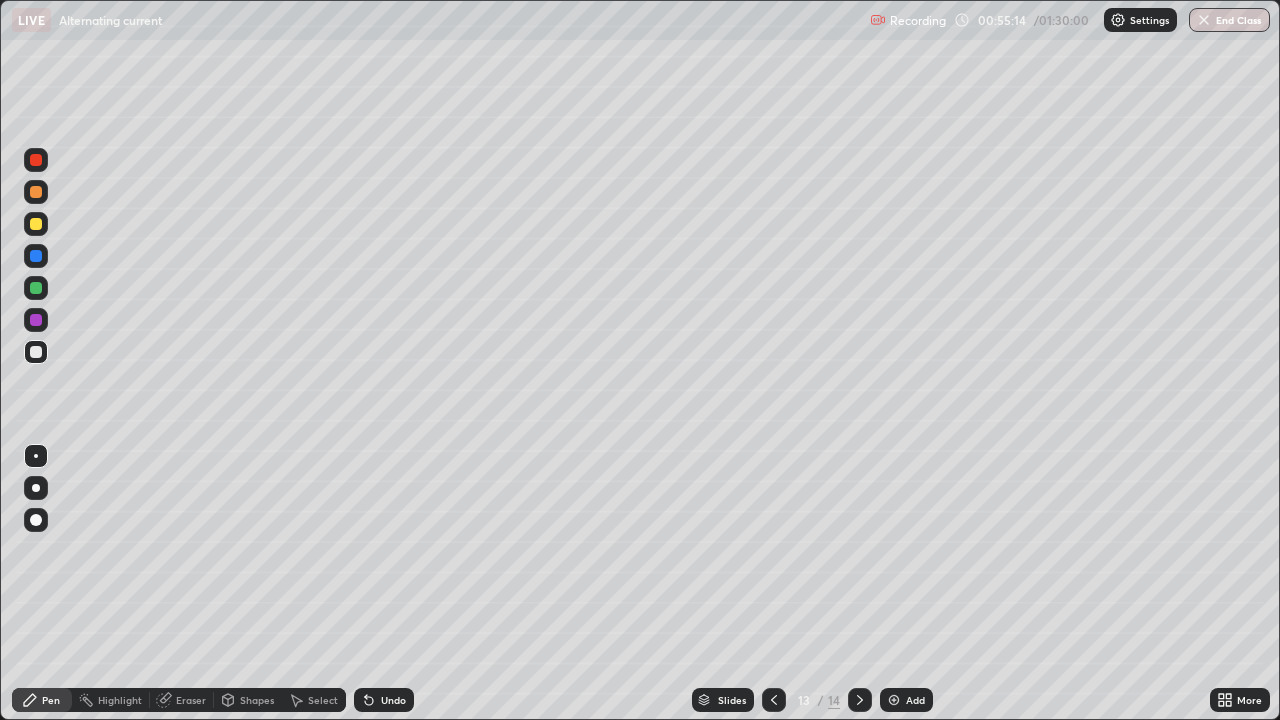 click 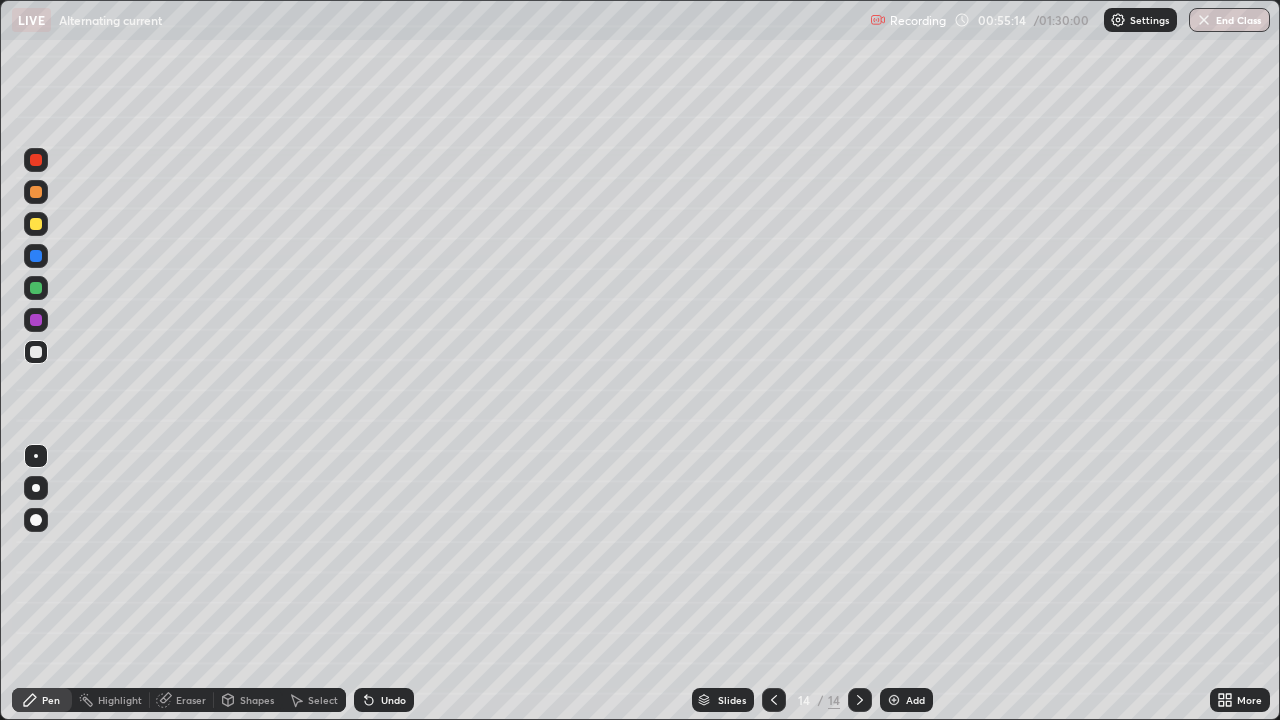 click 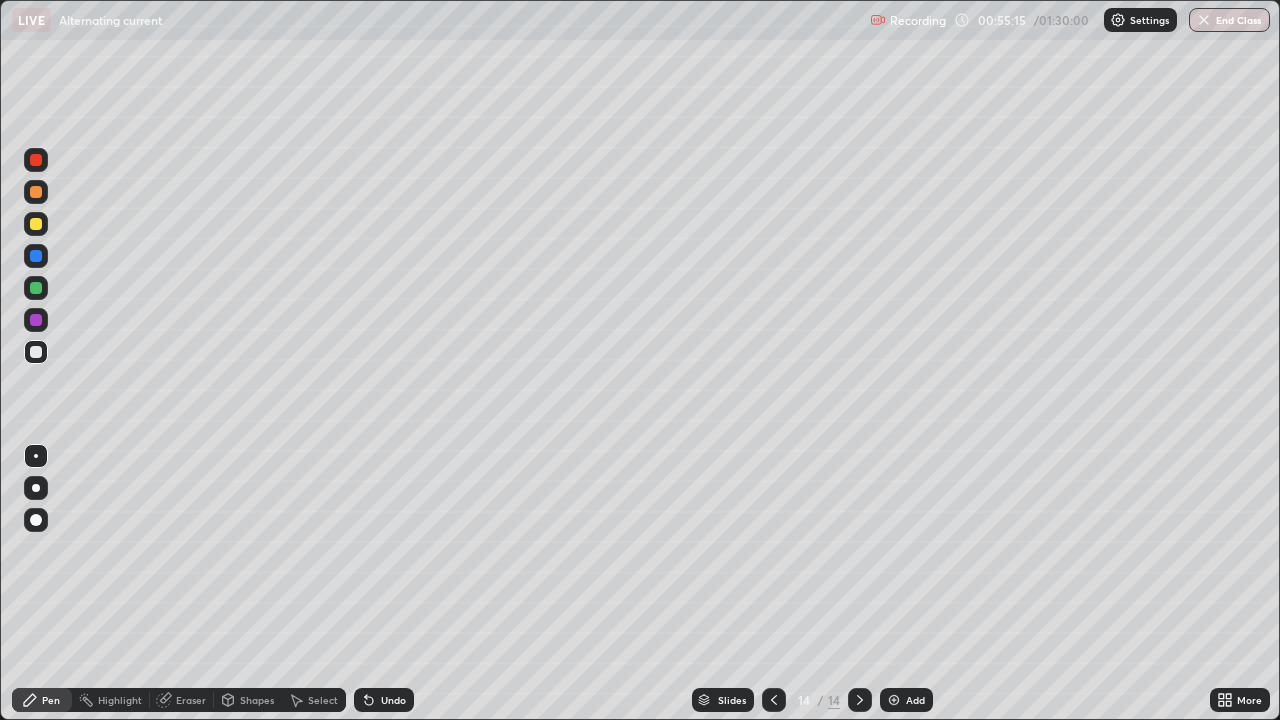 click 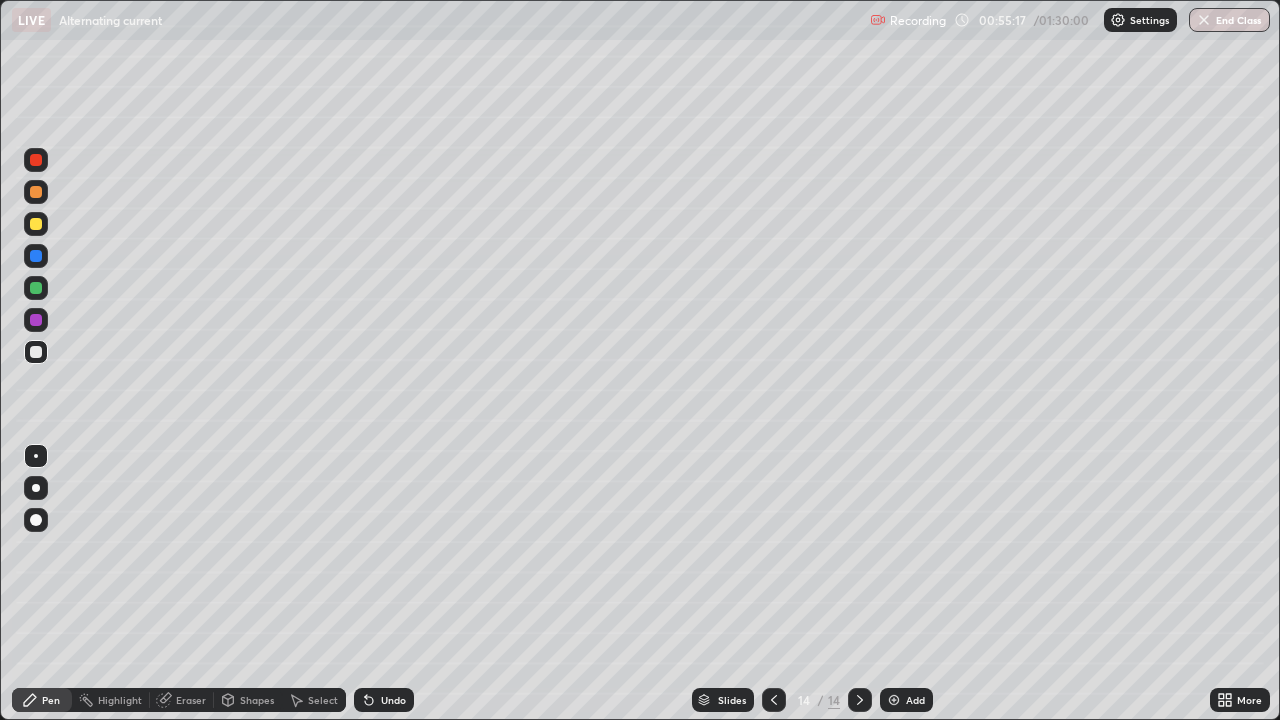 click on "Shapes" at bounding box center [248, 700] 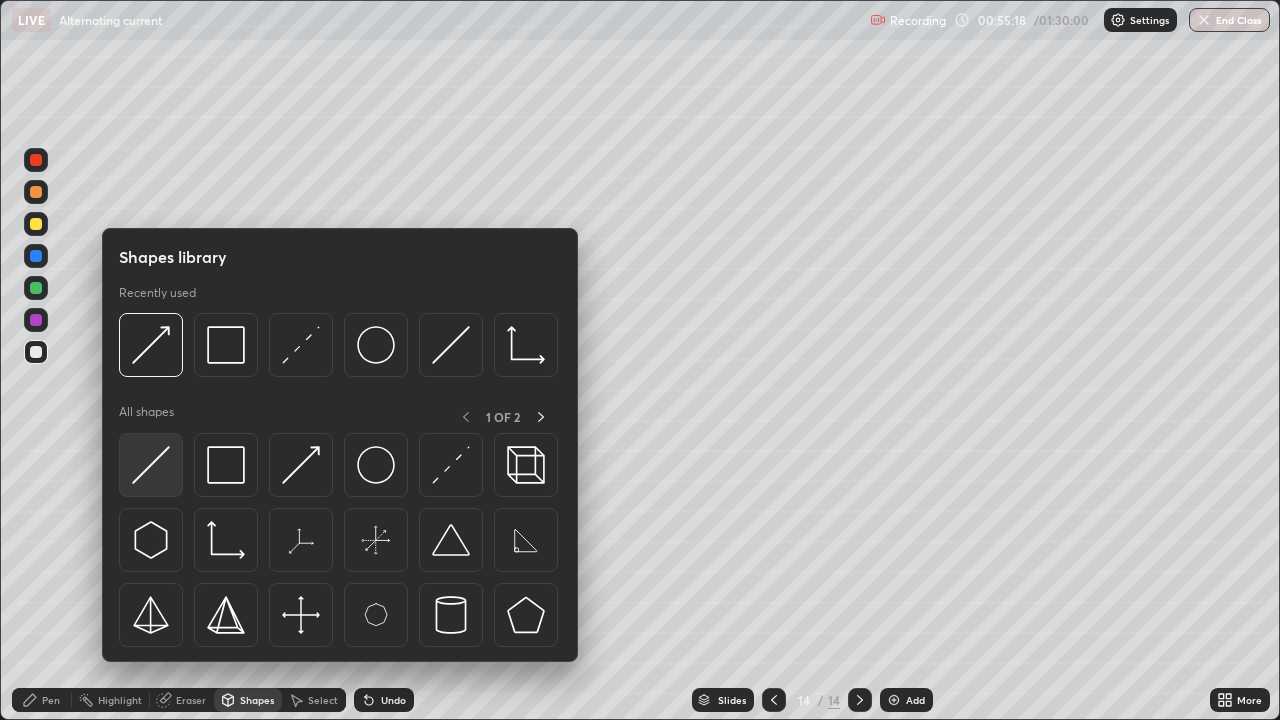 click at bounding box center (151, 465) 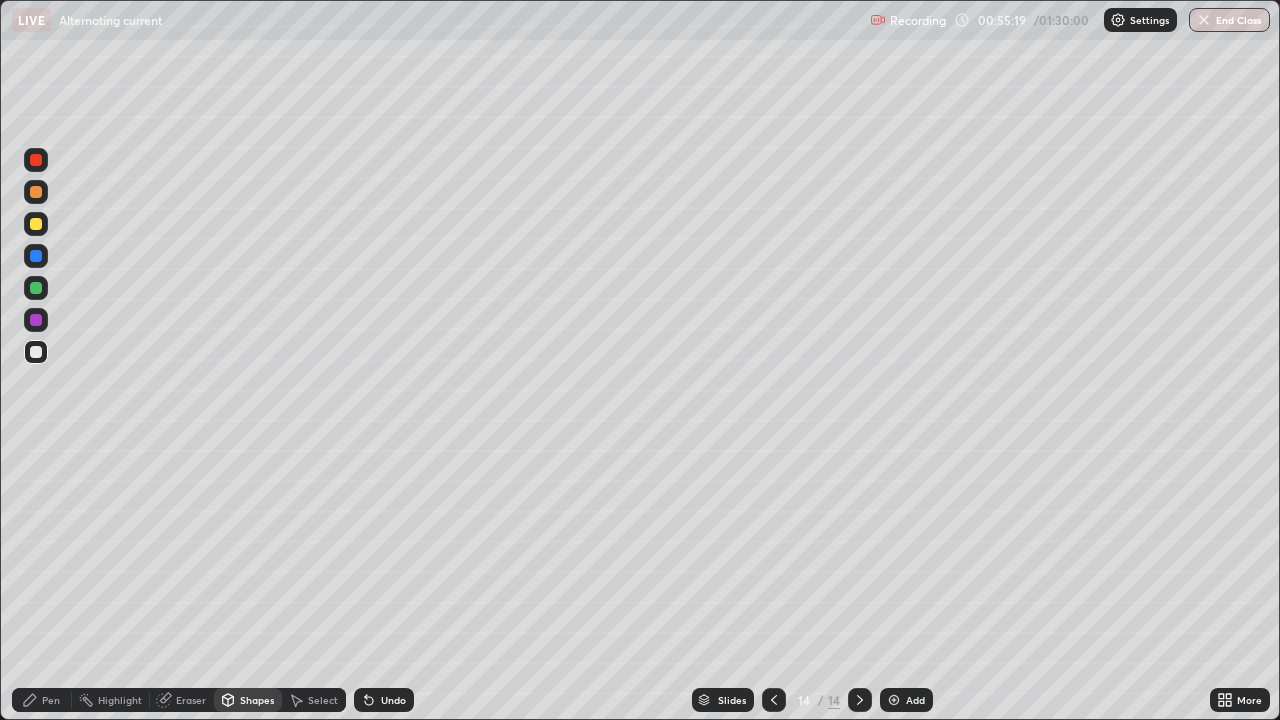 click at bounding box center (36, 288) 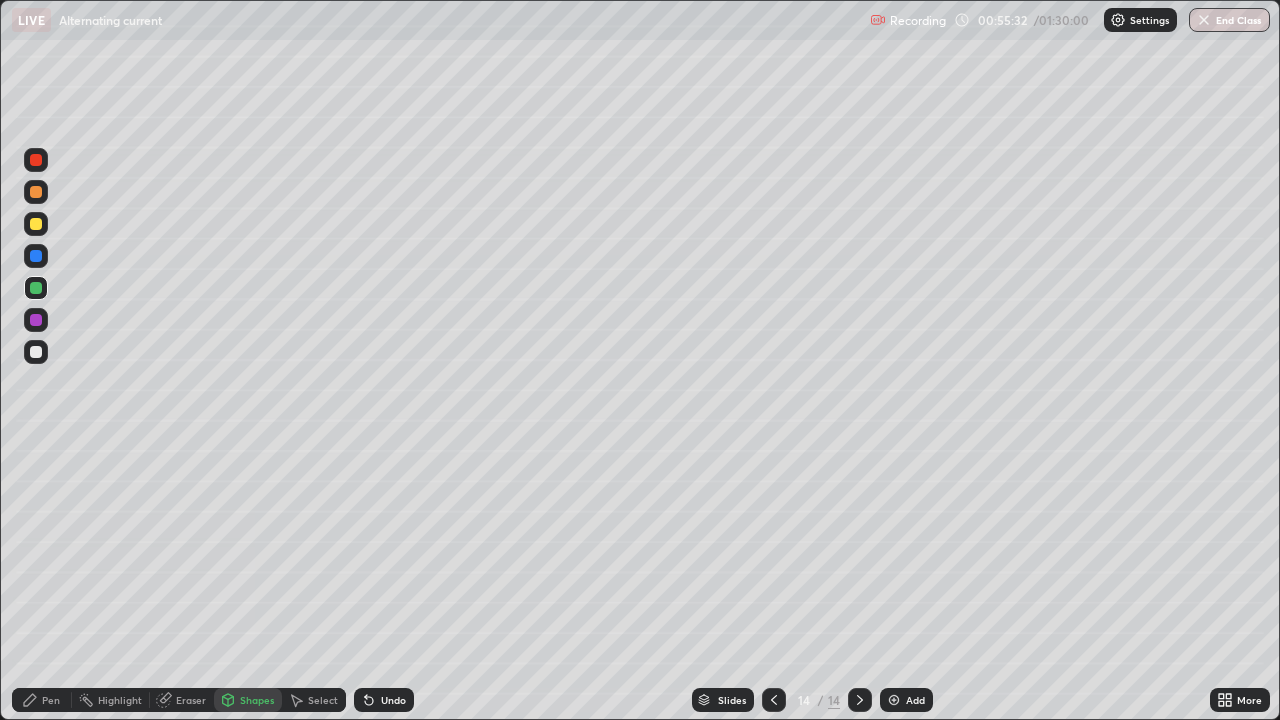 click at bounding box center (36, 224) 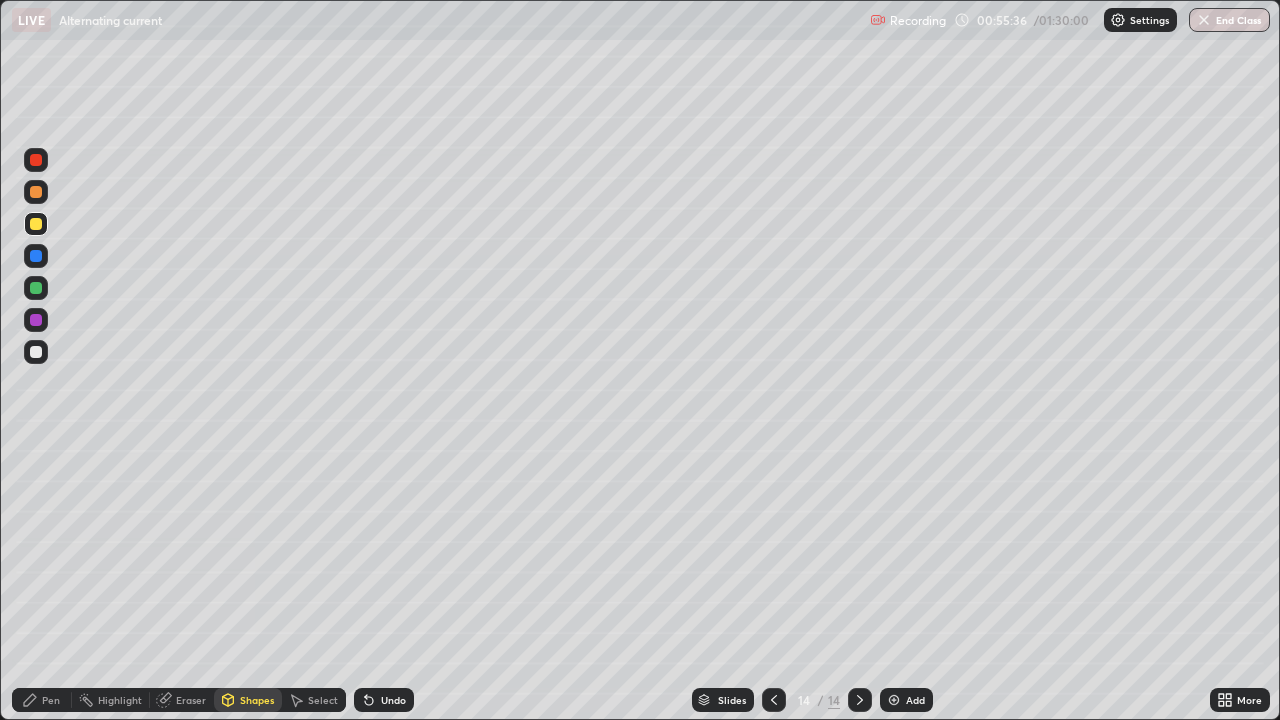 click on "Pen" at bounding box center [42, 700] 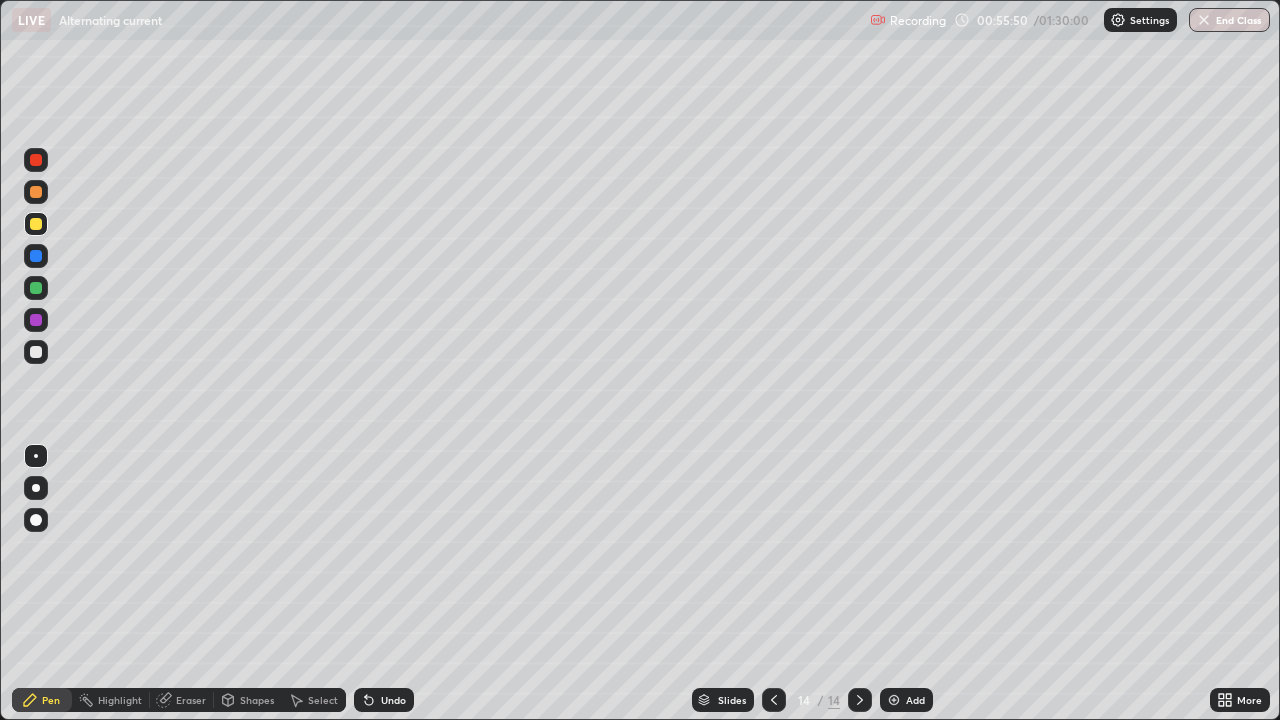 click on "Shapes" at bounding box center (257, 700) 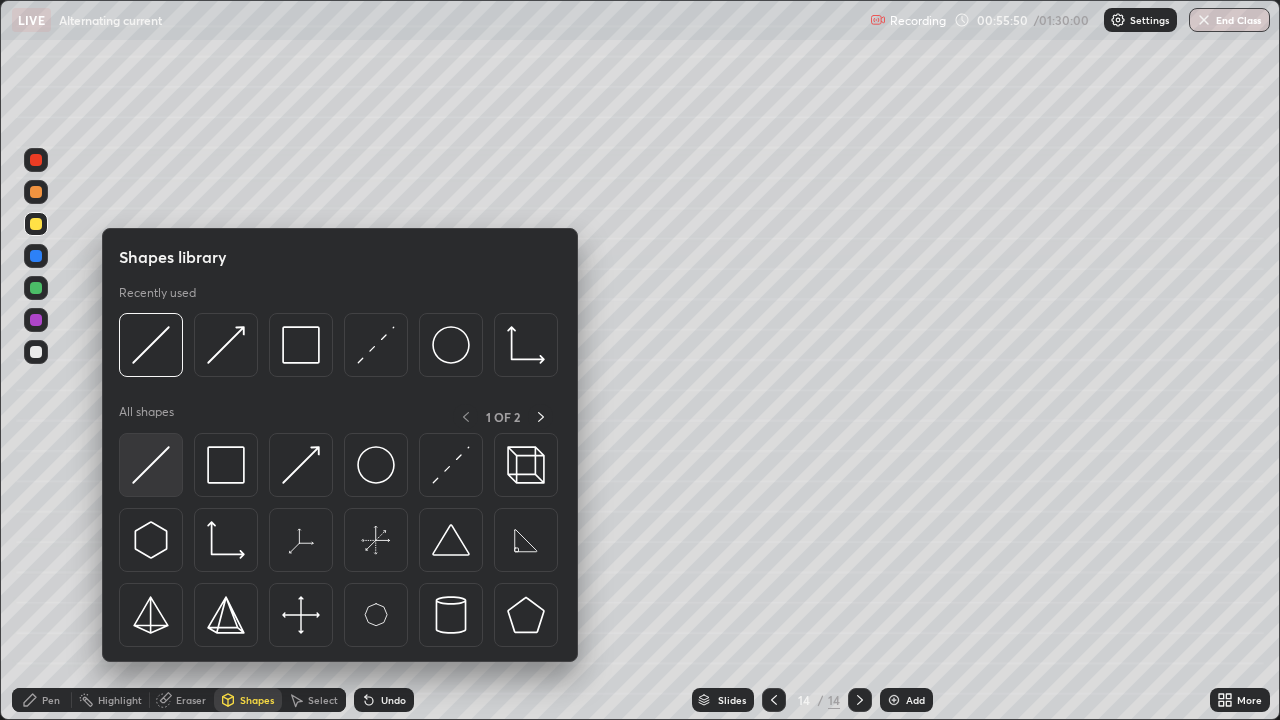 click at bounding box center (151, 465) 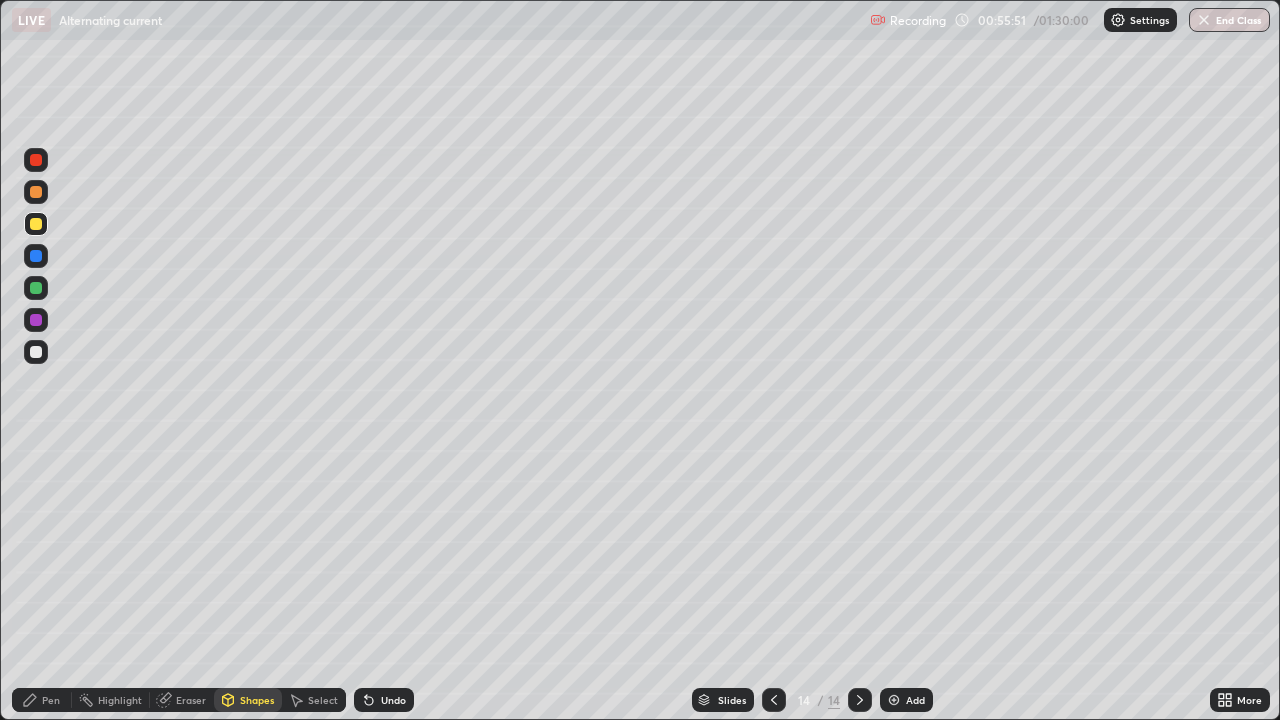 click at bounding box center (36, 352) 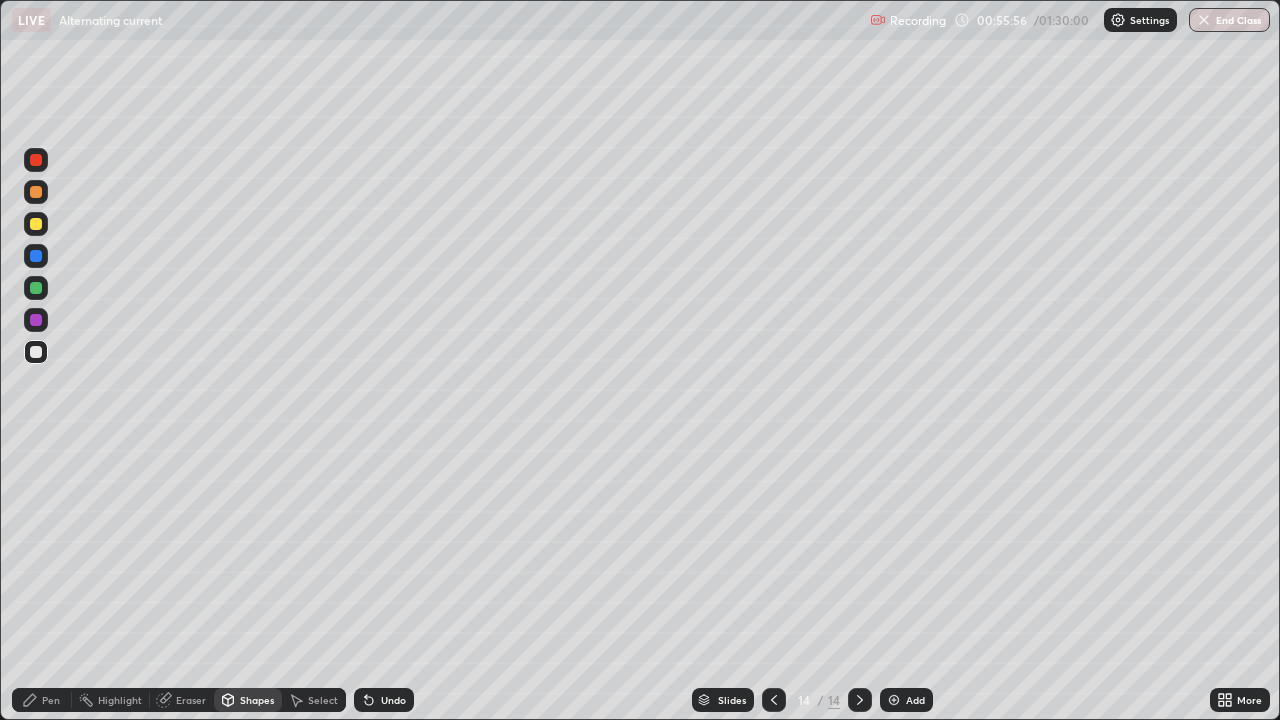 click on "Pen" at bounding box center (51, 700) 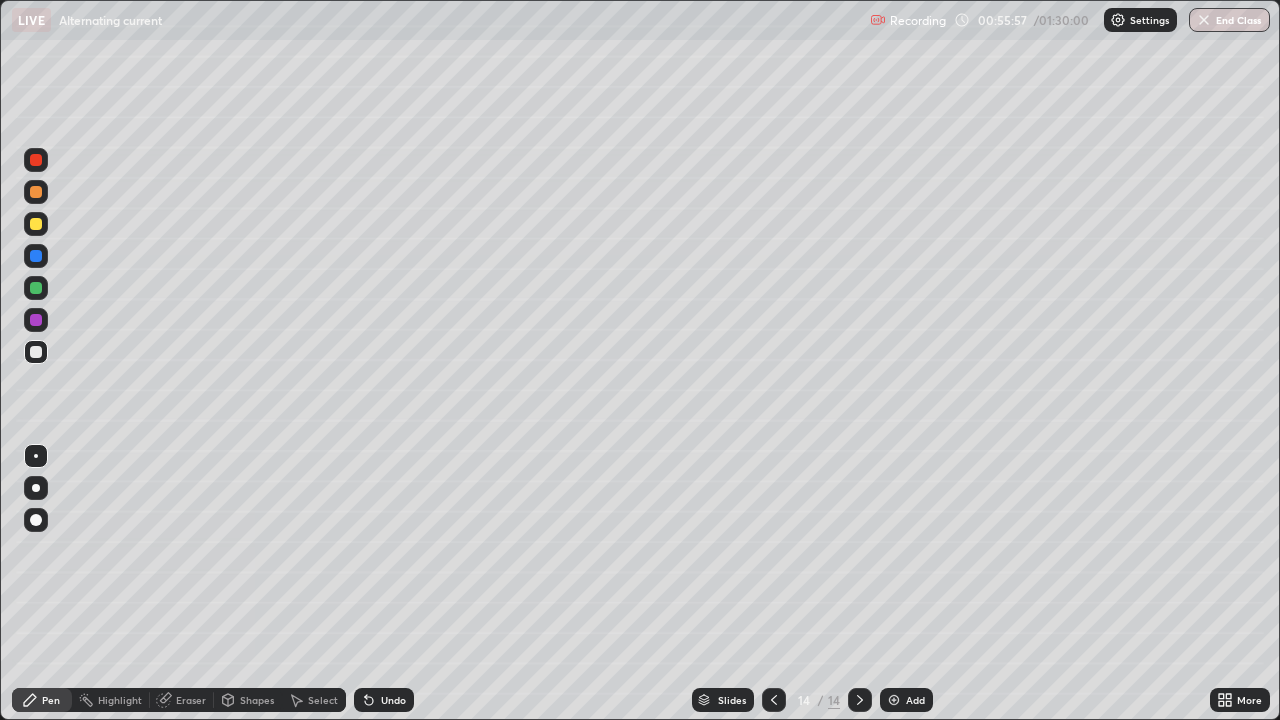 click at bounding box center [36, 192] 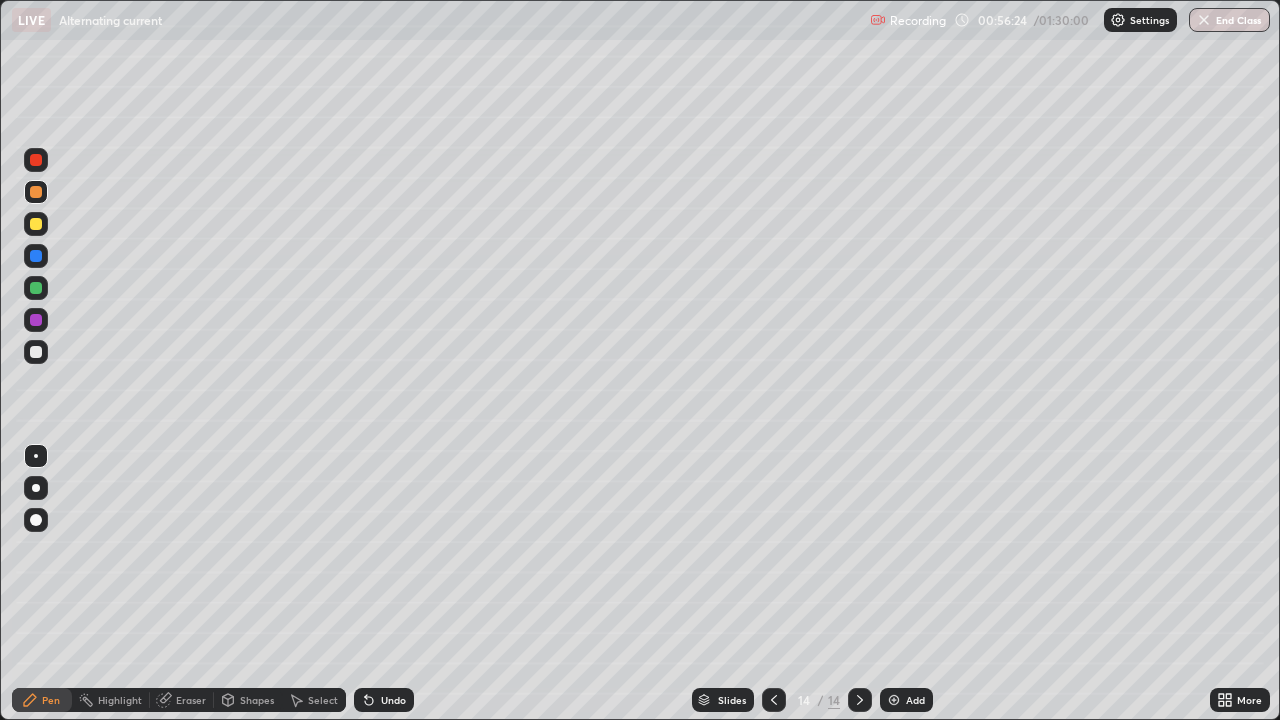 click at bounding box center [36, 288] 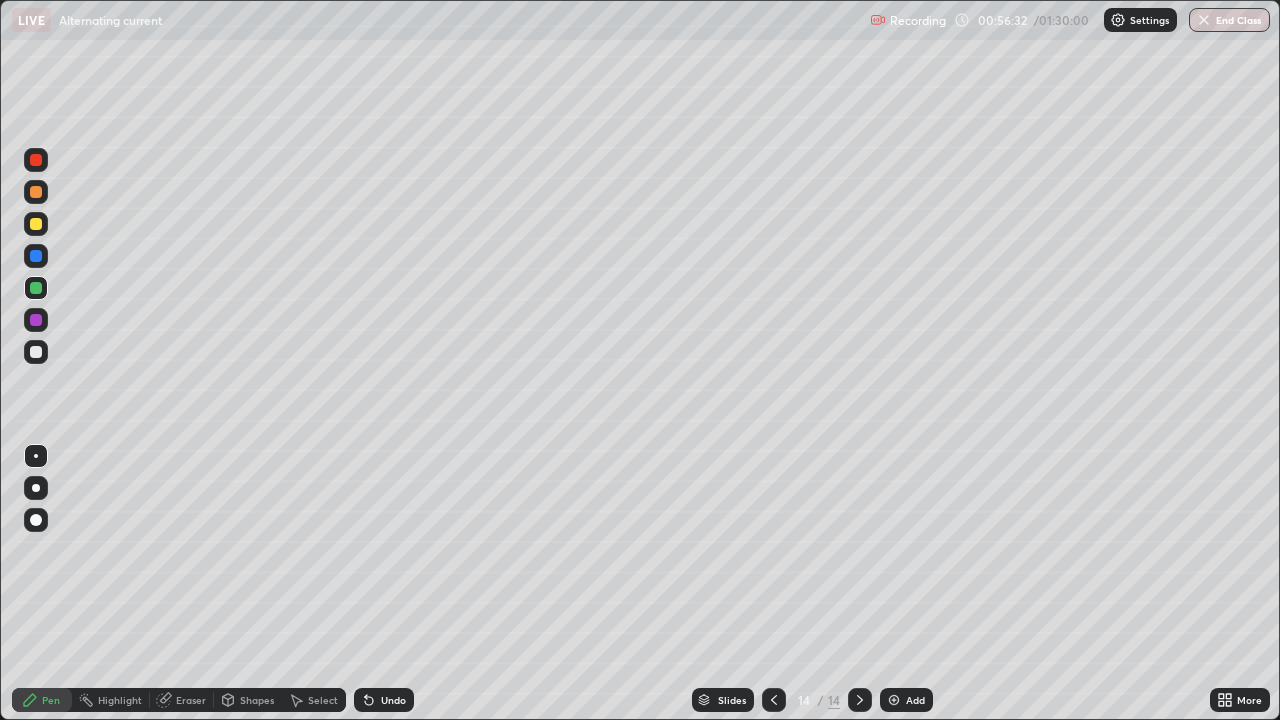 click on "Undo" at bounding box center (393, 700) 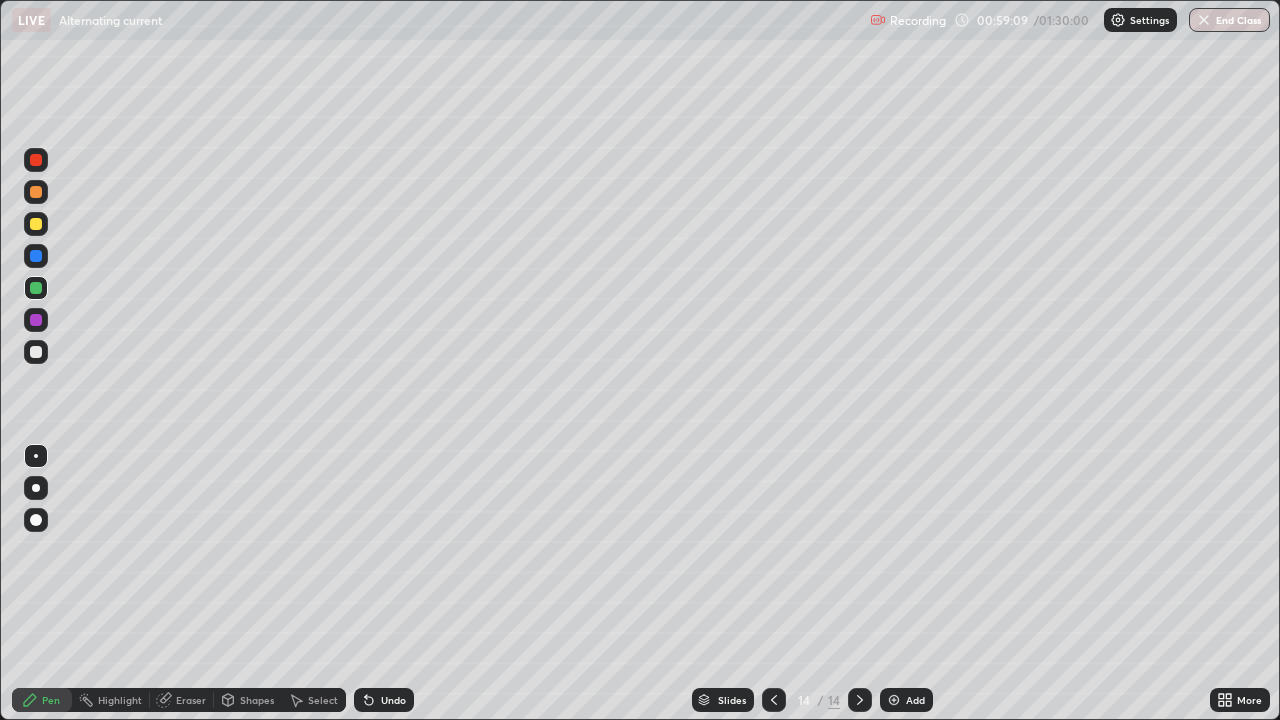 click at bounding box center [36, 192] 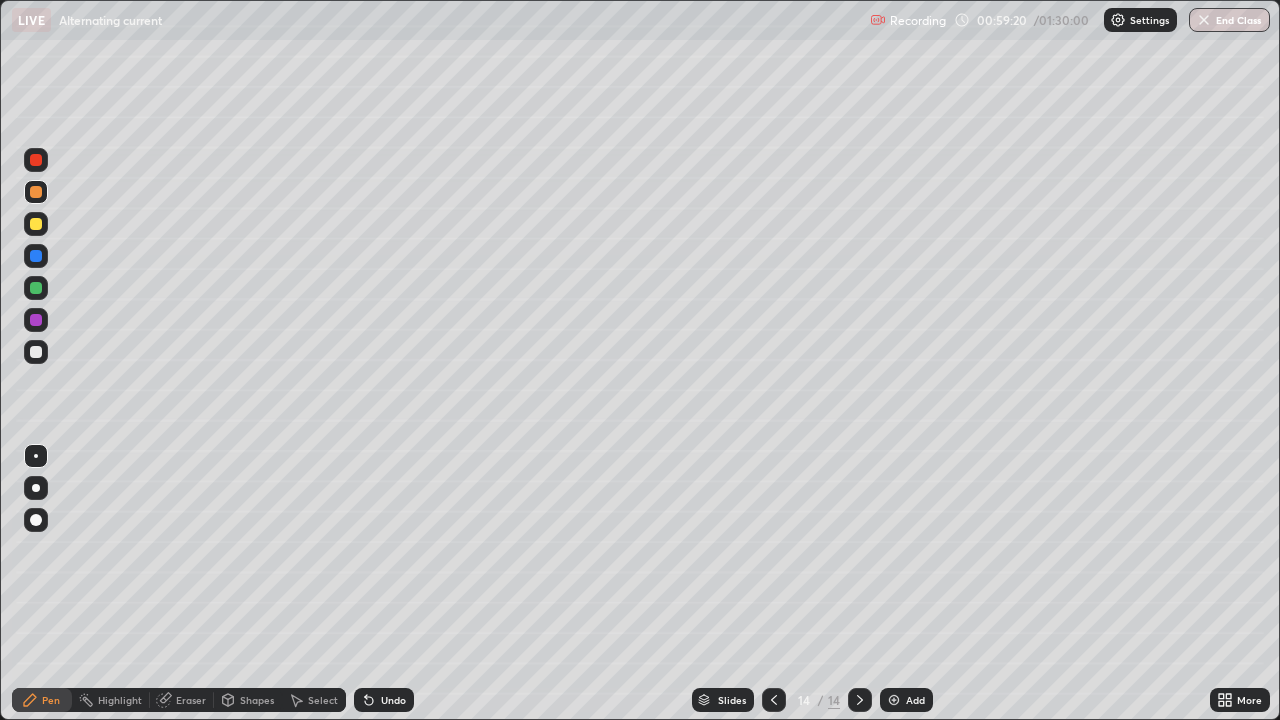 click at bounding box center (894, 700) 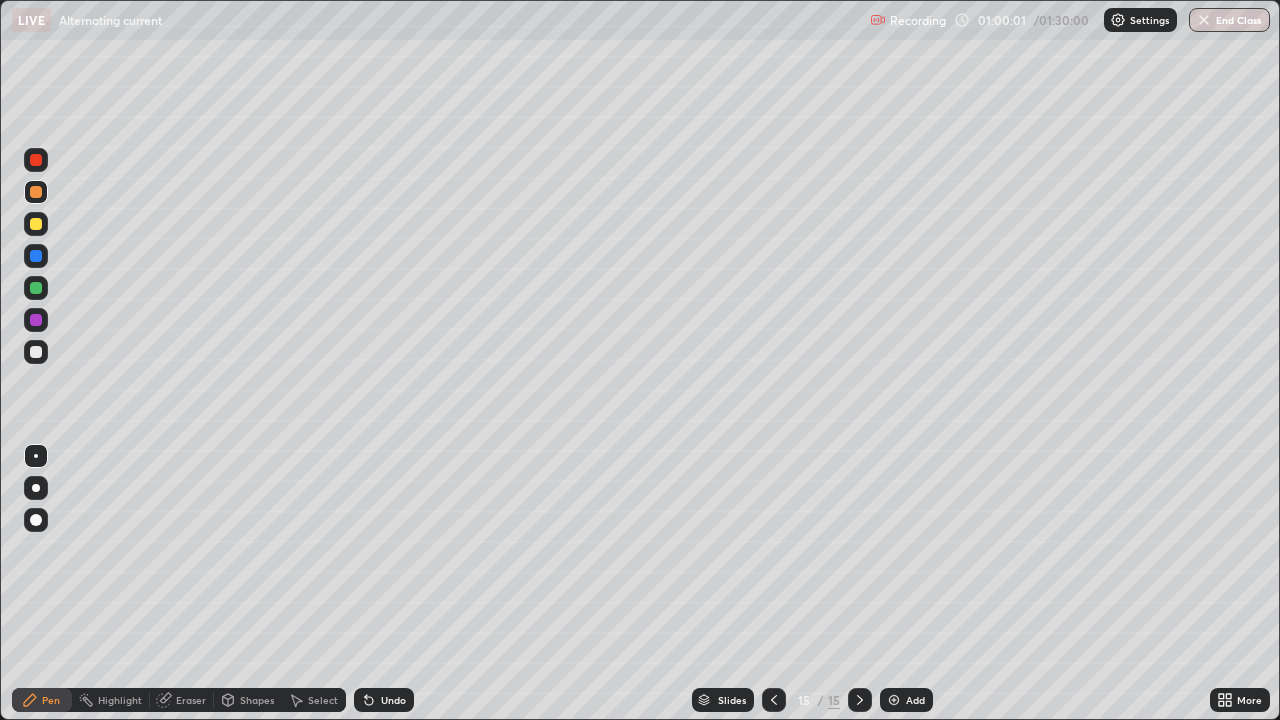click on "Setting up your live class" at bounding box center [640, 360] 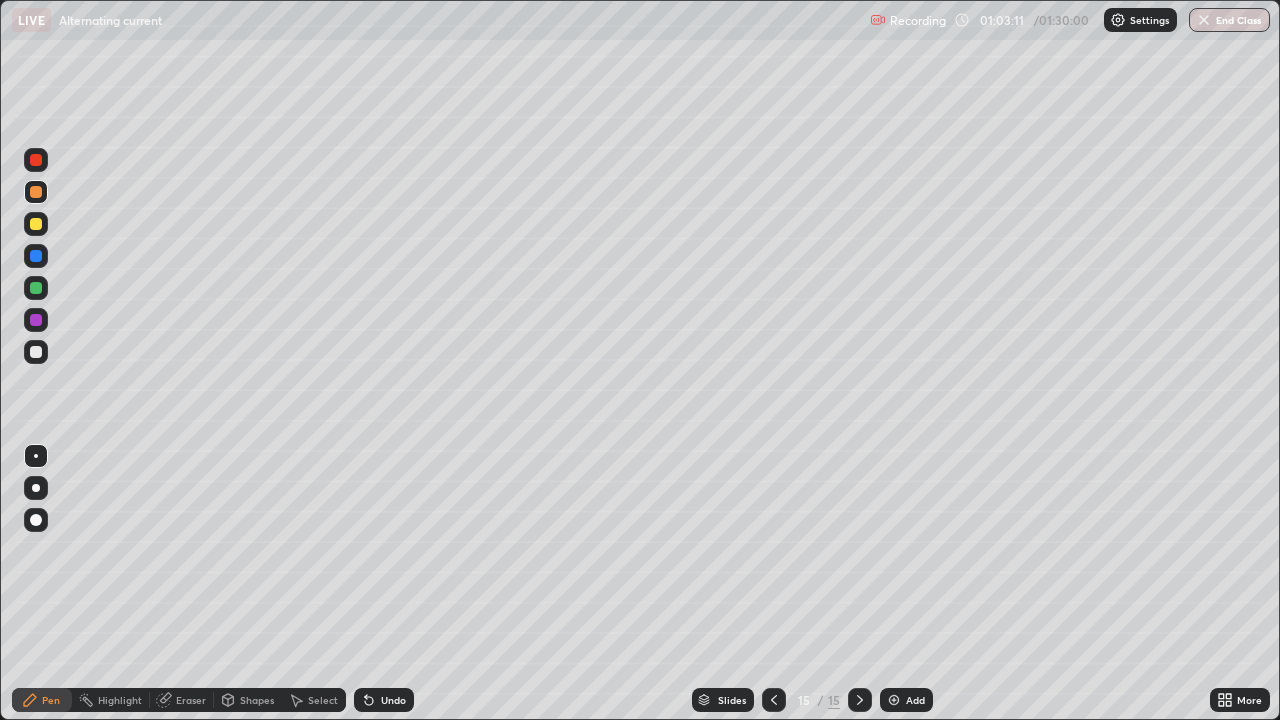 click at bounding box center [894, 700] 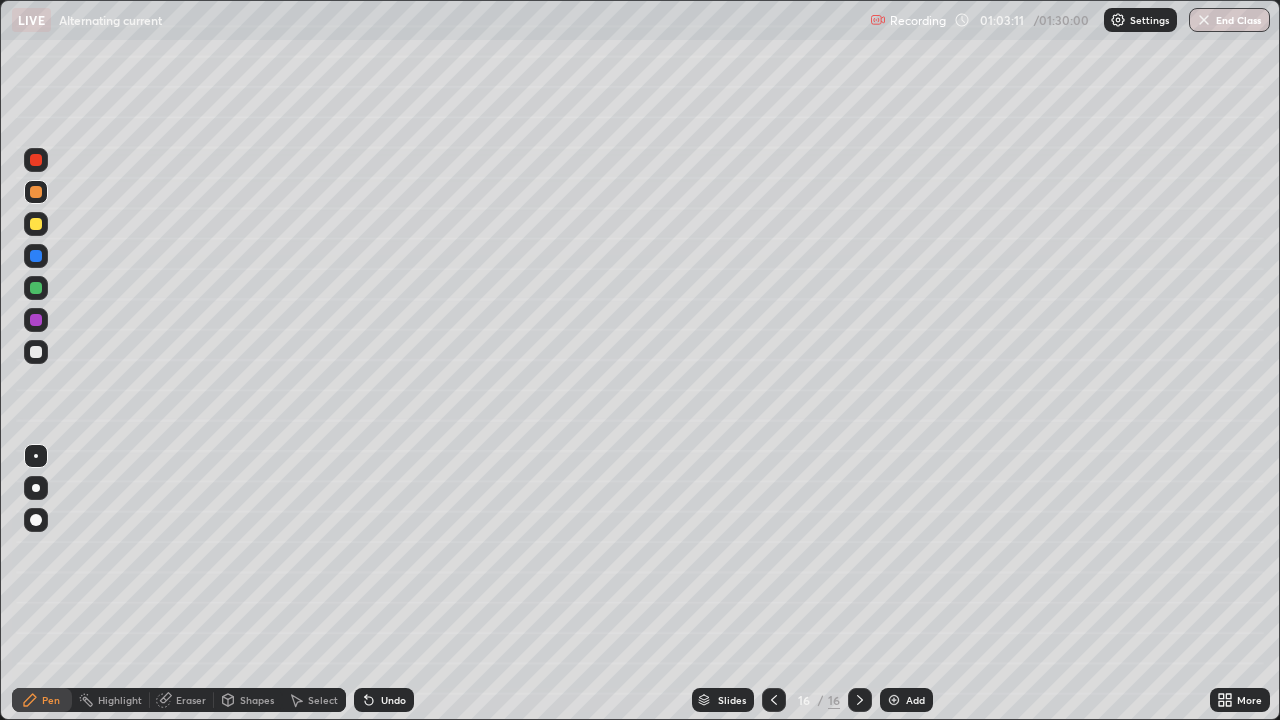 click on "Shapes" at bounding box center [248, 700] 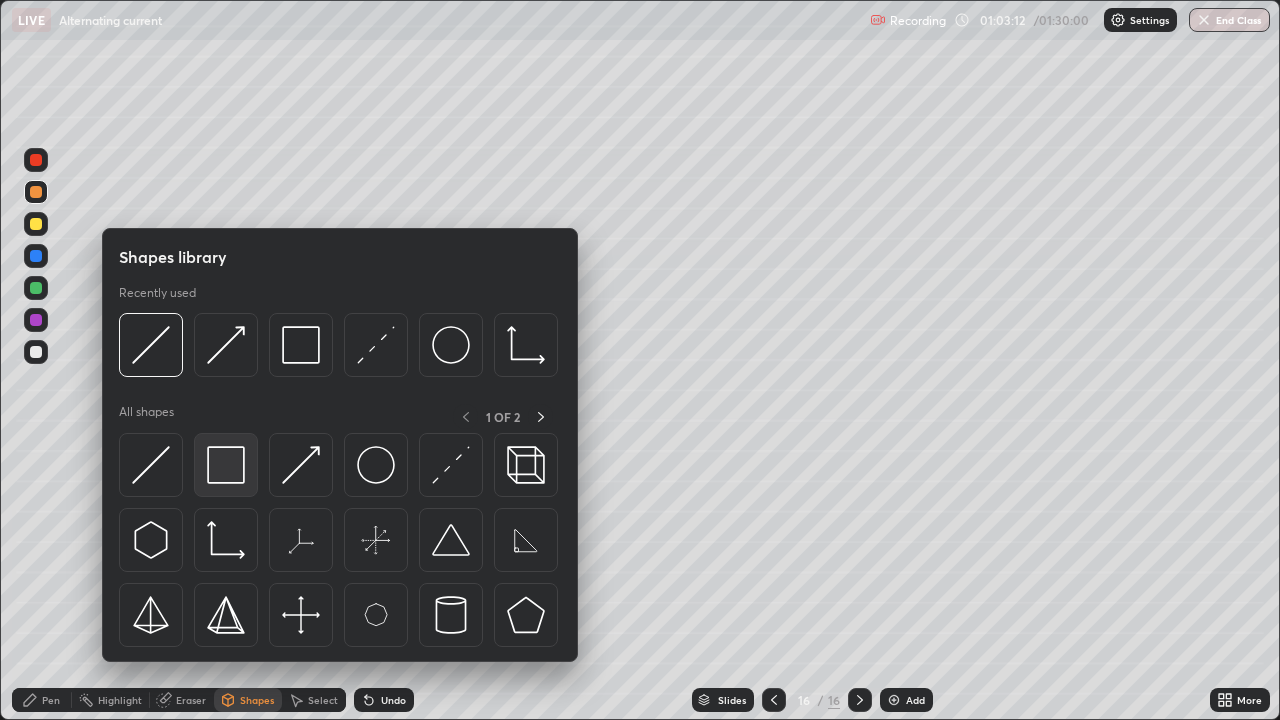 click at bounding box center (226, 465) 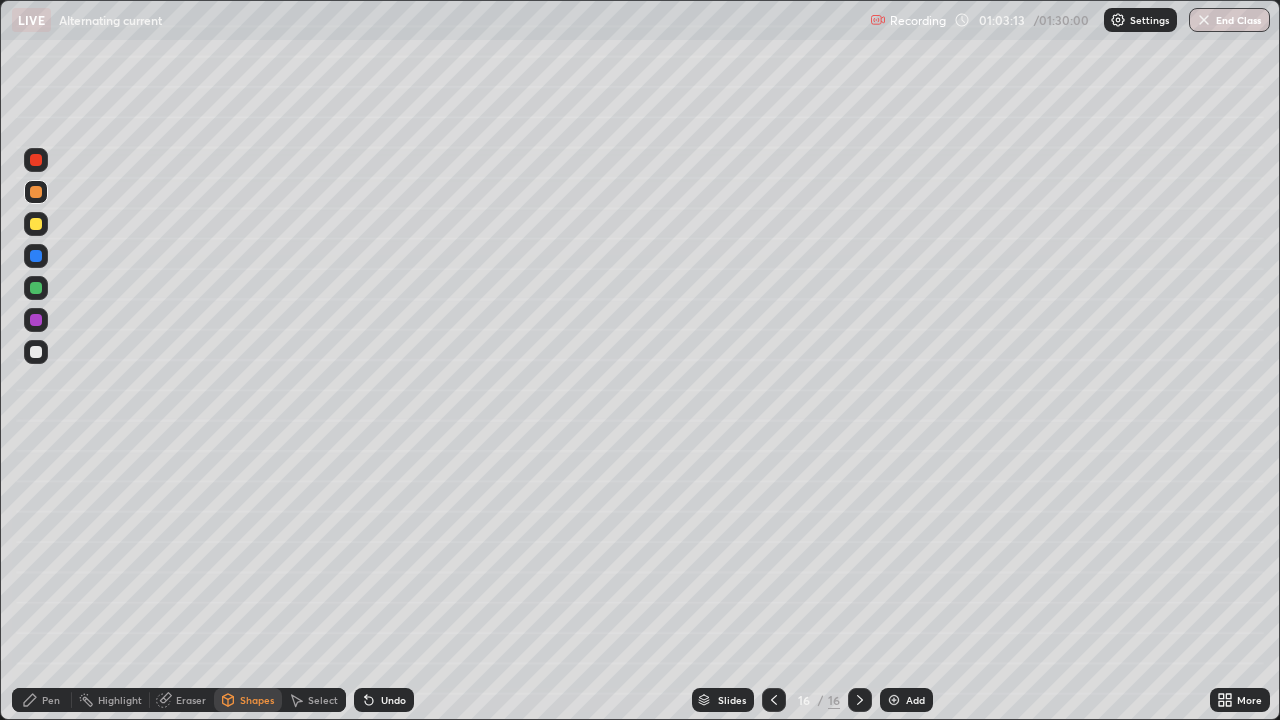 click at bounding box center [36, 352] 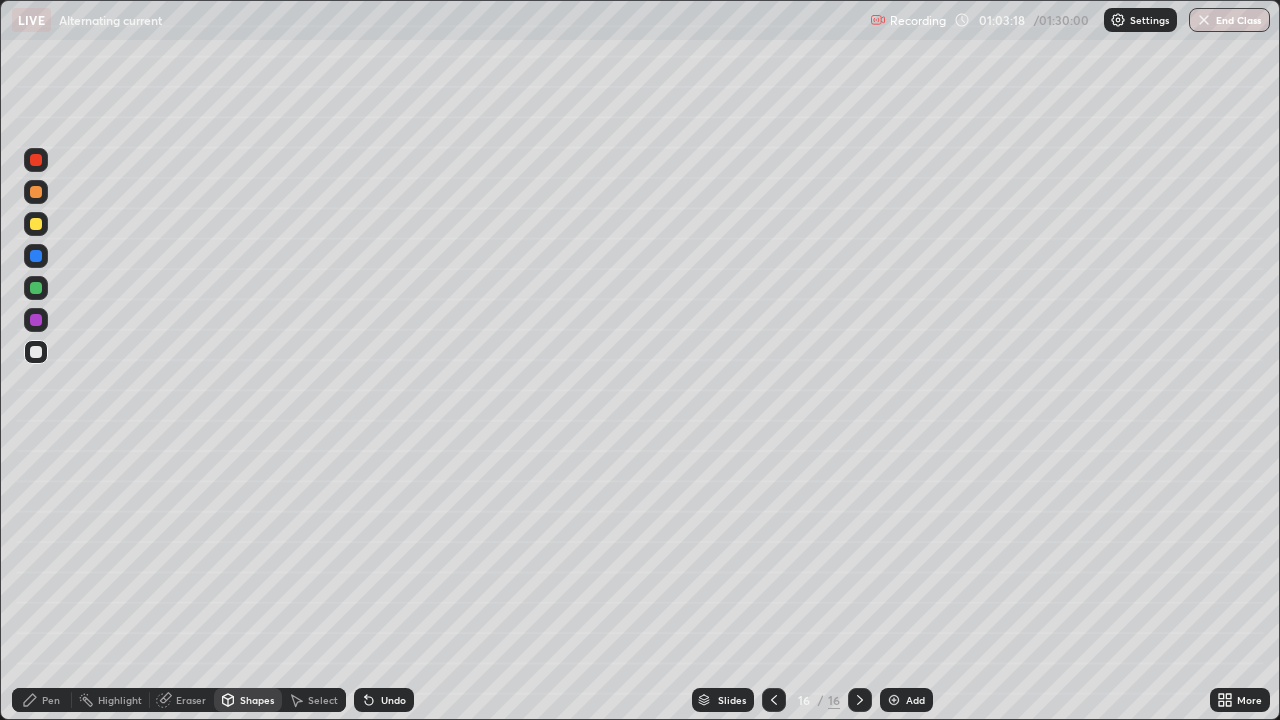 click 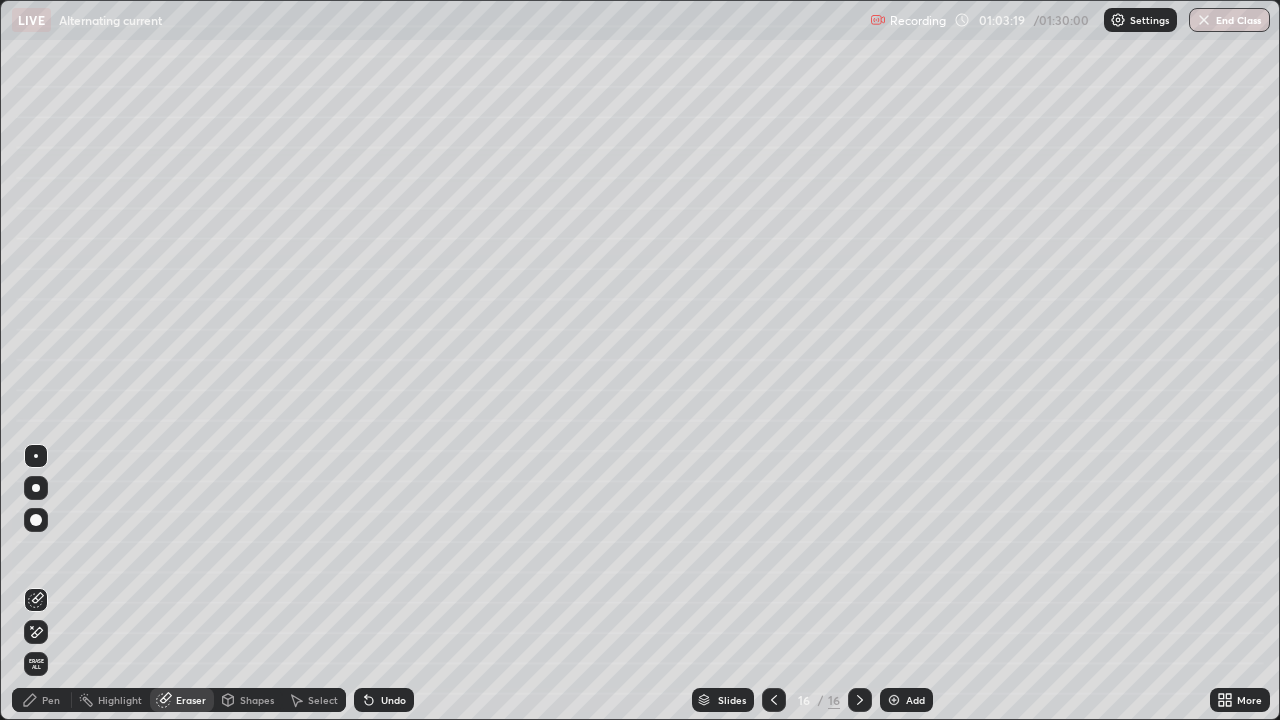 click 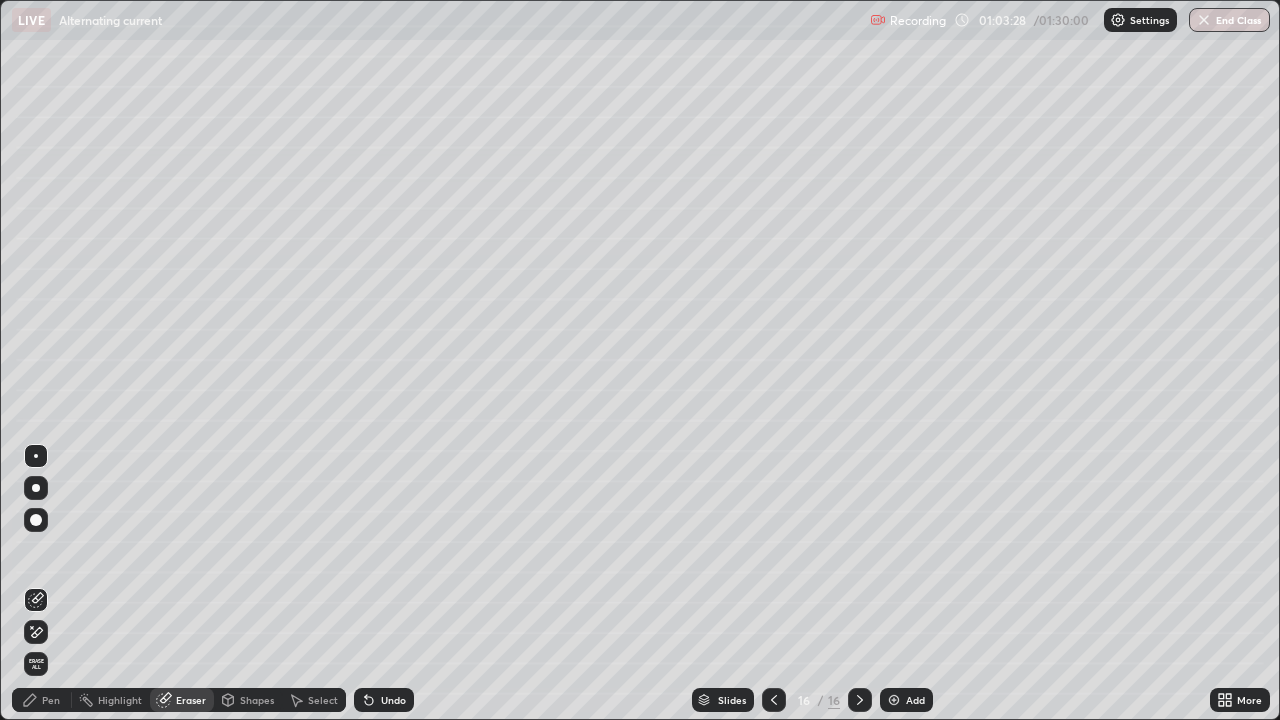 click on "Pen" at bounding box center (42, 700) 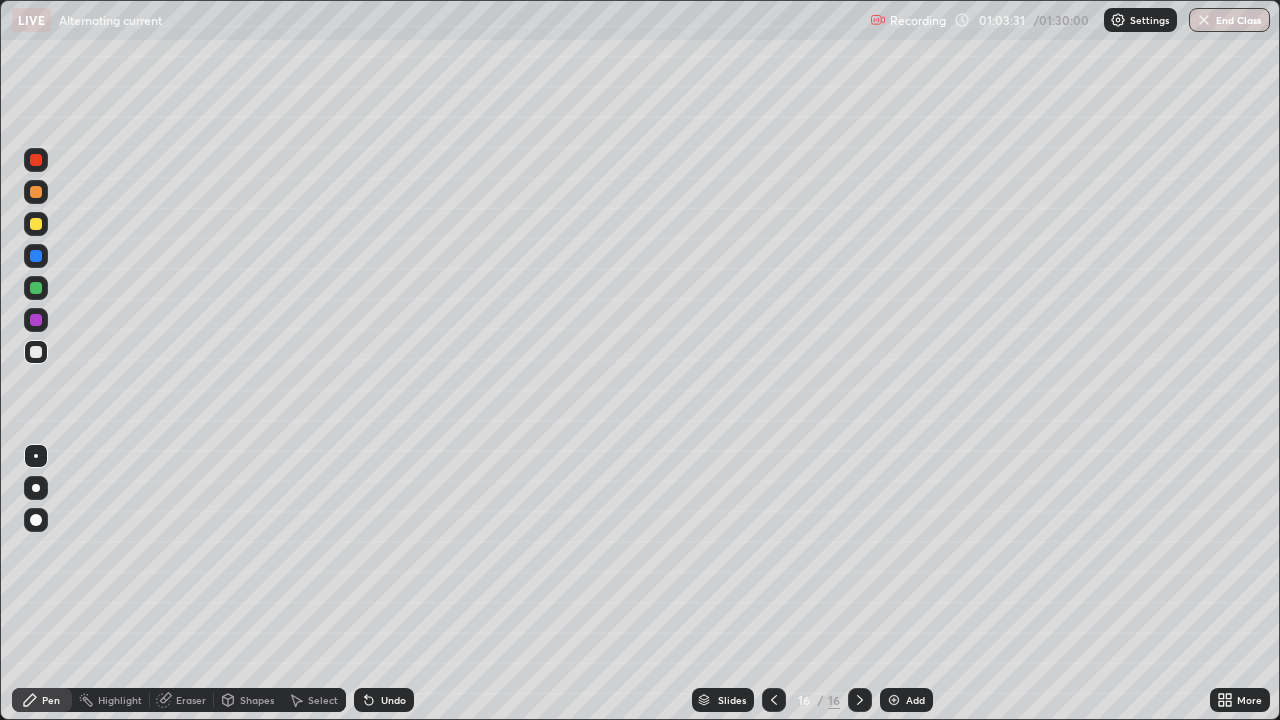 click at bounding box center (36, 288) 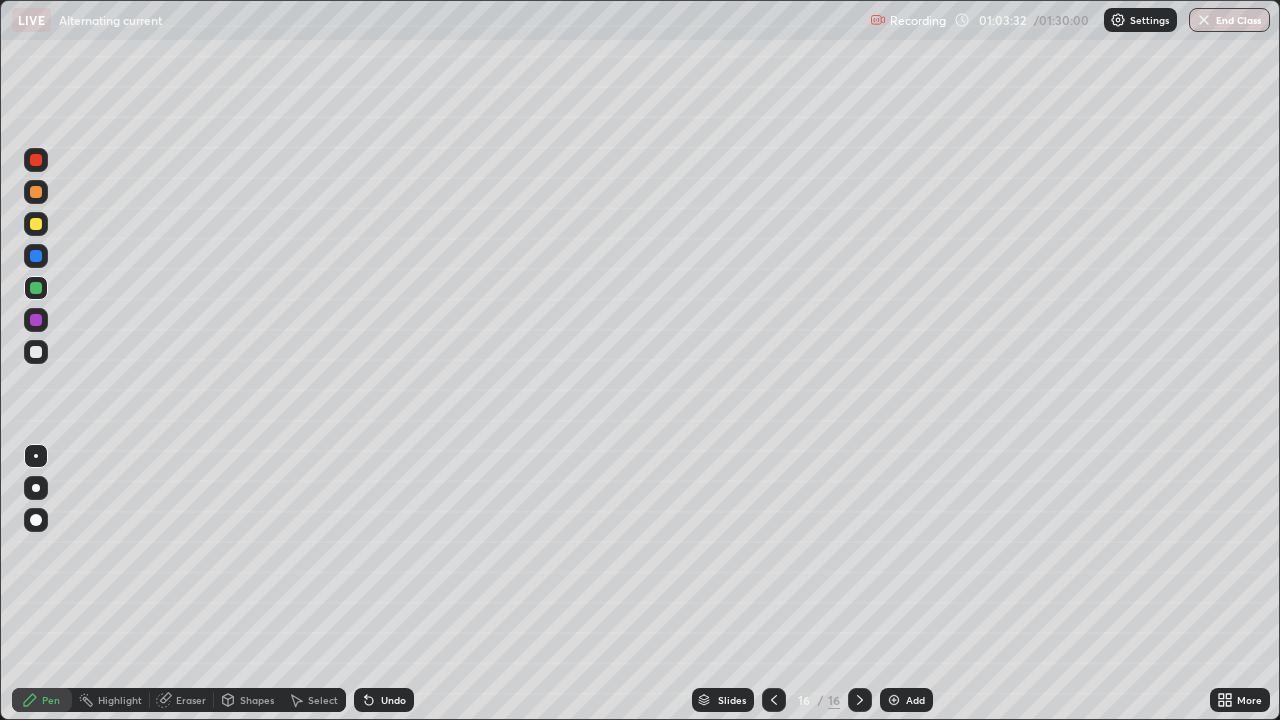 click at bounding box center (36, 224) 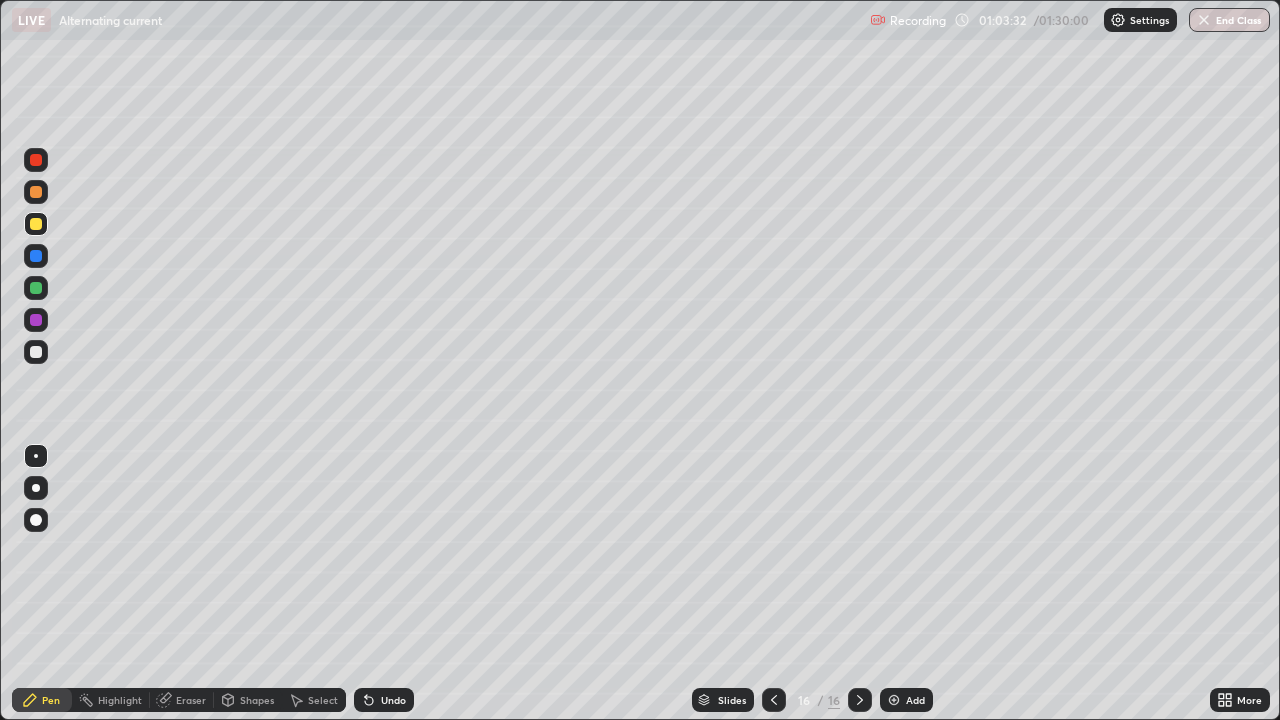 click at bounding box center (36, 192) 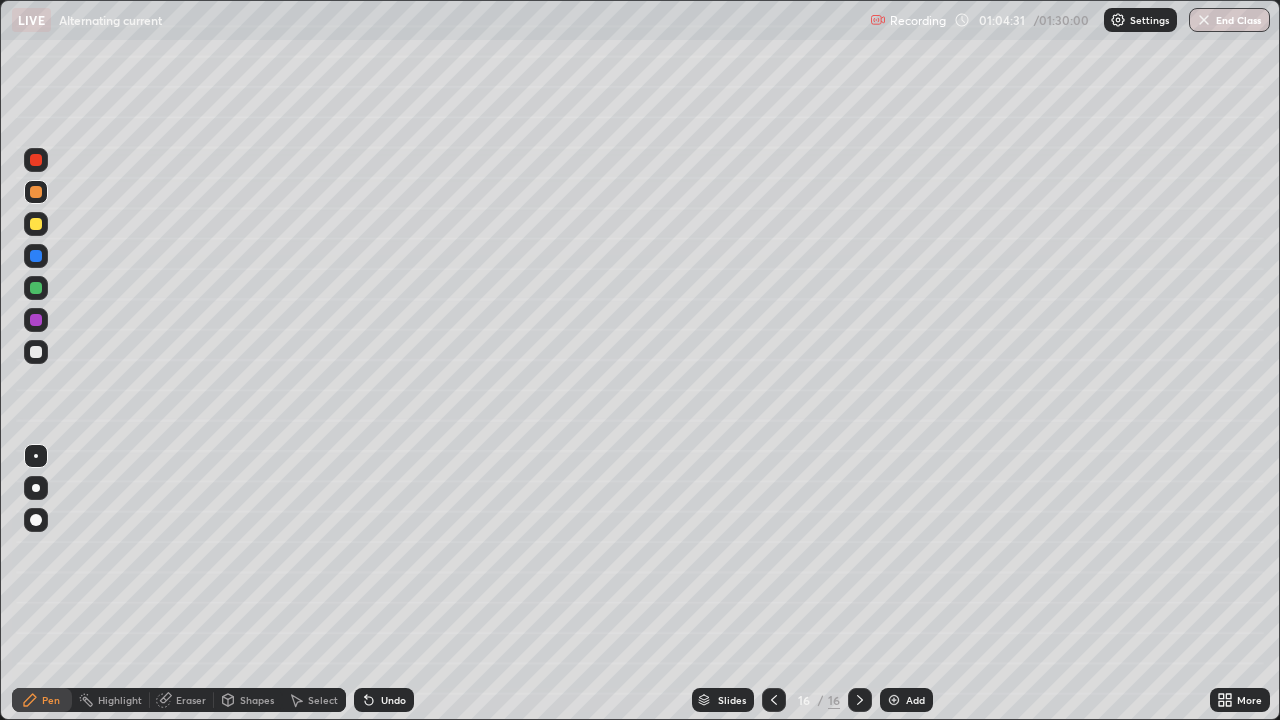 click at bounding box center (36, 256) 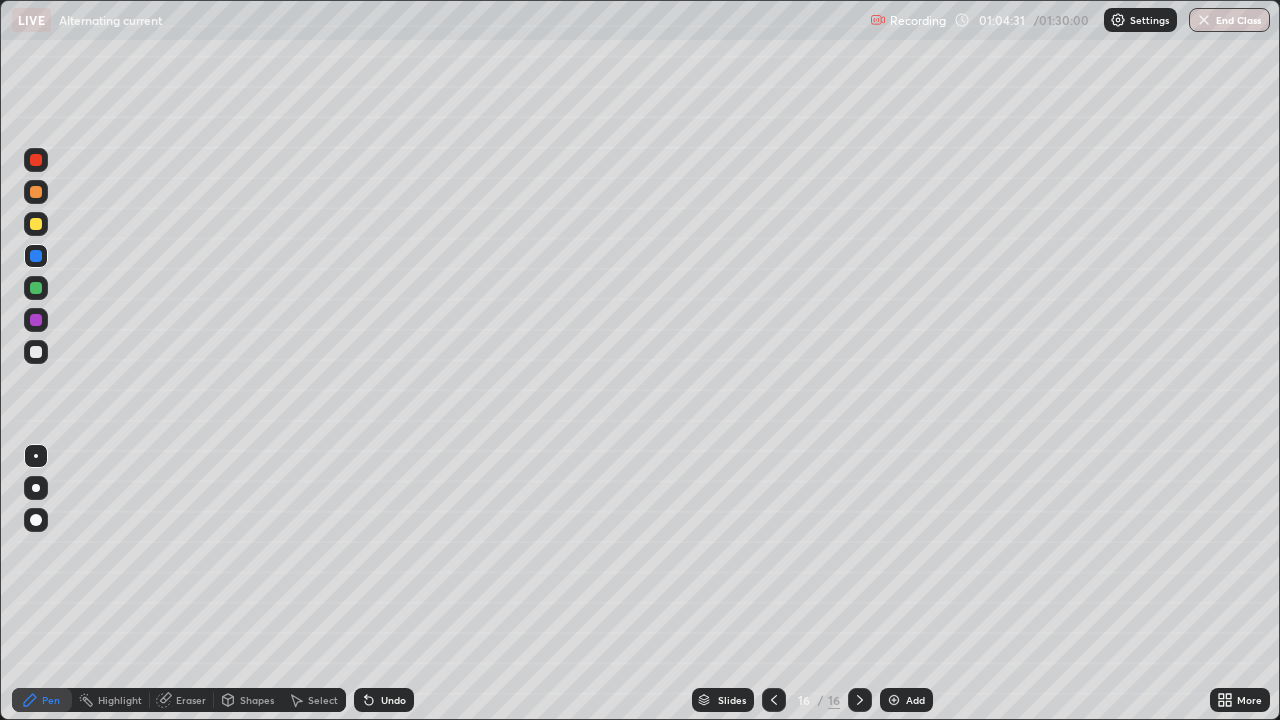 click at bounding box center (36, 224) 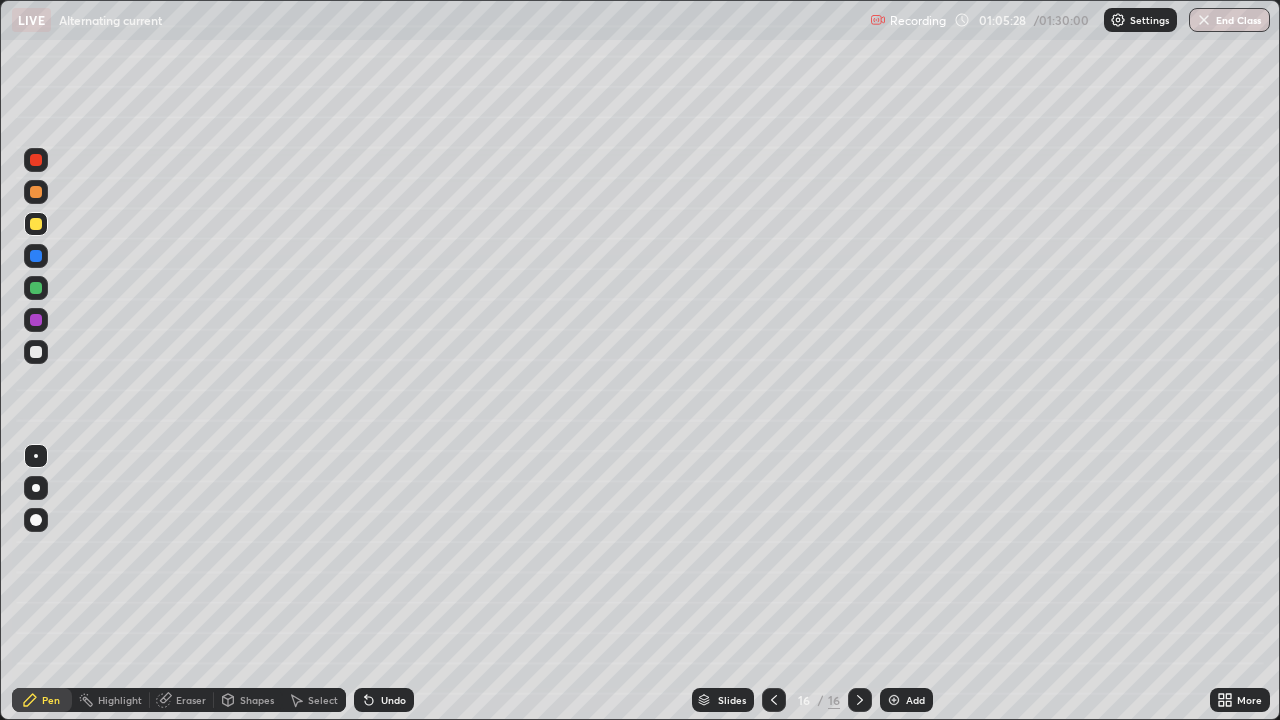 click at bounding box center (36, 256) 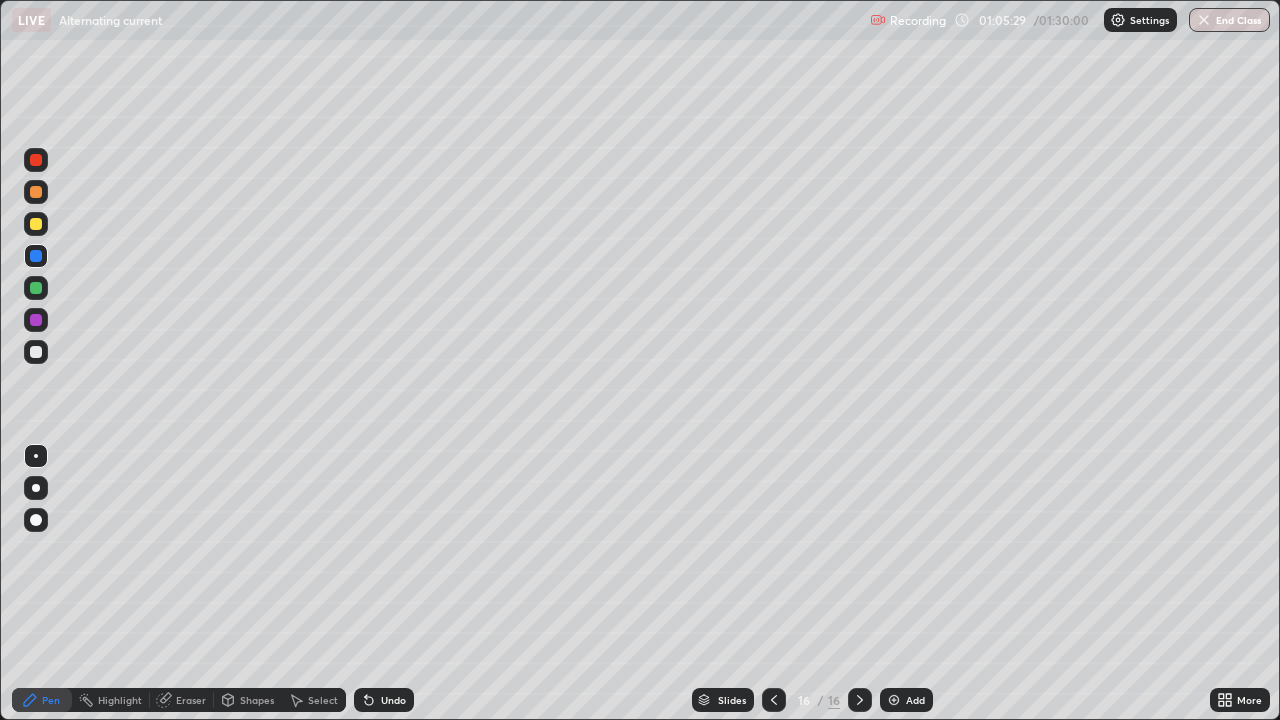 click at bounding box center [36, 192] 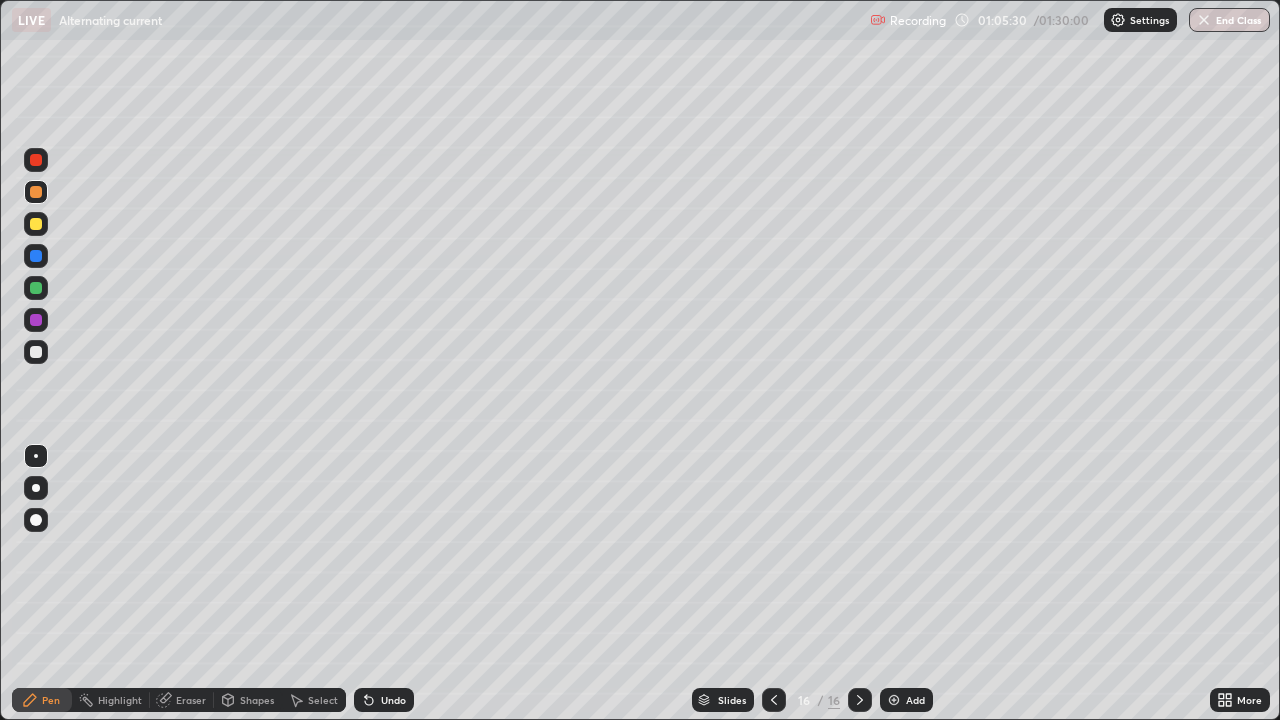 click on "Shapes" at bounding box center (257, 700) 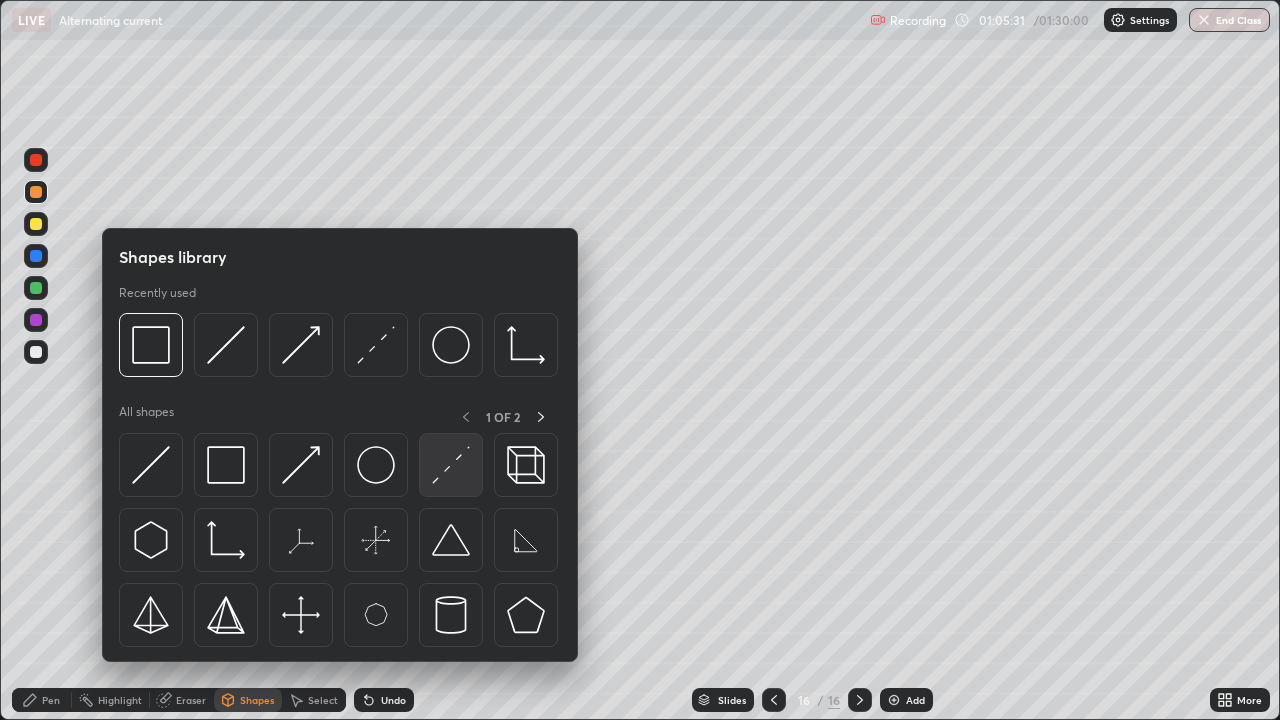 click at bounding box center (451, 465) 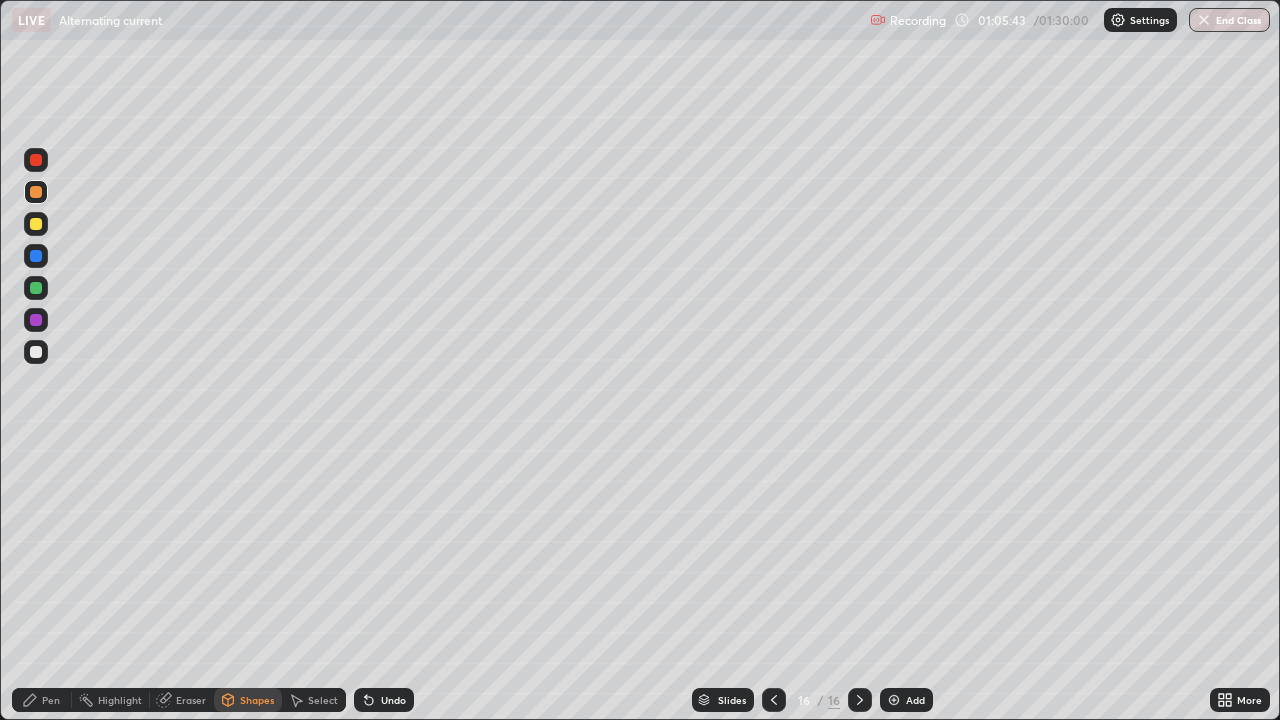 click on "Pen" at bounding box center (51, 700) 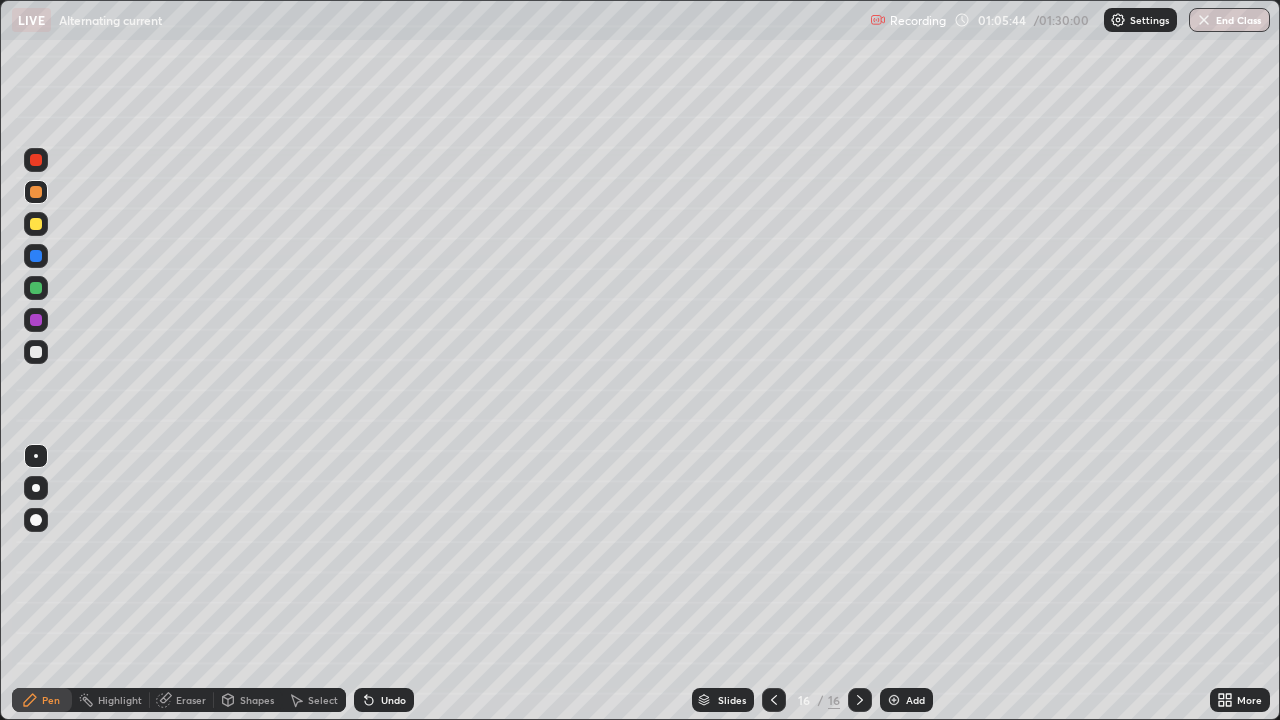 click at bounding box center (36, 352) 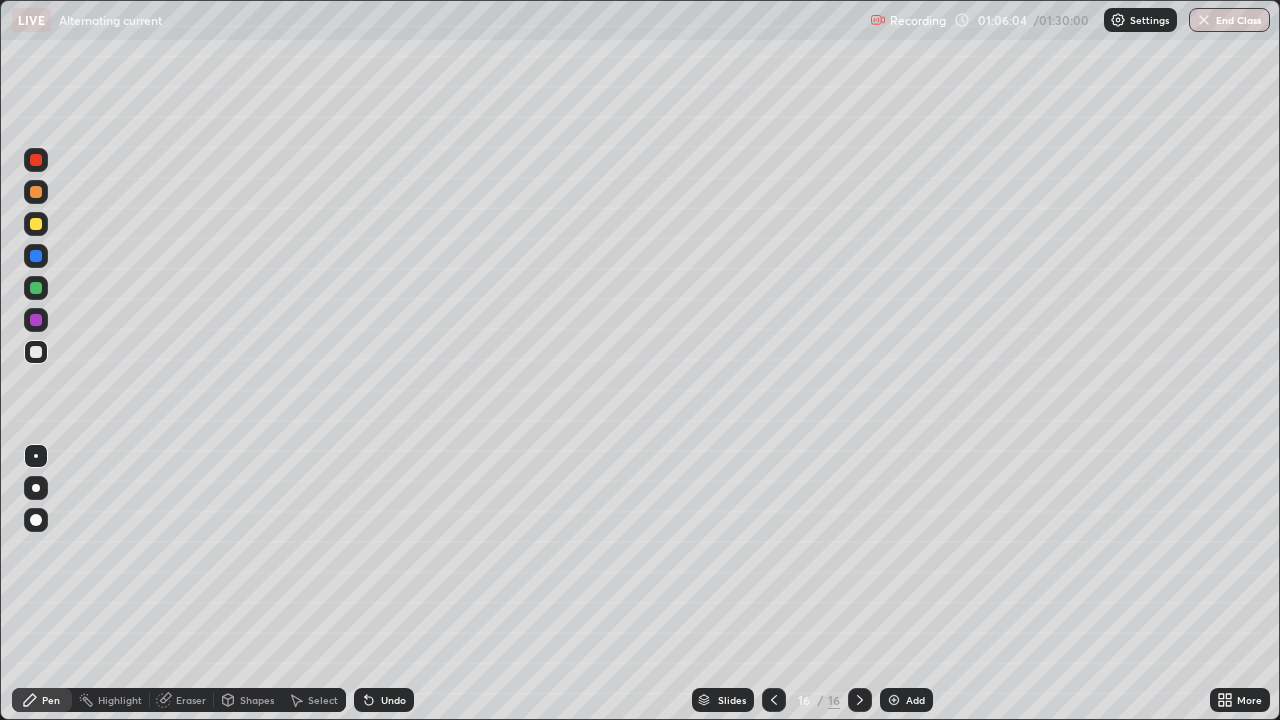 click on "Undo" at bounding box center (393, 700) 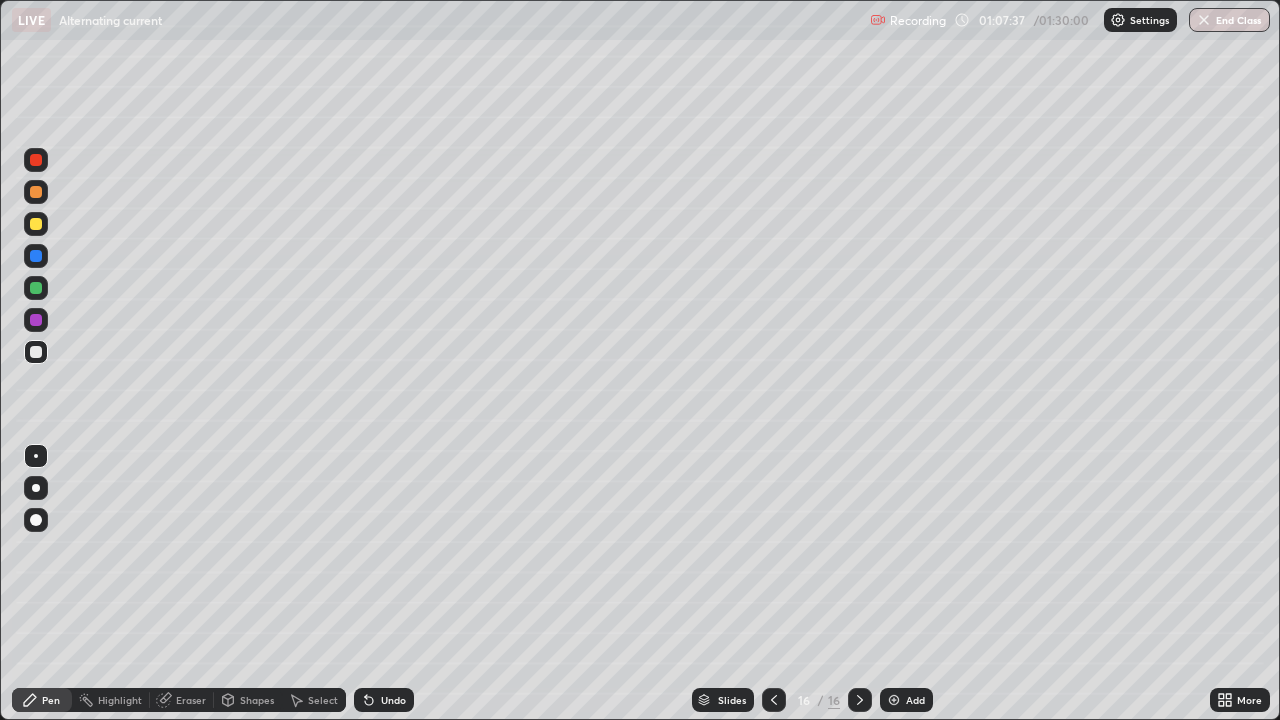 click at bounding box center (36, 192) 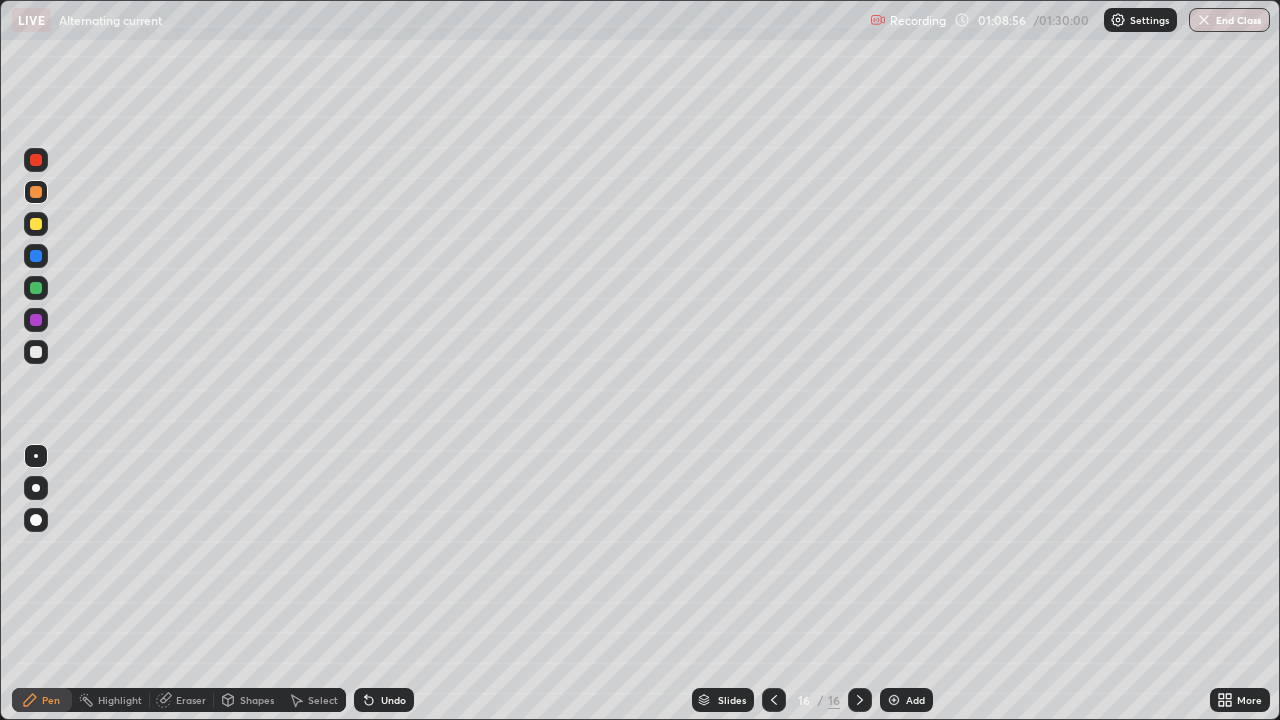 click at bounding box center [36, 288] 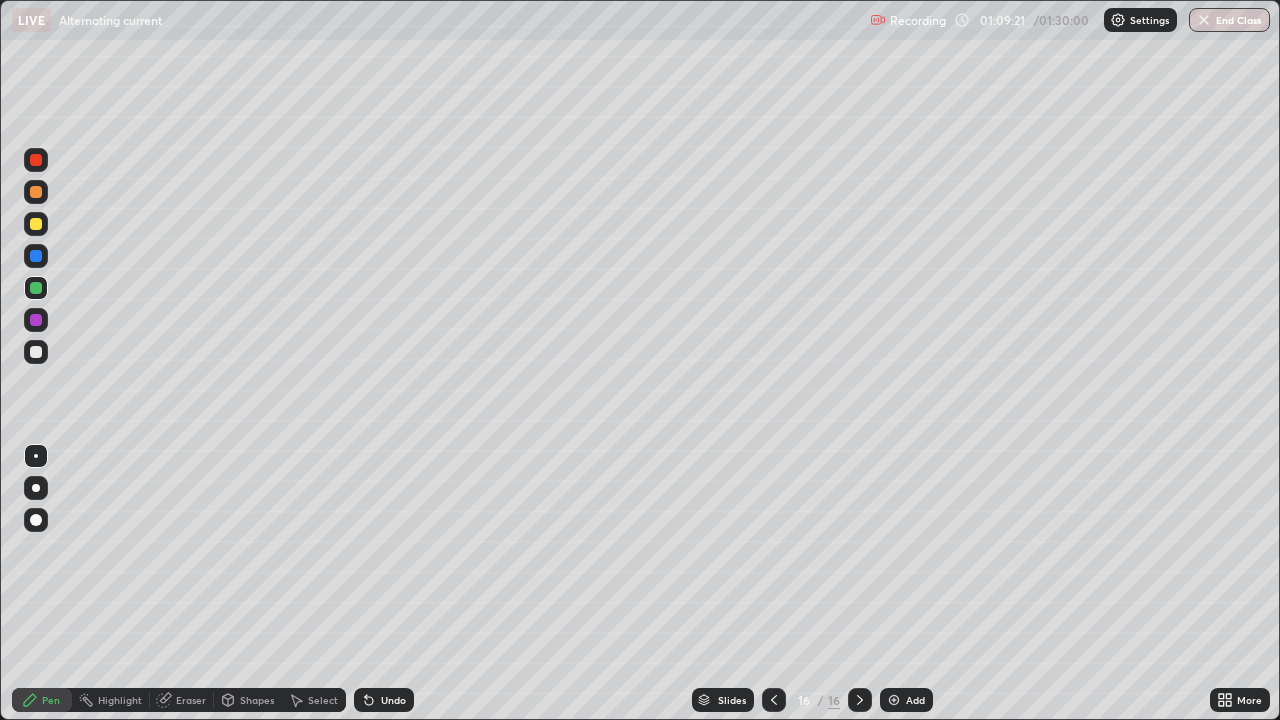 click 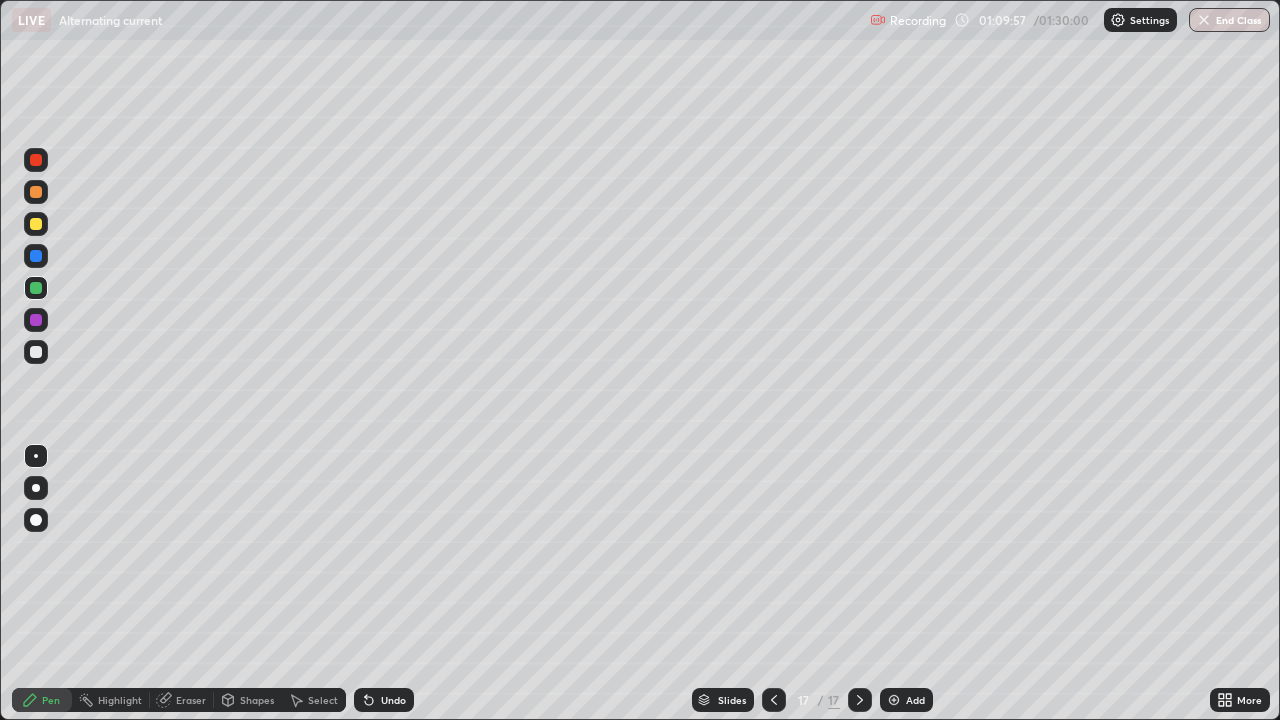click 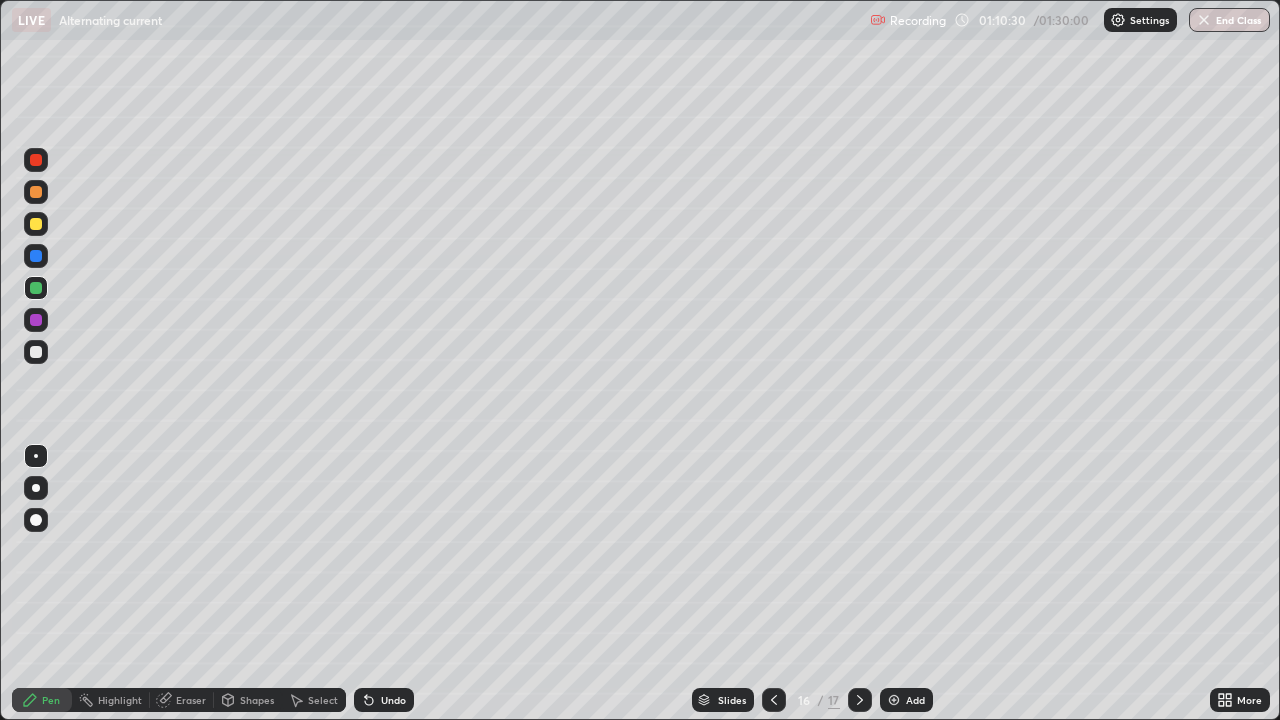 click 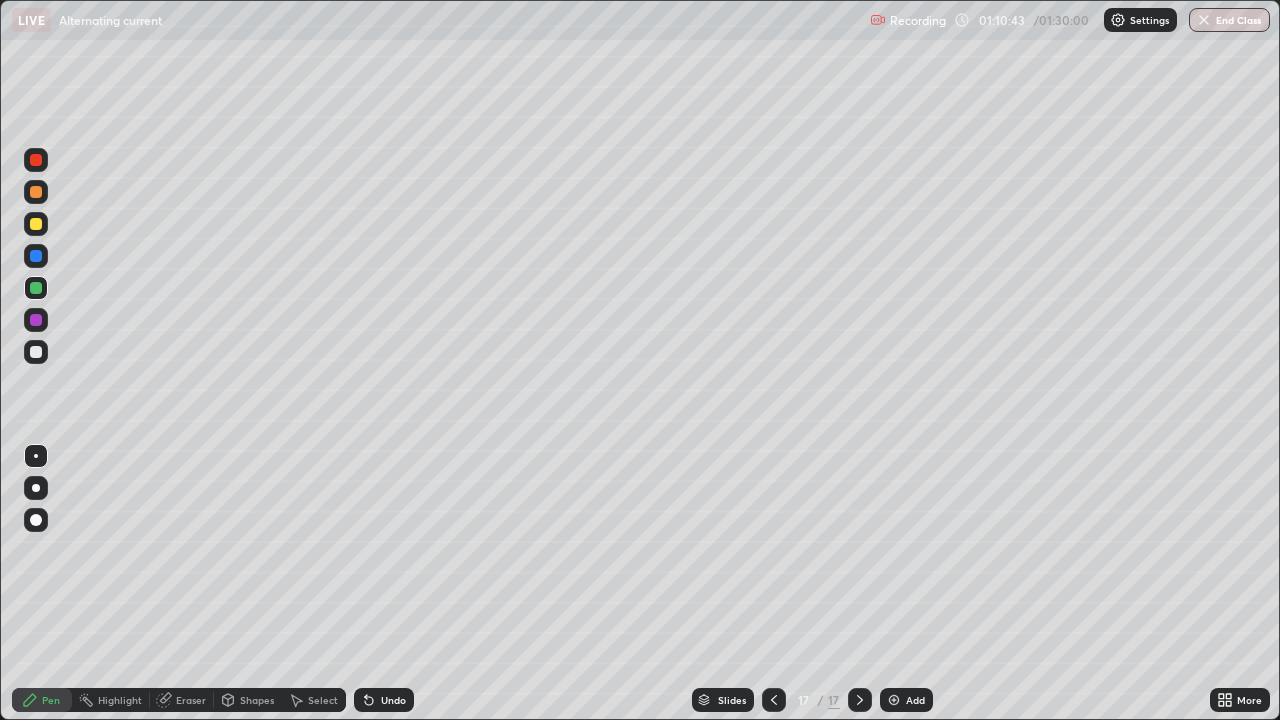 click at bounding box center (36, 192) 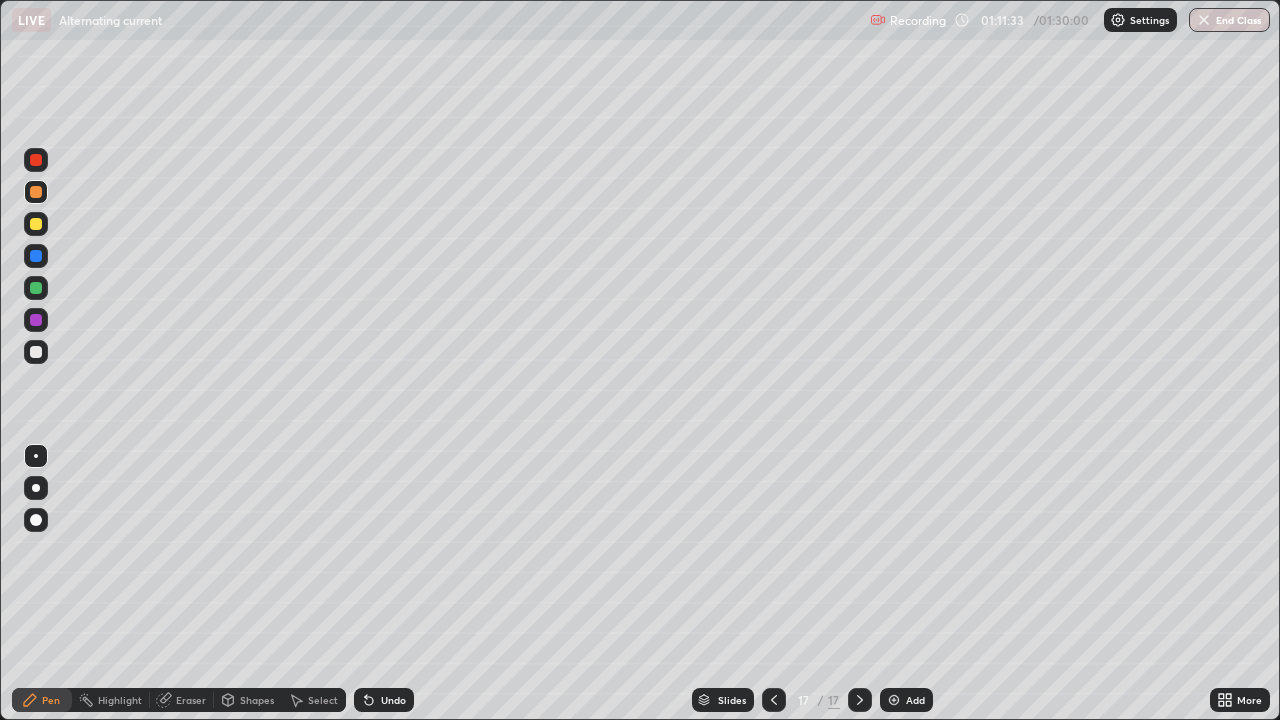 click on "Eraser" at bounding box center [182, 700] 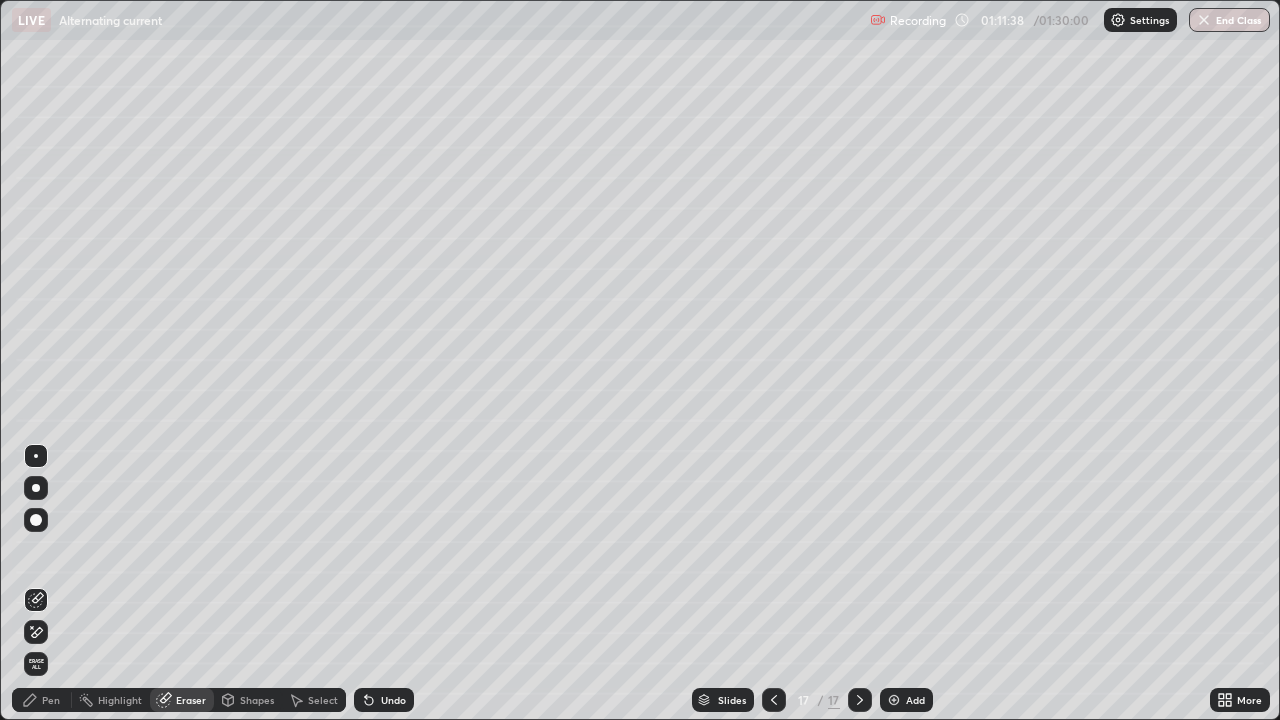 click on "Pen" at bounding box center (42, 700) 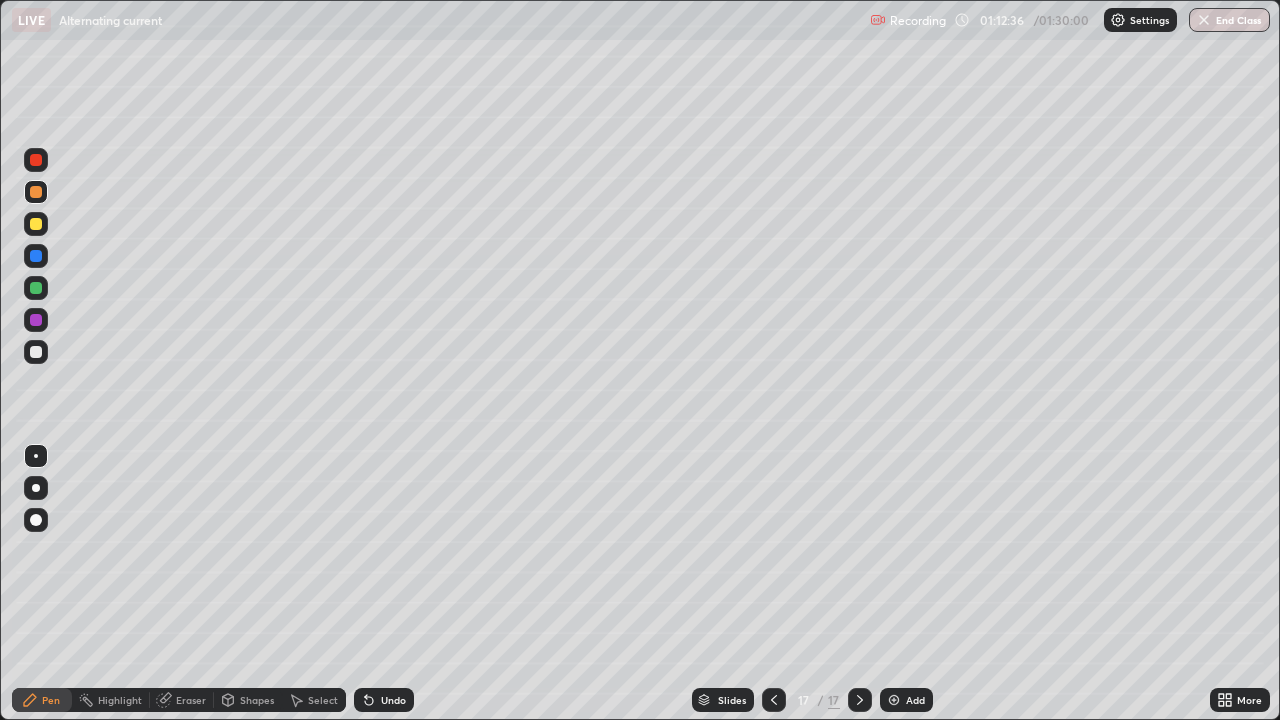 click at bounding box center [894, 700] 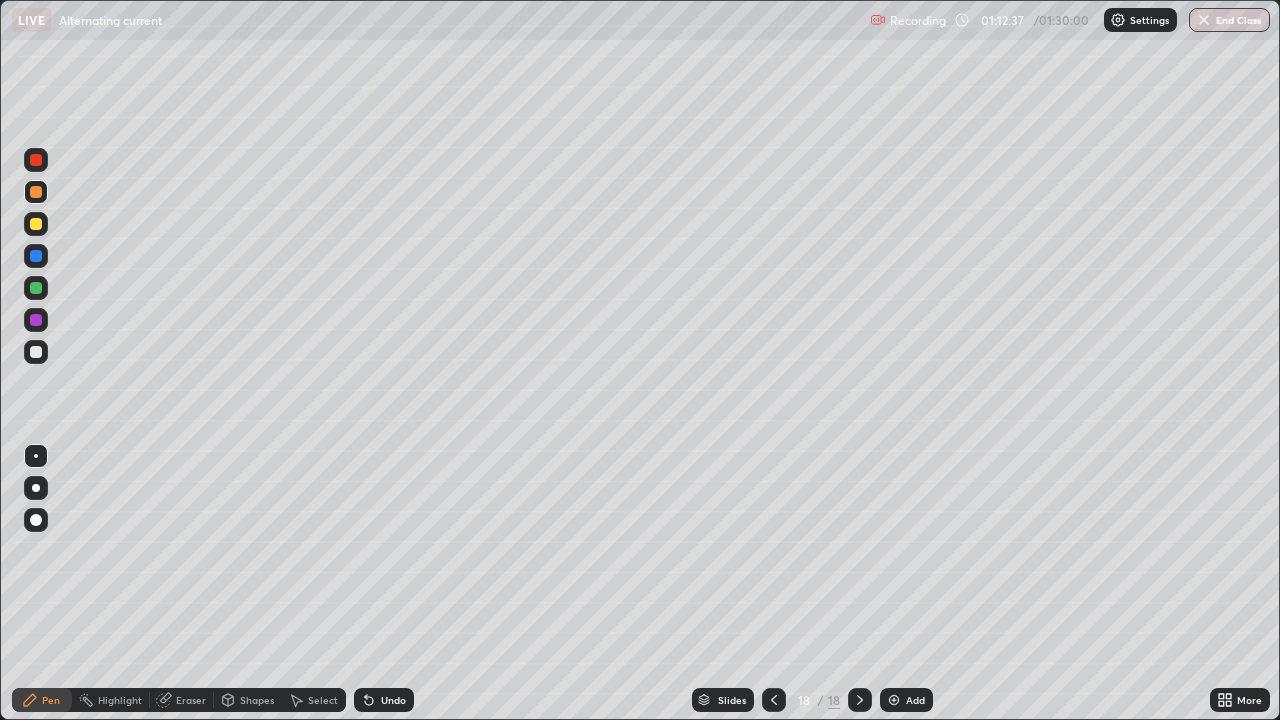 click at bounding box center (36, 288) 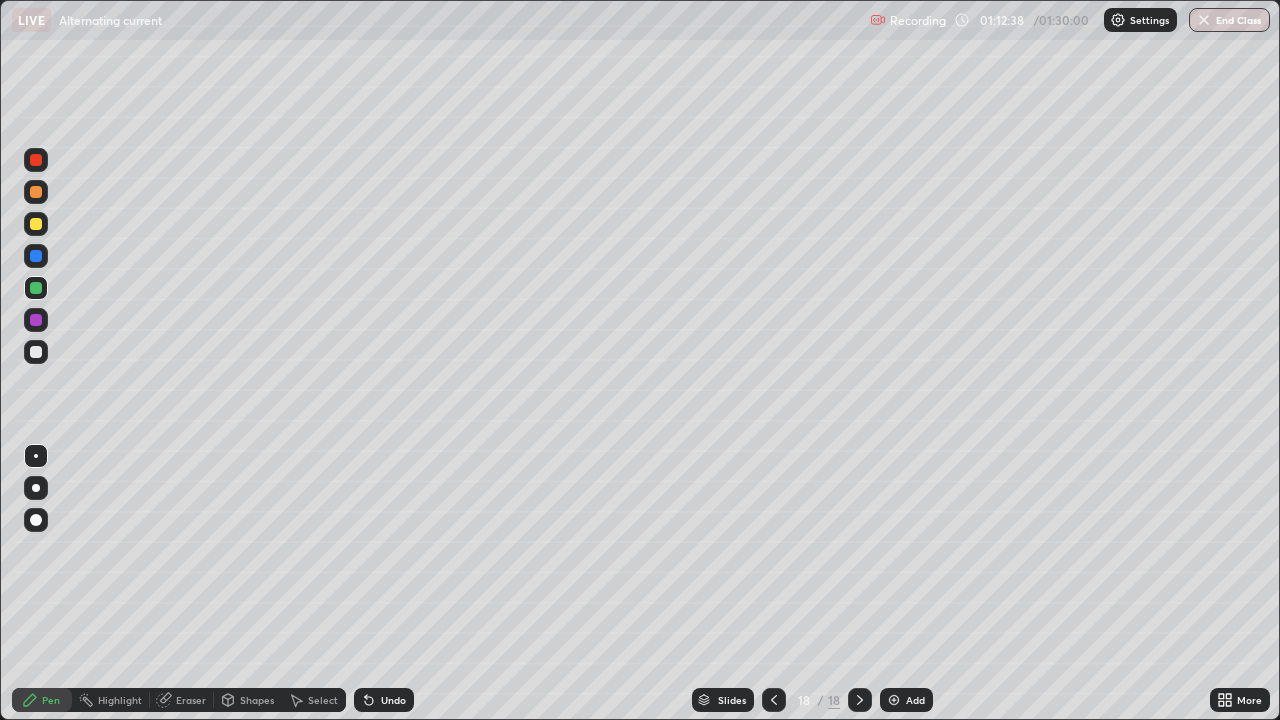 click on "Setting up your live class" at bounding box center [640, 360] 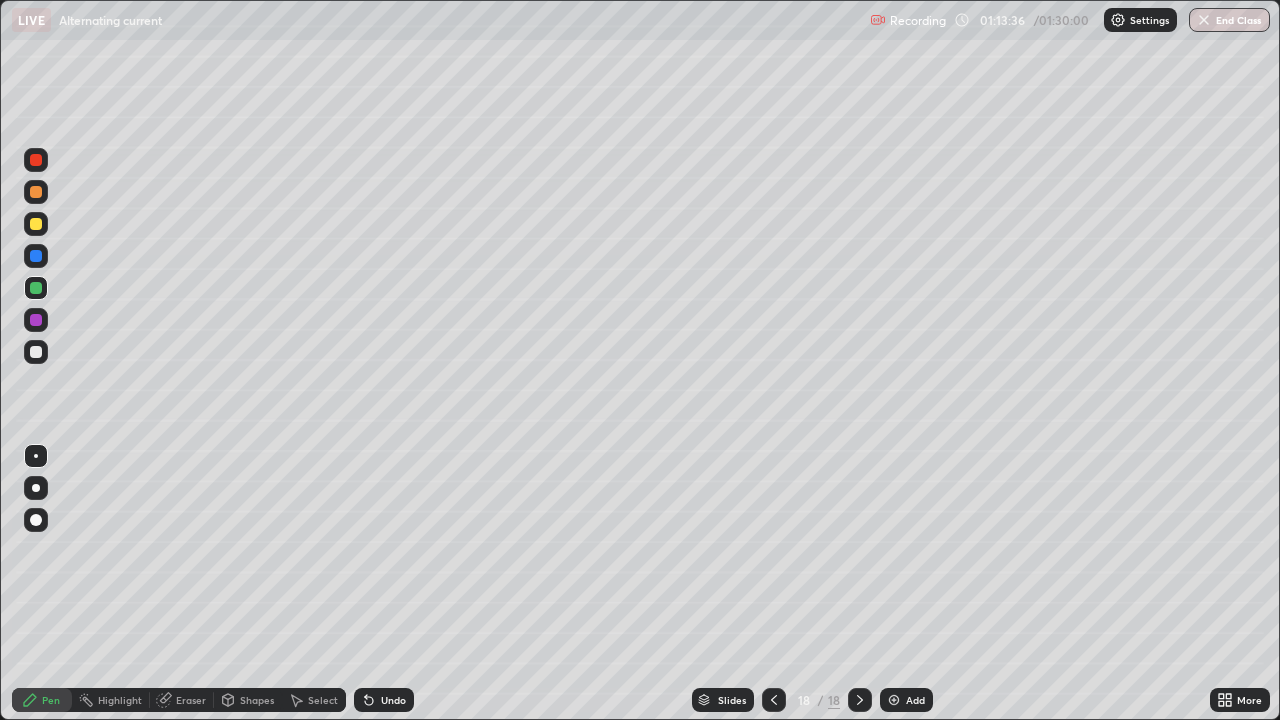 click 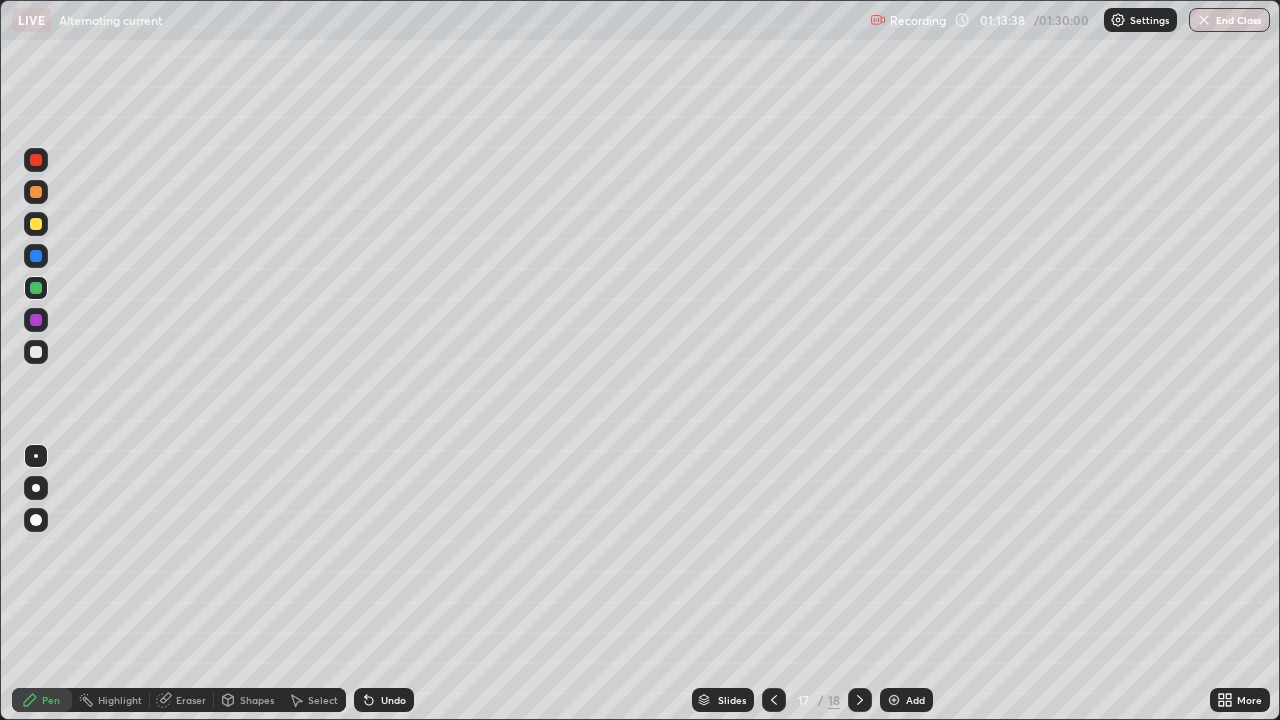 click 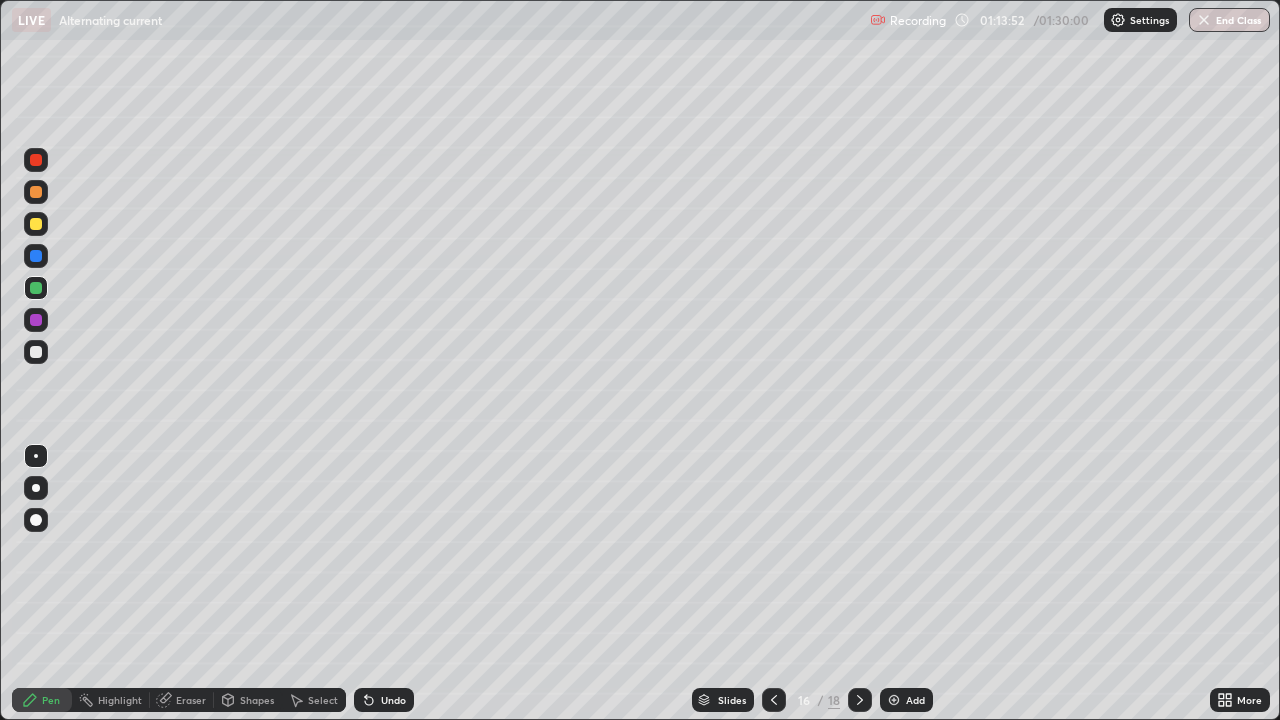 click 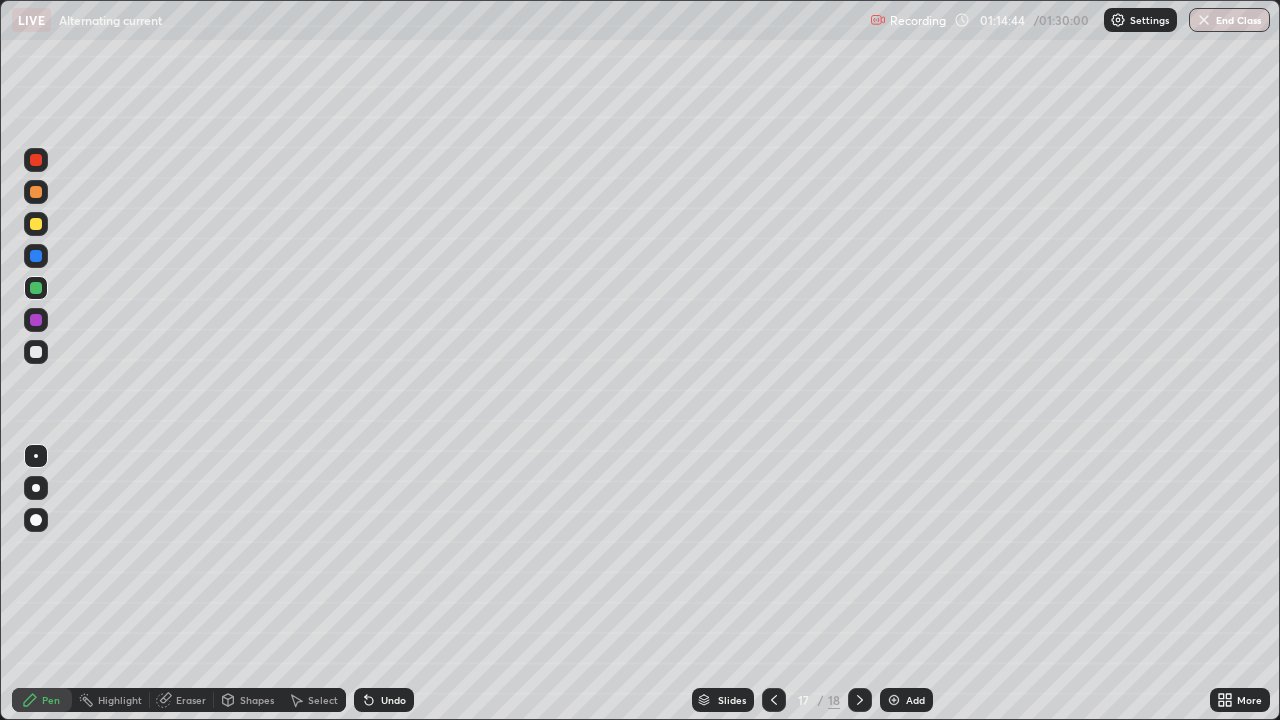 click on "End Class" at bounding box center [1229, 20] 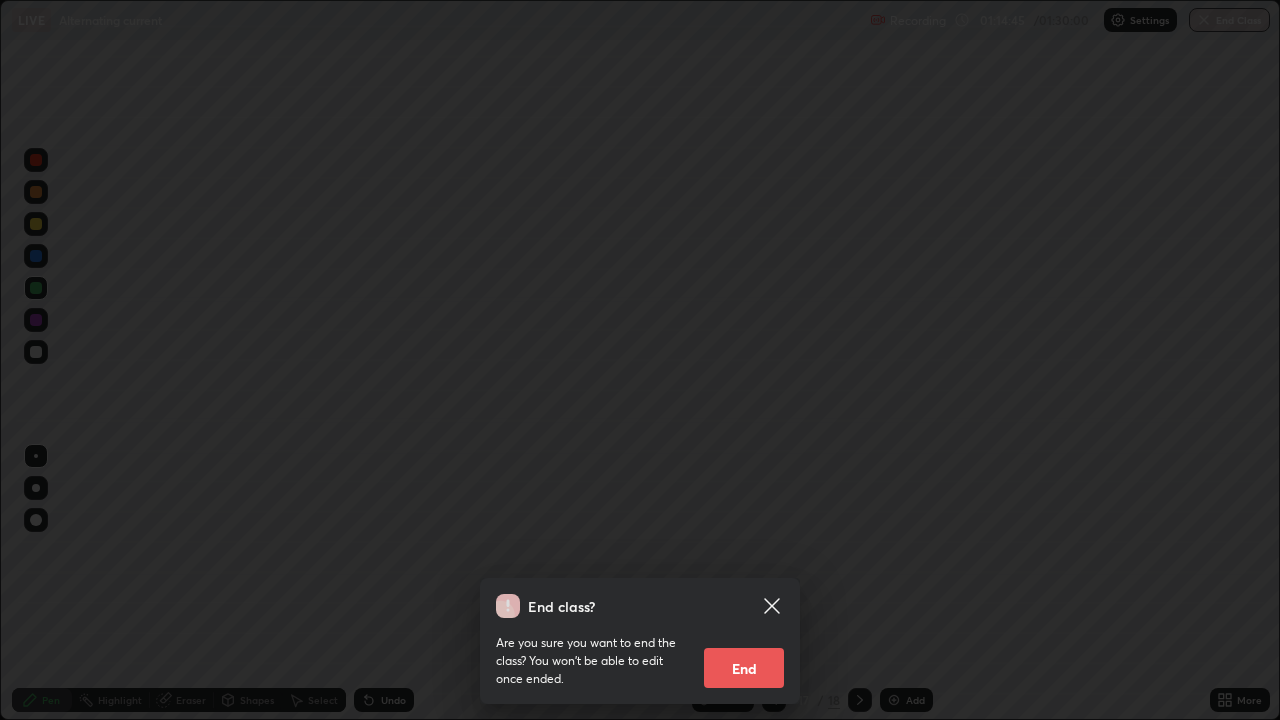 click on "End" at bounding box center (744, 668) 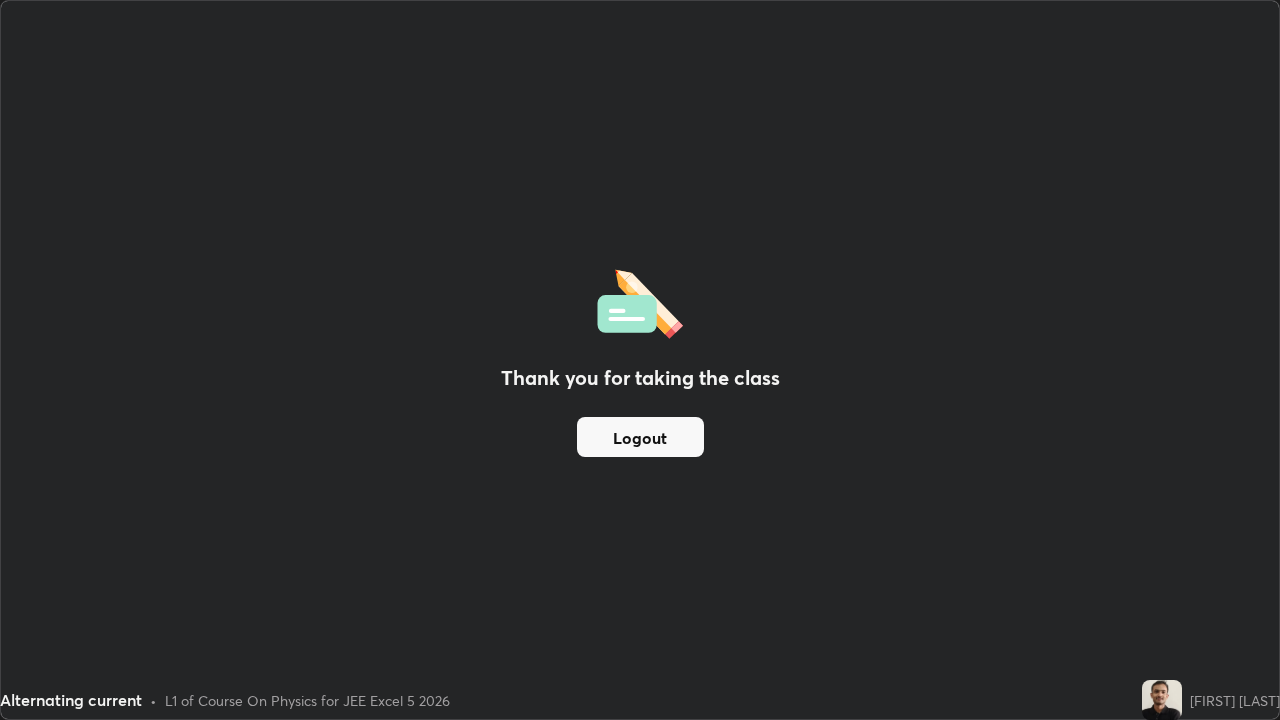 click on "Logout" at bounding box center [640, 437] 